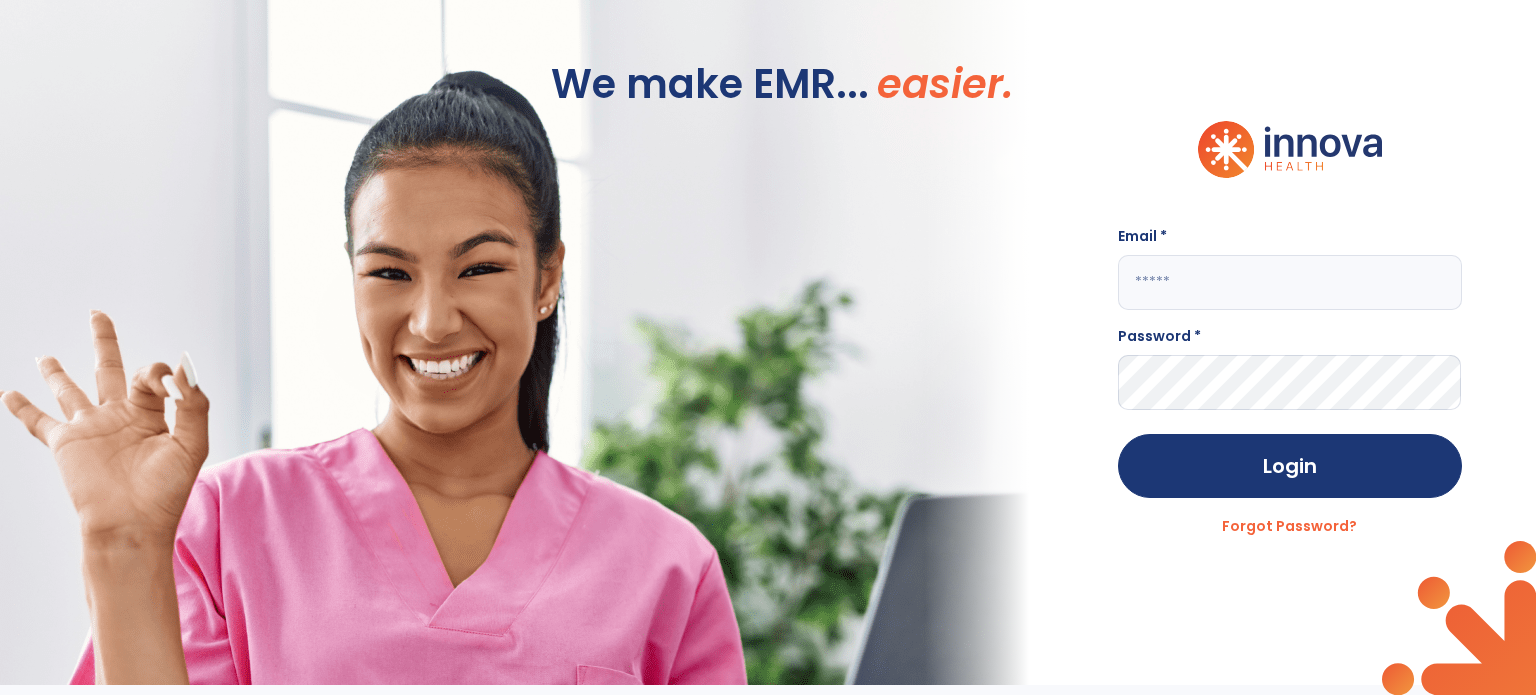 scroll, scrollTop: 0, scrollLeft: 0, axis: both 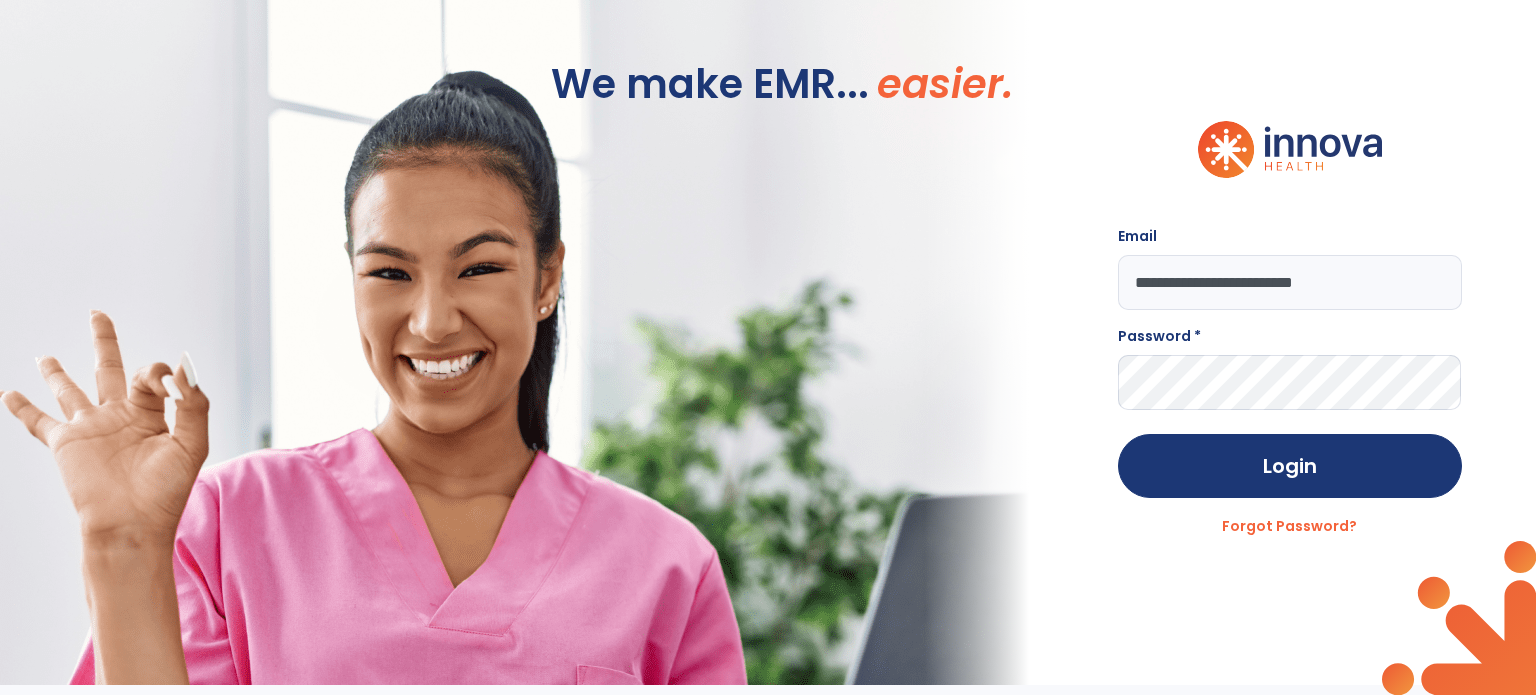 type on "**********" 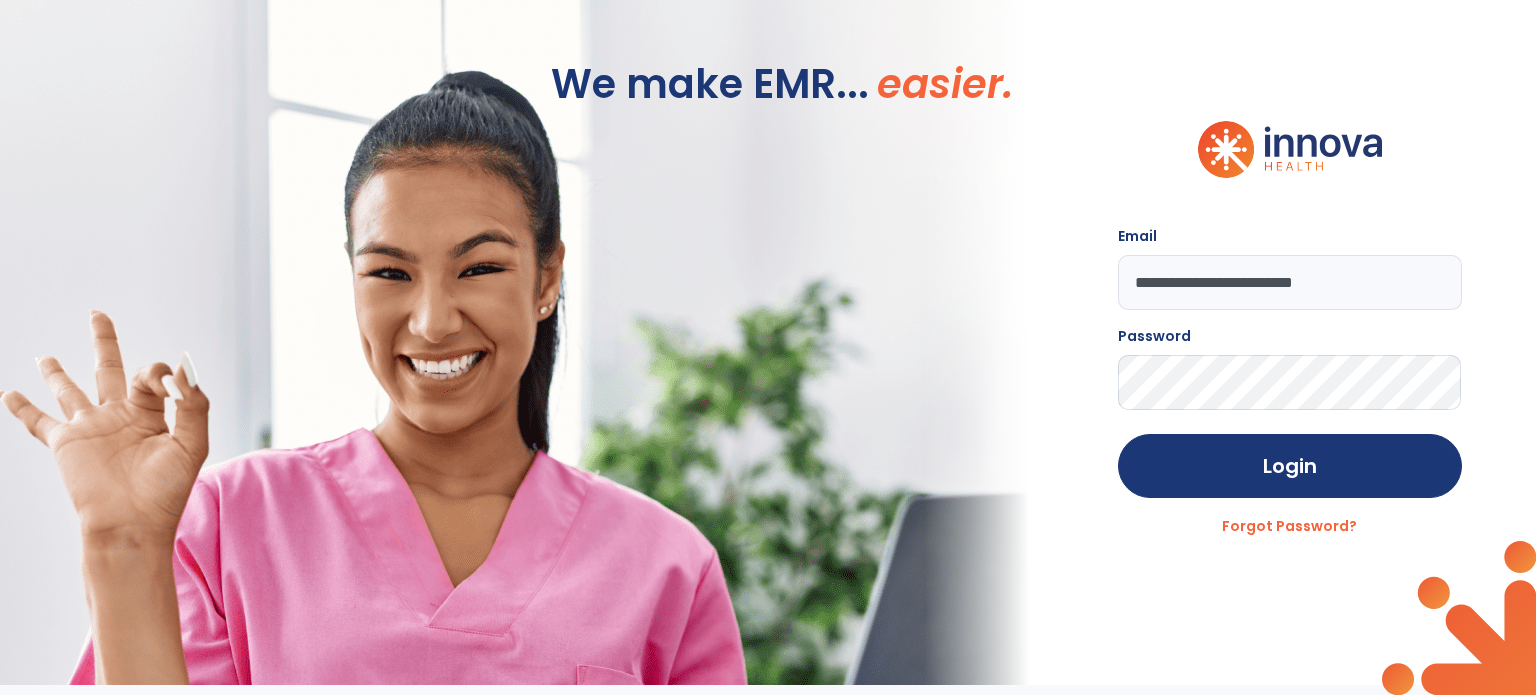 click on "Login" 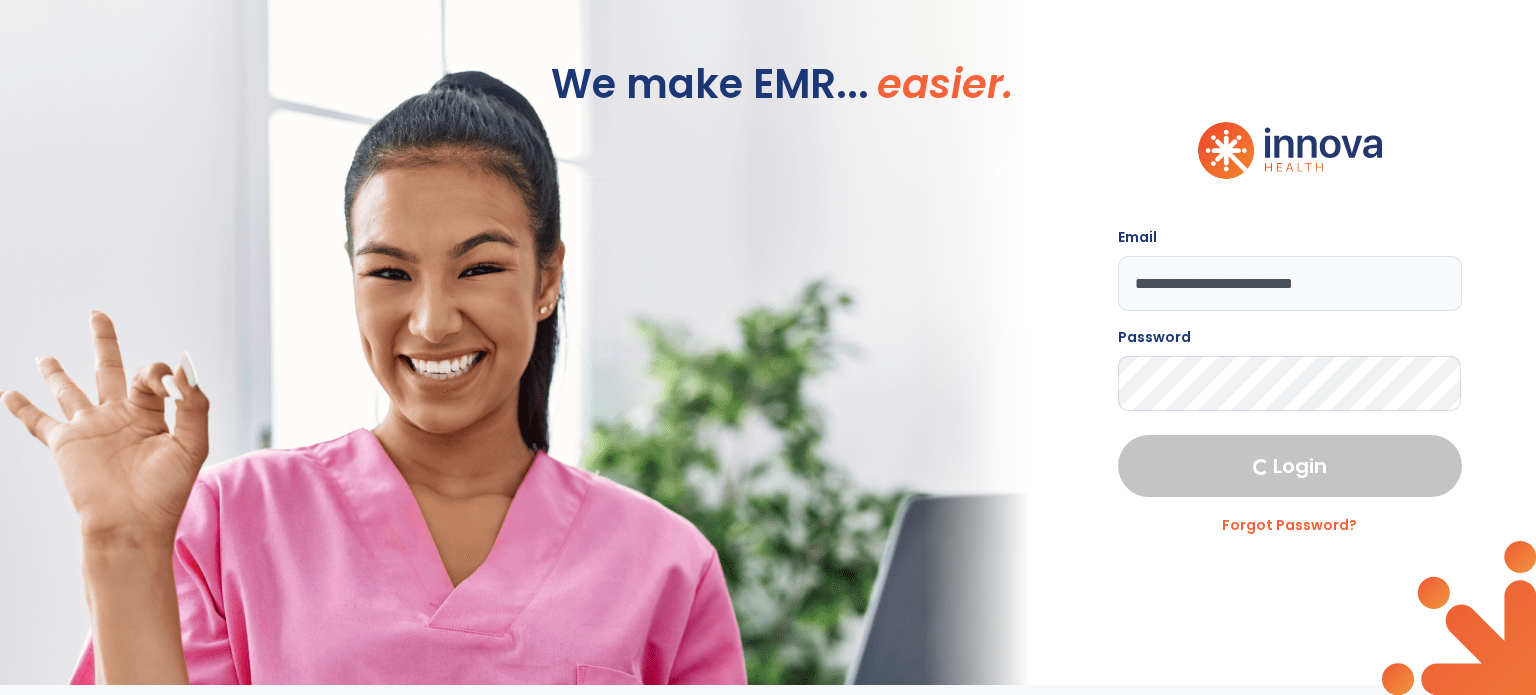 select on "****" 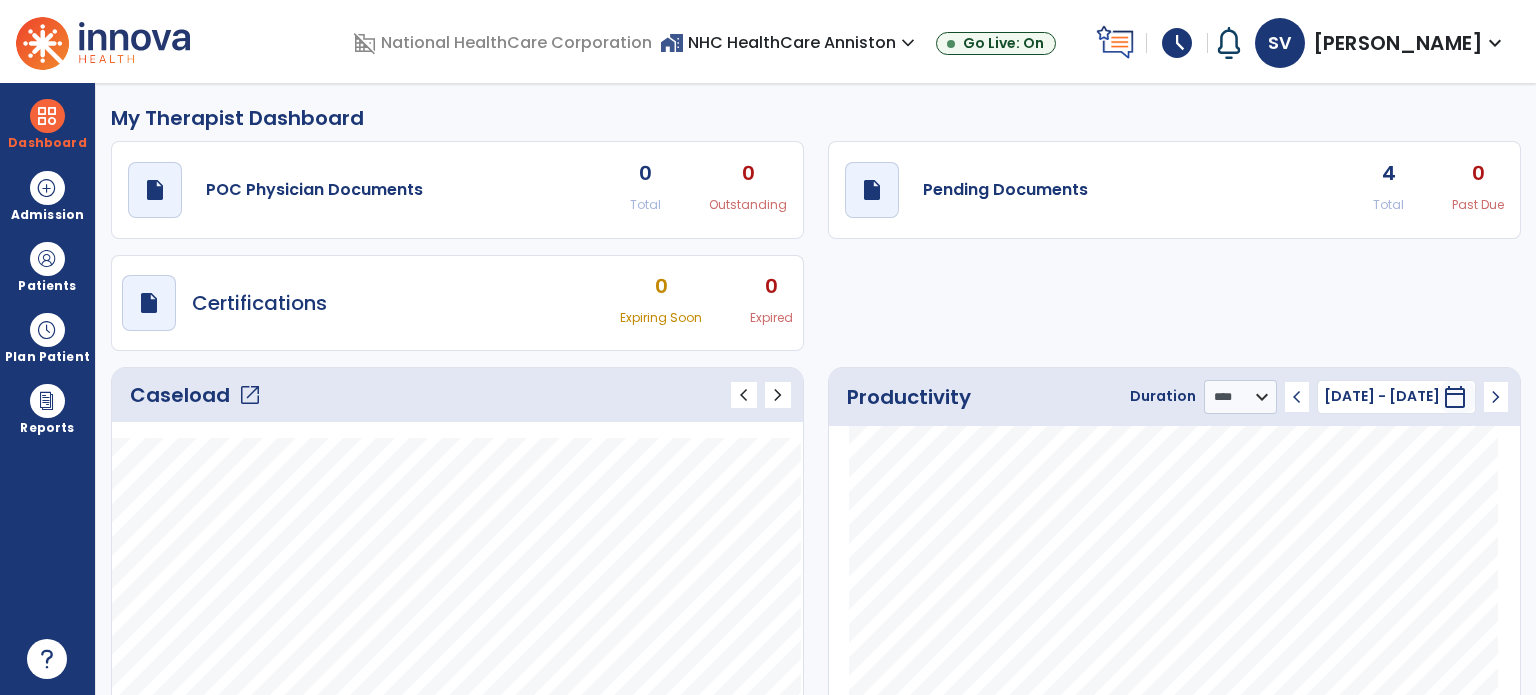 click on "open_in_new" 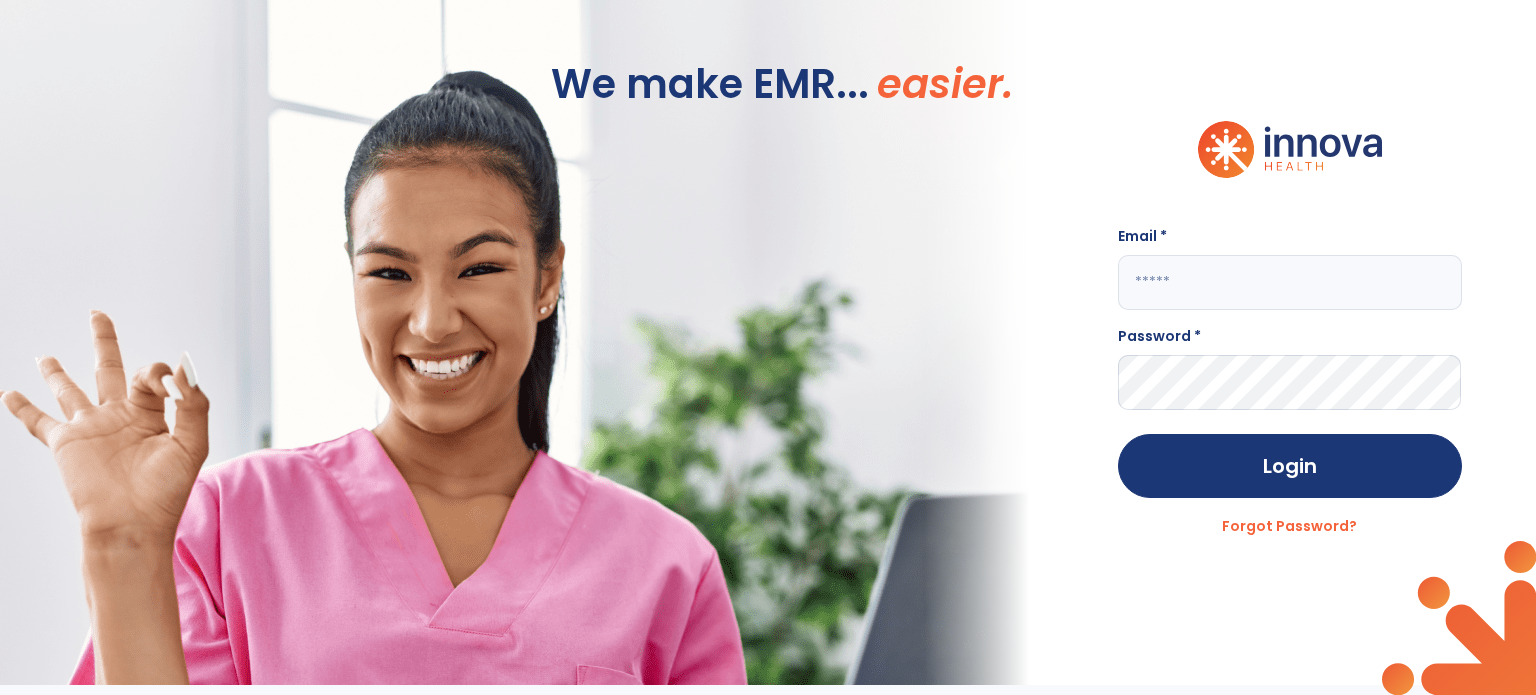 click 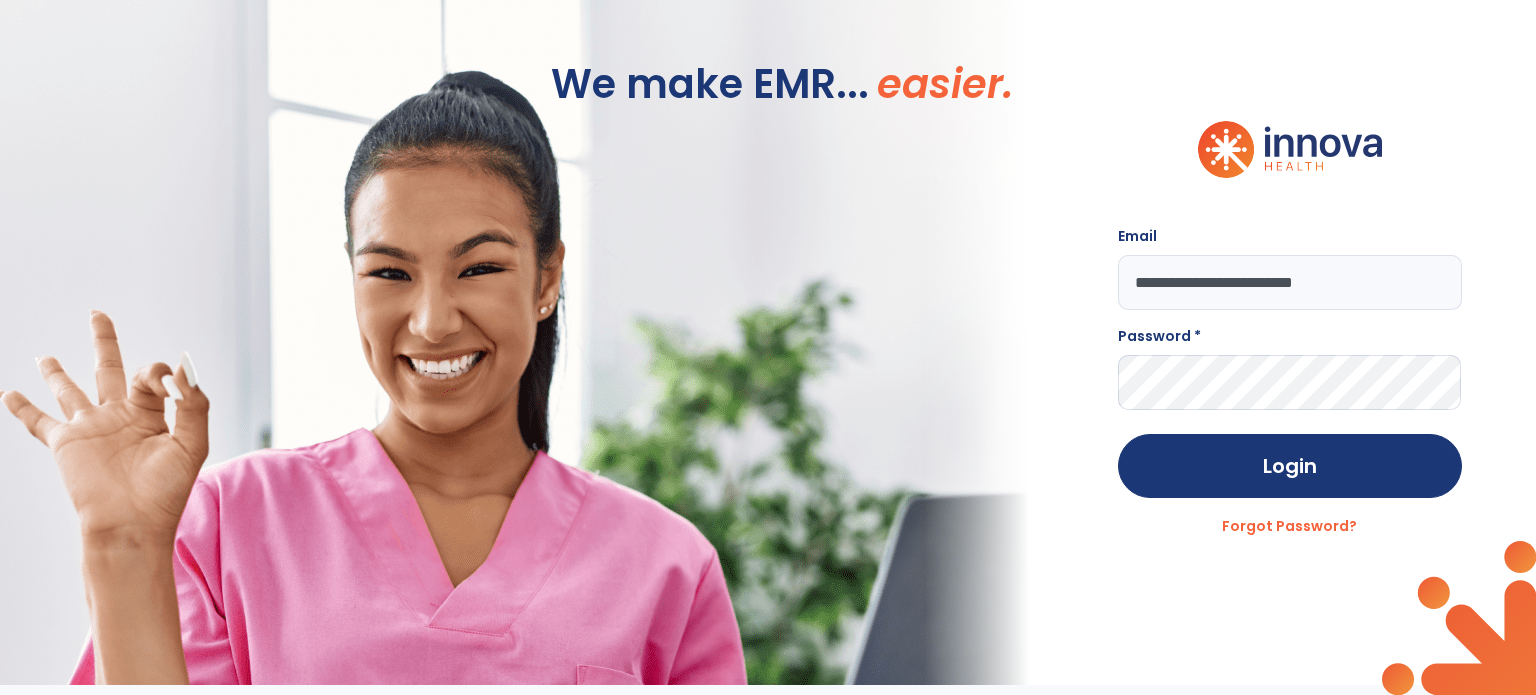type on "**********" 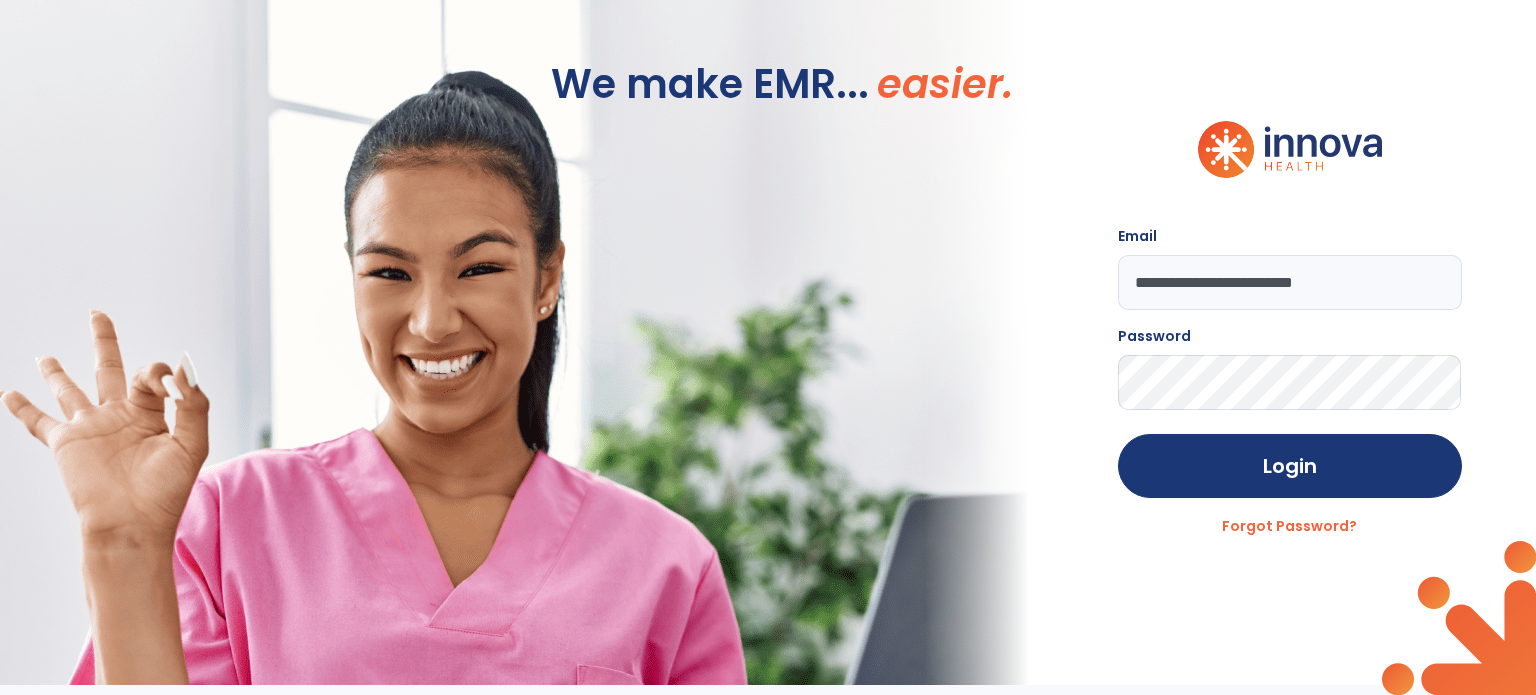 click on "Login" 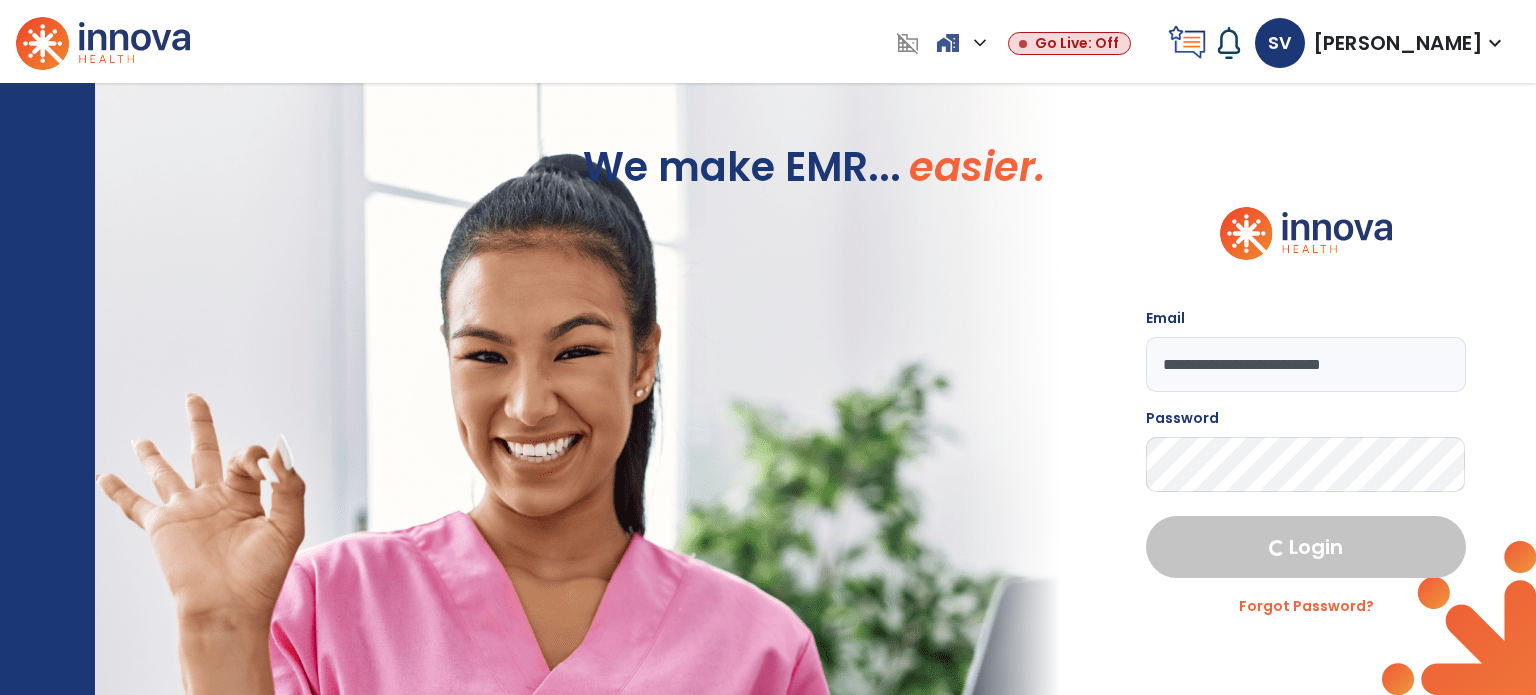select on "****" 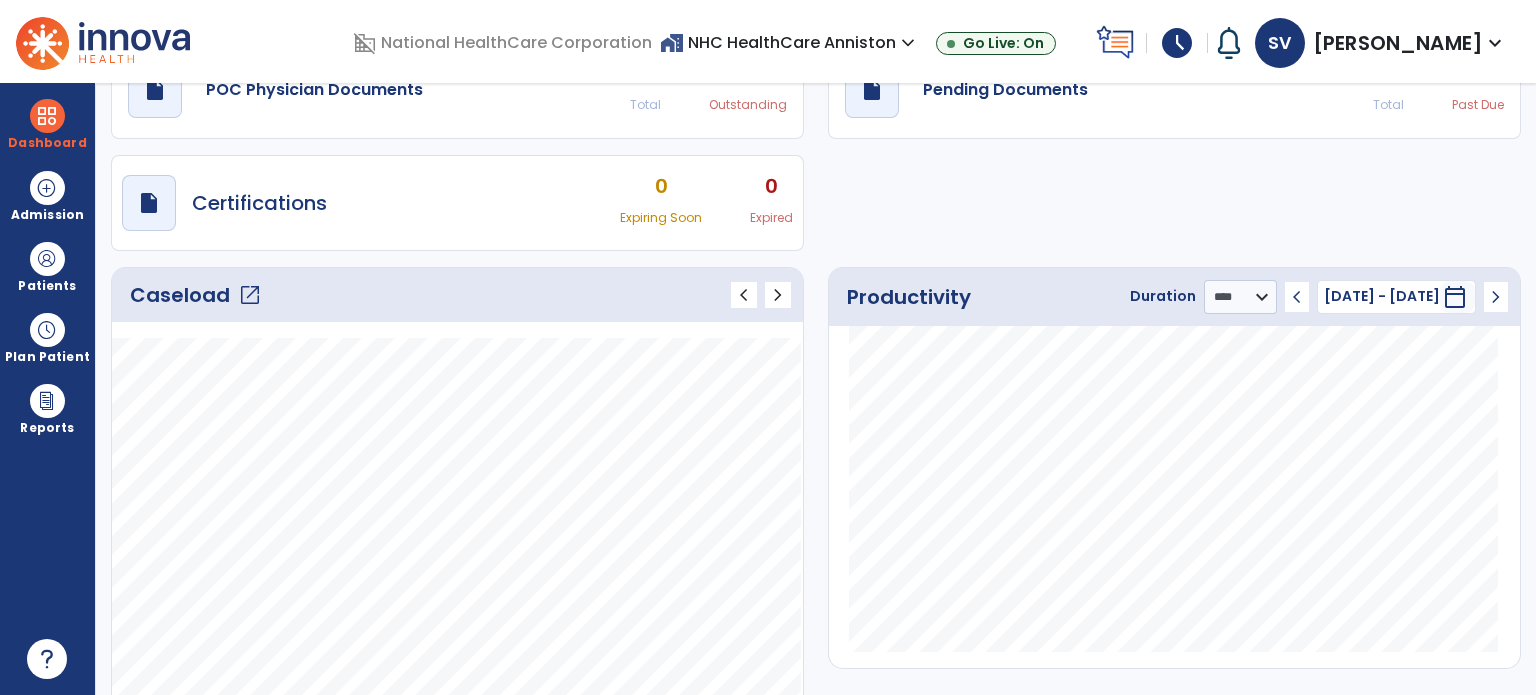 scroll, scrollTop: 0, scrollLeft: 0, axis: both 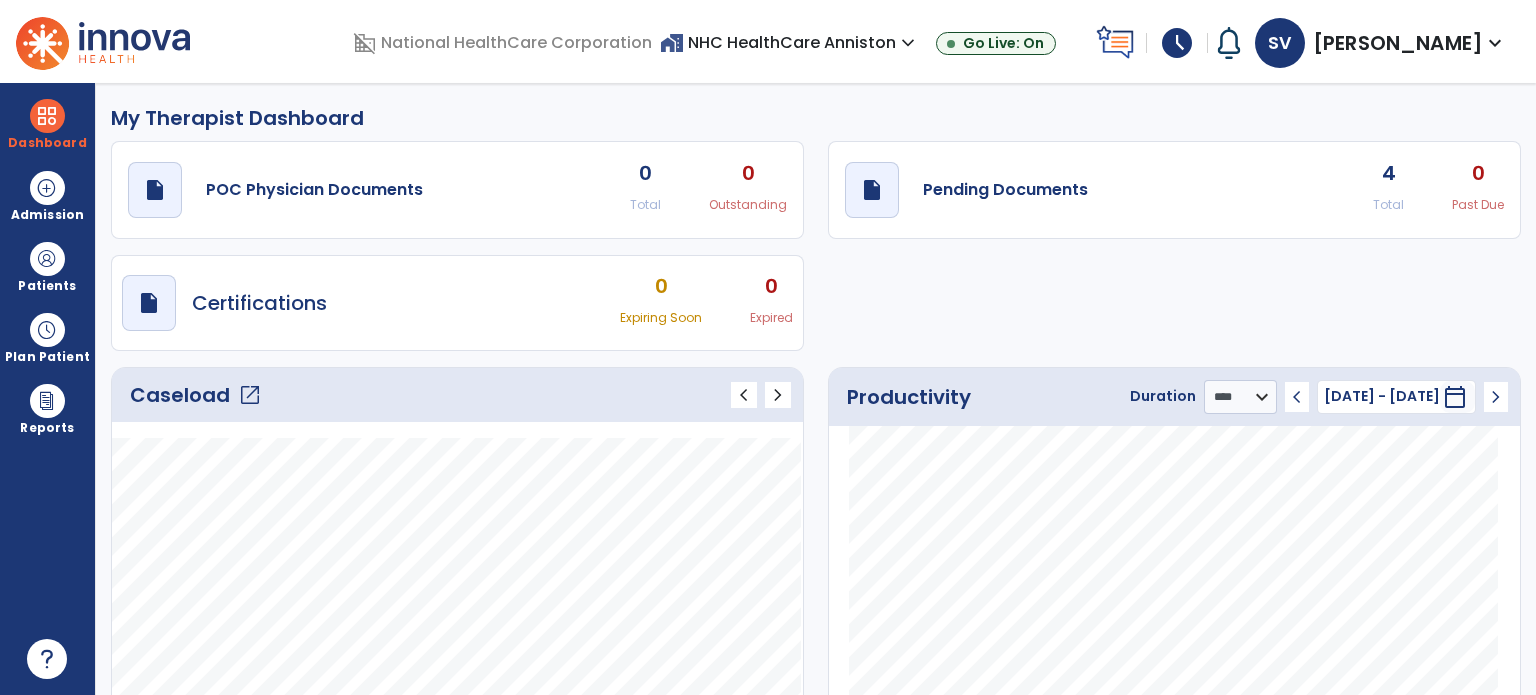 click on "open_in_new" 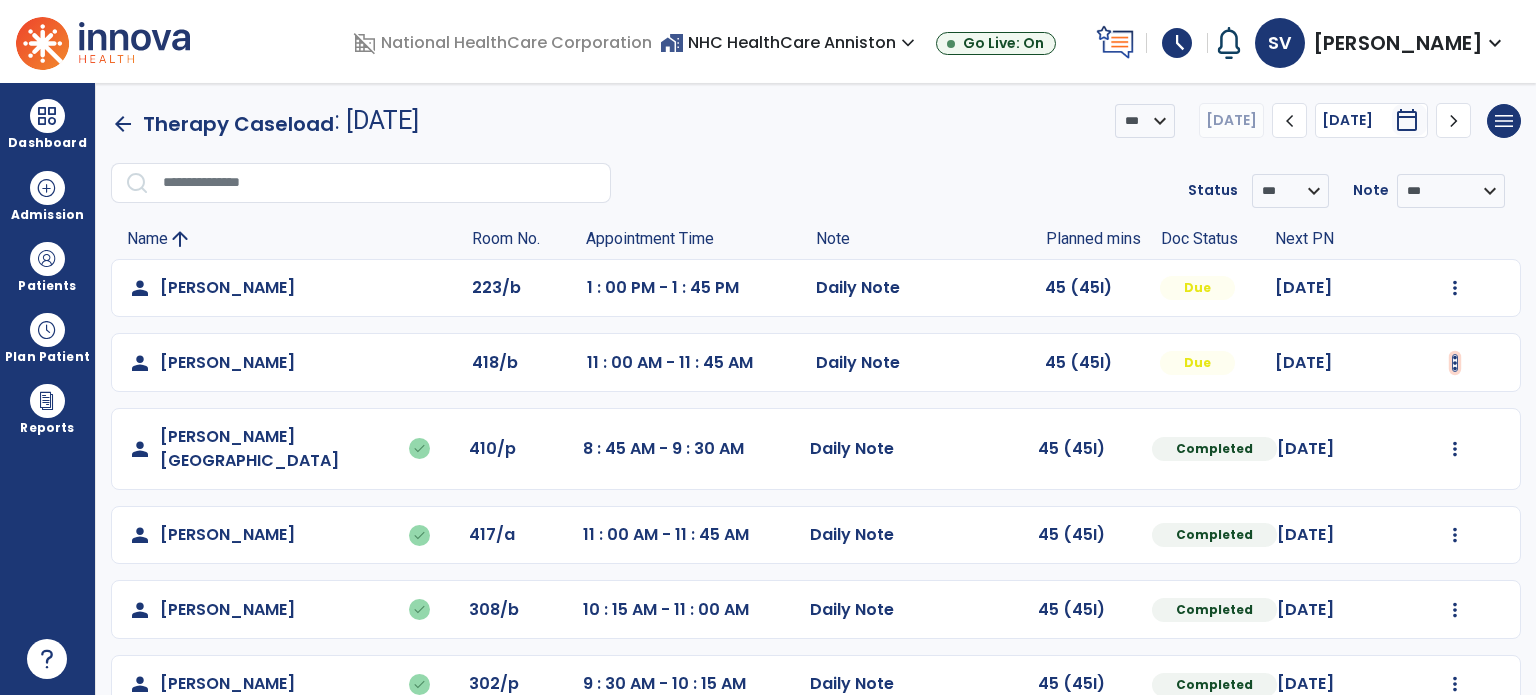 click at bounding box center [1455, 288] 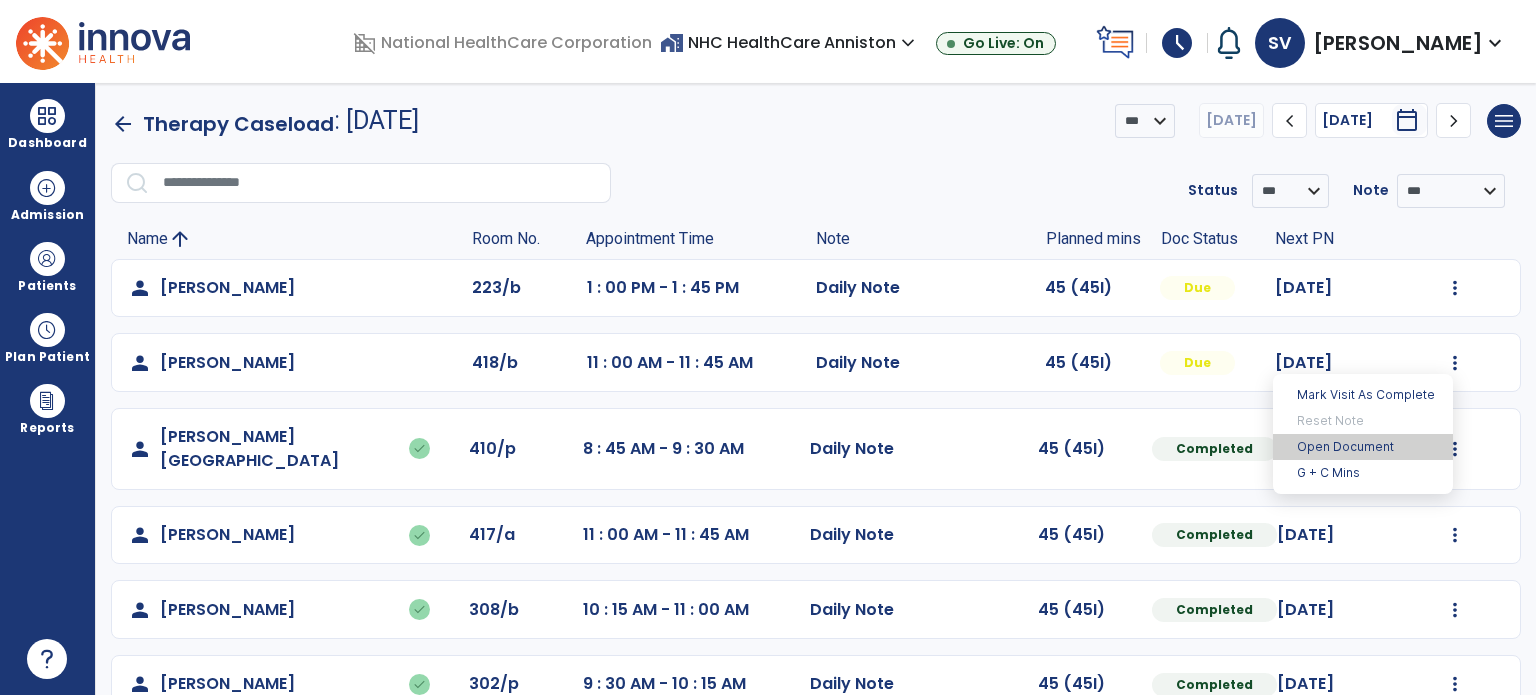 click on "Open Document" at bounding box center (1363, 447) 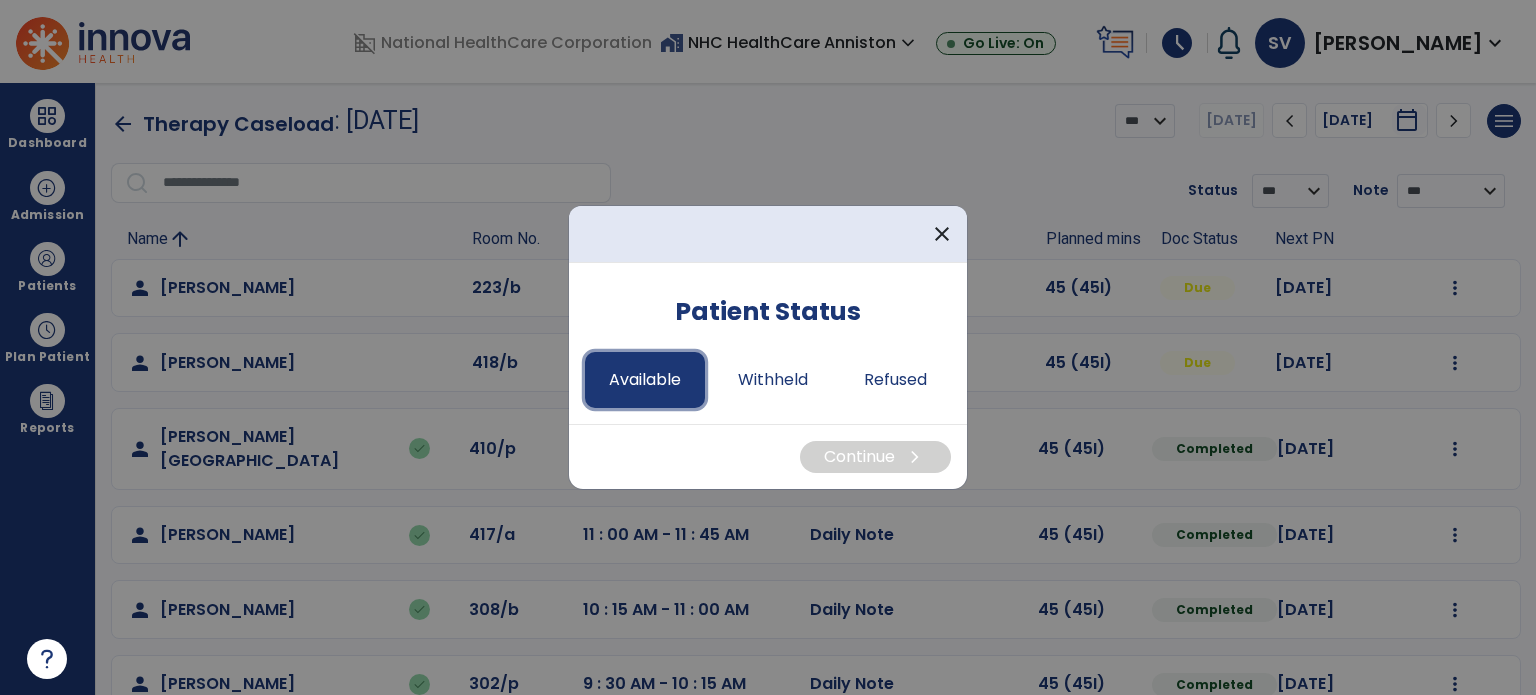 click on "Available" at bounding box center (645, 380) 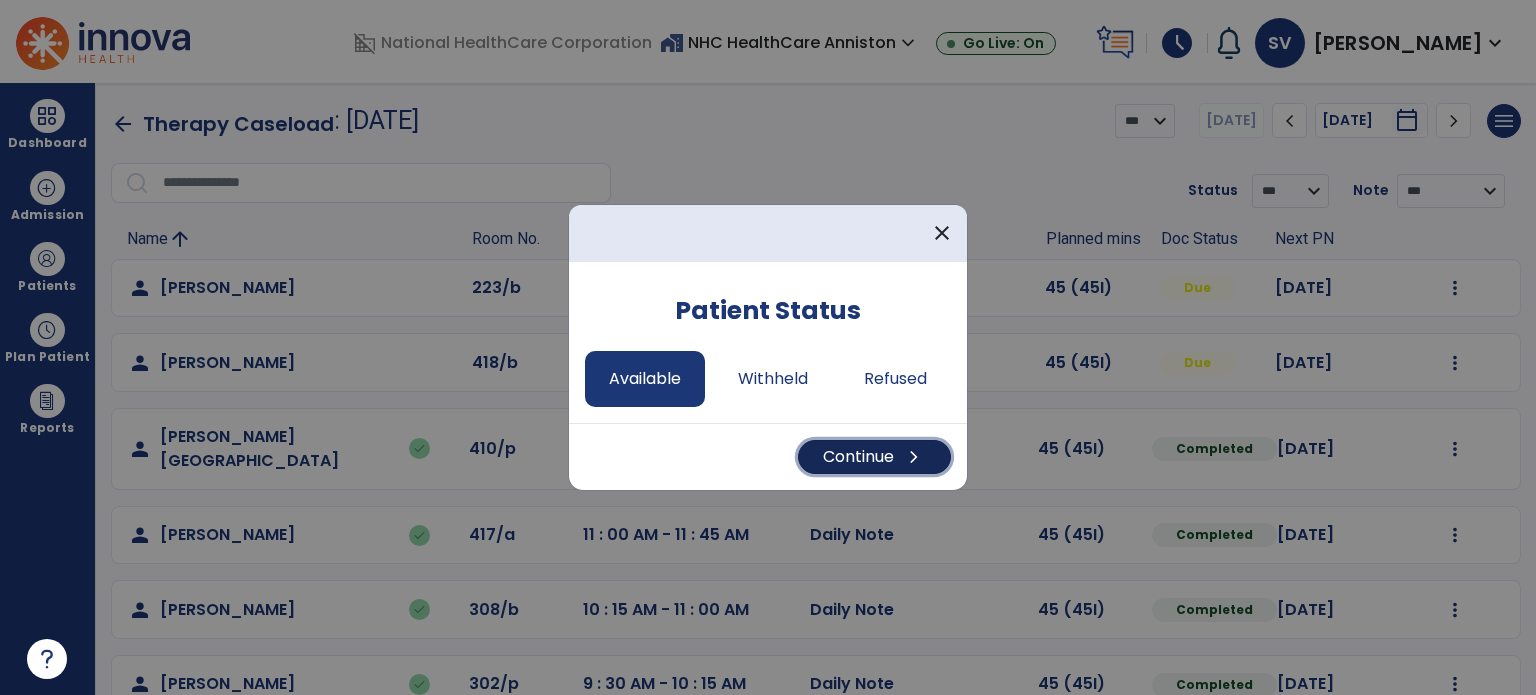 click on "Continue   chevron_right" at bounding box center [874, 457] 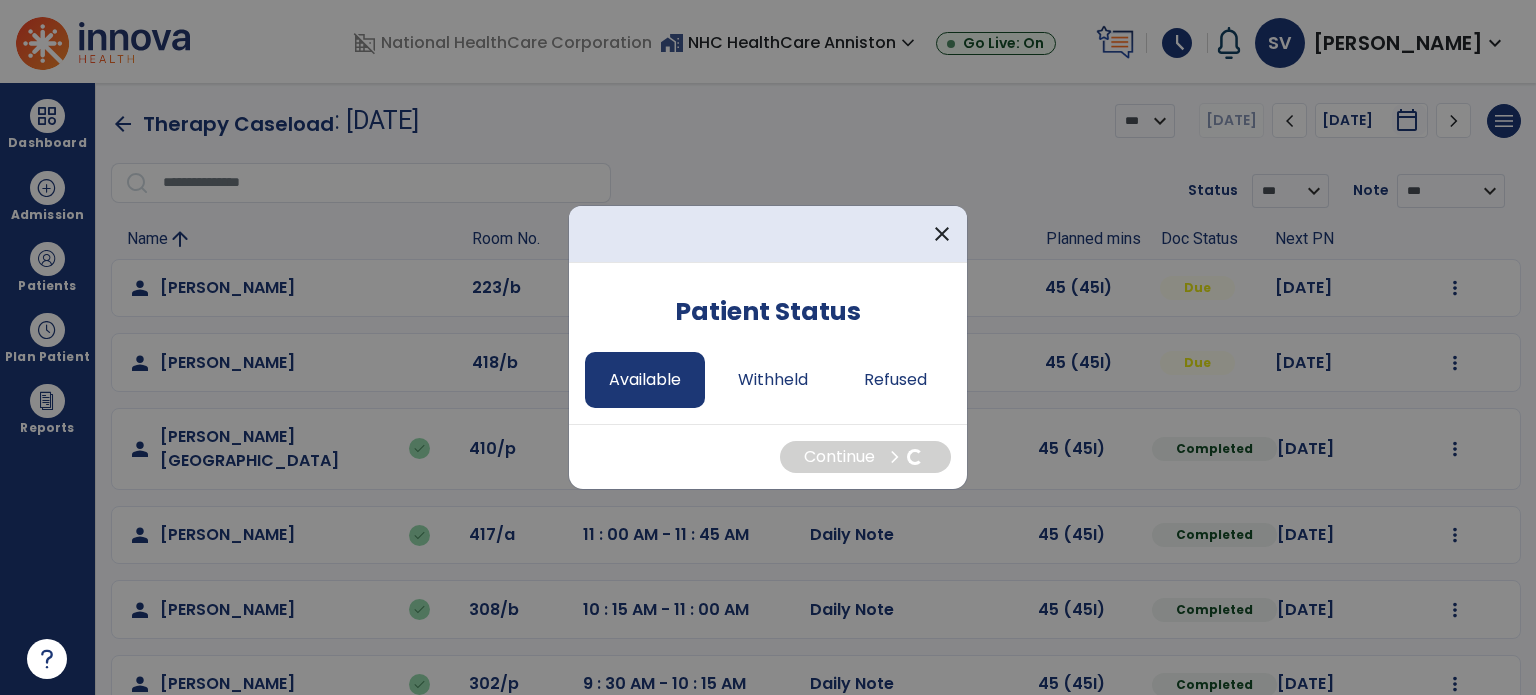 select on "*" 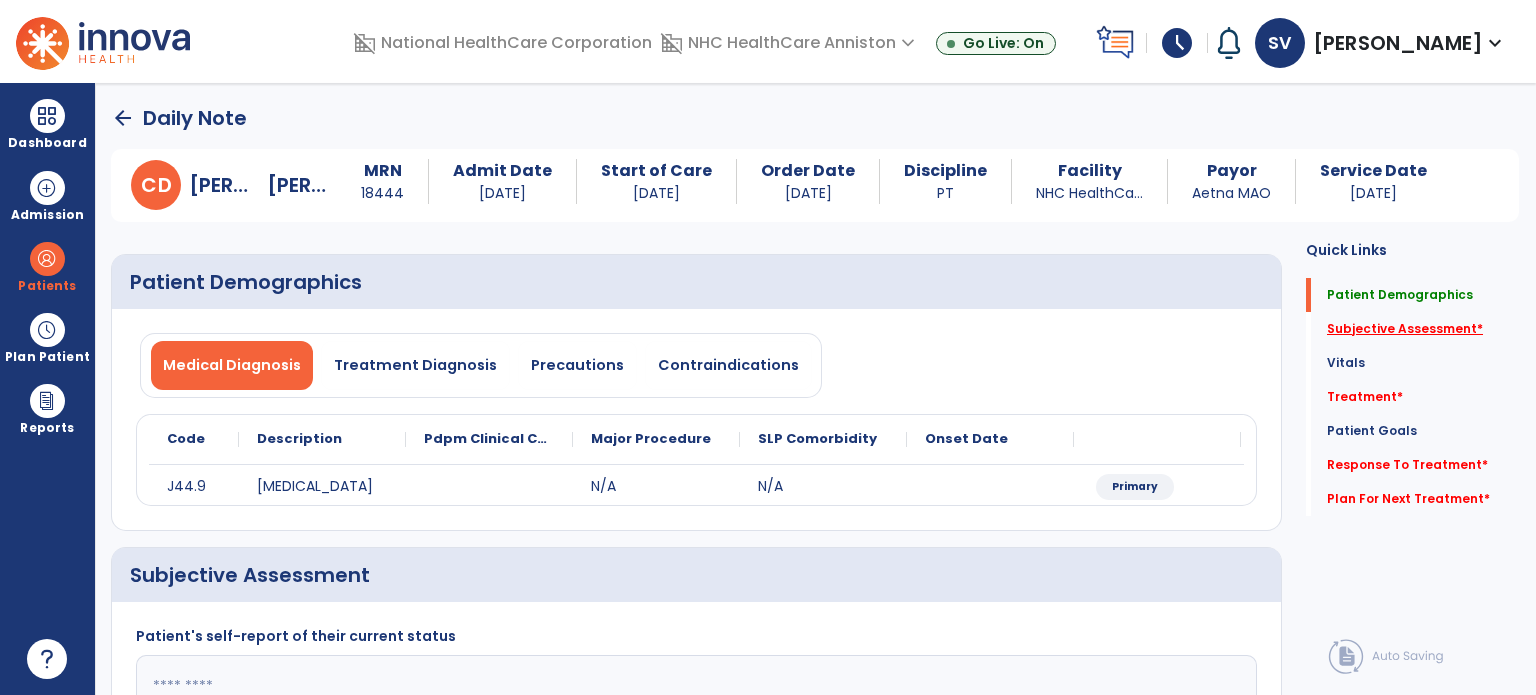 click on "Subjective Assessment   *" 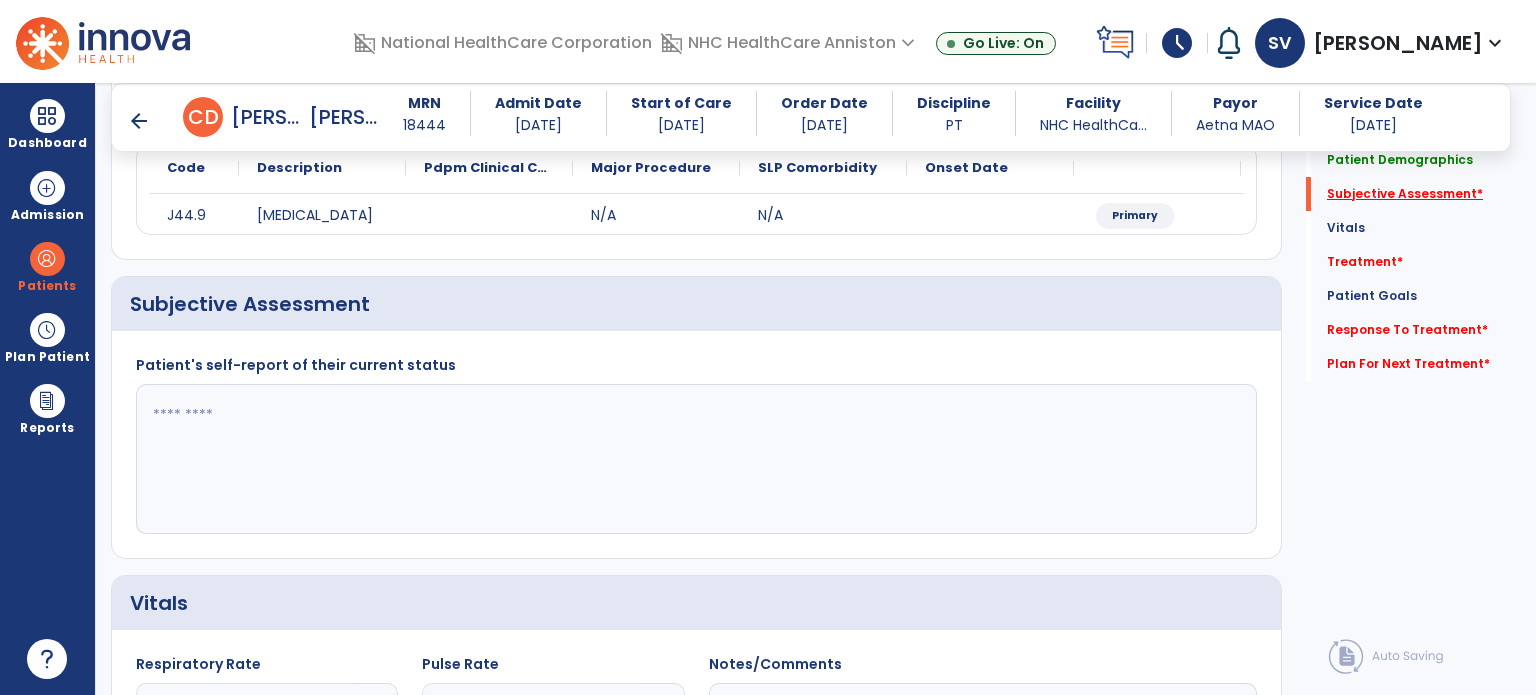 scroll, scrollTop: 298, scrollLeft: 0, axis: vertical 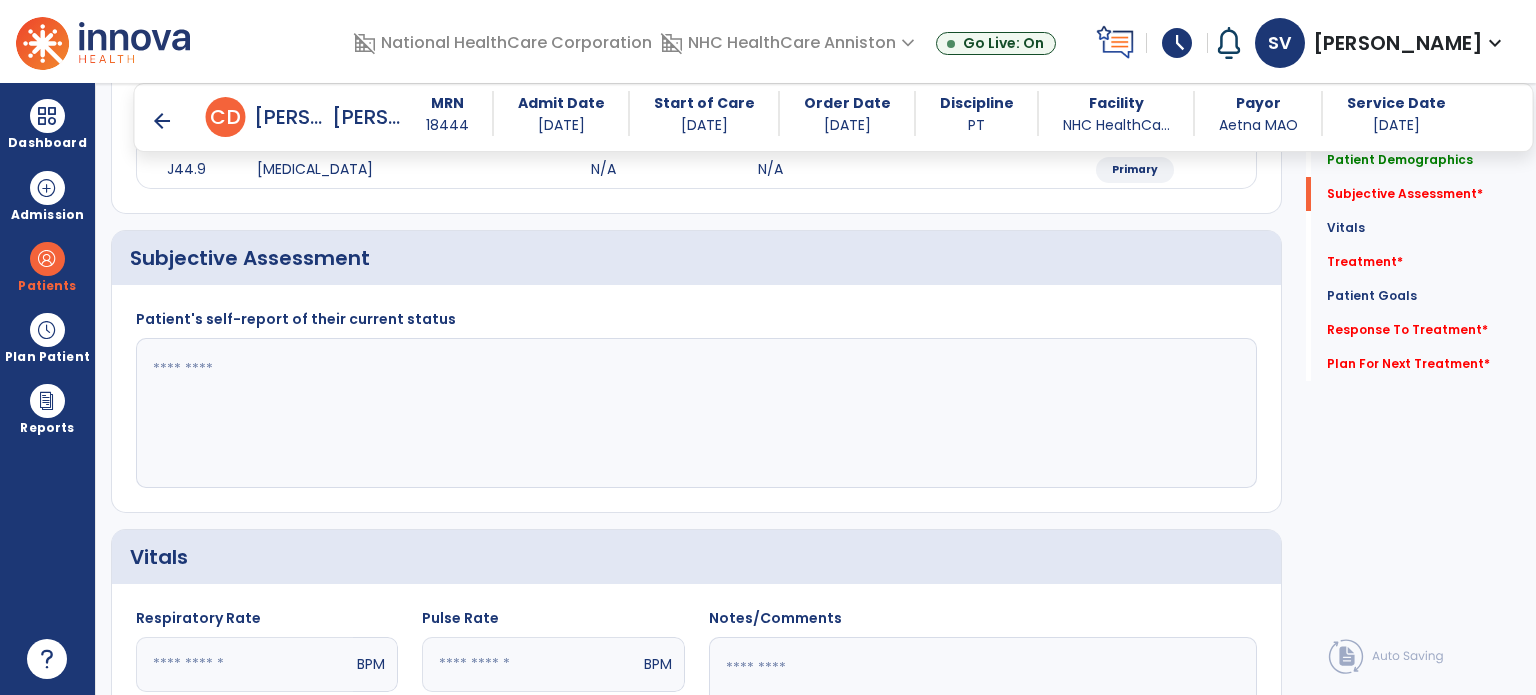 click 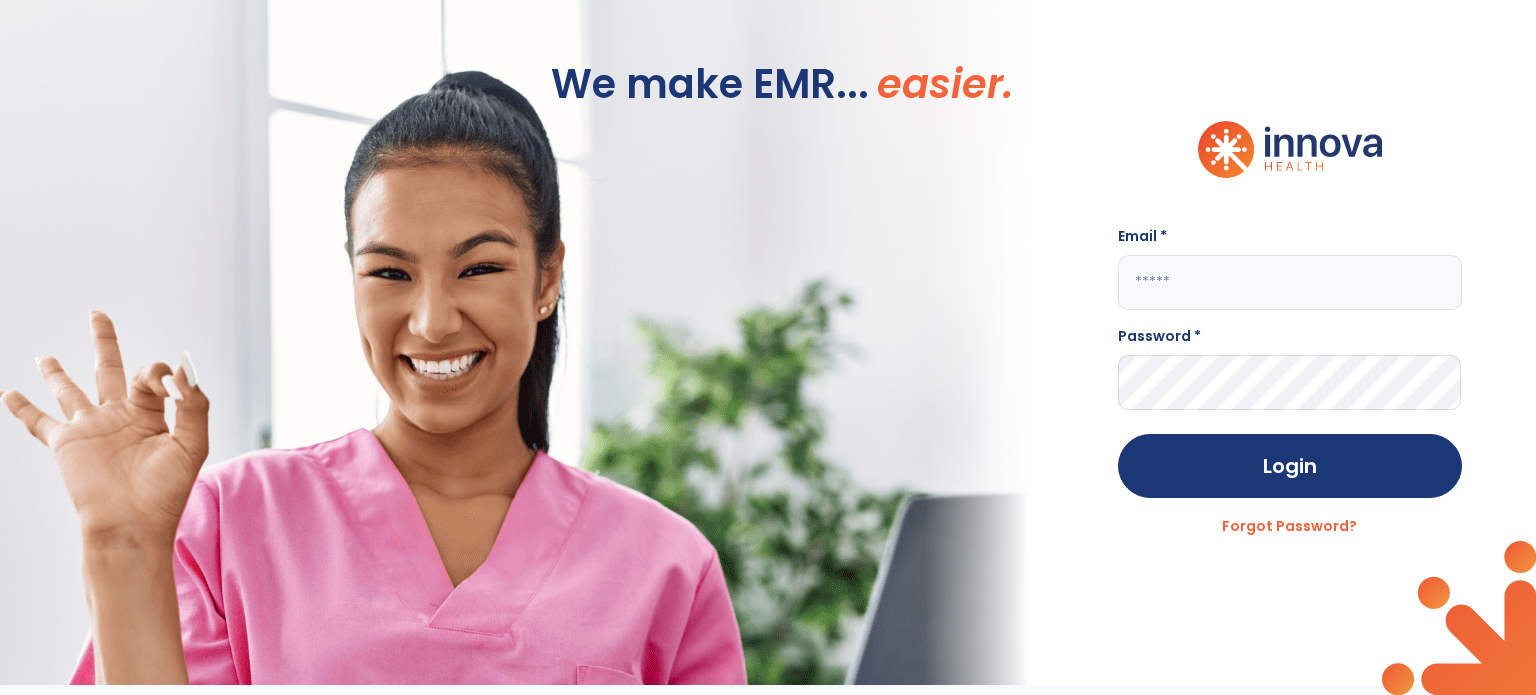 scroll, scrollTop: 0, scrollLeft: 0, axis: both 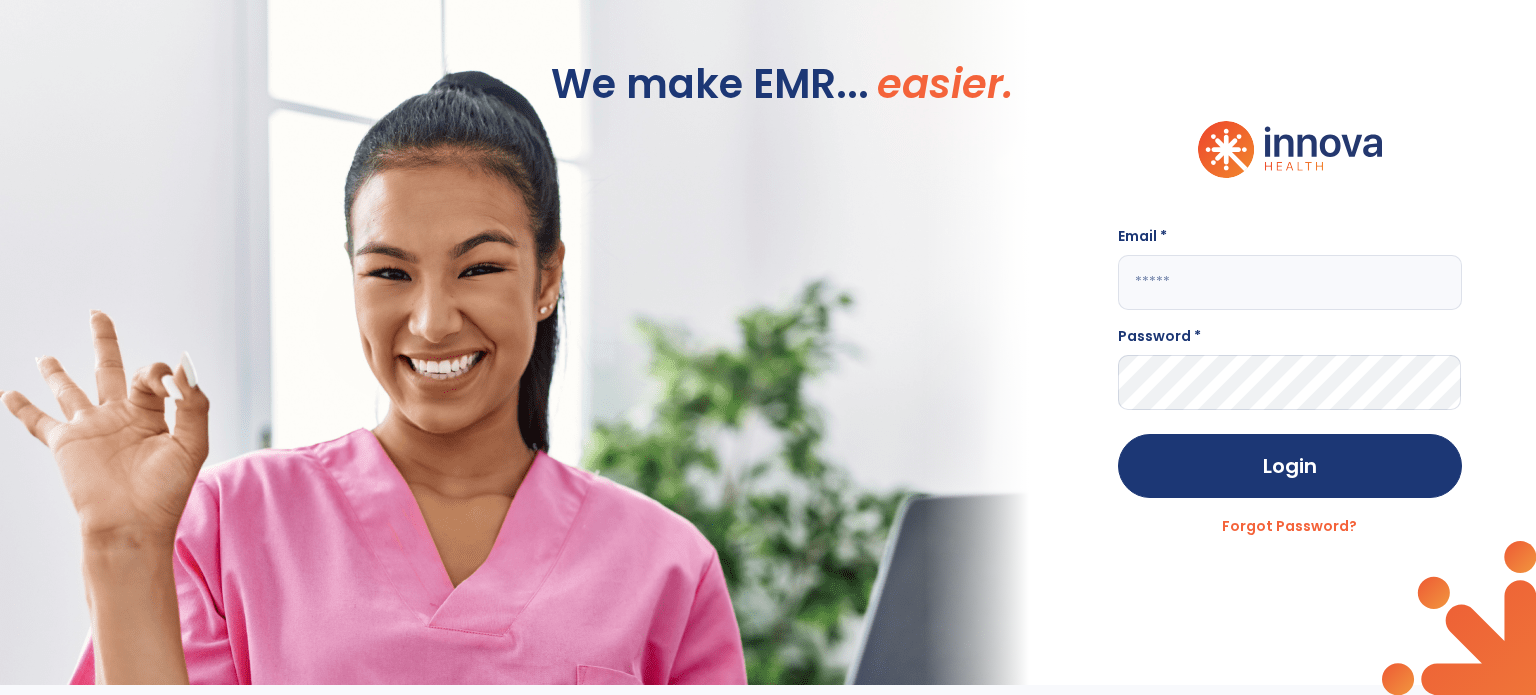 click 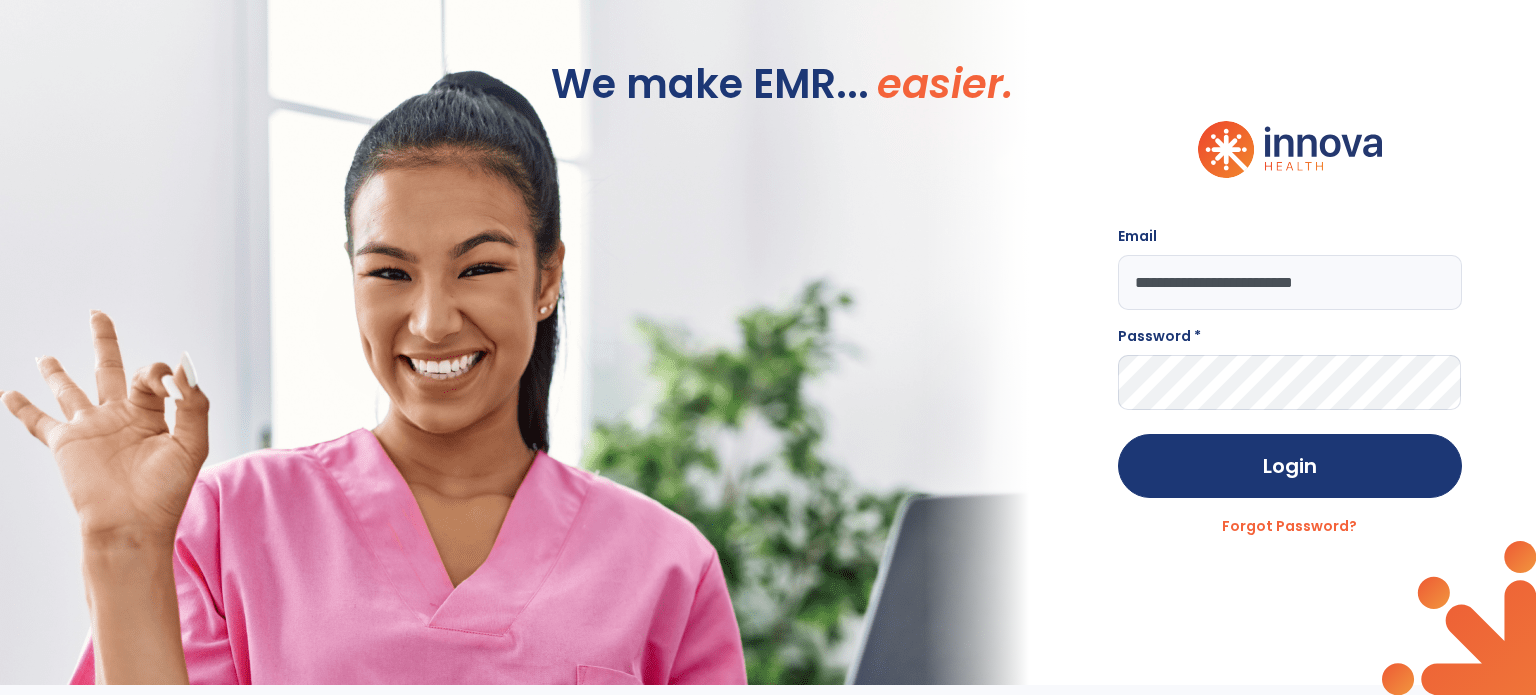 type on "**********" 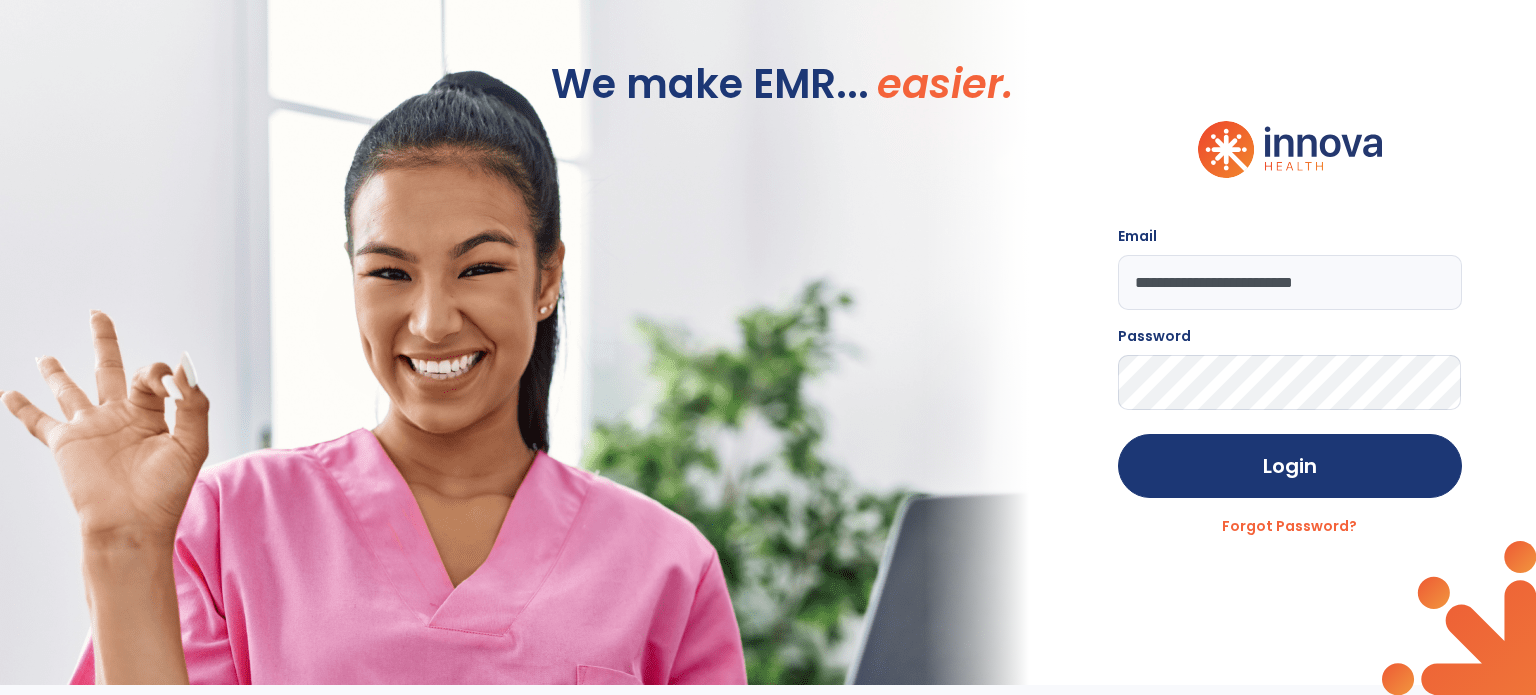 click on "Login" 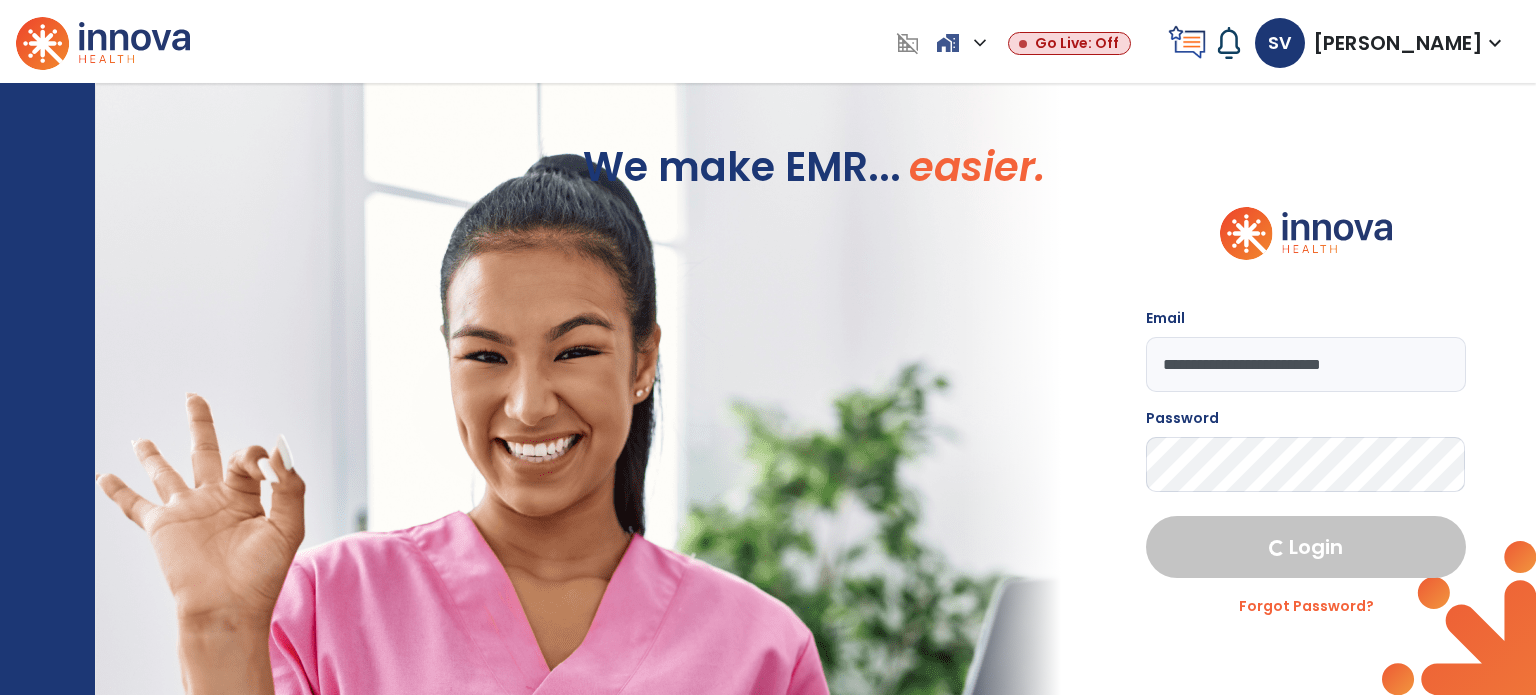select on "****" 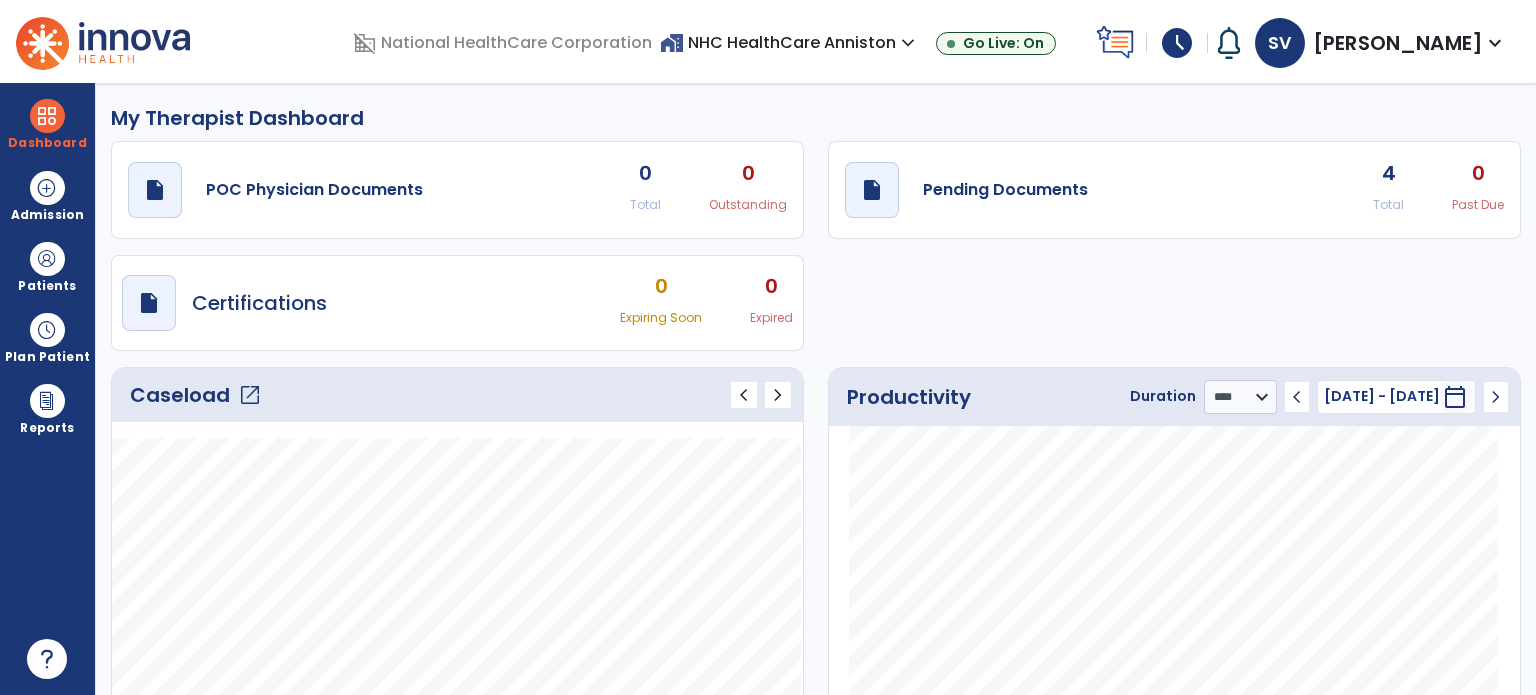 click on "open_in_new" 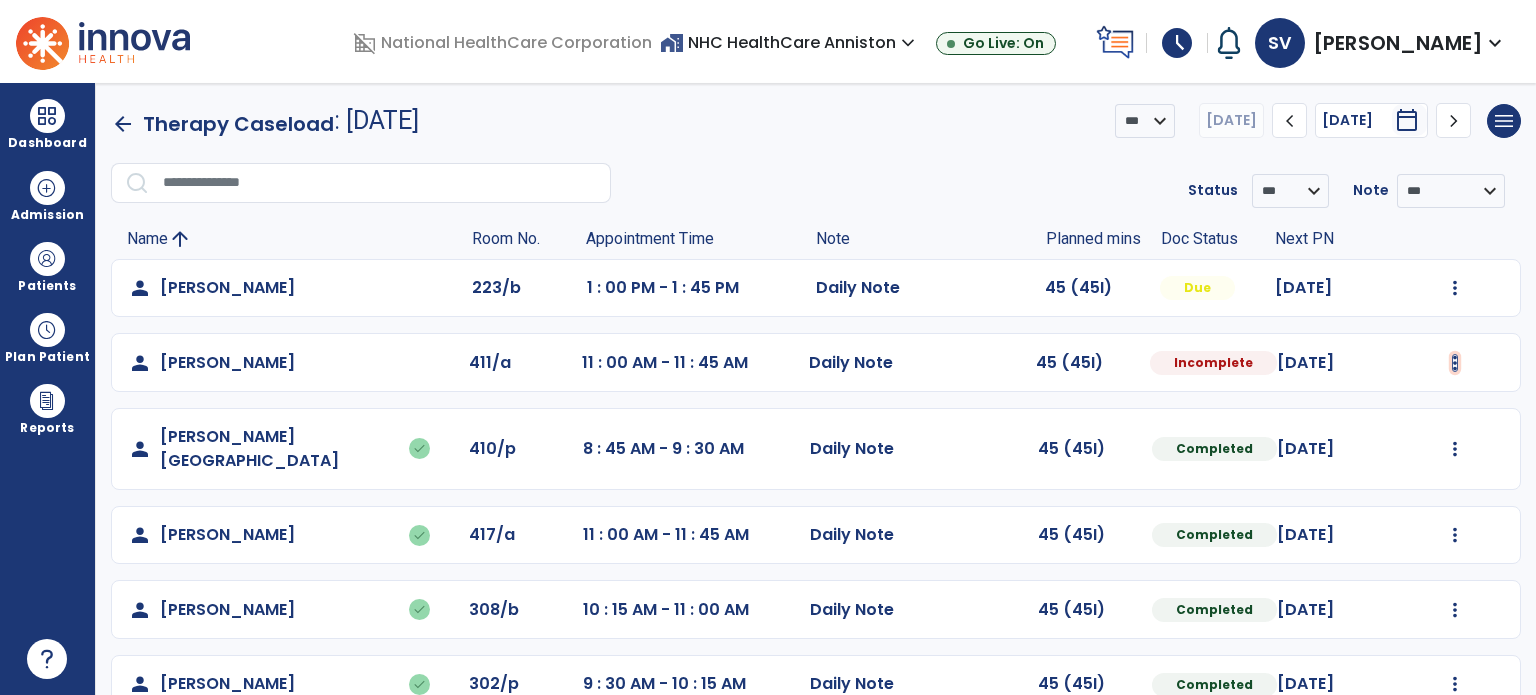 click at bounding box center [1455, 288] 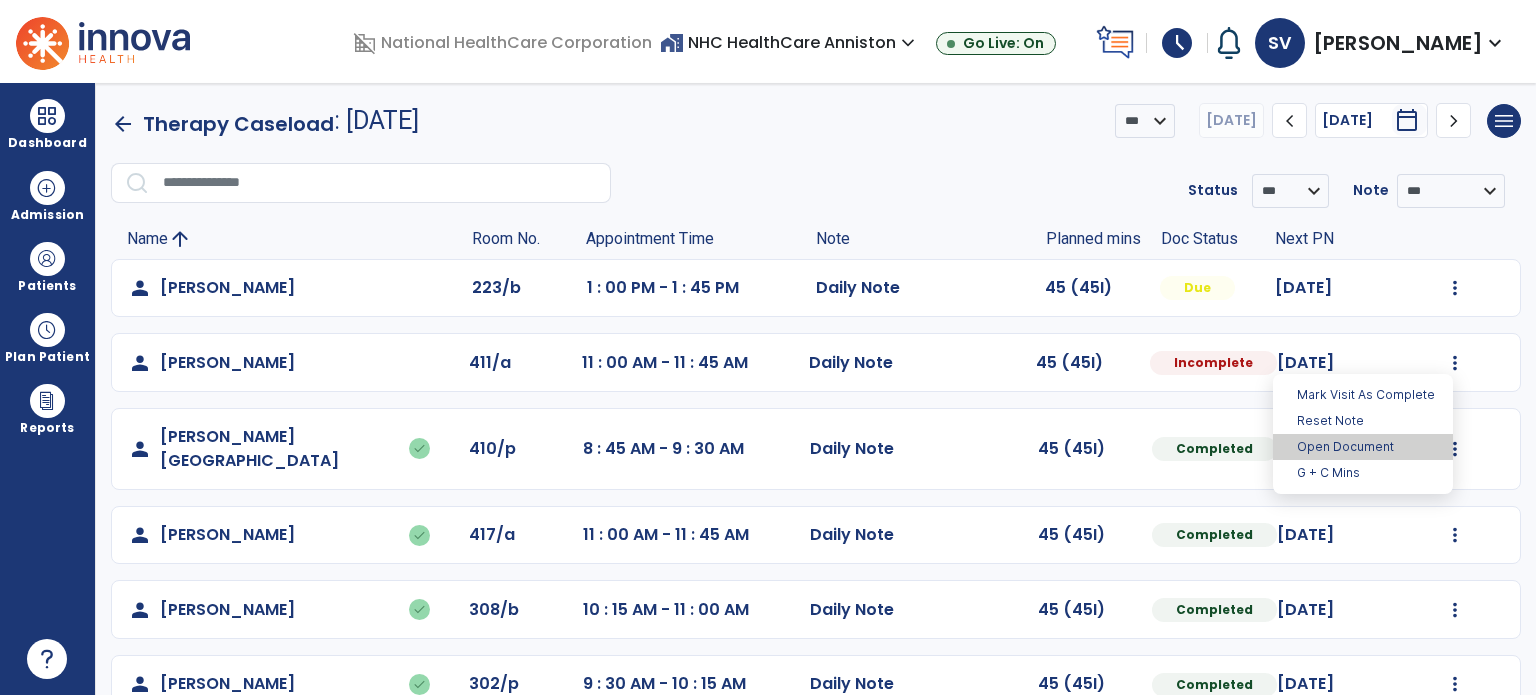 click on "Open Document" at bounding box center [1363, 447] 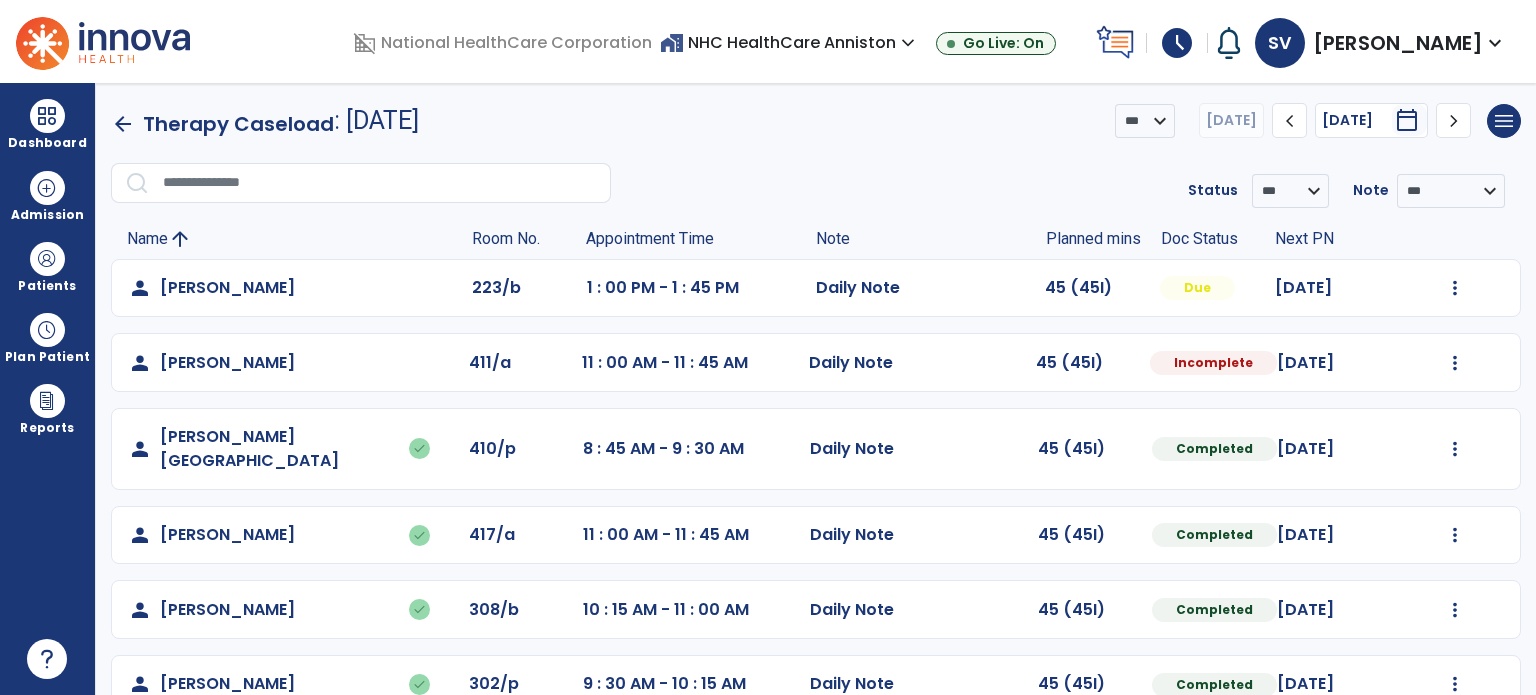 select on "*" 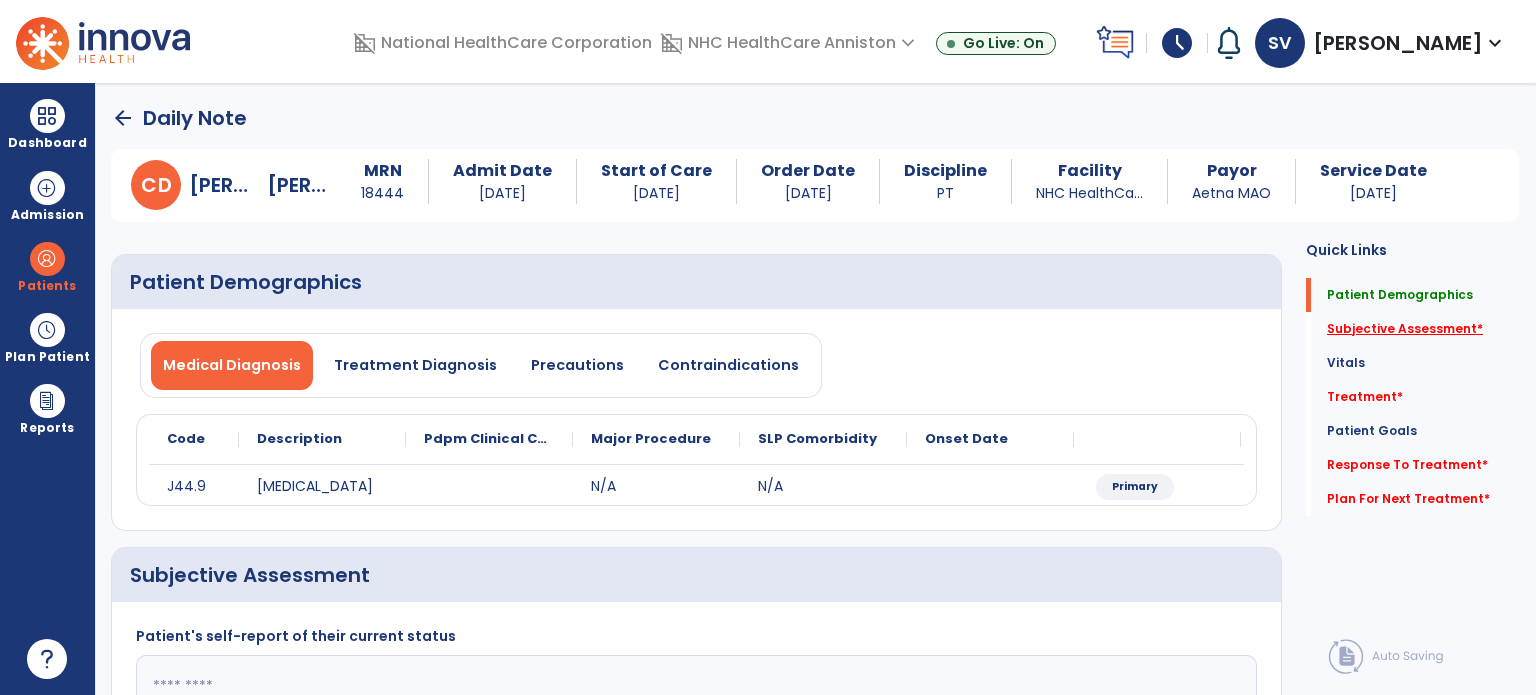click on "Subjective Assessment   *" 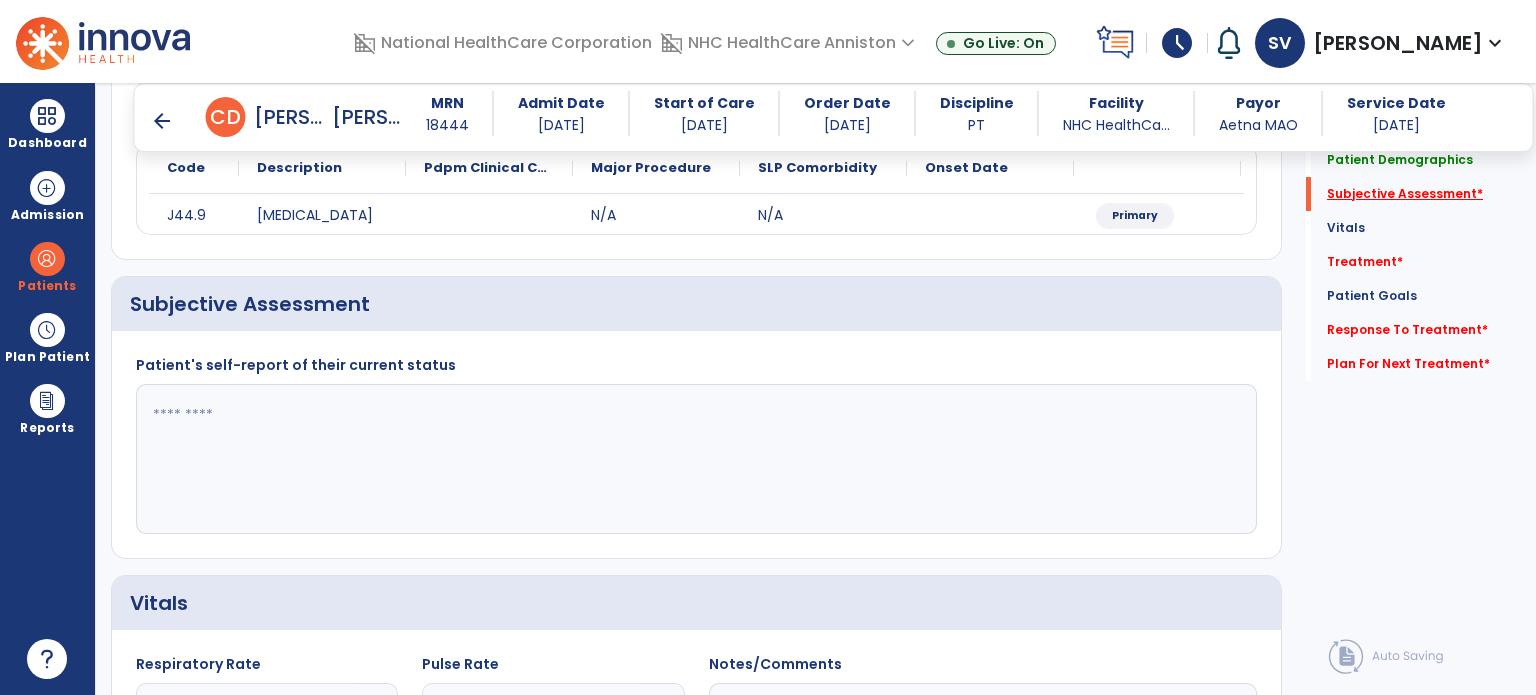 scroll, scrollTop: 298, scrollLeft: 0, axis: vertical 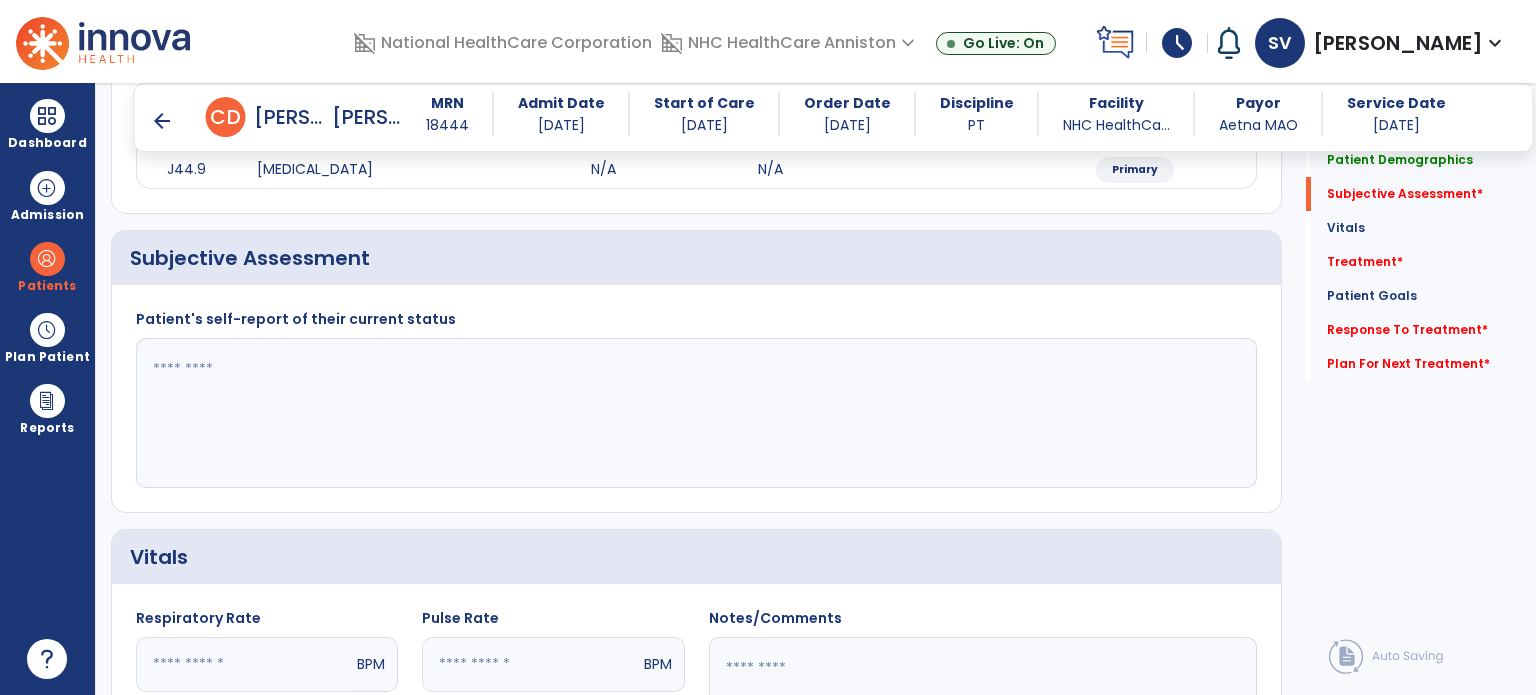 click 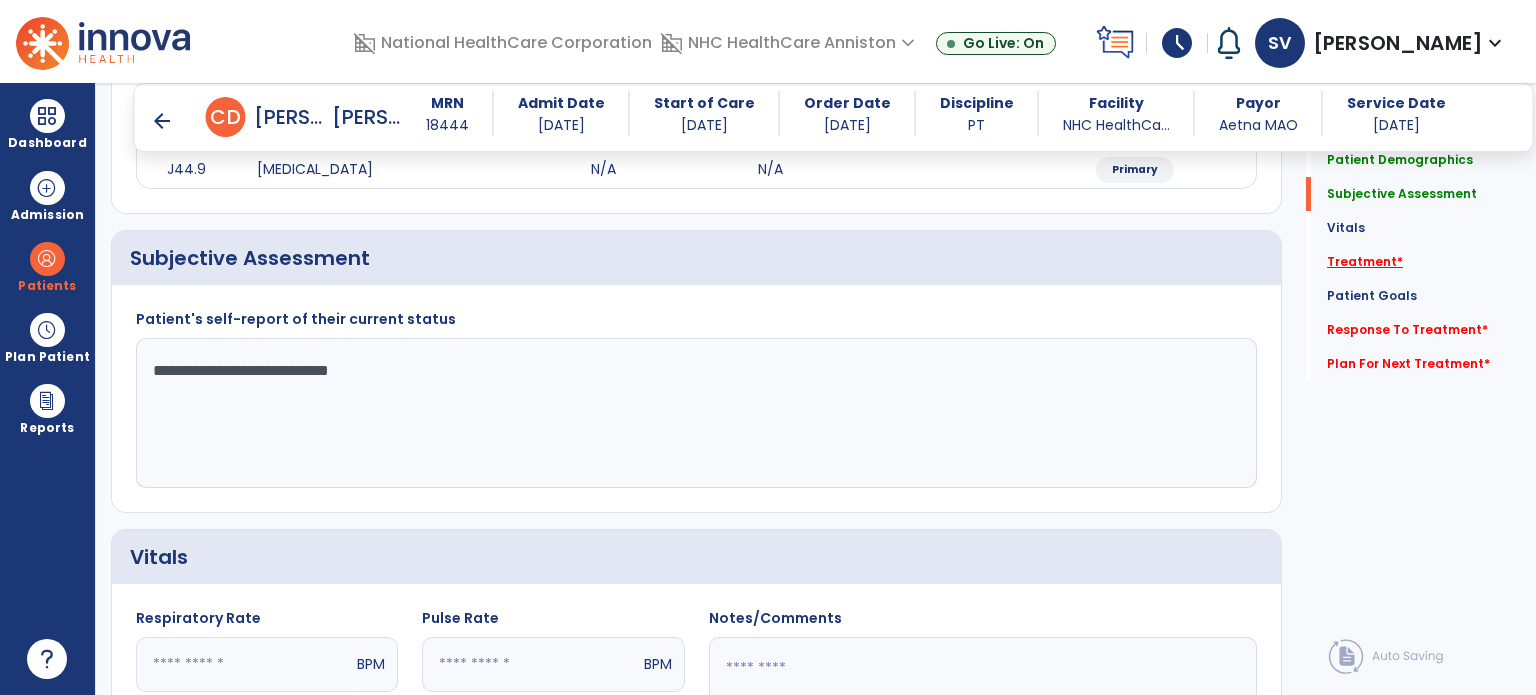 type on "**********" 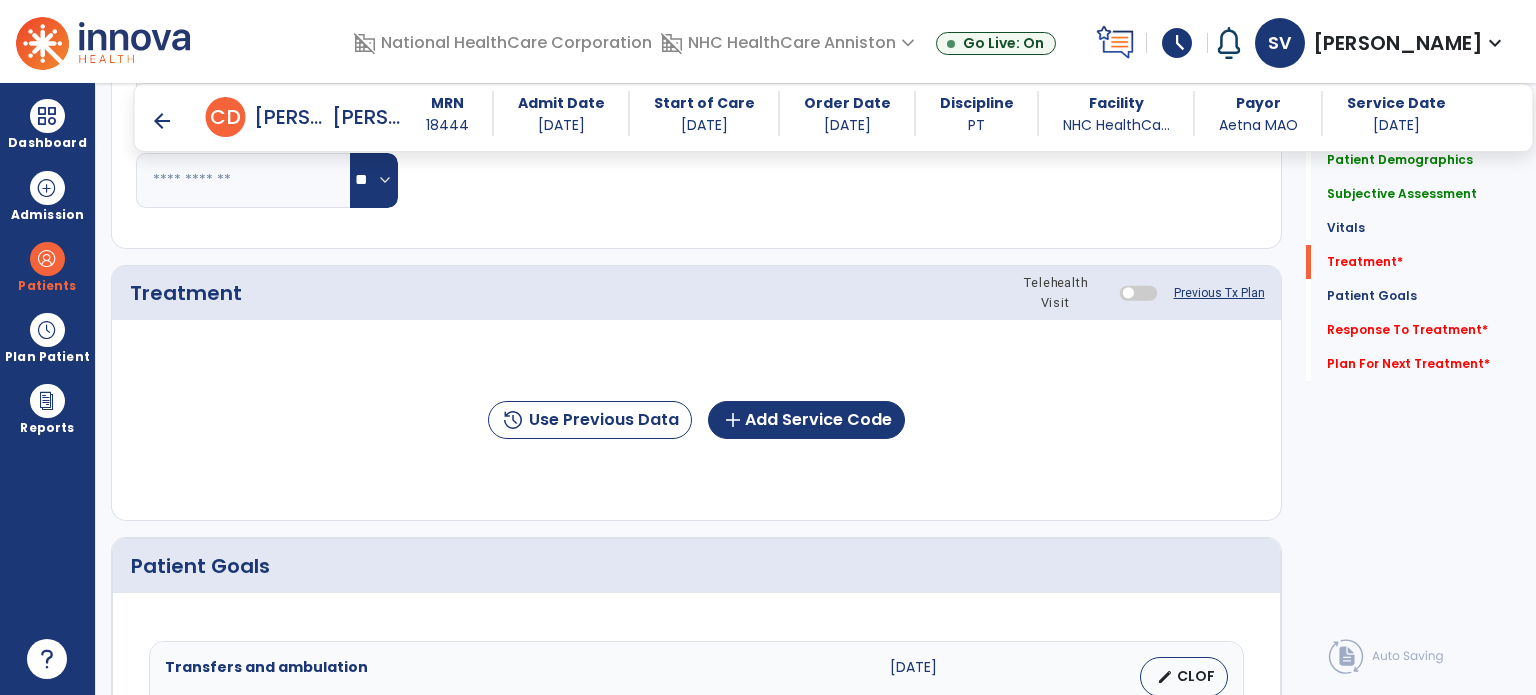 scroll, scrollTop: 987, scrollLeft: 0, axis: vertical 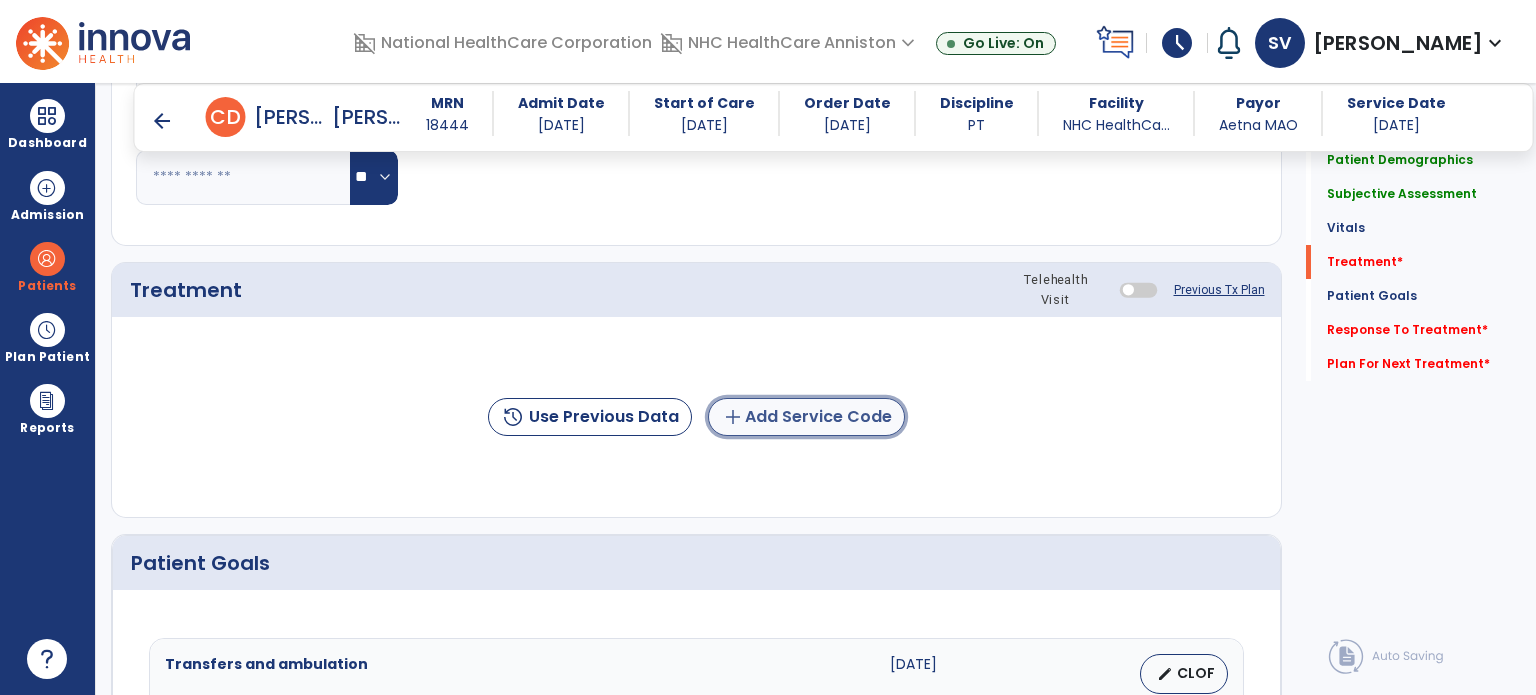 click on "add  Add Service Code" 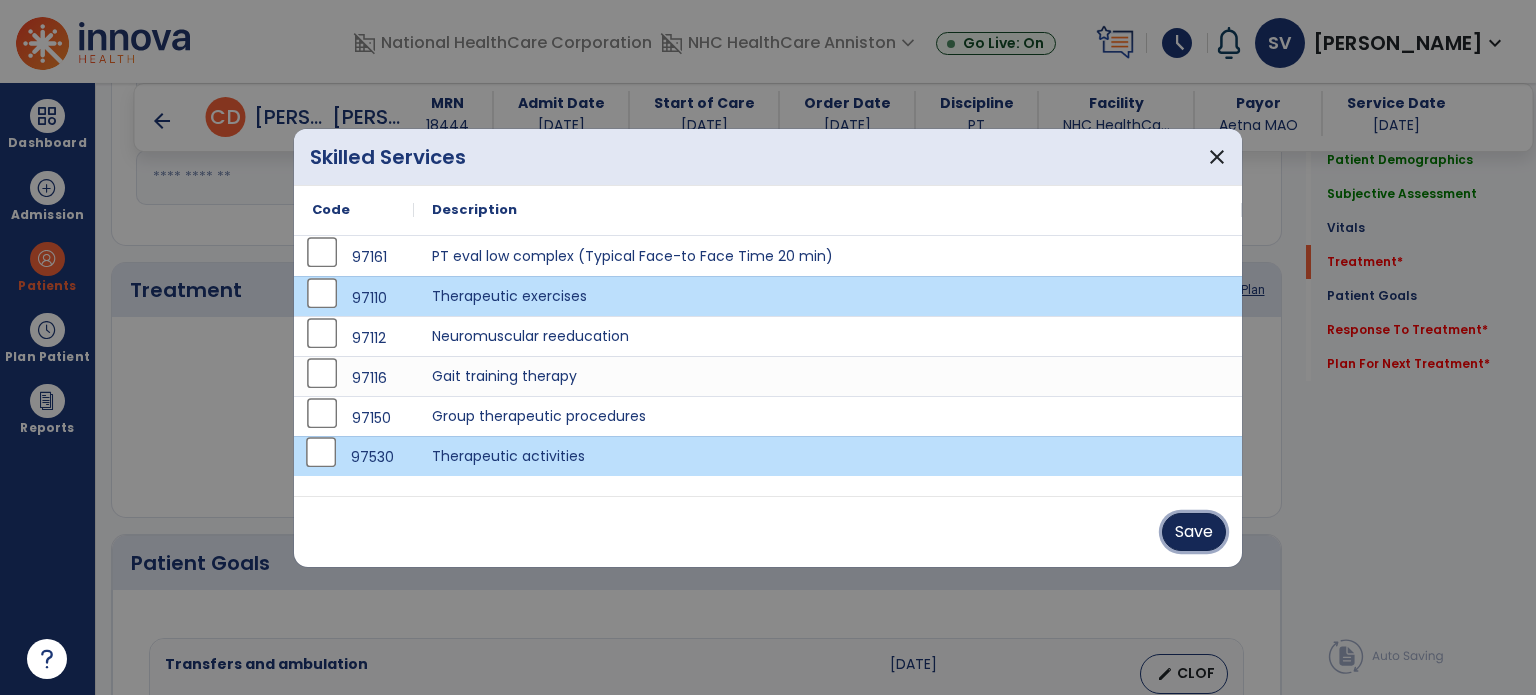 click on "Save" at bounding box center [1194, 532] 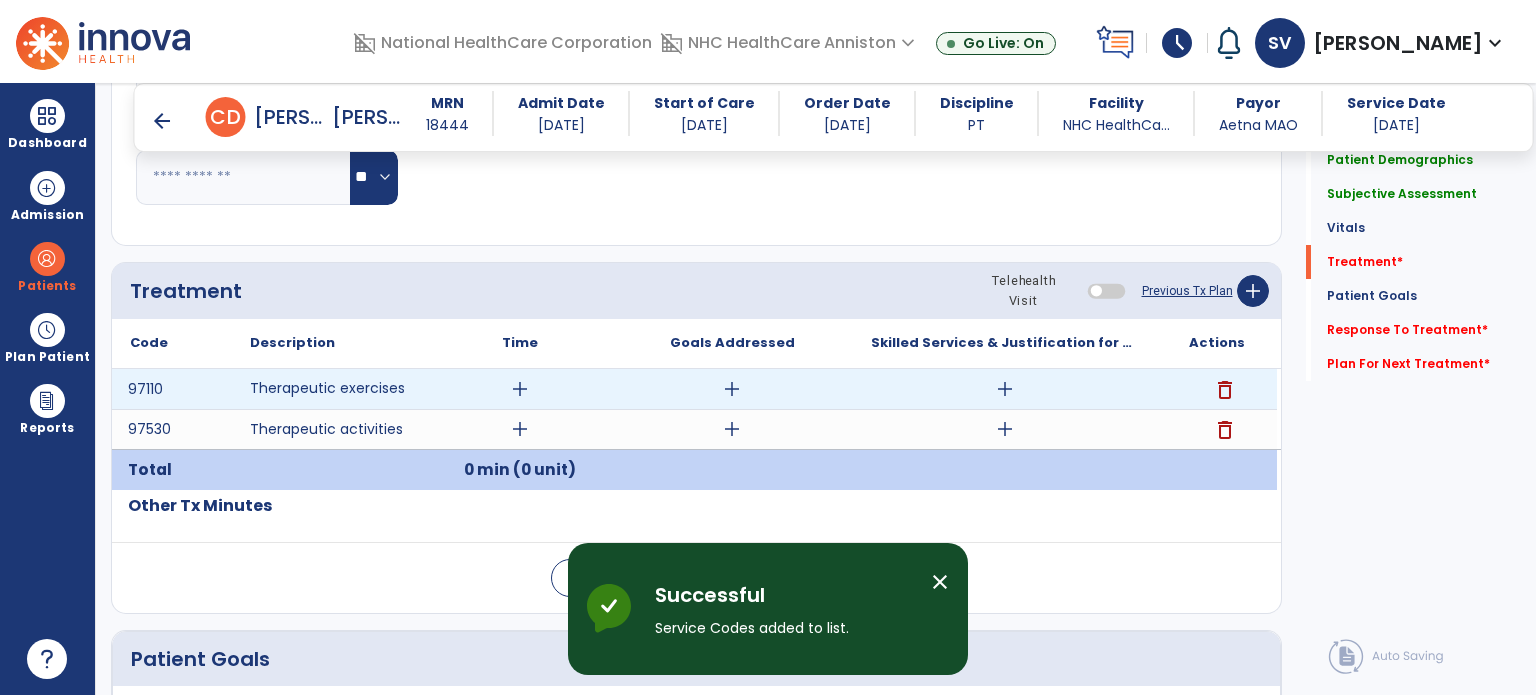 click on "add" at bounding box center (520, 389) 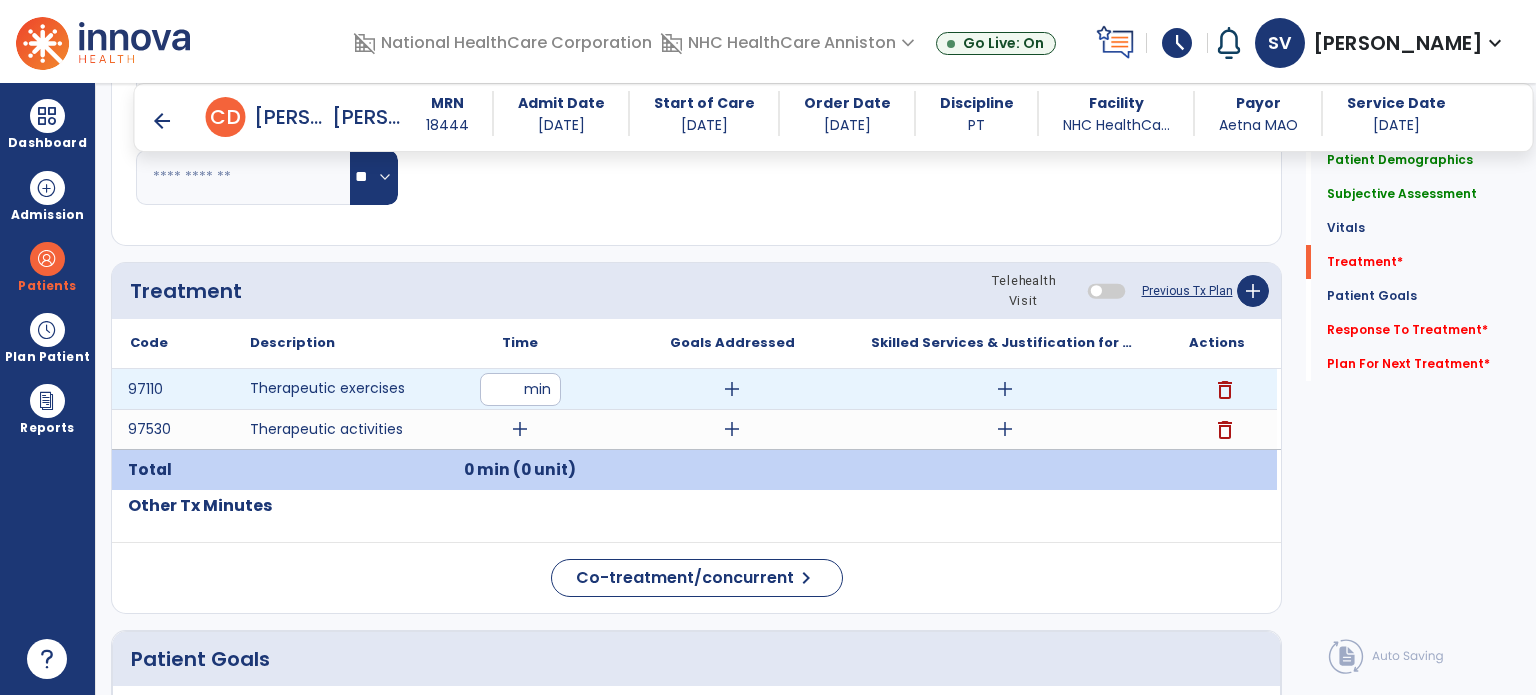 type on "**" 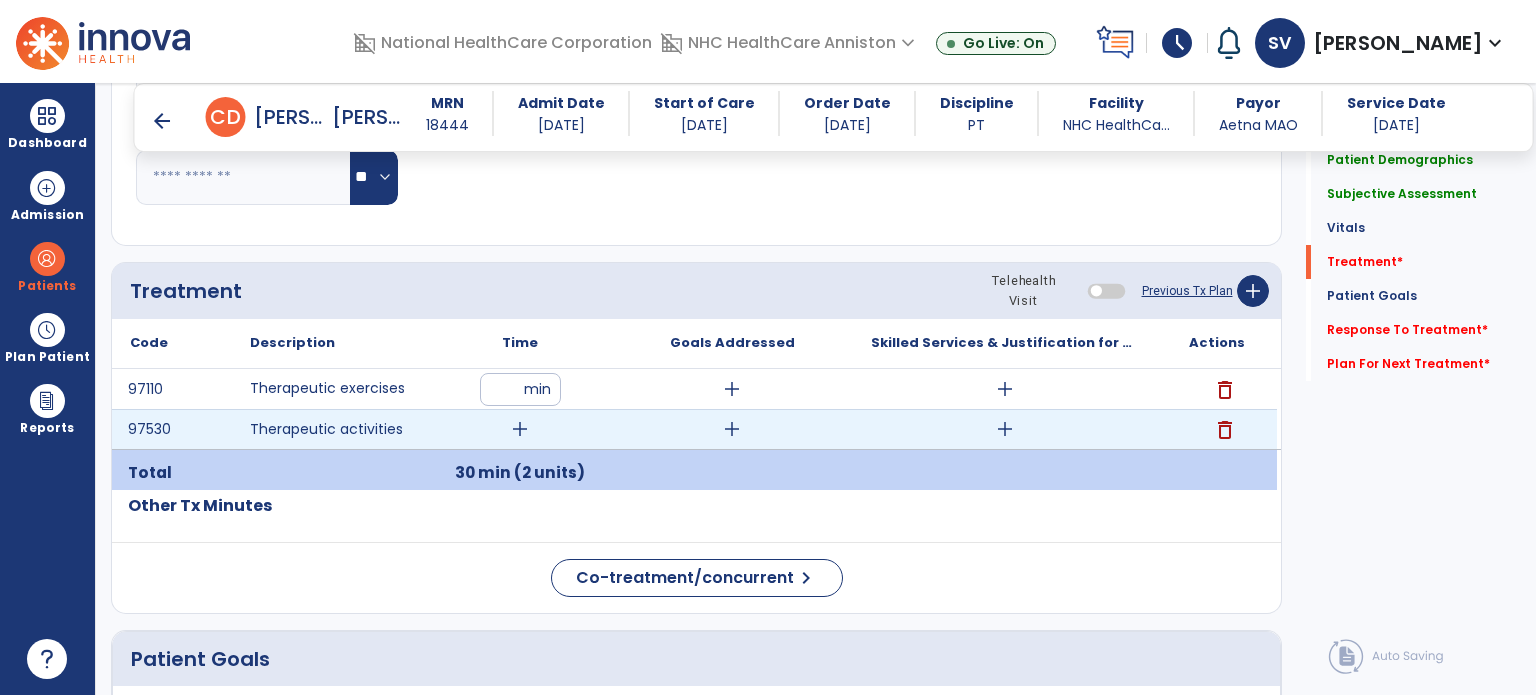 click on "add" at bounding box center (520, 429) 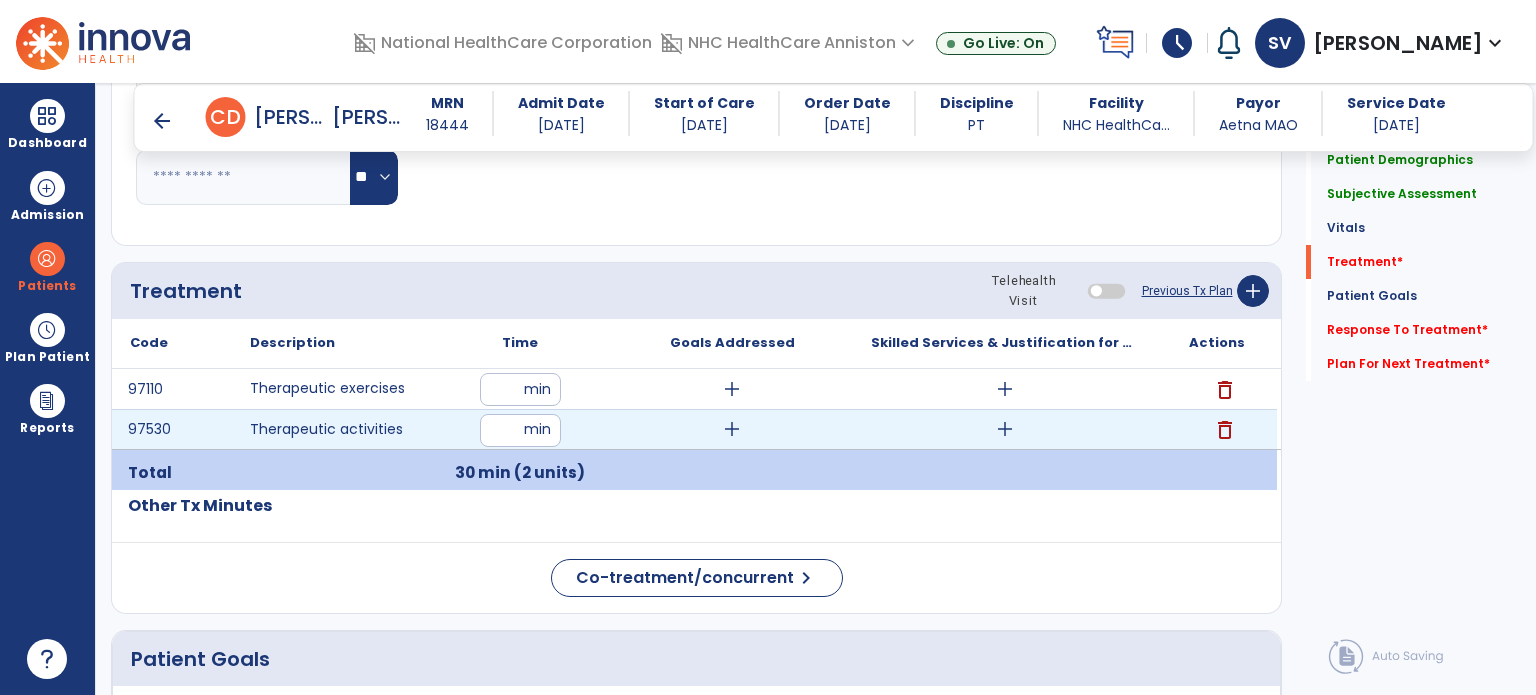 type on "**" 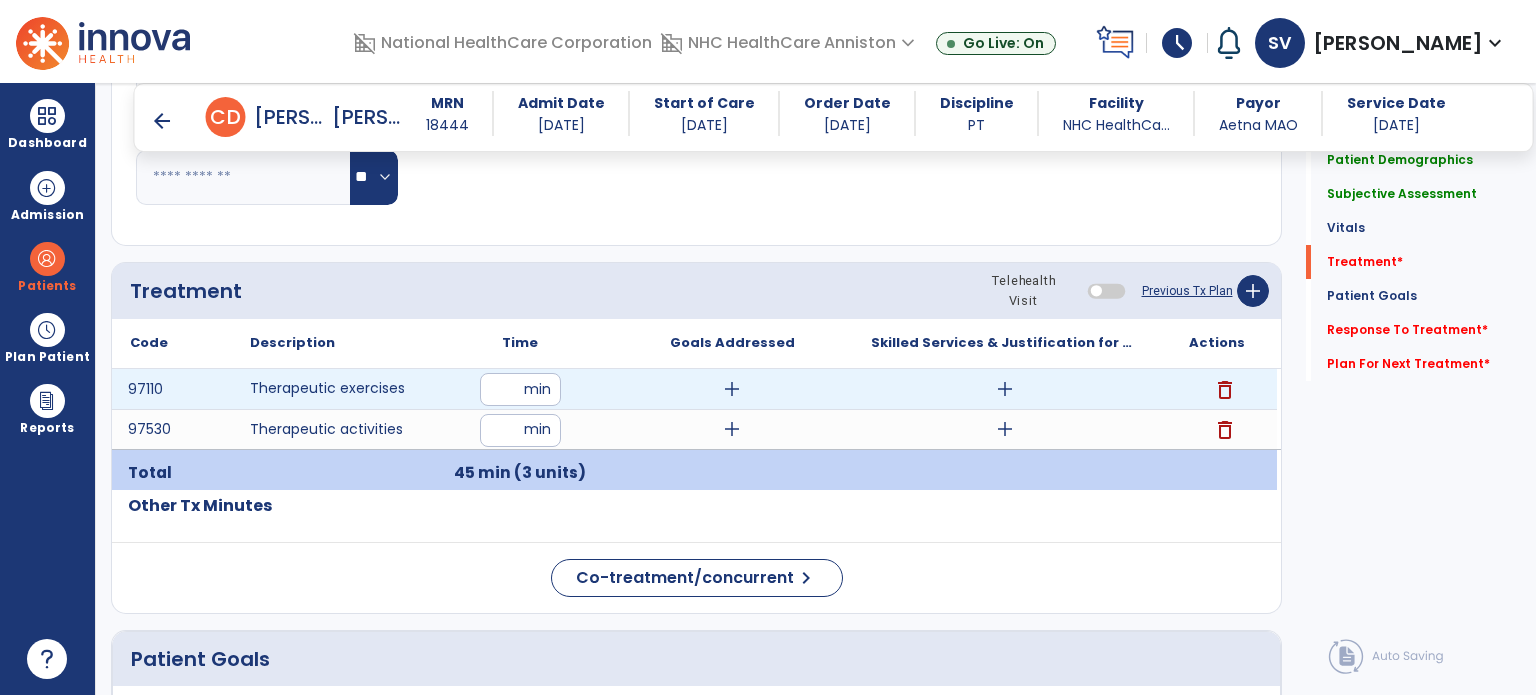 click on "add" at bounding box center [1005, 389] 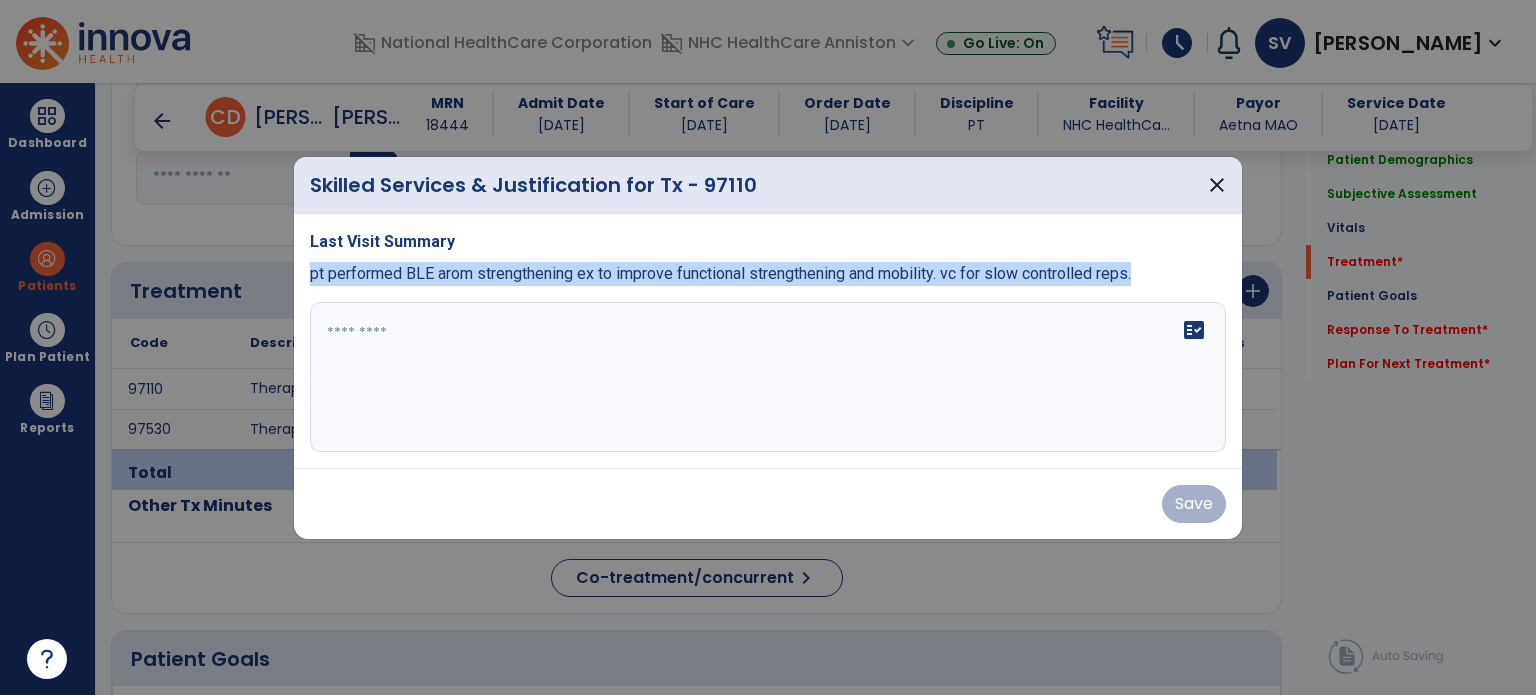 drag, startPoint x: 308, startPoint y: 275, endPoint x: 1056, endPoint y: 302, distance: 748.4871 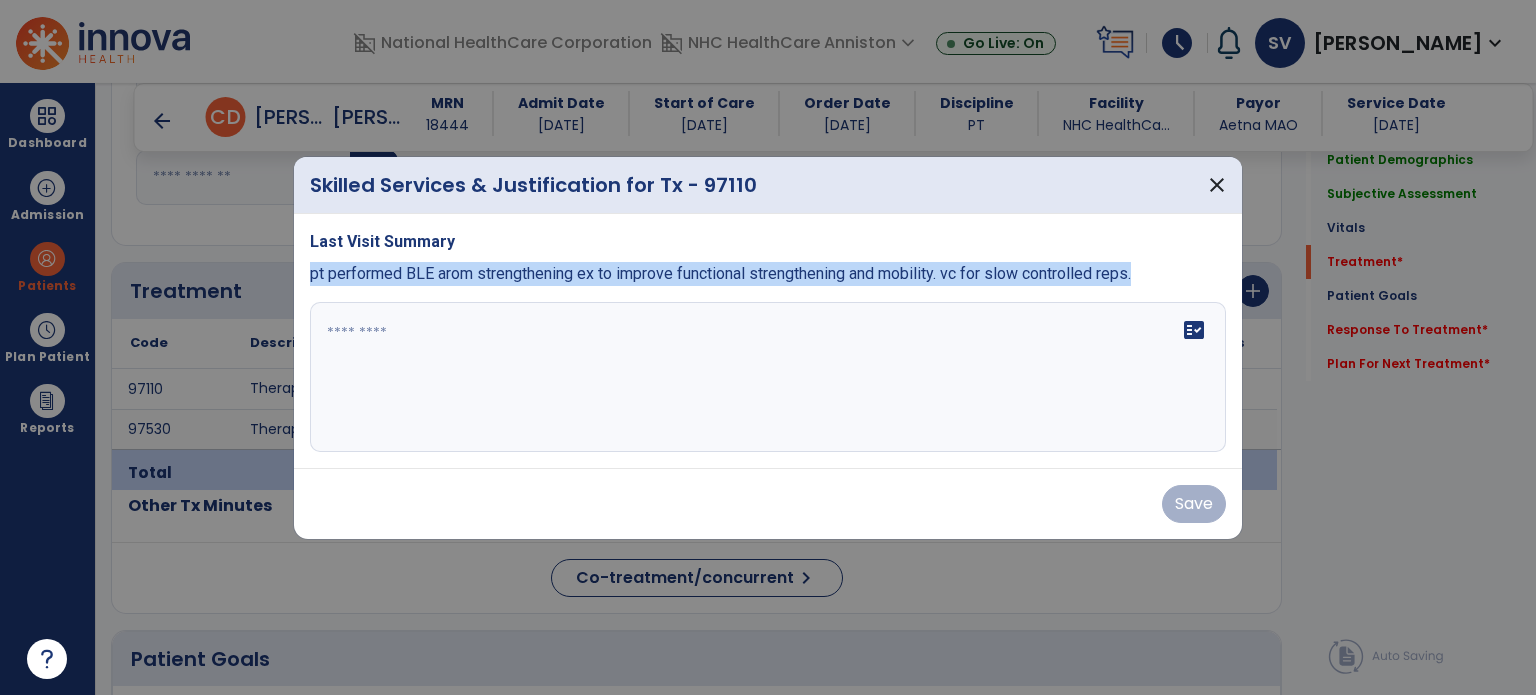 click on "Last Visit Summary pt performed BLE arom strengthening ex to improve functional strengthening and mobility. vc for slow controlled reps.
fact_check" at bounding box center [768, 341] 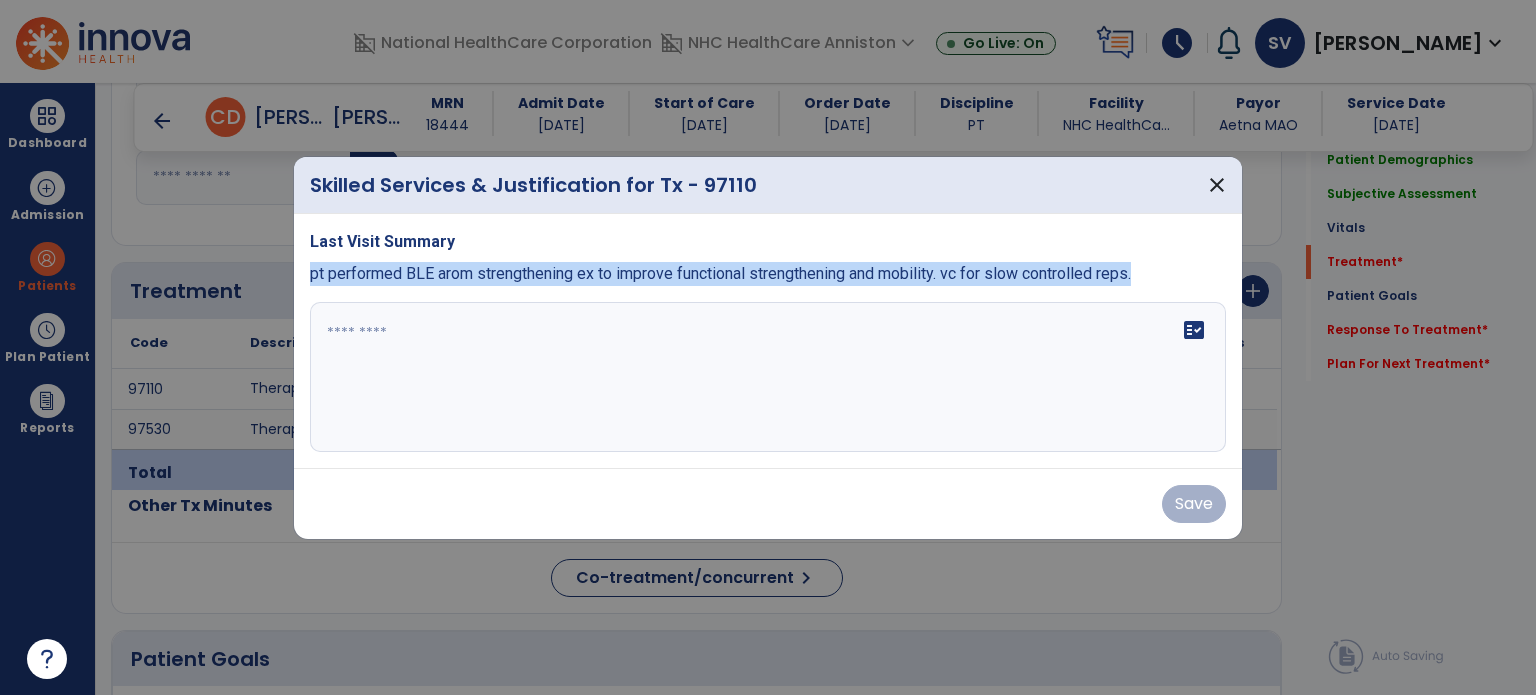 copy on "pt performed BLE arom strengthening ex to improve functional strengthening and mobility. vc for slow controlled reps." 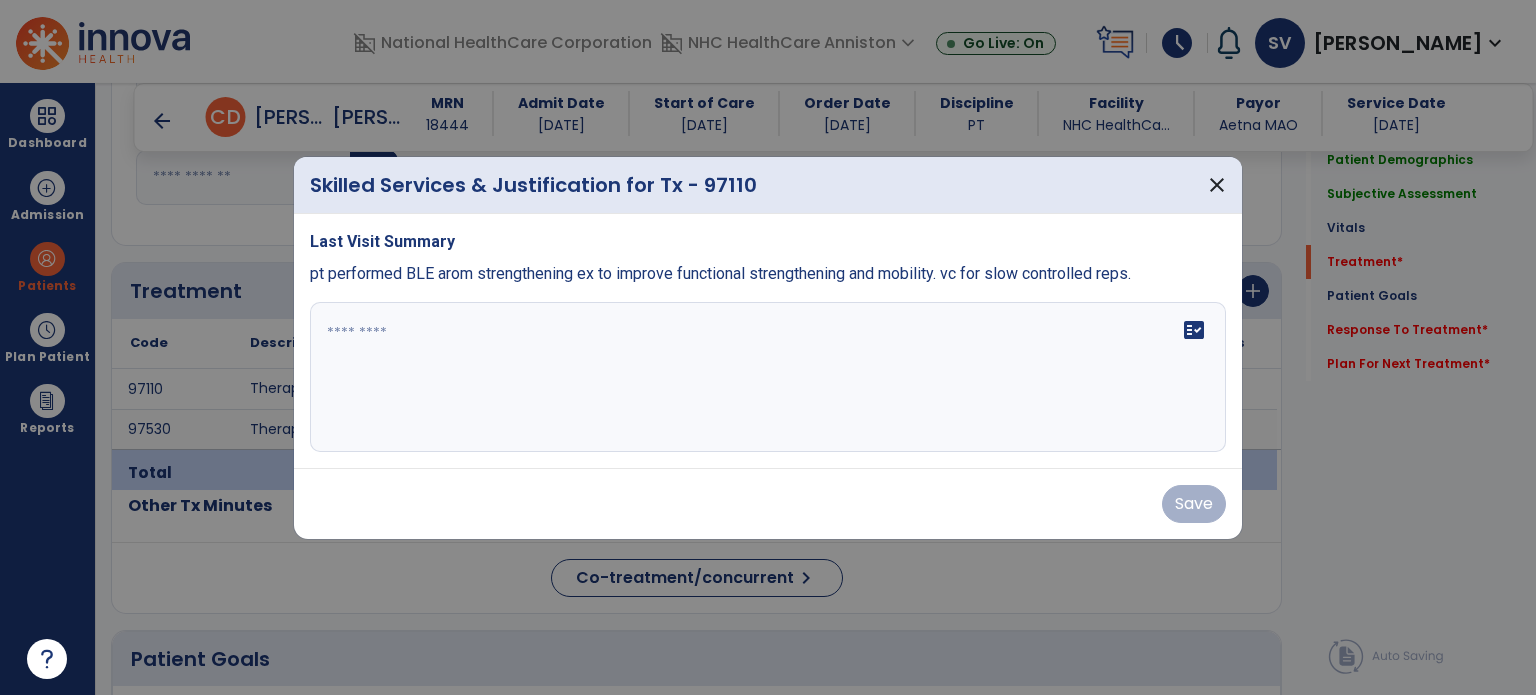 click at bounding box center (768, 377) 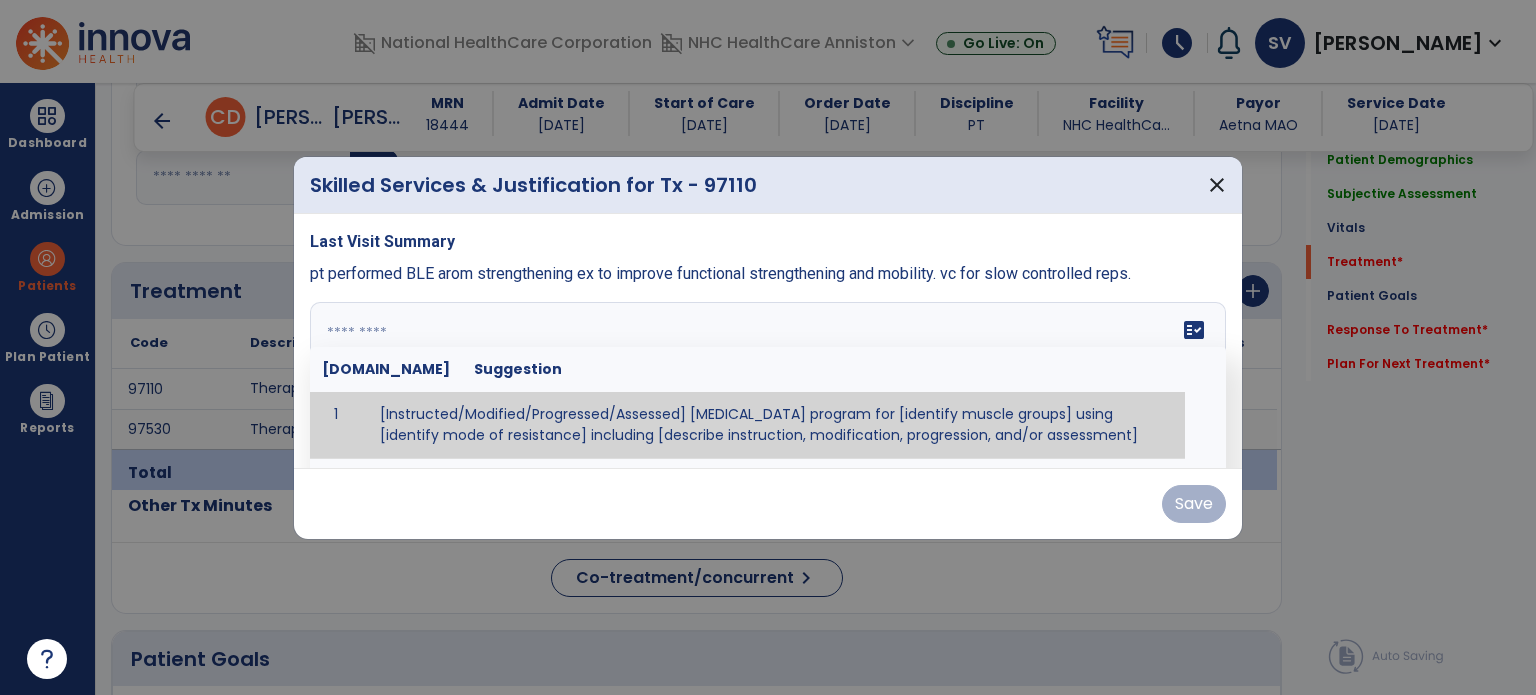 paste on "**********" 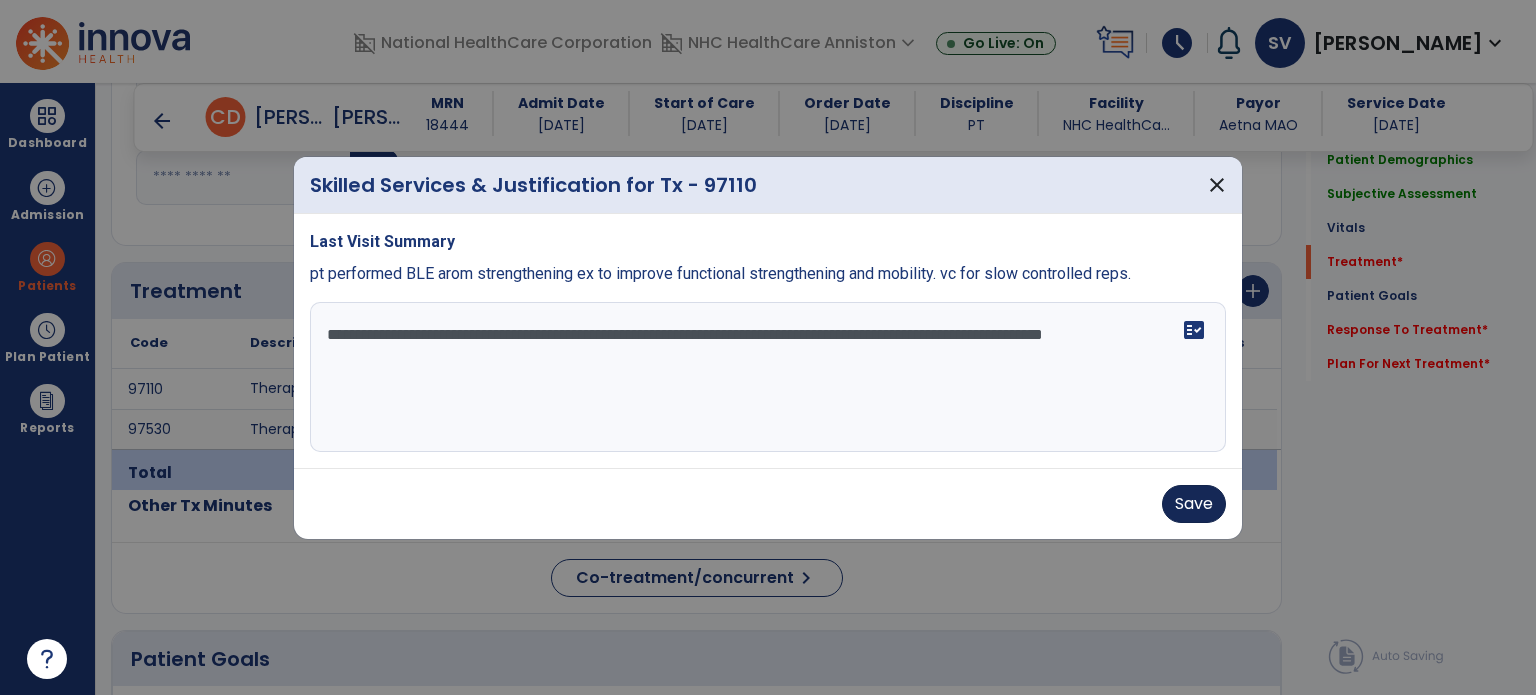 type on "**********" 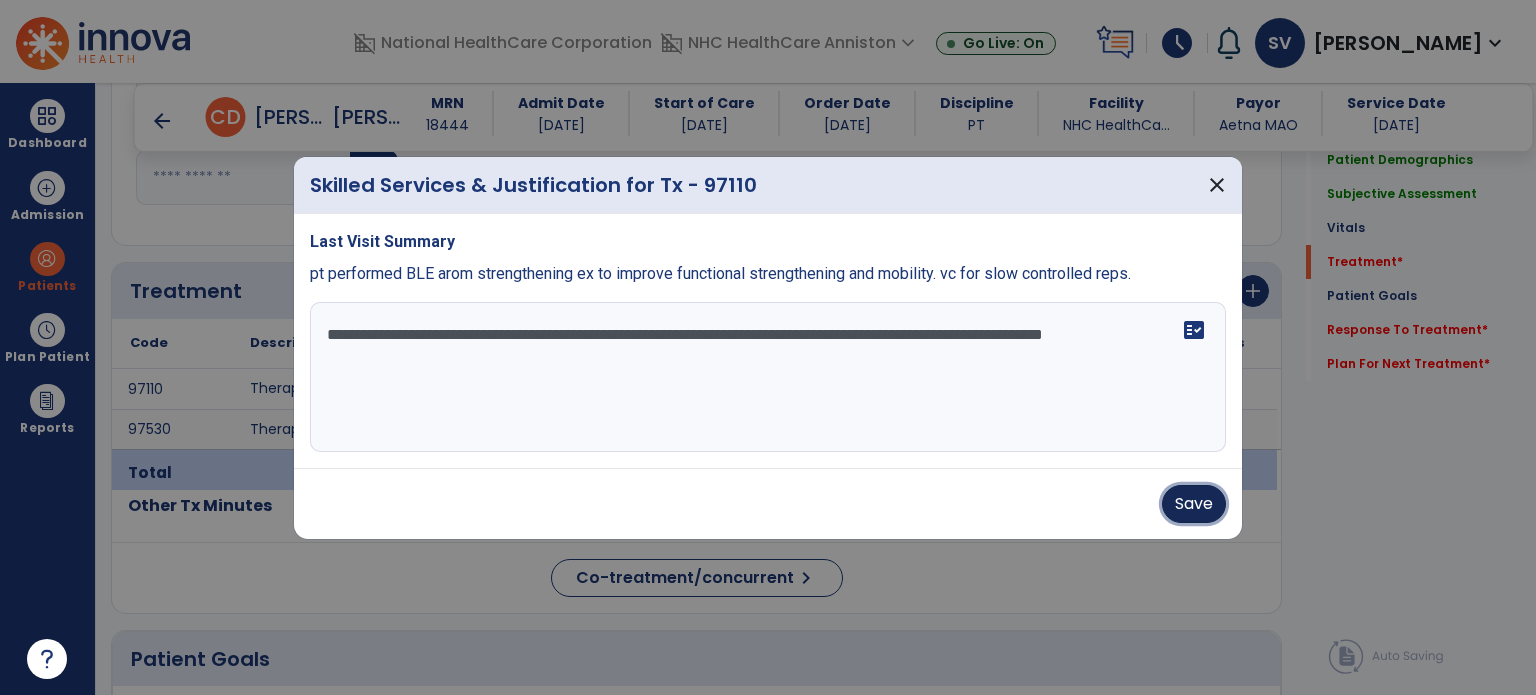 click on "Save" at bounding box center [1194, 504] 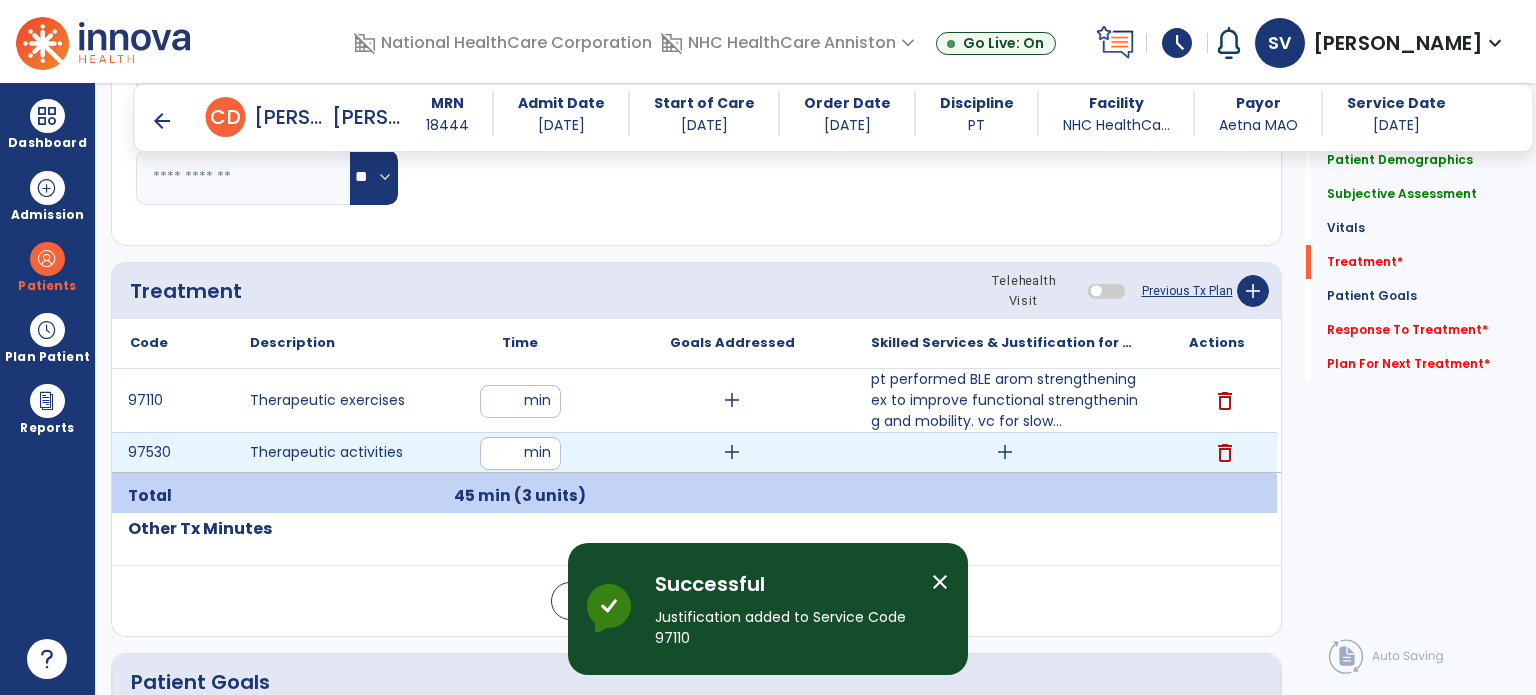 click on "add" at bounding box center (1005, 452) 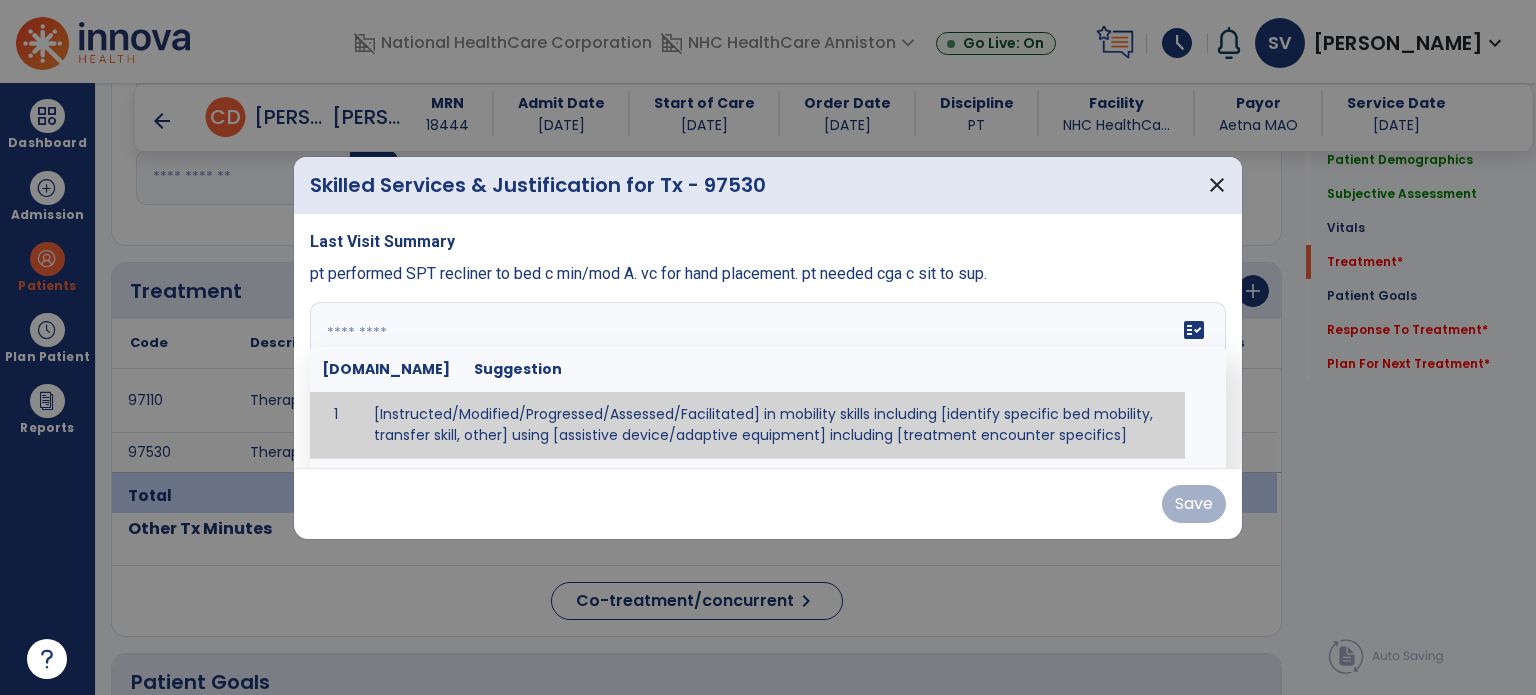 click at bounding box center [766, 377] 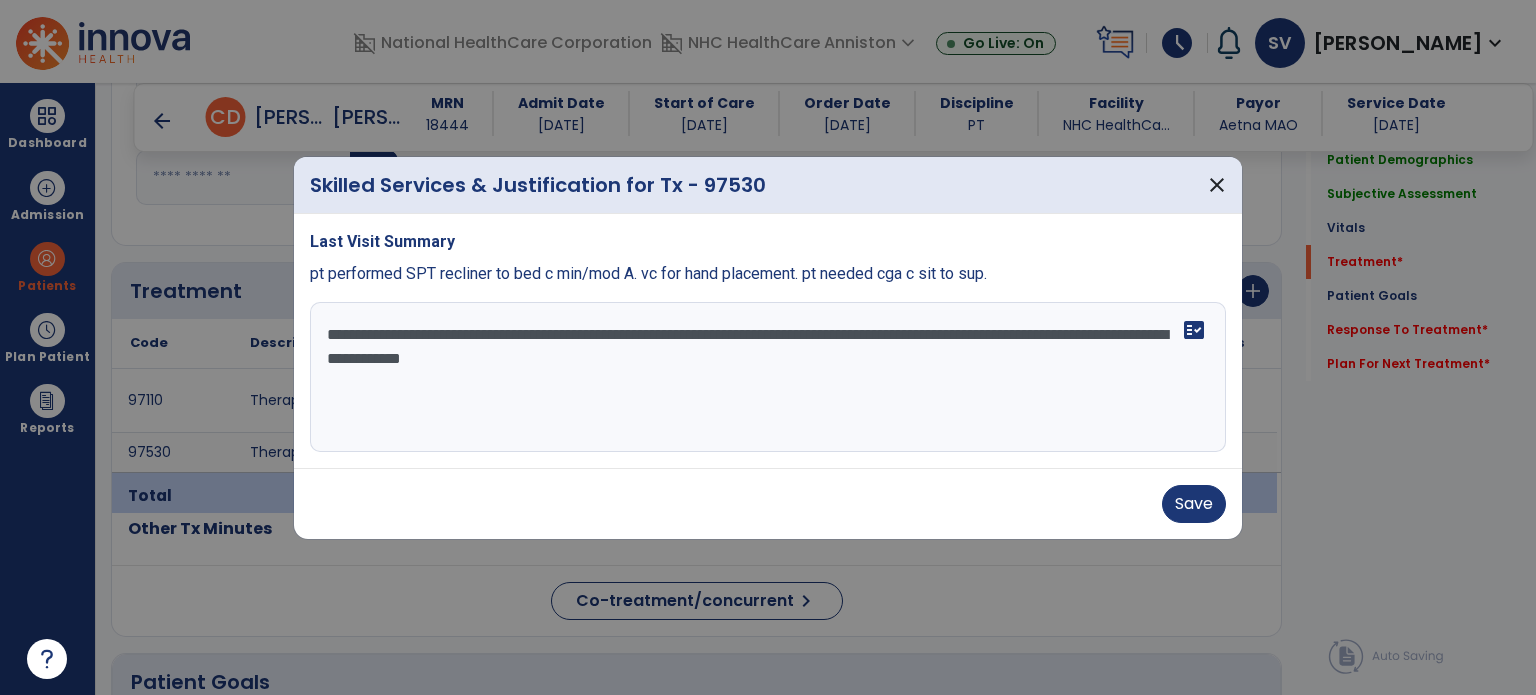 click on "**********" at bounding box center [768, 377] 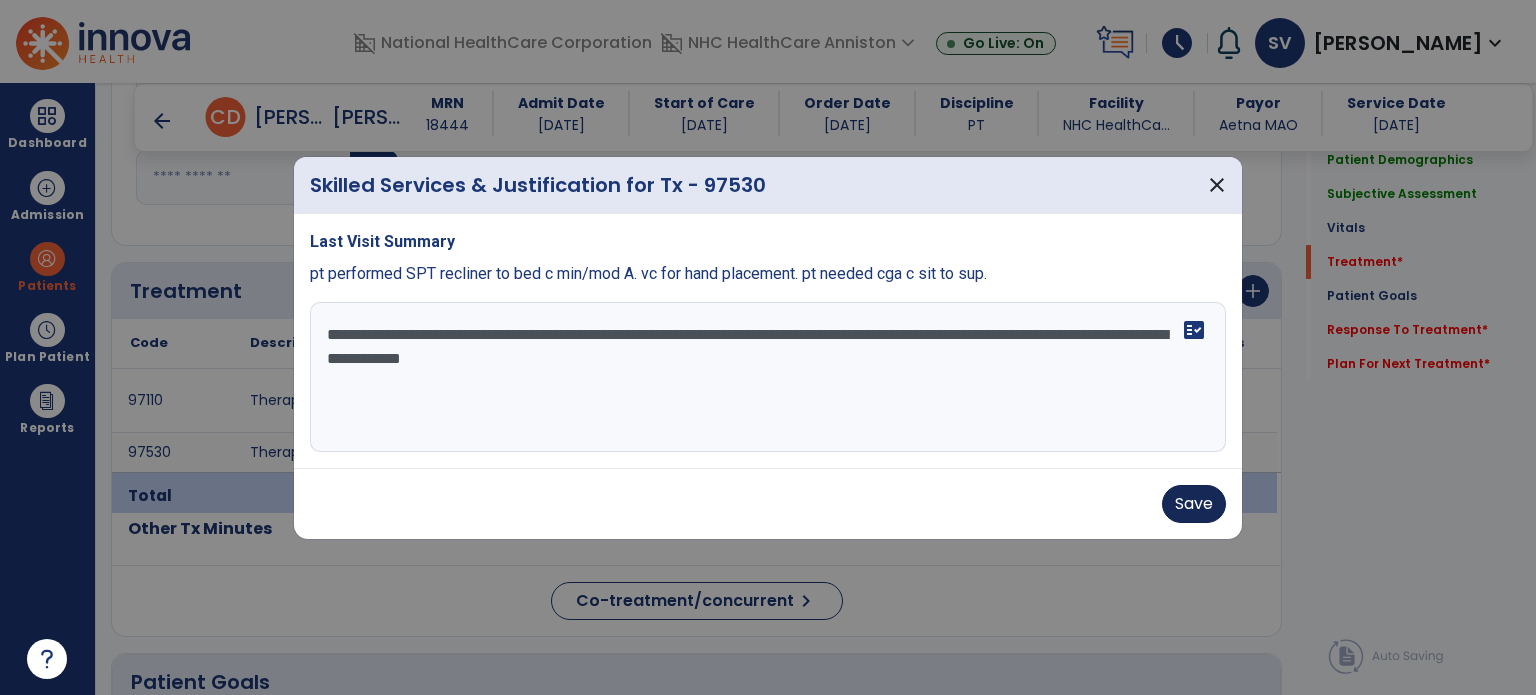 type on "**********" 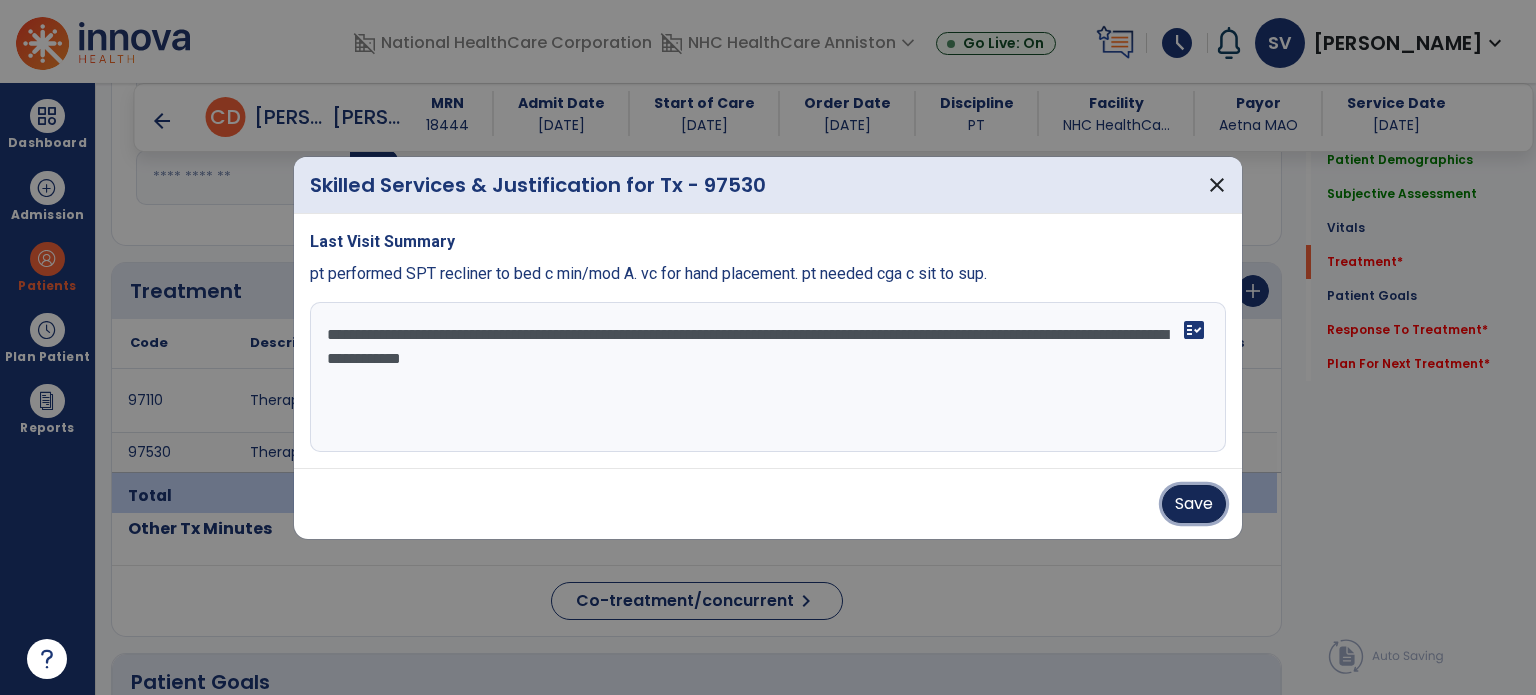 click on "Save" at bounding box center [1194, 504] 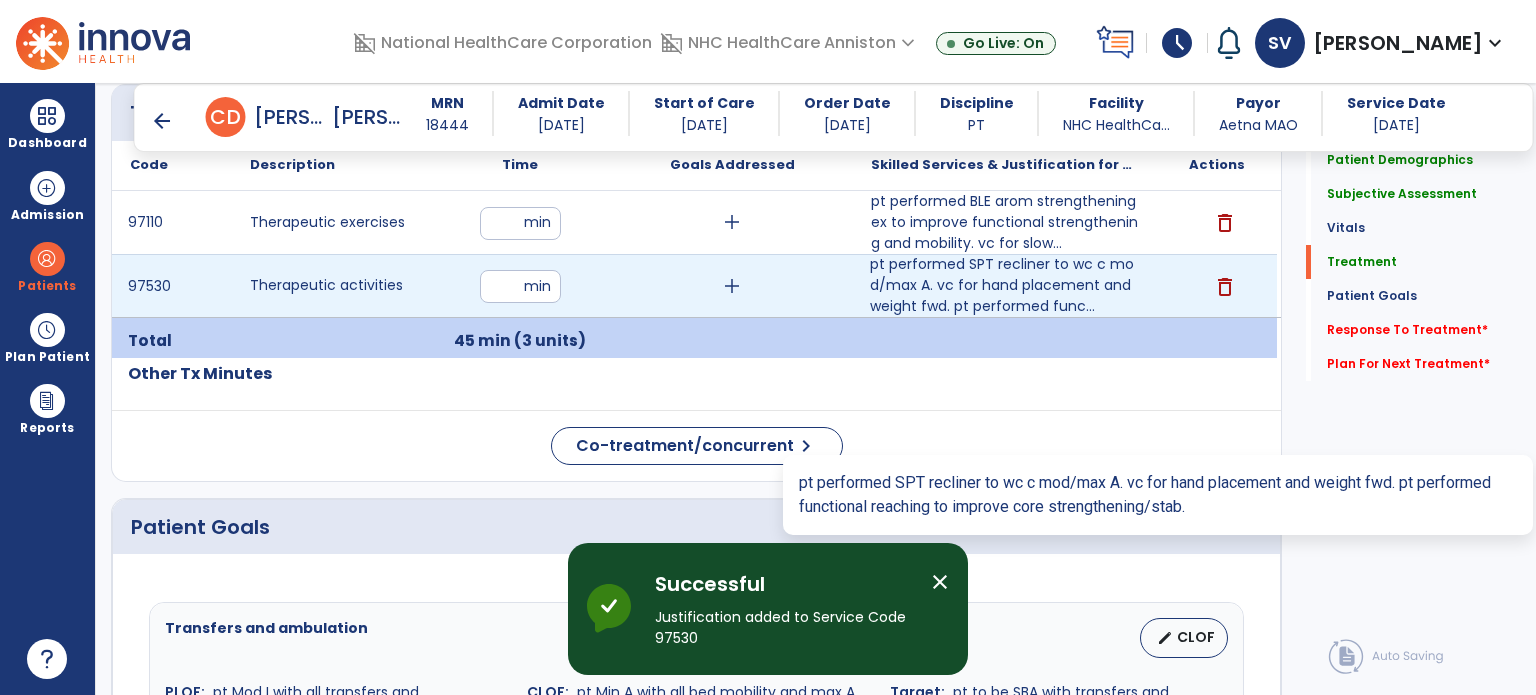 scroll, scrollTop: 1187, scrollLeft: 0, axis: vertical 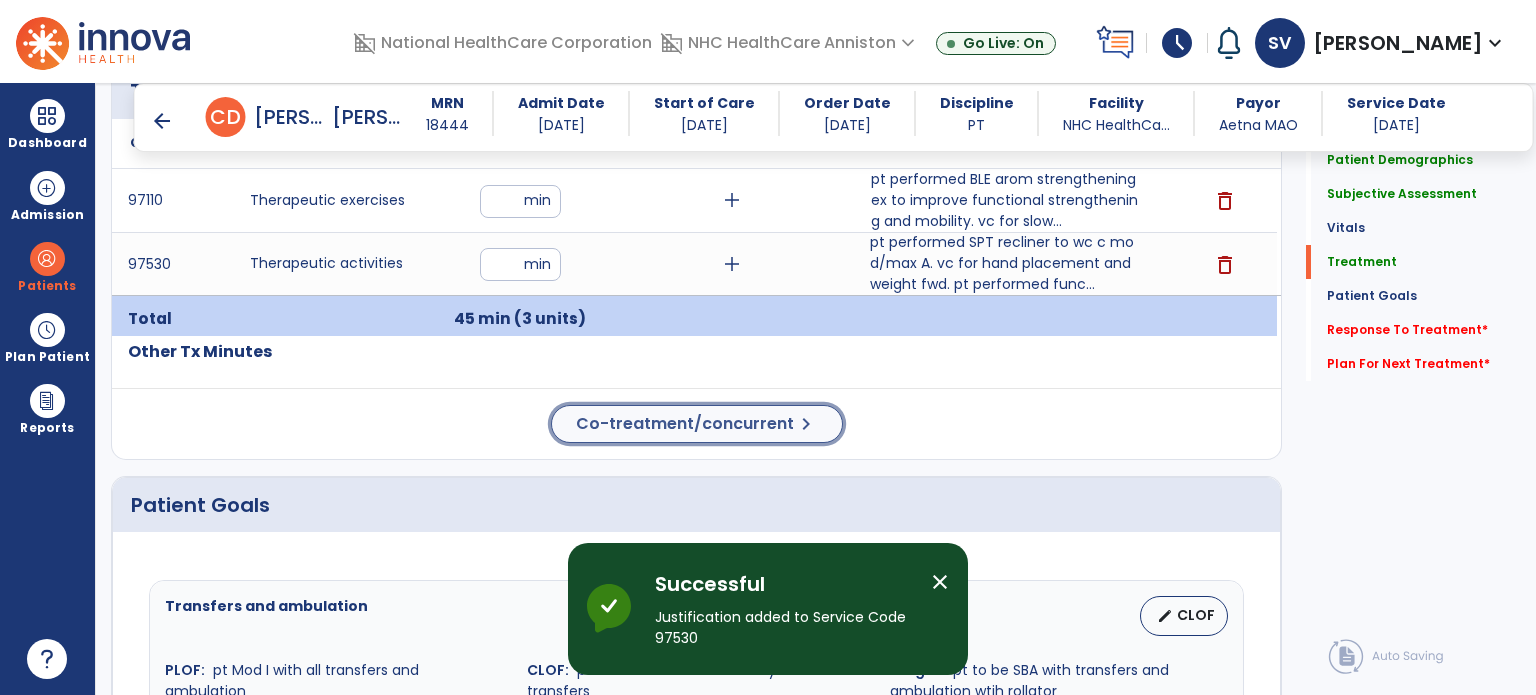 click on "Co-treatment/concurrent" 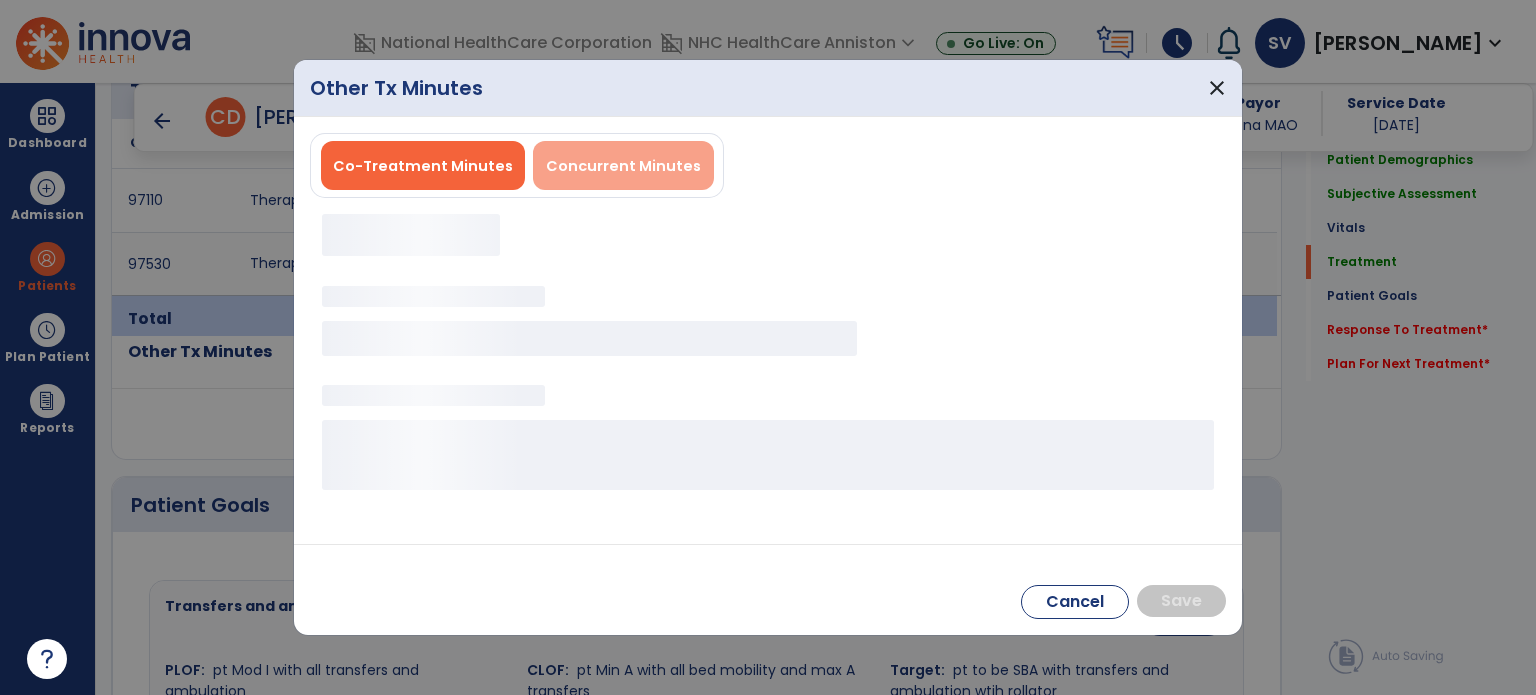 click on "Concurrent Minutes" at bounding box center [623, 166] 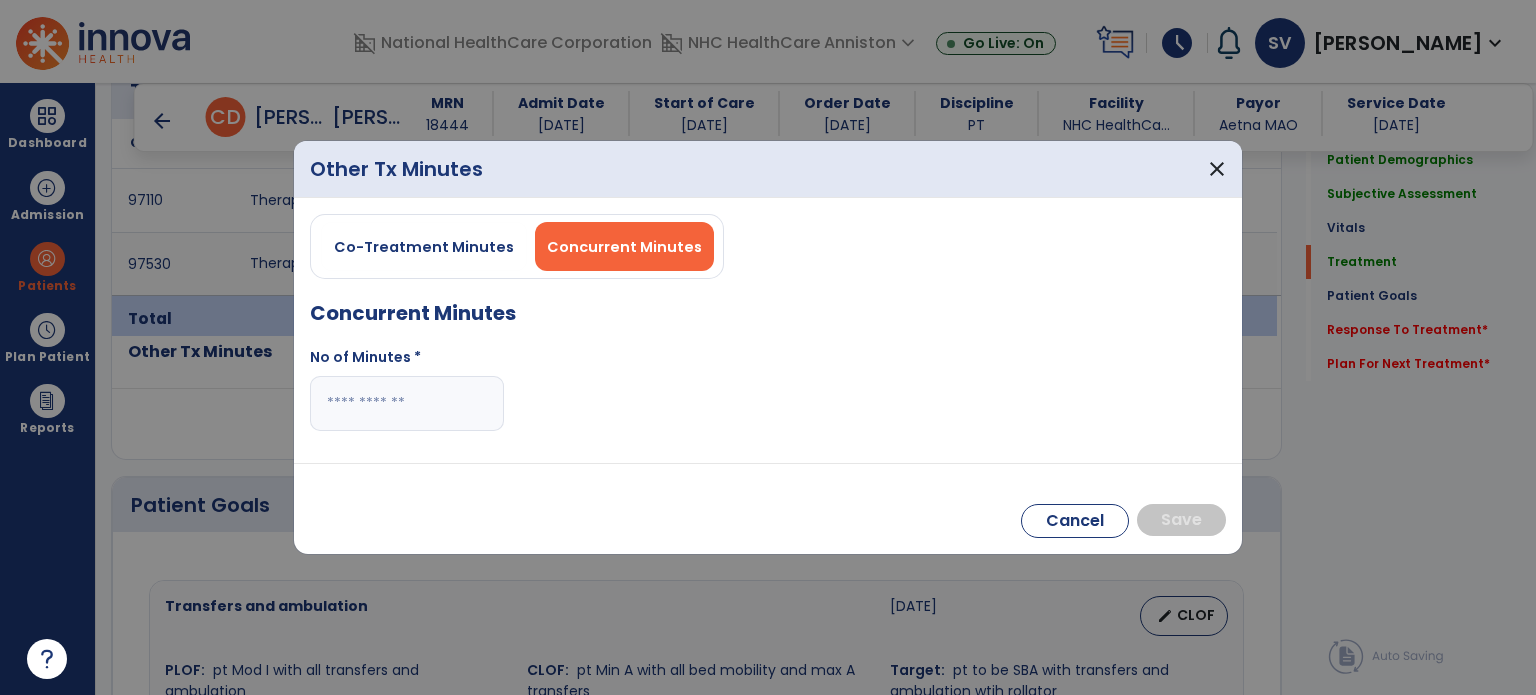 click at bounding box center [407, 403] 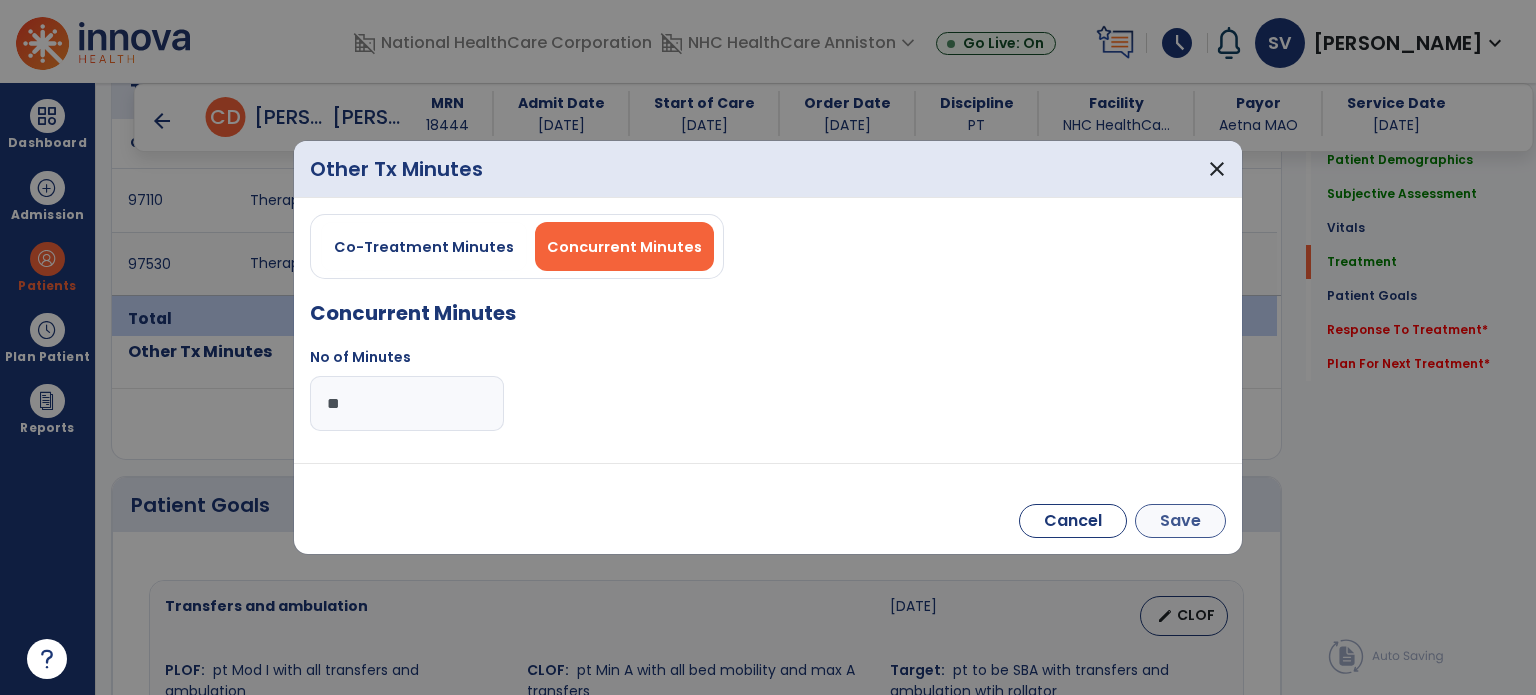 type on "**" 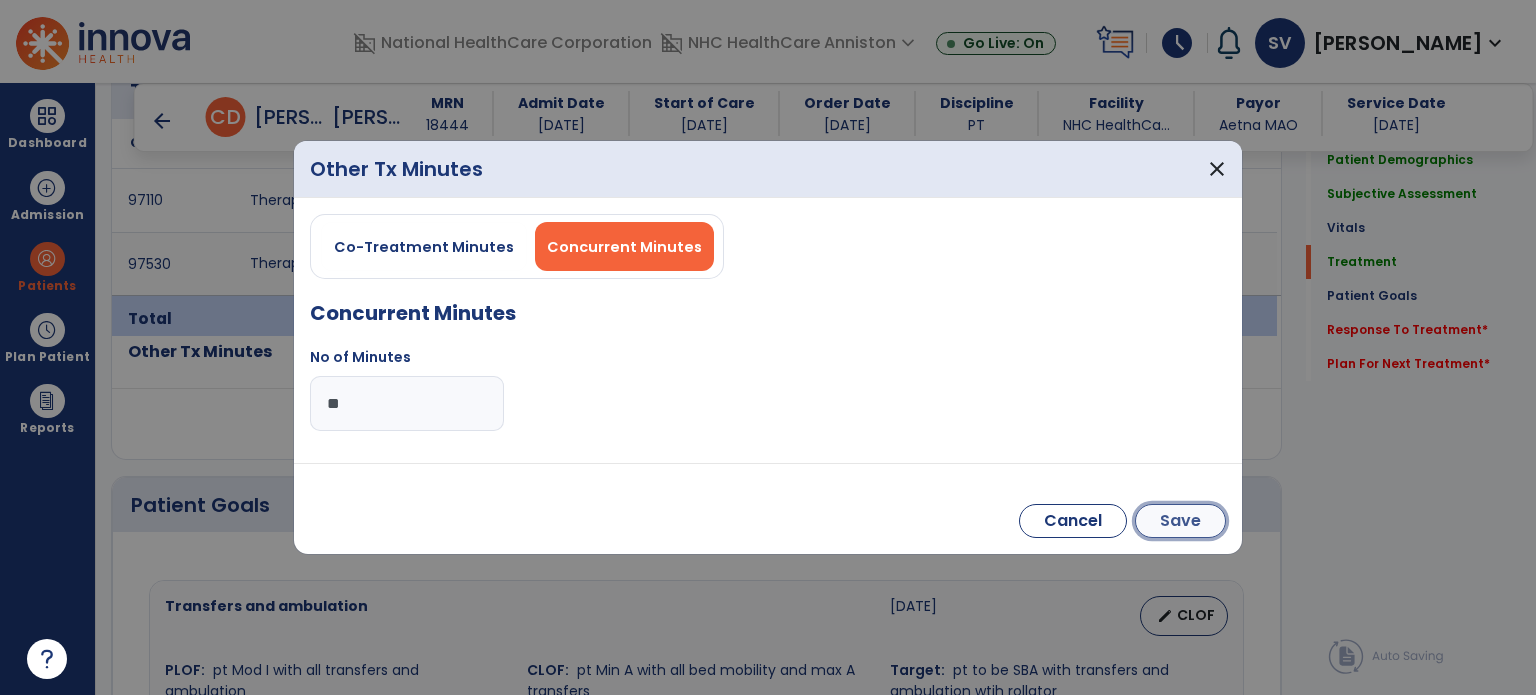 click on "Save" at bounding box center (1180, 521) 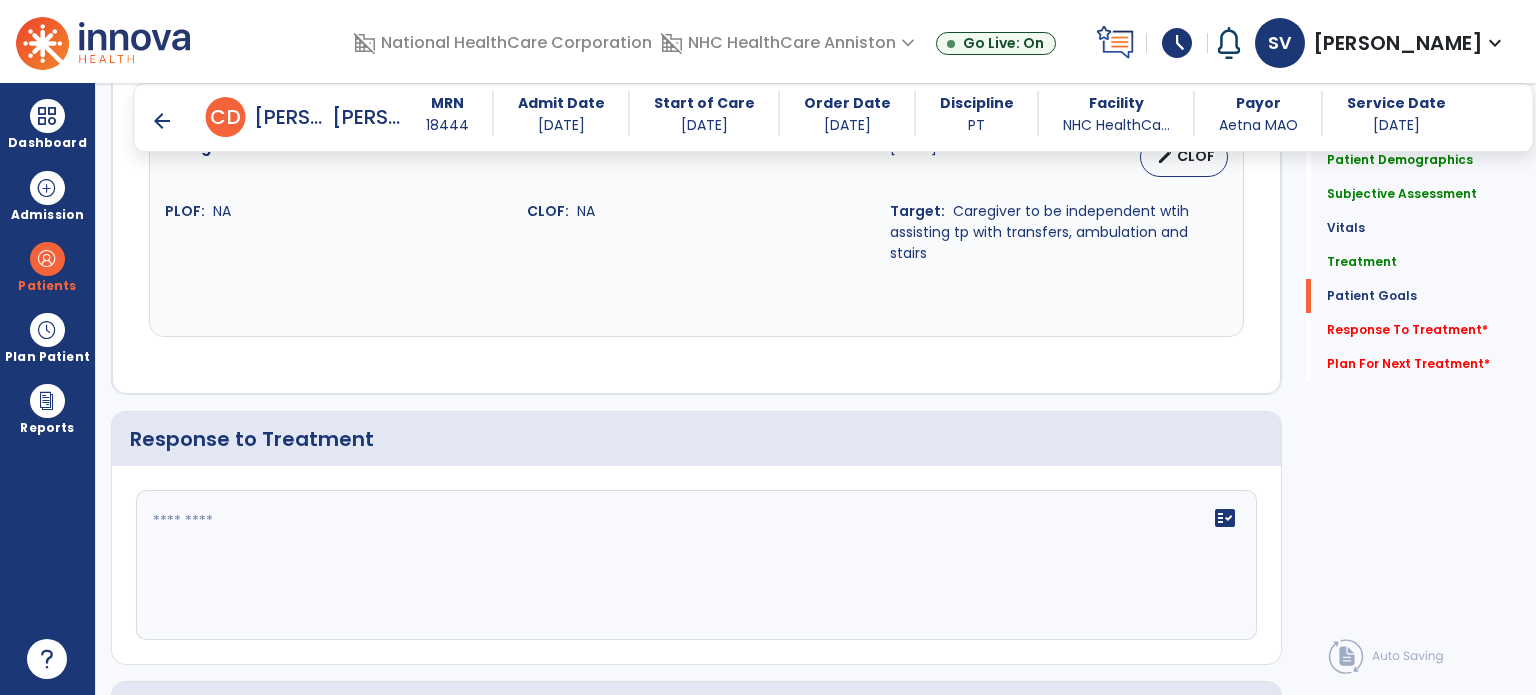 scroll, scrollTop: 2487, scrollLeft: 0, axis: vertical 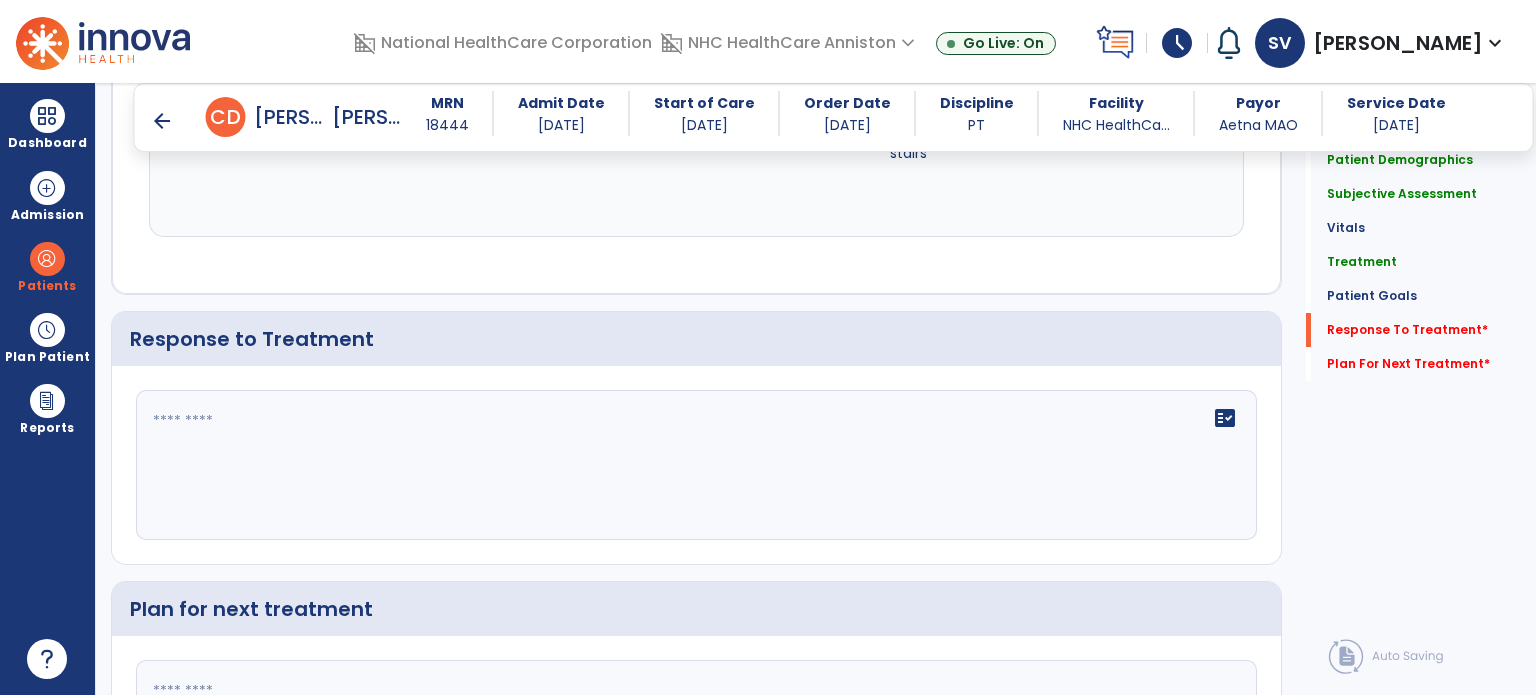 click 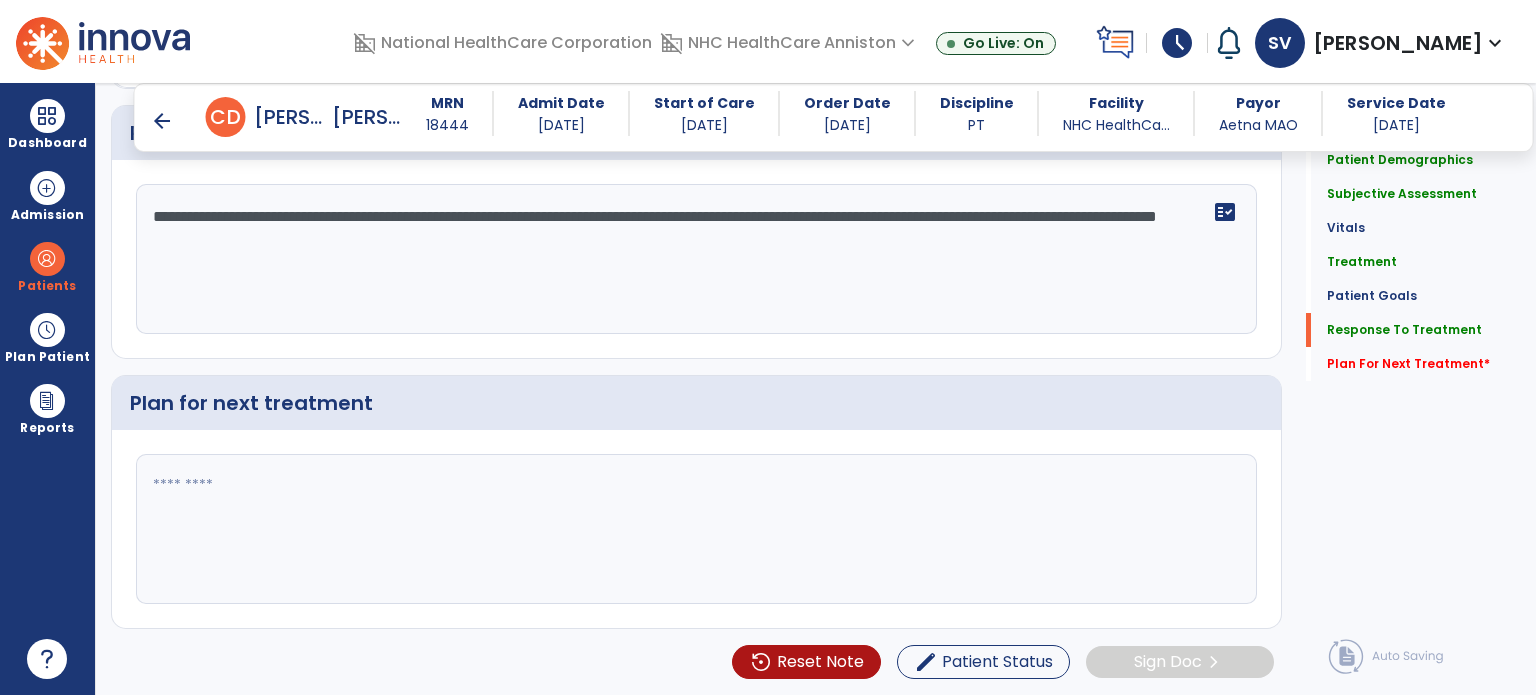 scroll, scrollTop: 2686, scrollLeft: 0, axis: vertical 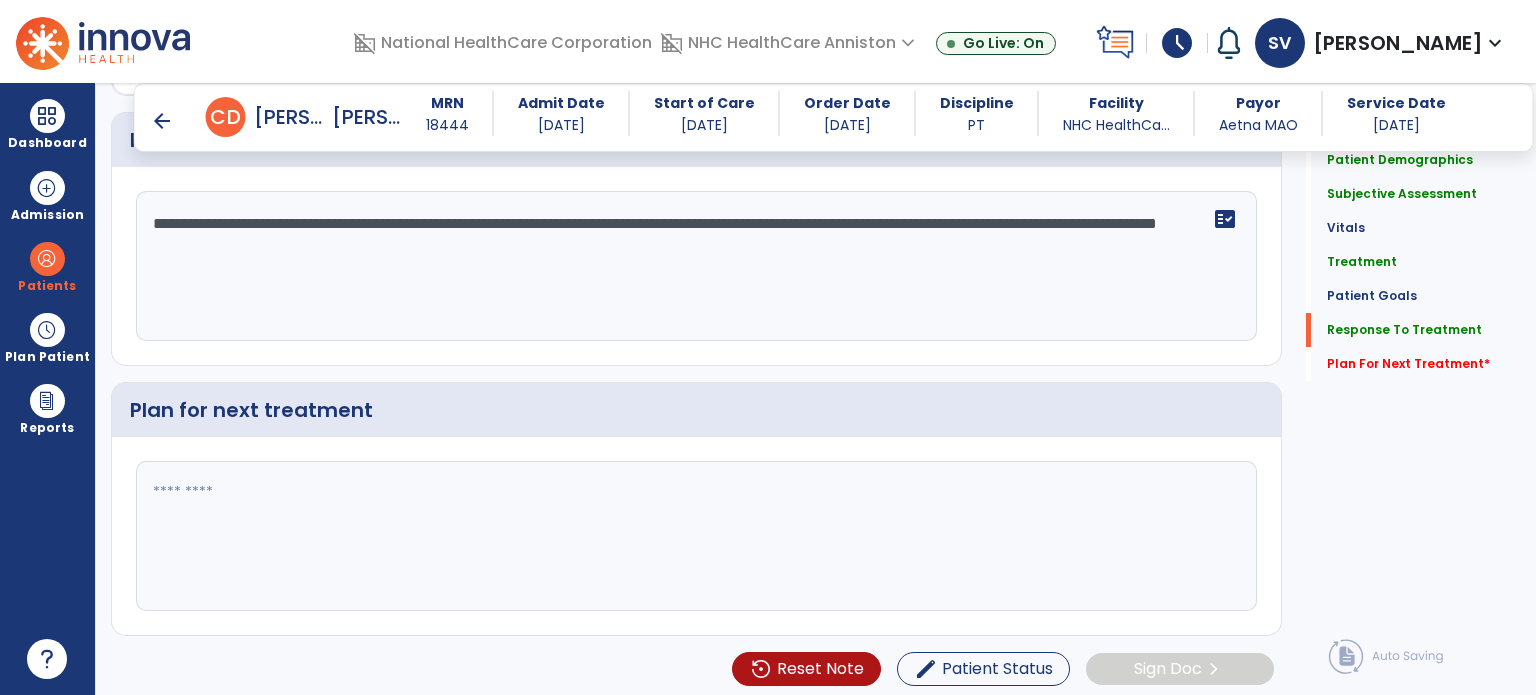 type on "**********" 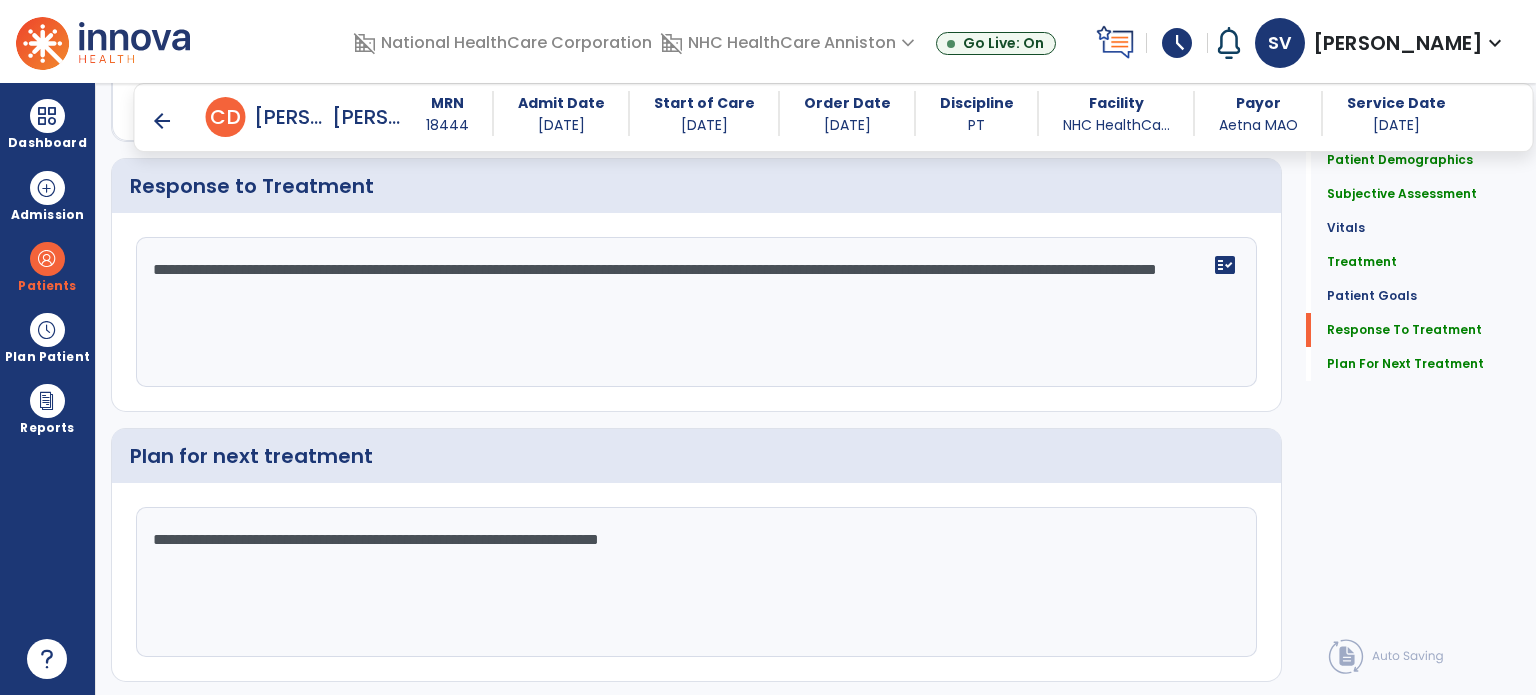 scroll, scrollTop: 2686, scrollLeft: 0, axis: vertical 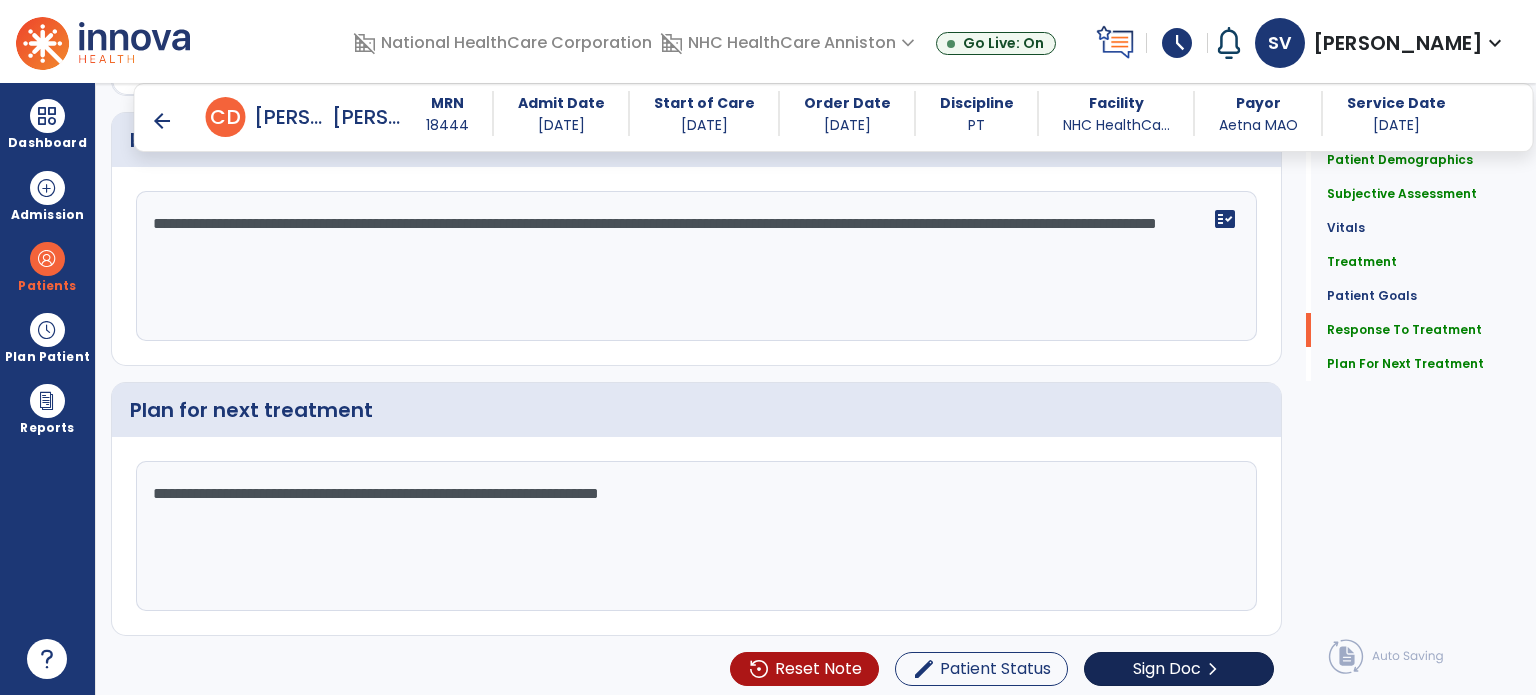 type on "**********" 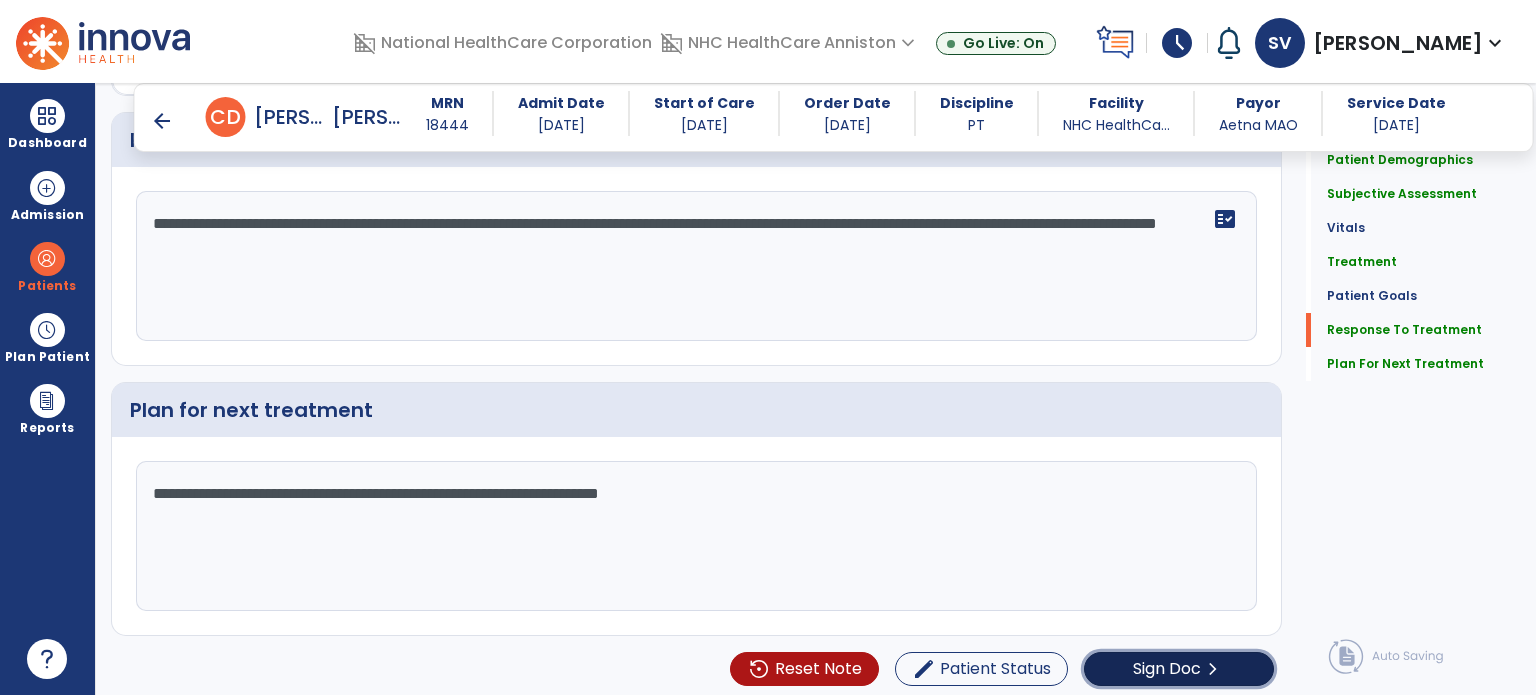 click on "Sign Doc" 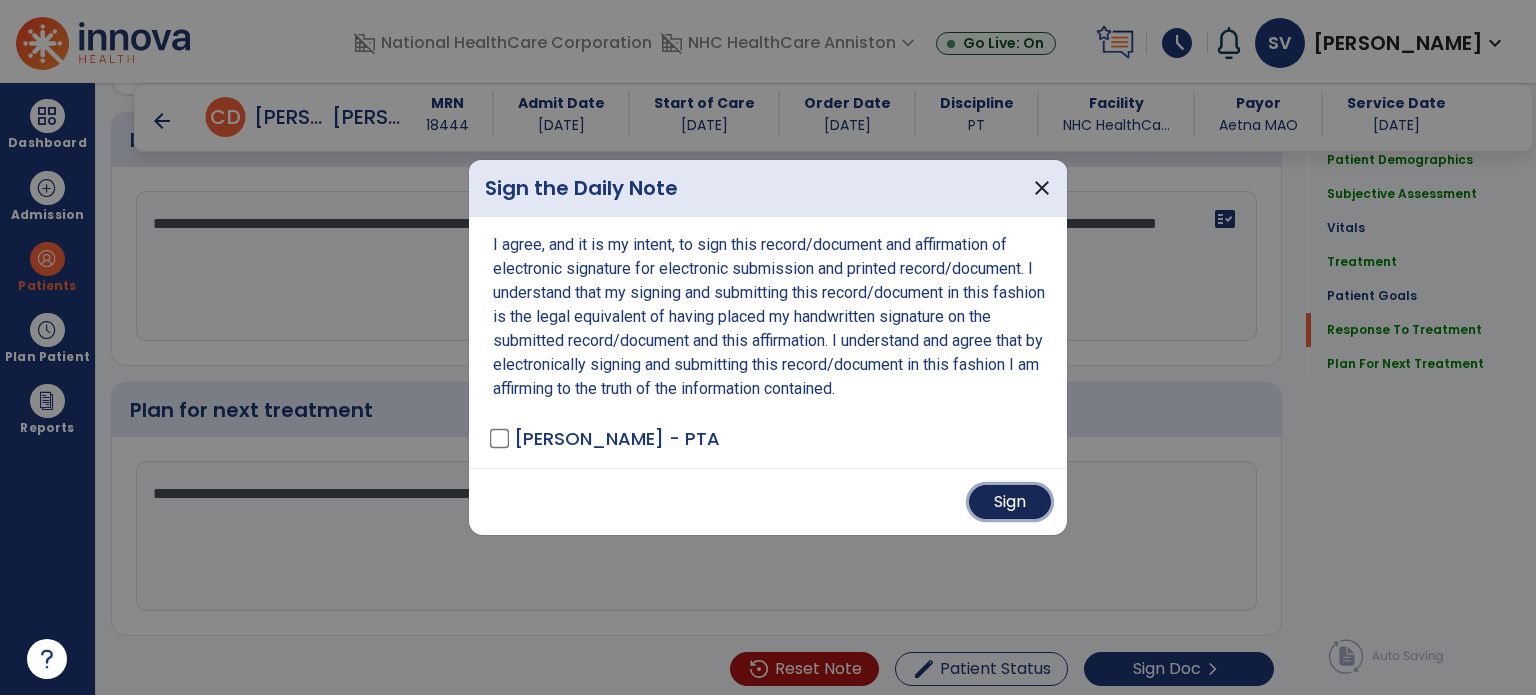 click on "Sign" at bounding box center [1010, 502] 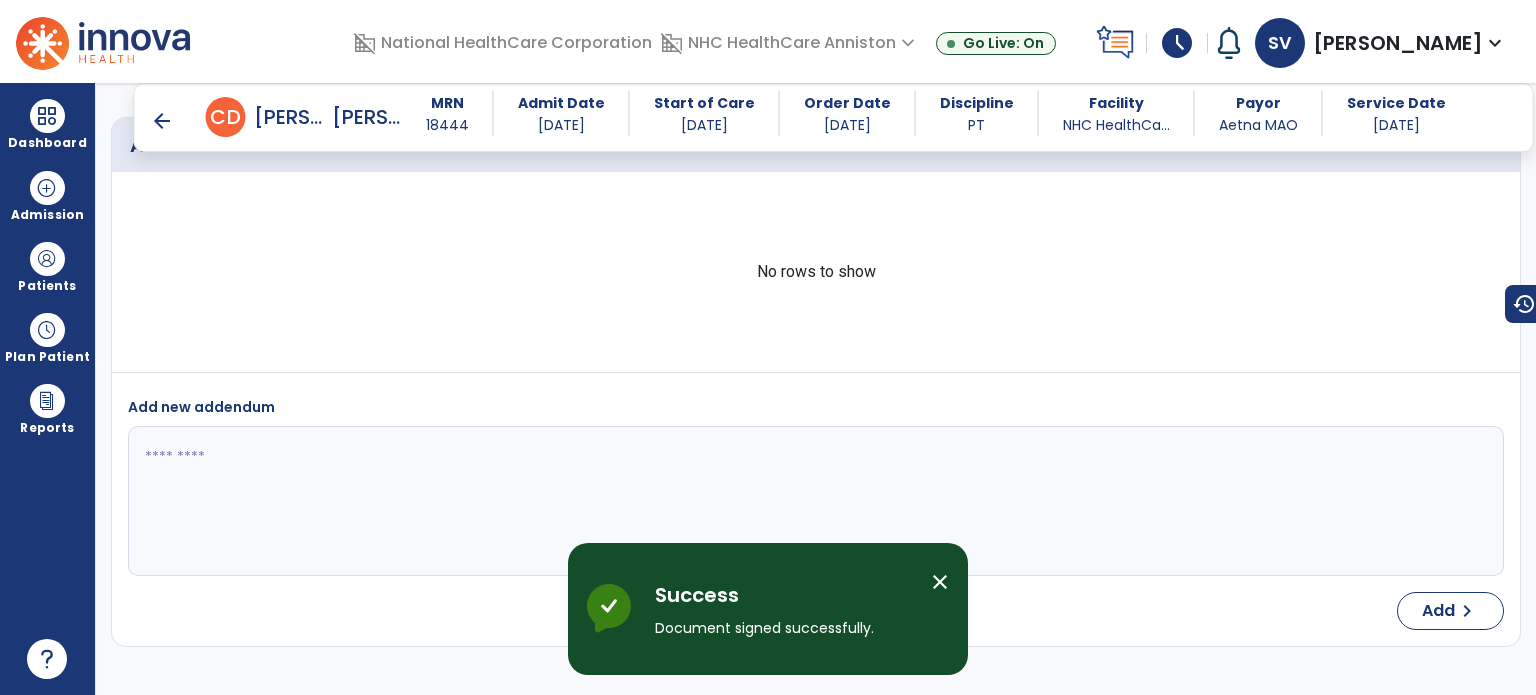 scroll, scrollTop: 3352, scrollLeft: 0, axis: vertical 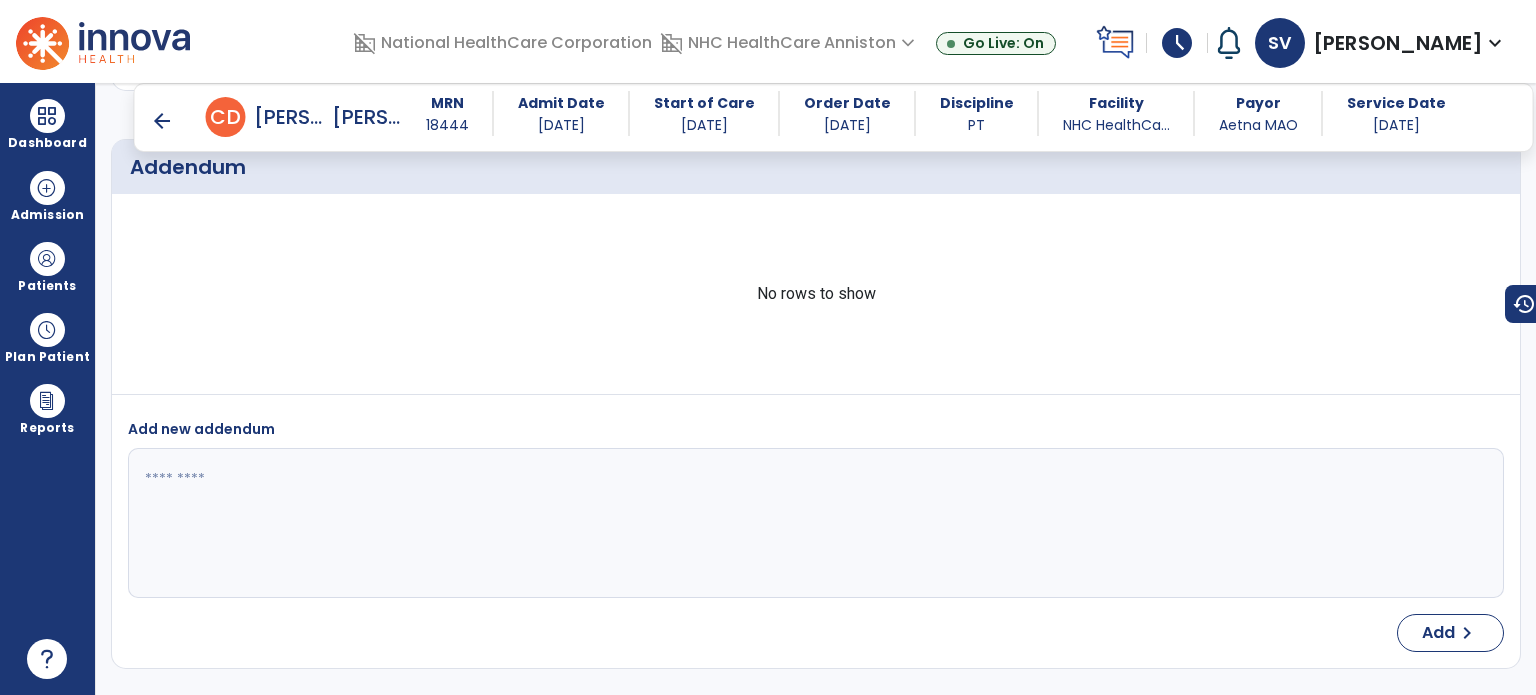 click on "arrow_back" at bounding box center [162, 121] 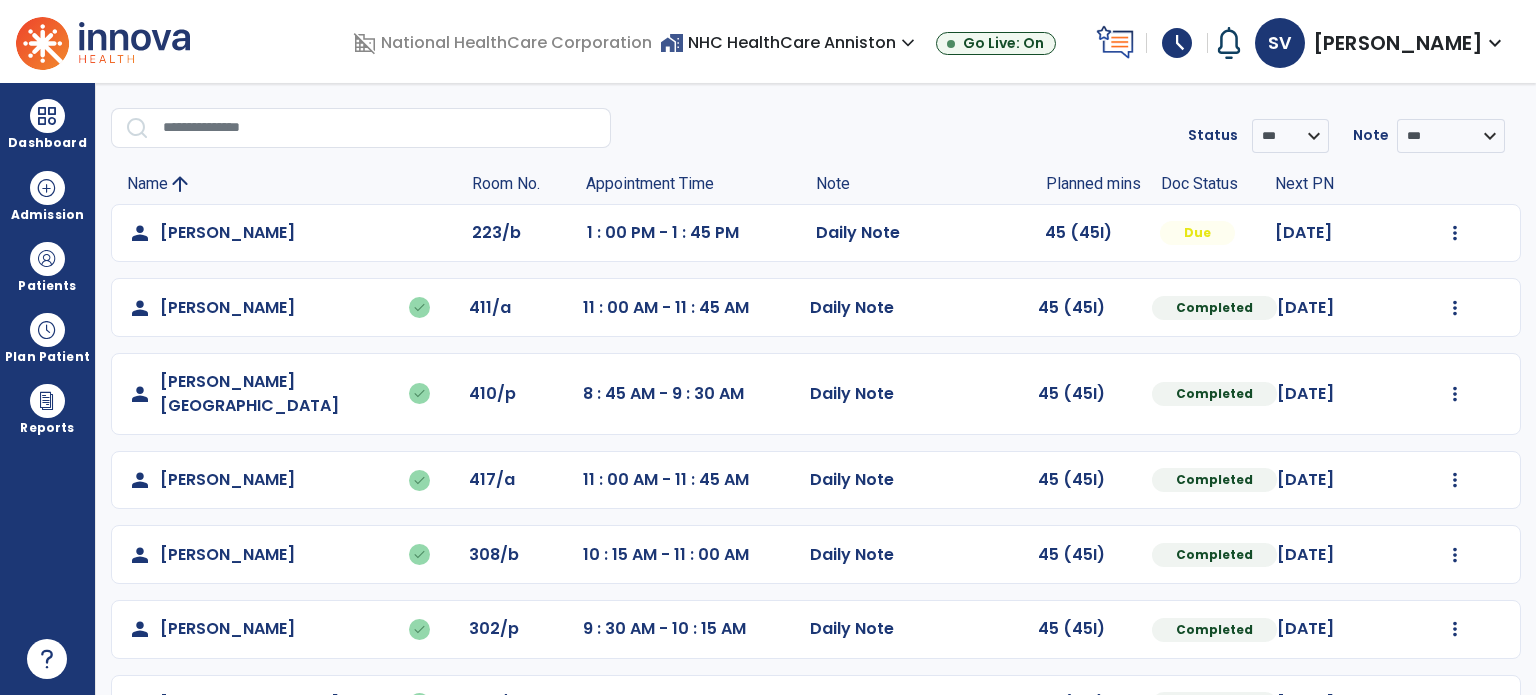 scroll, scrollTop: 0, scrollLeft: 0, axis: both 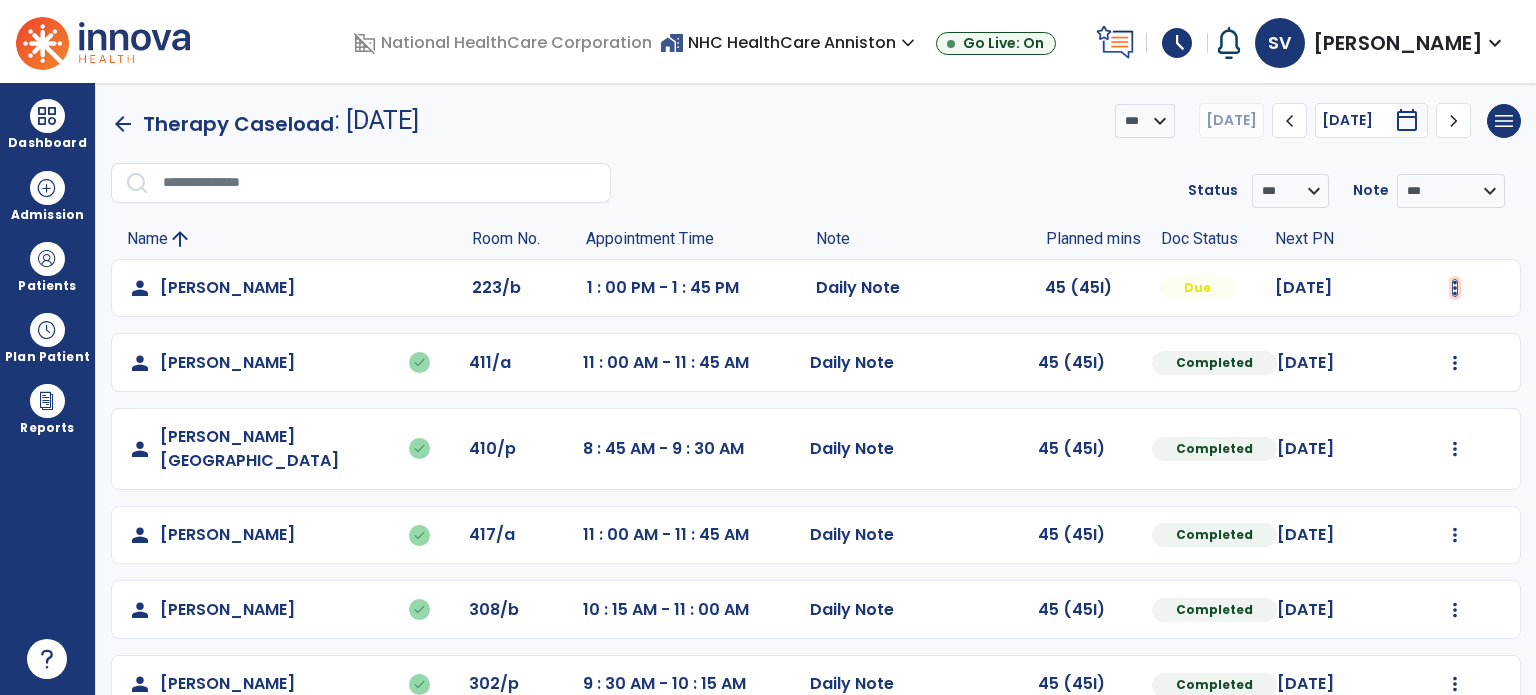 click at bounding box center [1455, 288] 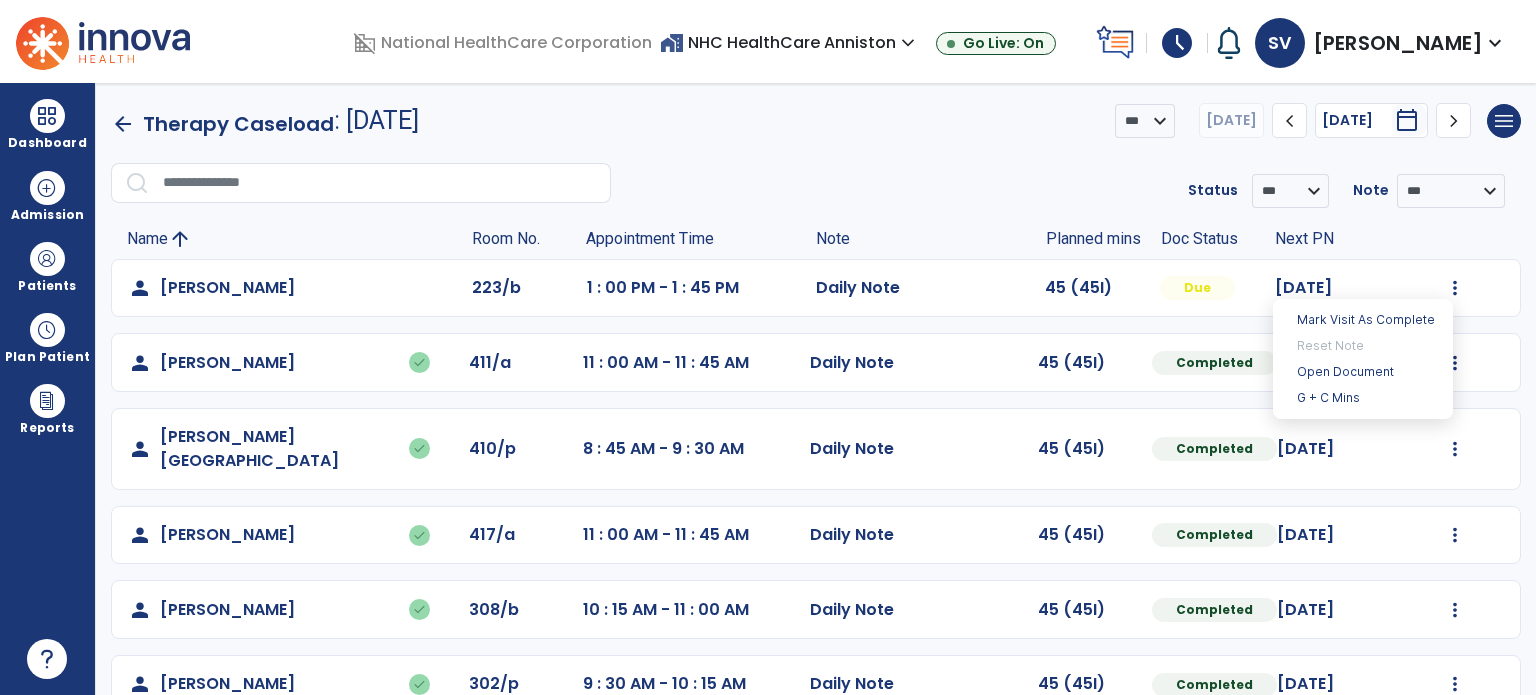 click on "Mark Visit As Complete   Reset Note   Open Document   G + C Mins" at bounding box center (1363, 359) 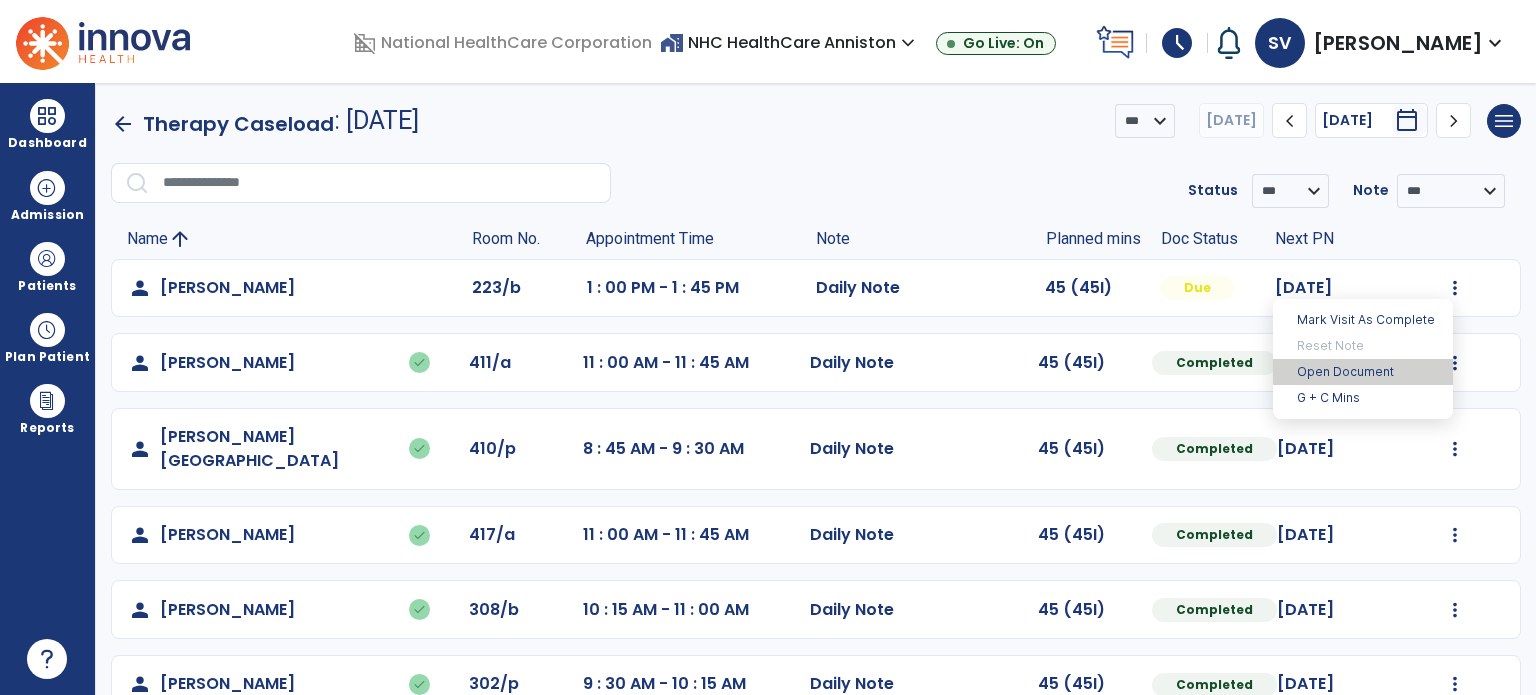 click on "Open Document" at bounding box center (1363, 372) 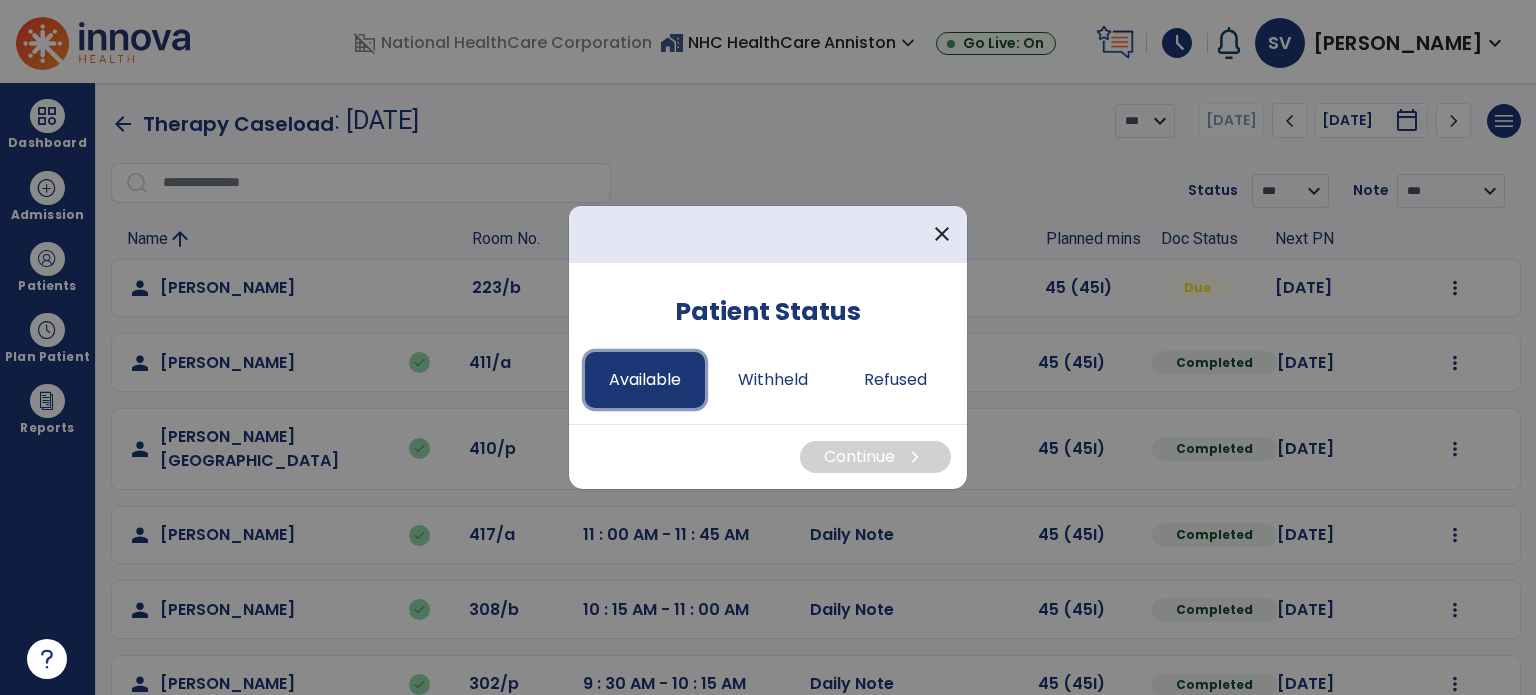 click on "Available" at bounding box center (645, 380) 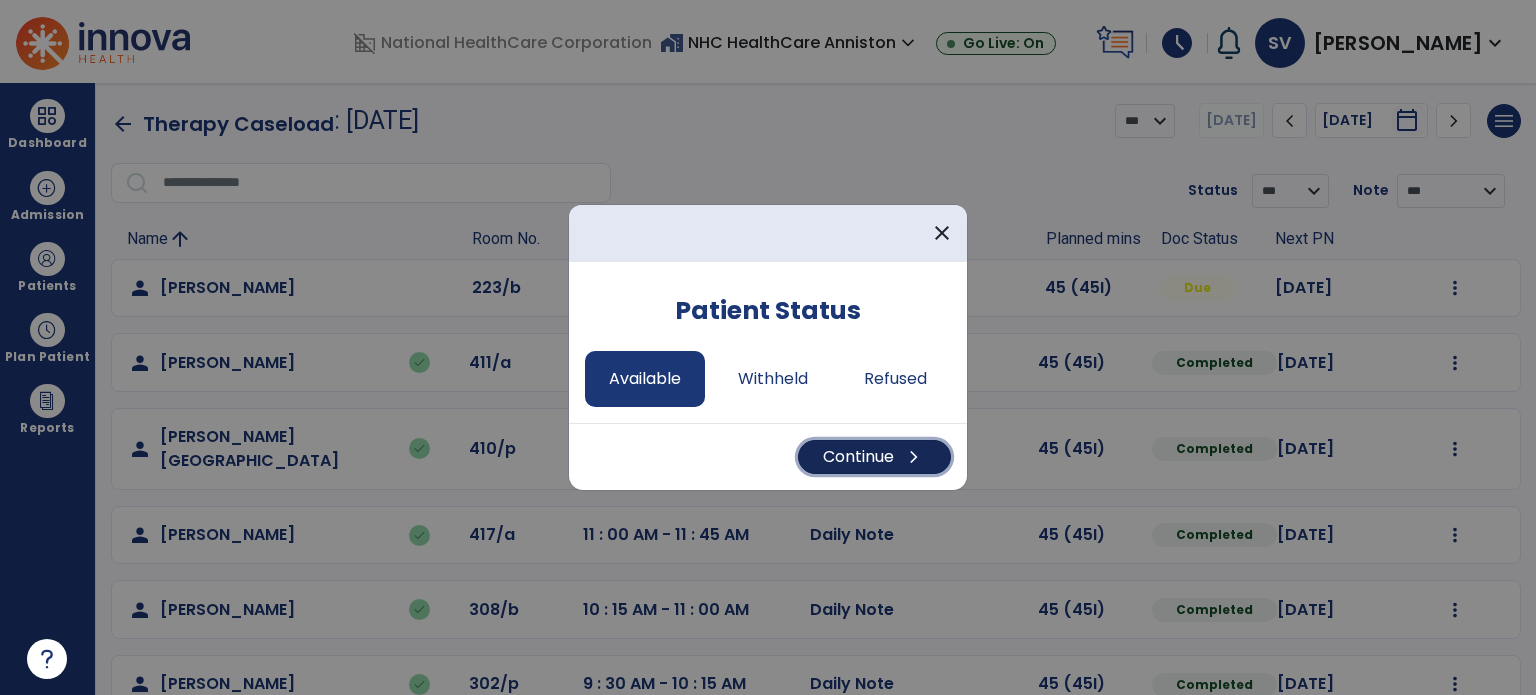 click on "Continue   chevron_right" at bounding box center [874, 457] 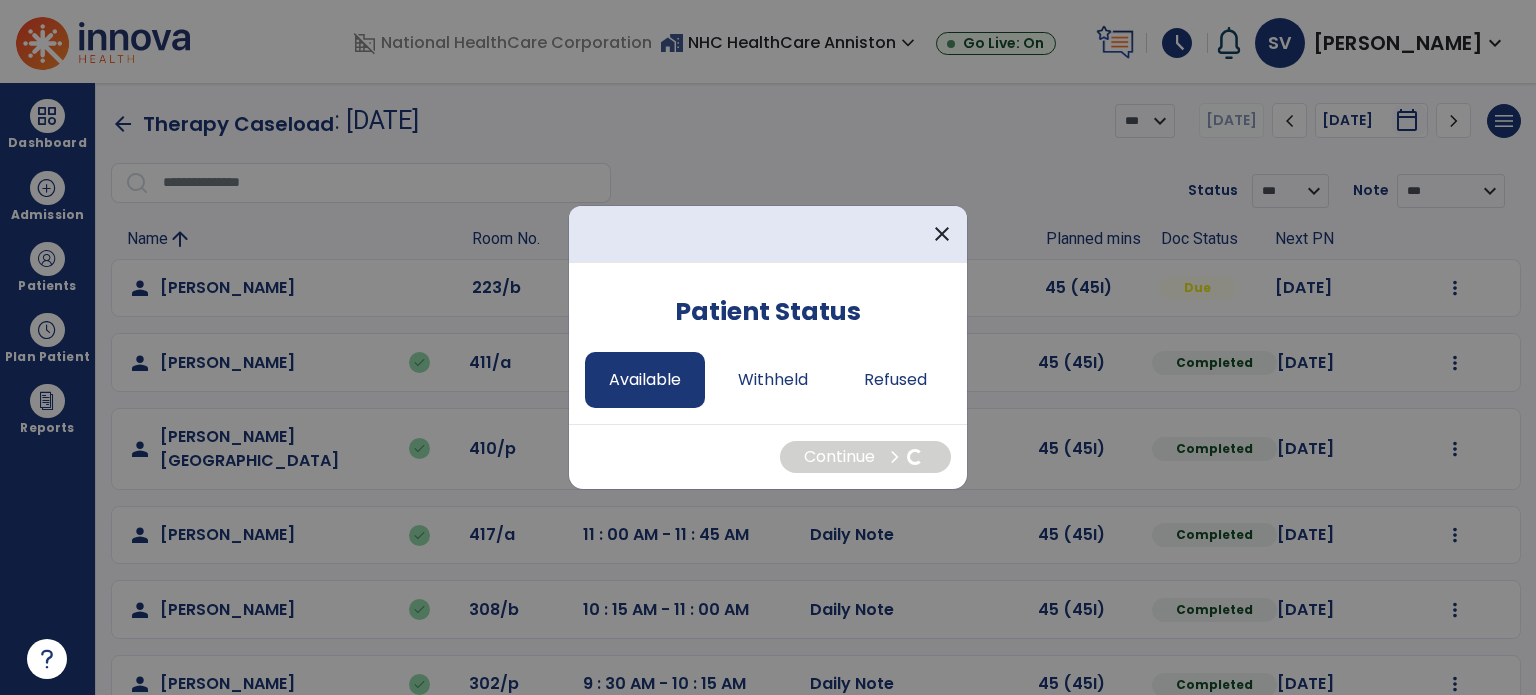 select on "*" 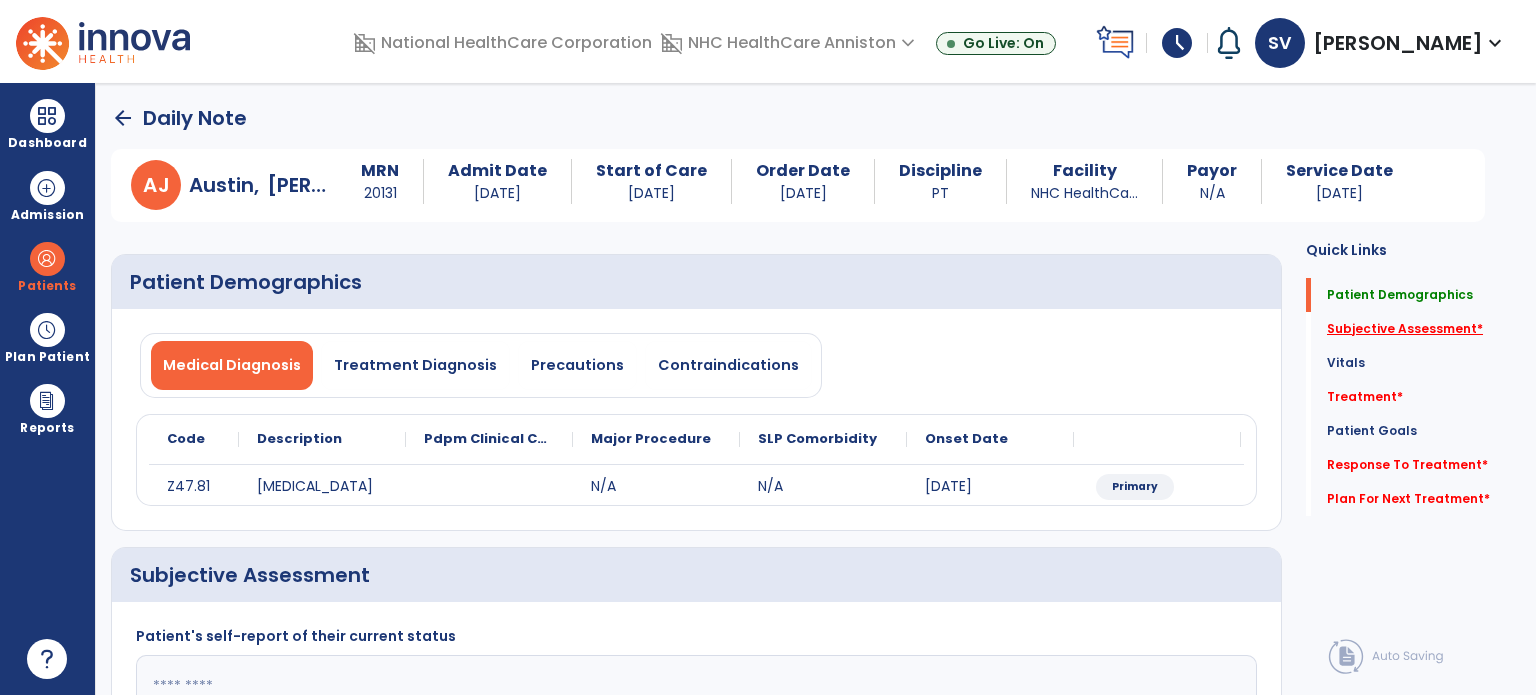 click on "Subjective Assessment   *" 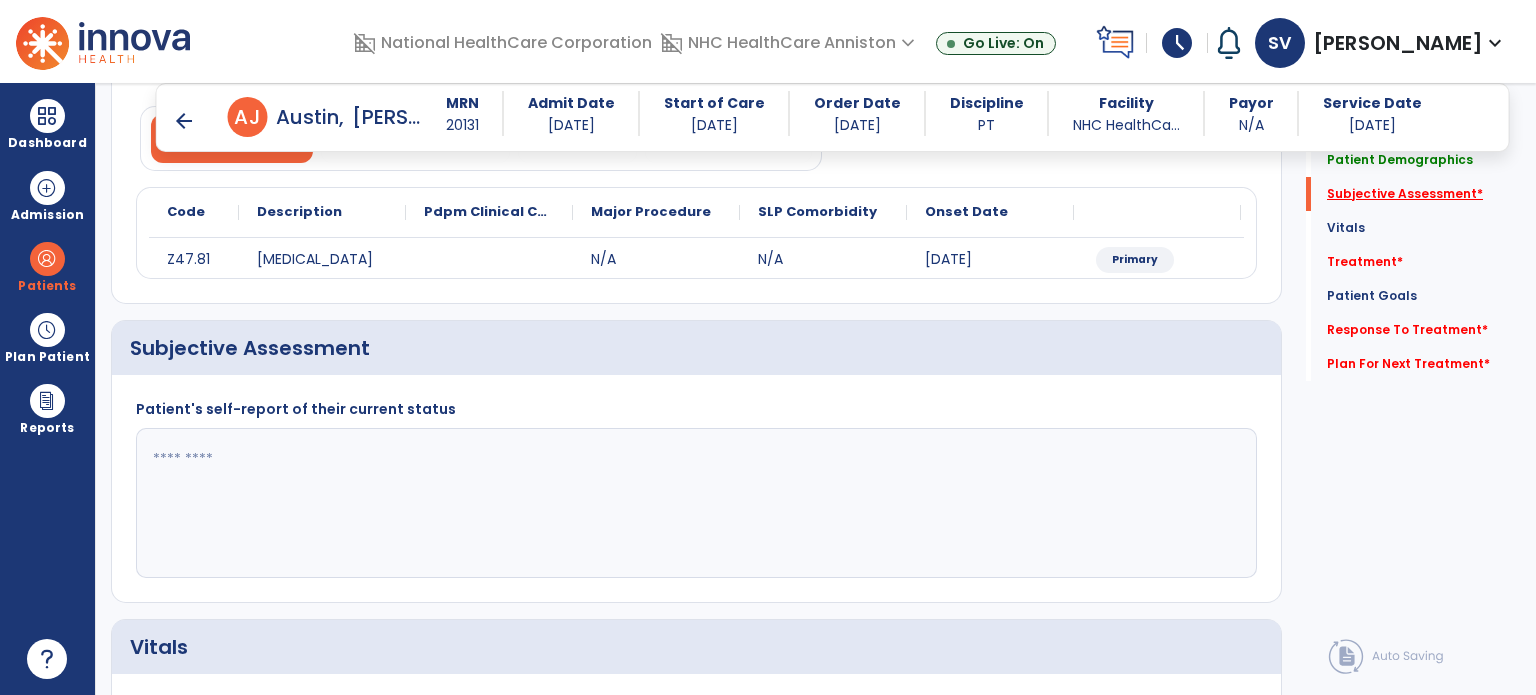 scroll, scrollTop: 298, scrollLeft: 0, axis: vertical 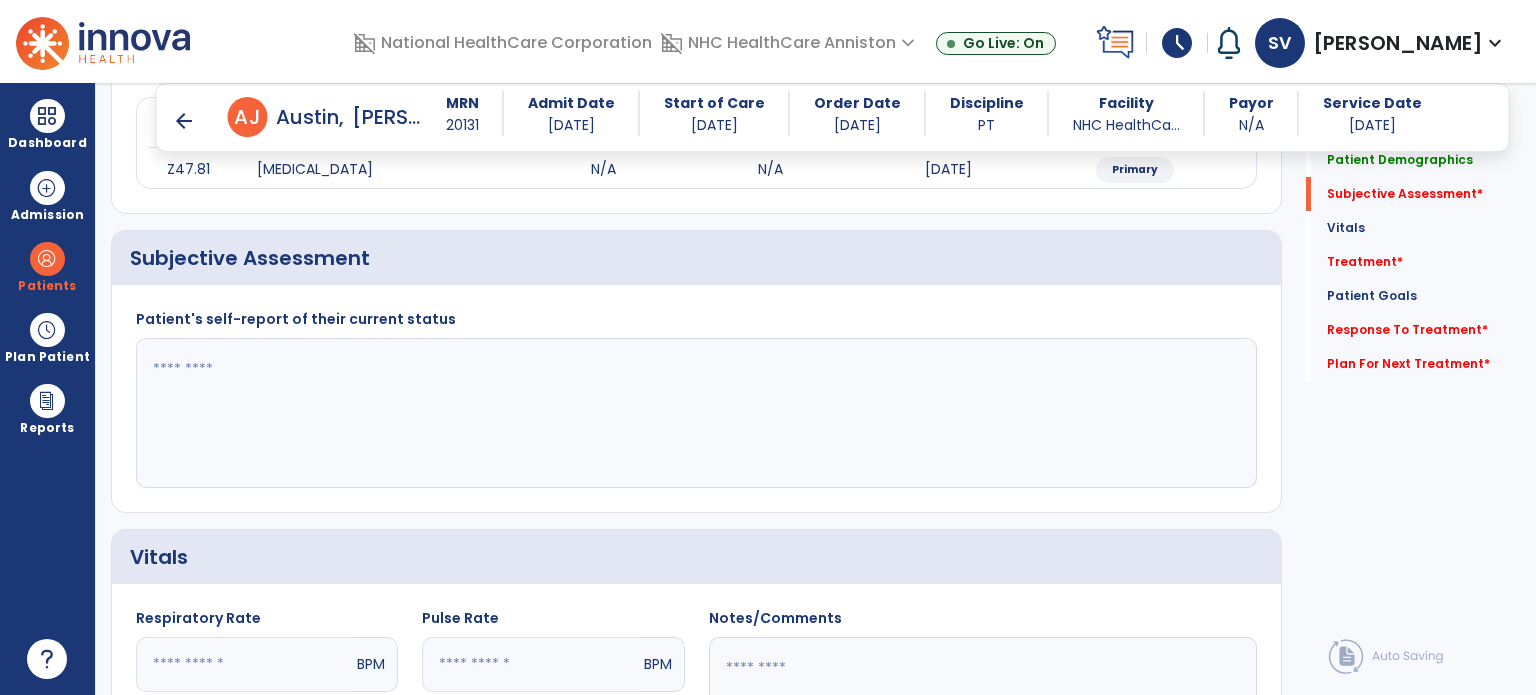 click 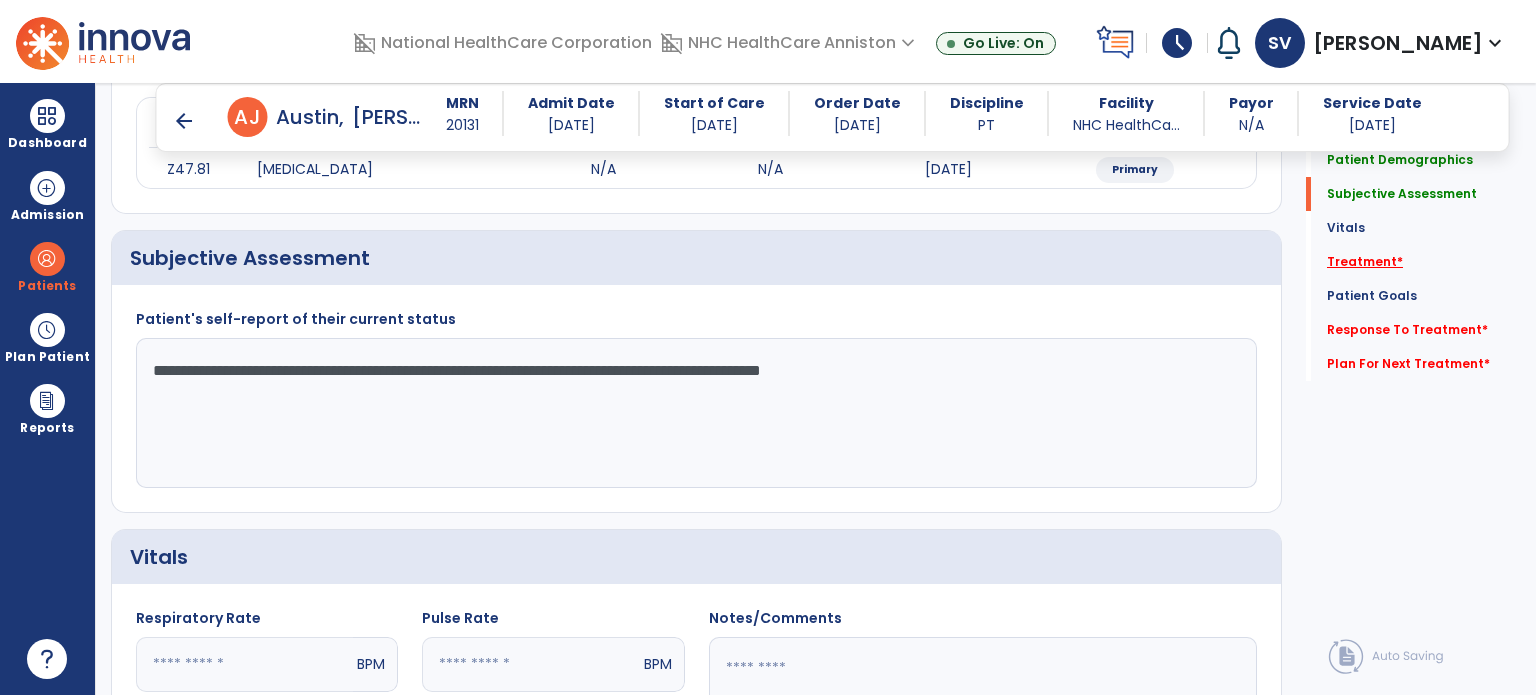 type on "**********" 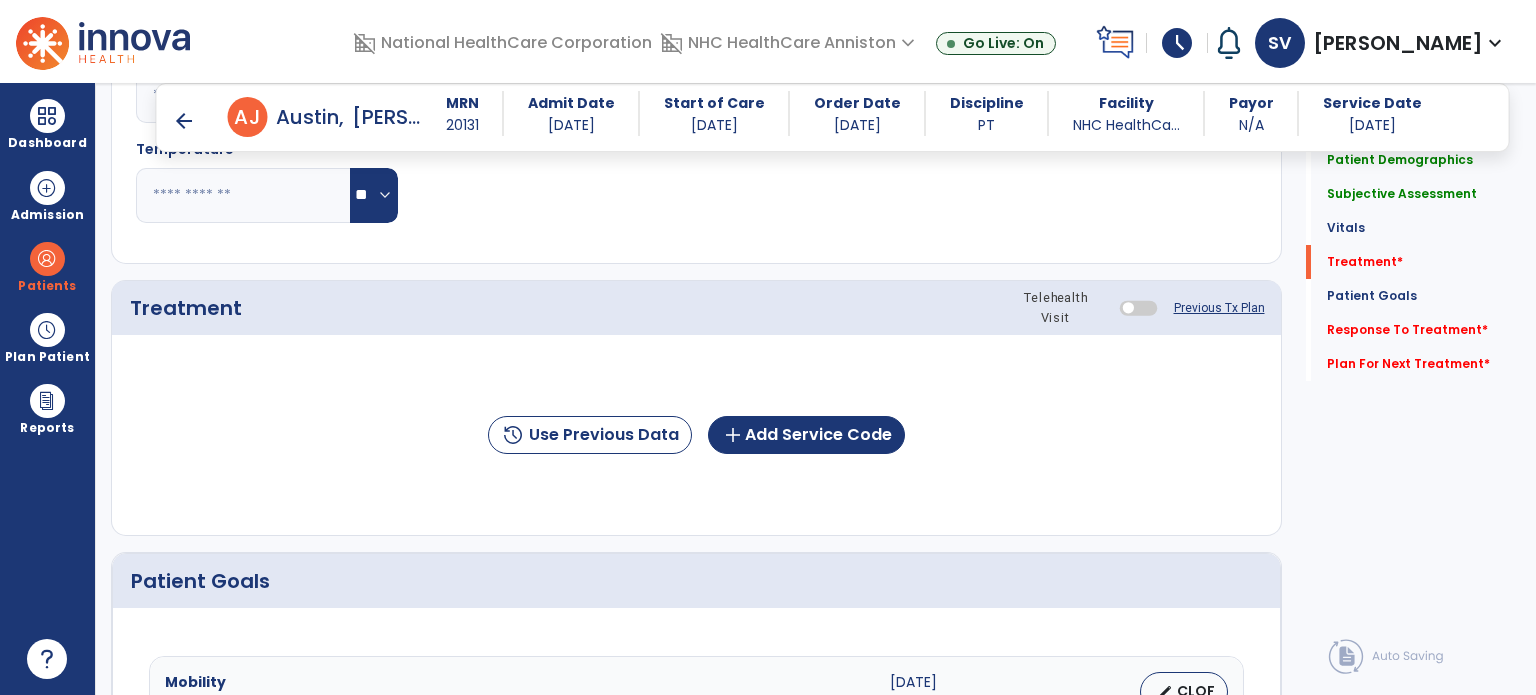 scroll, scrollTop: 987, scrollLeft: 0, axis: vertical 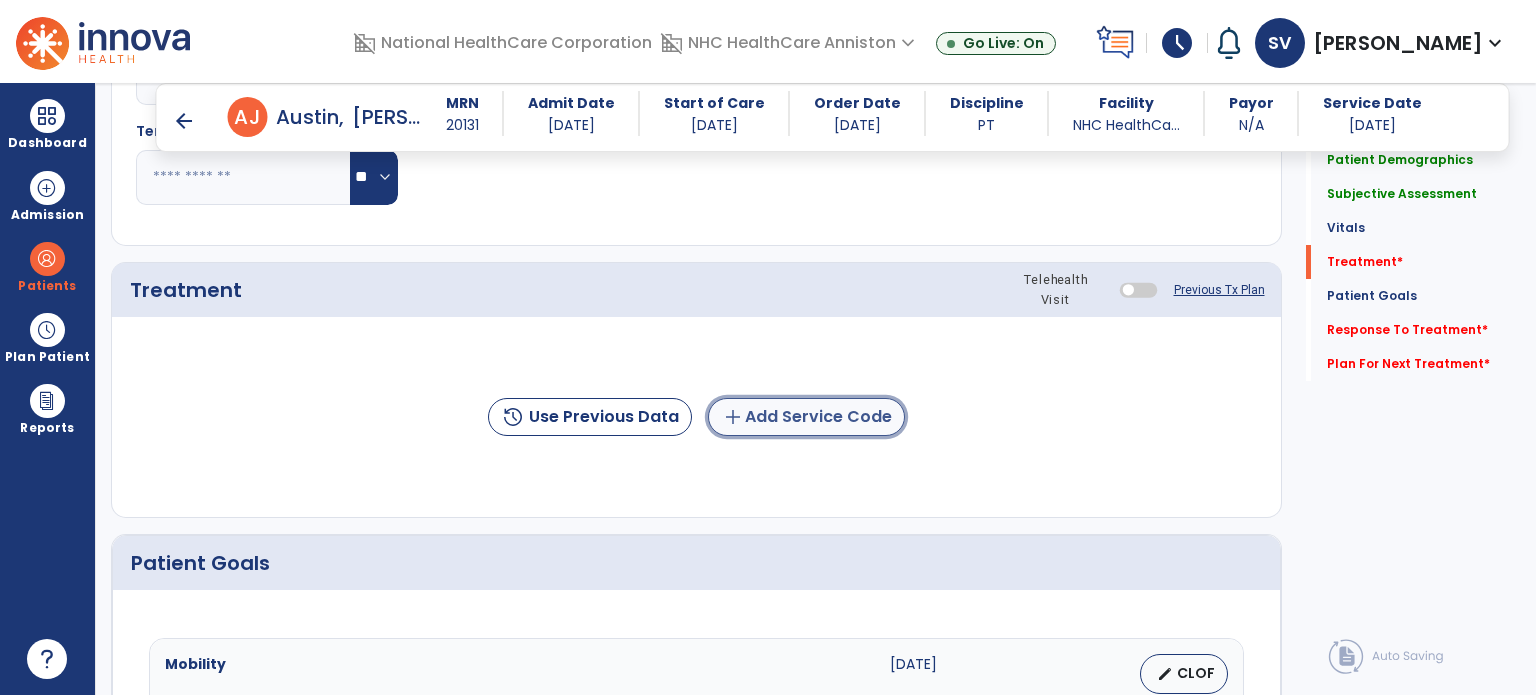 click on "add  Add Service Code" 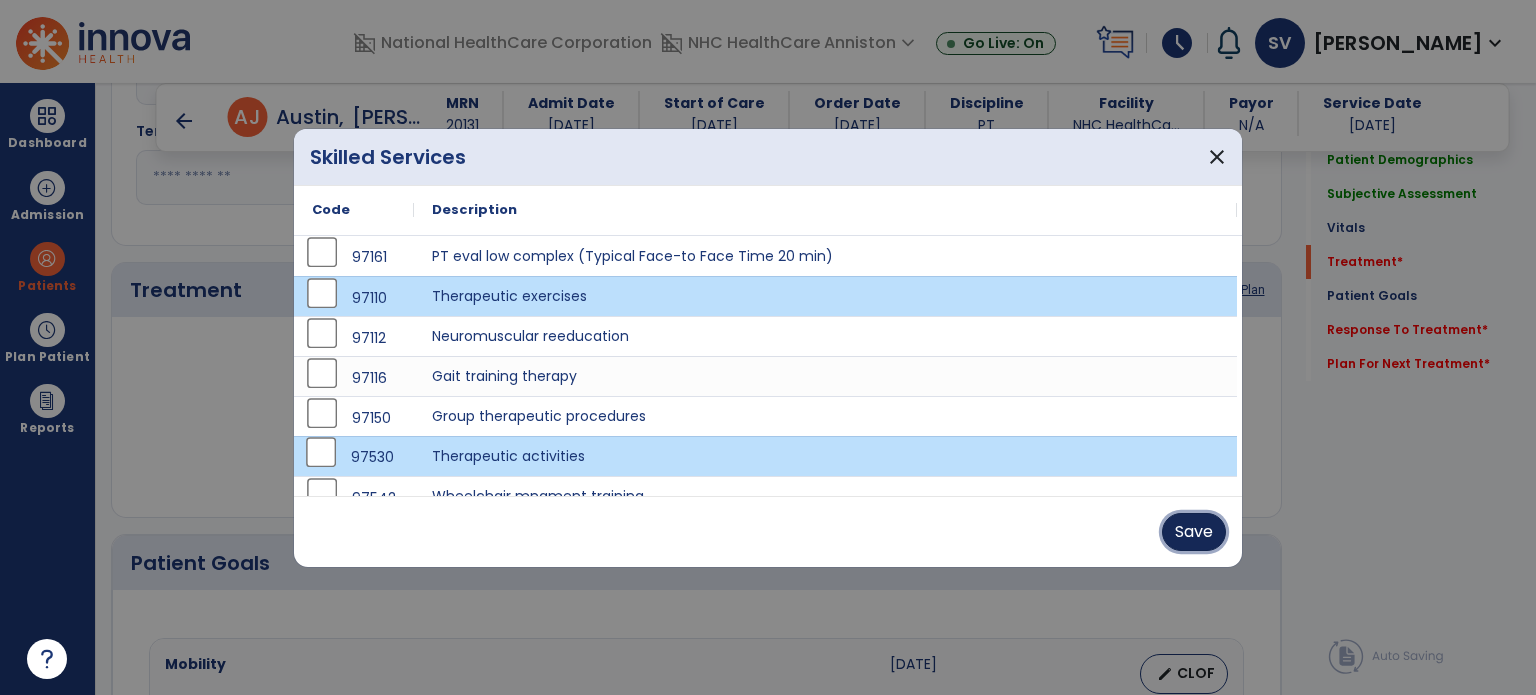 click on "Save" at bounding box center (1194, 532) 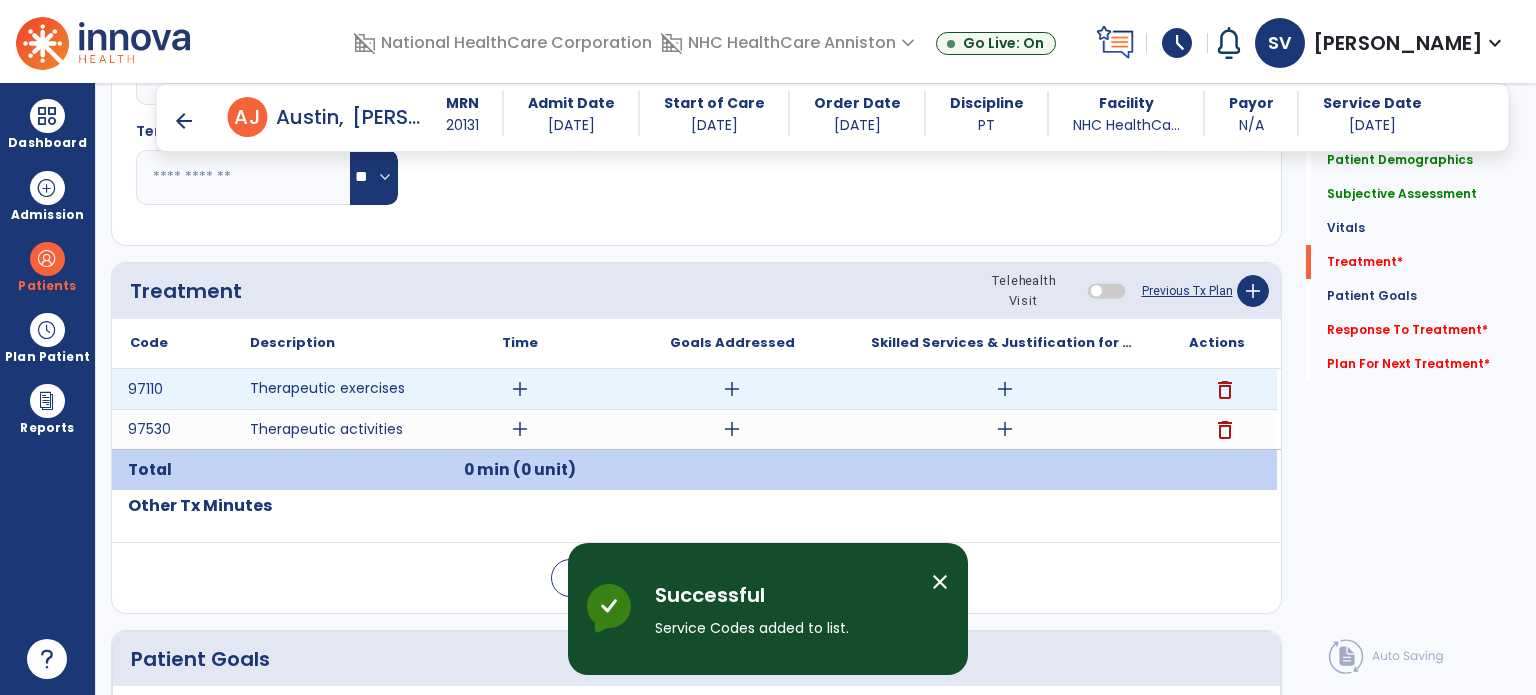 click on "add" at bounding box center (520, 389) 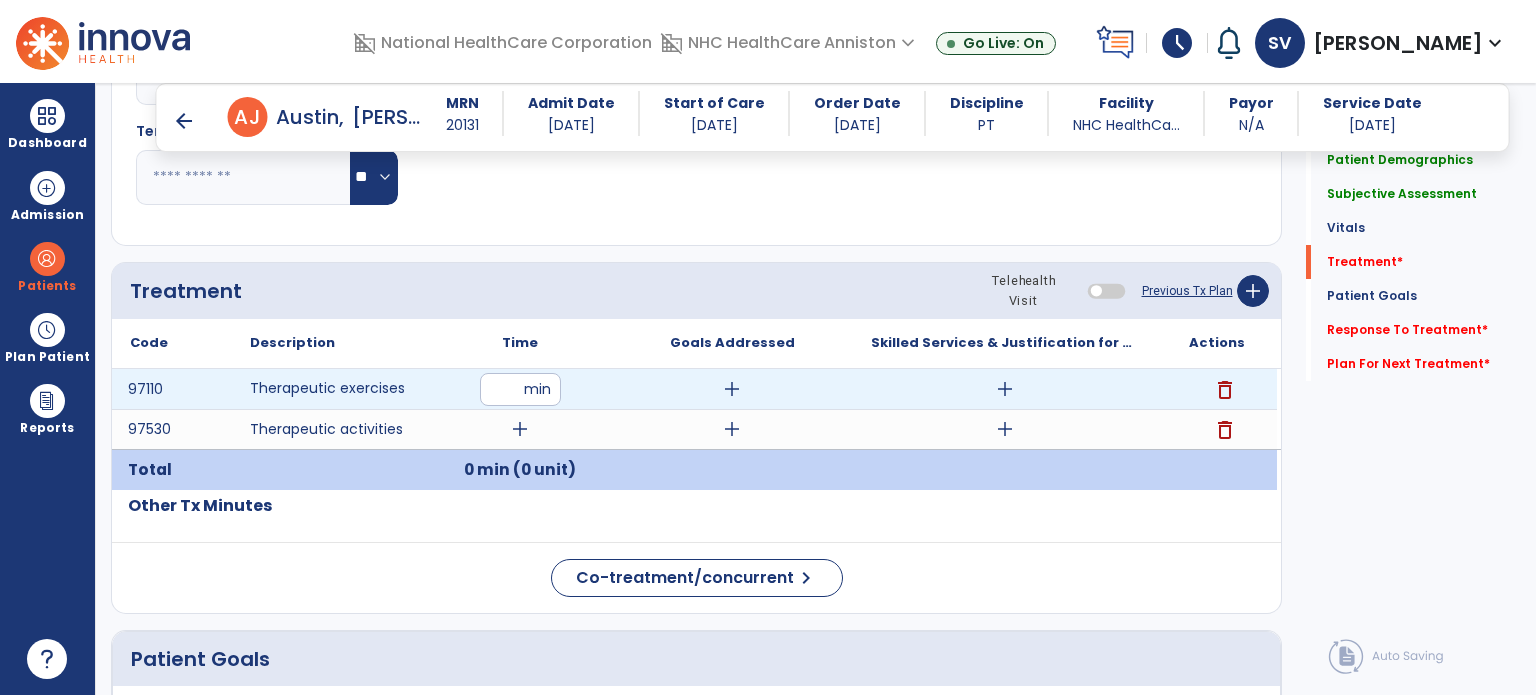type on "**" 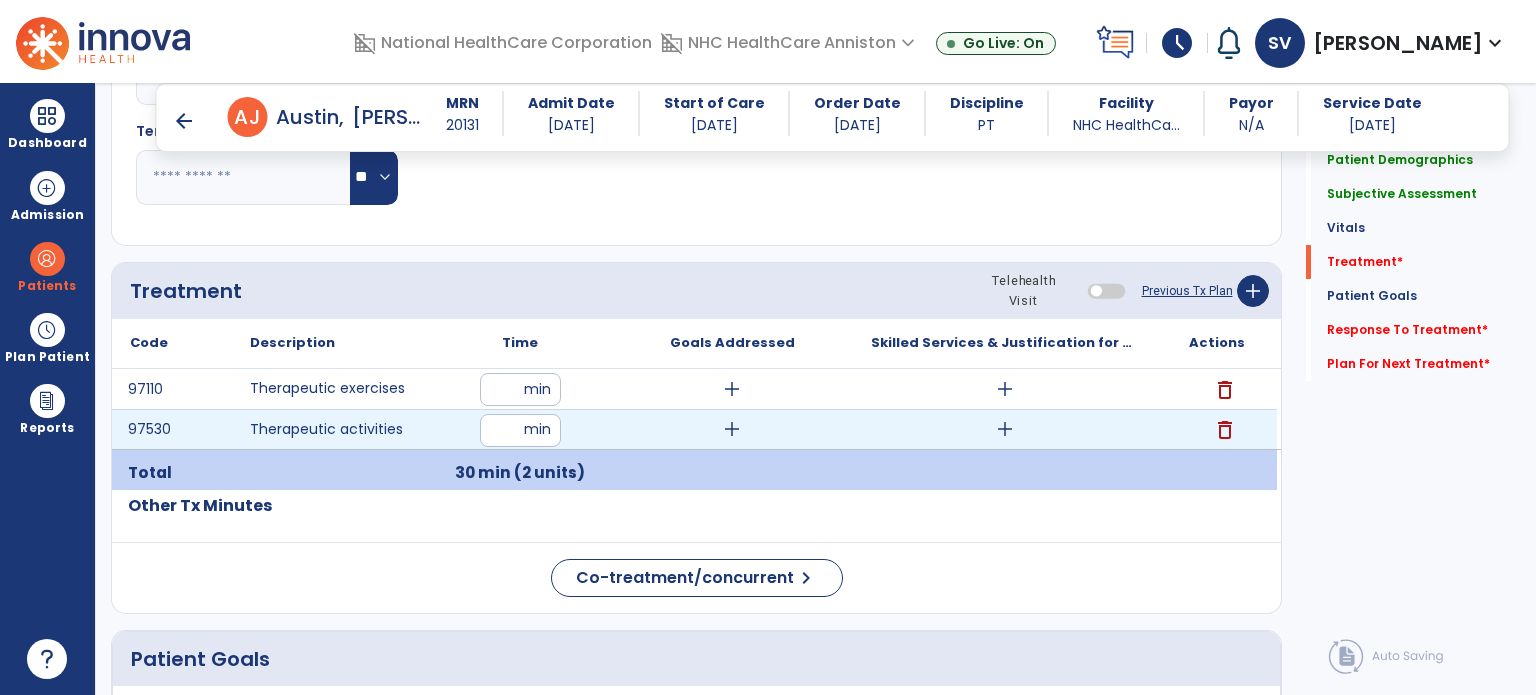 type on "**" 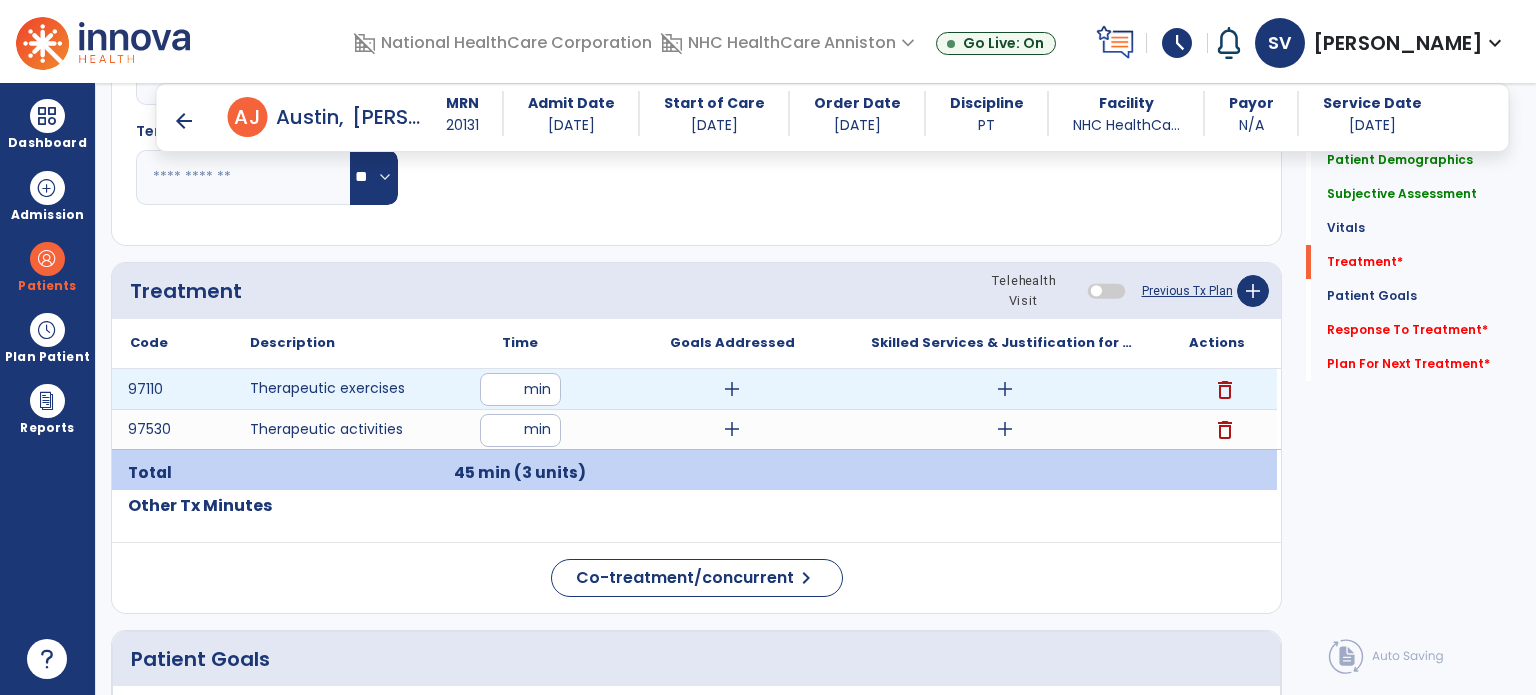 click on "add" at bounding box center [1005, 389] 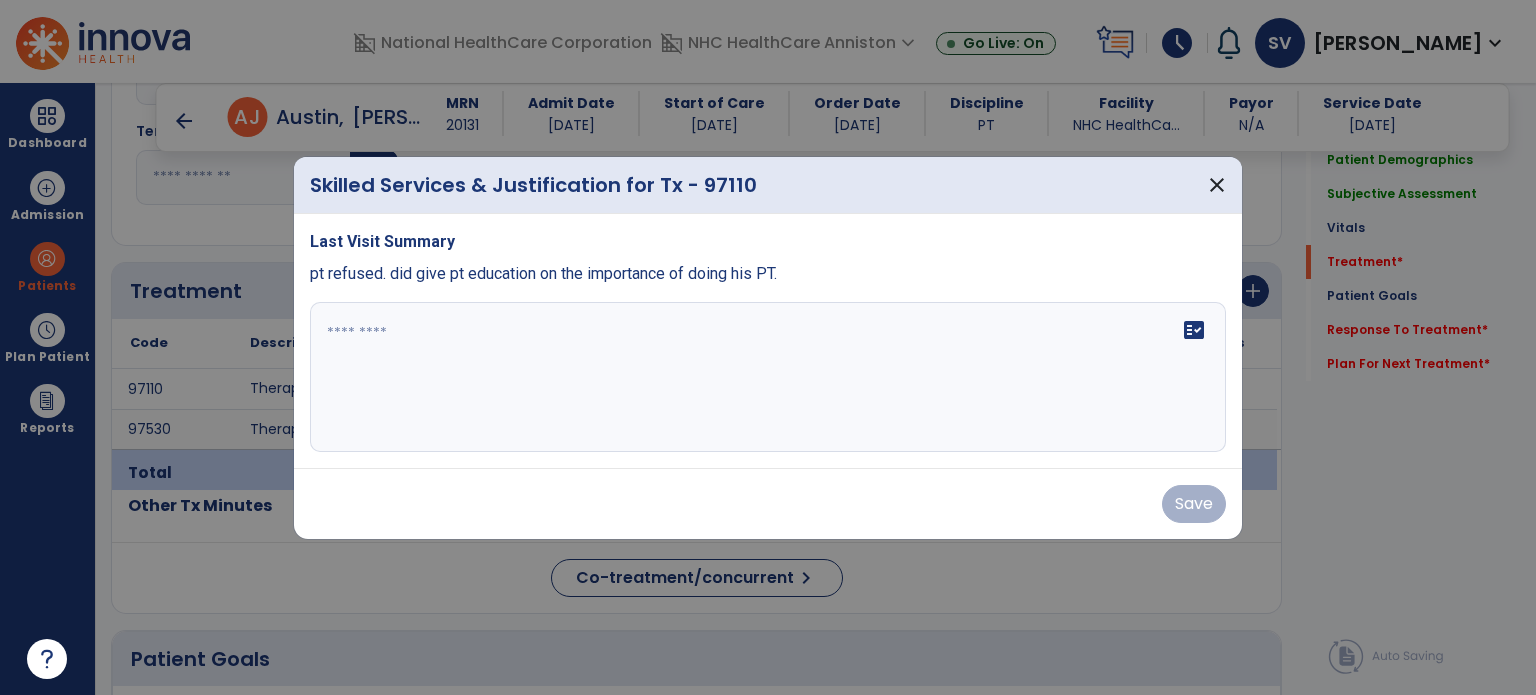 click at bounding box center (768, 377) 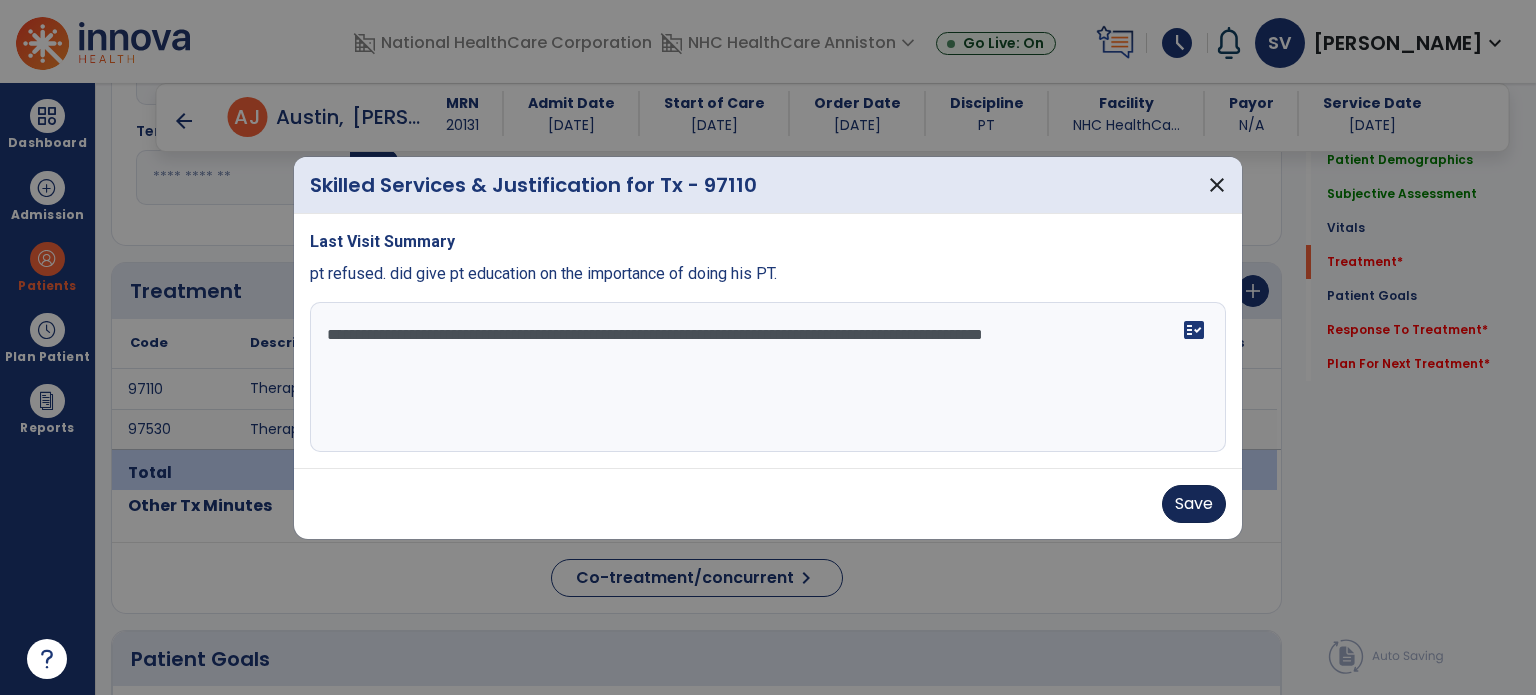 type on "**********" 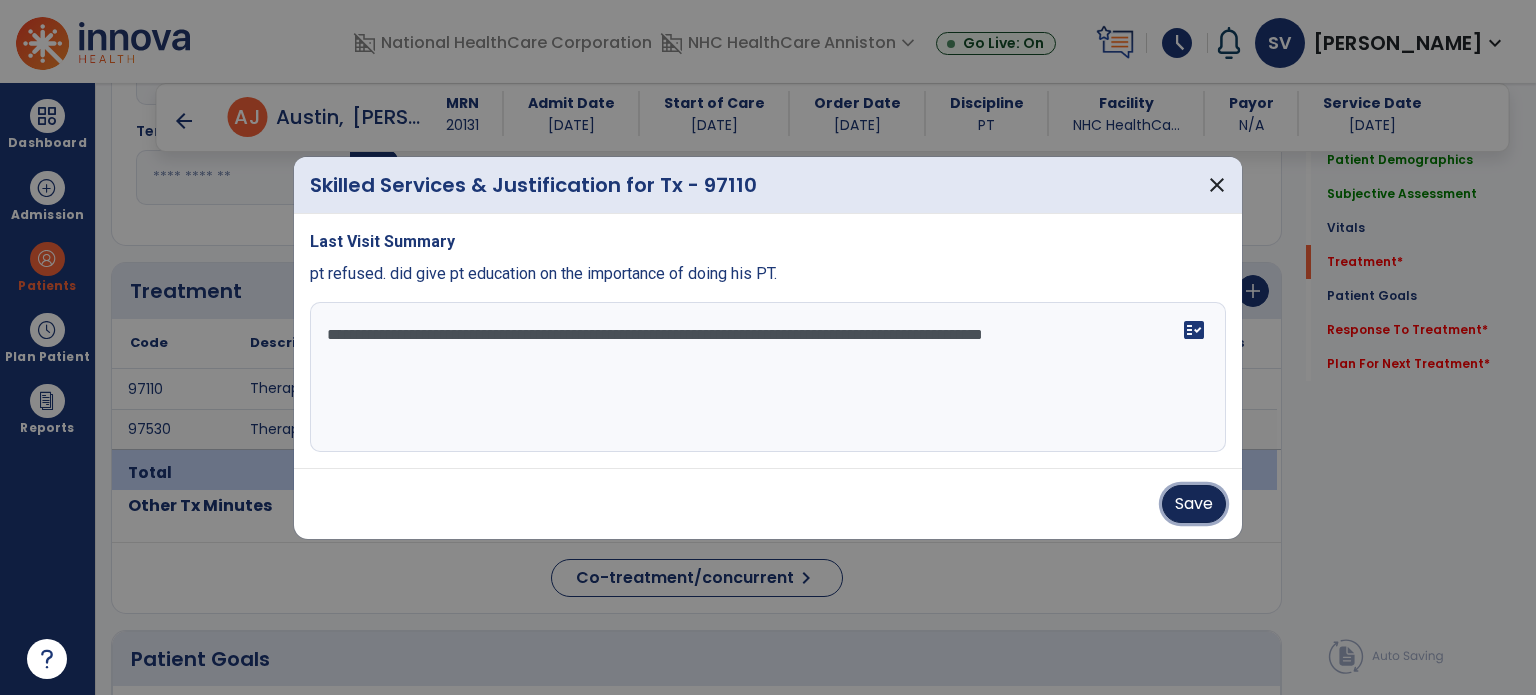 click on "Save" at bounding box center [1194, 504] 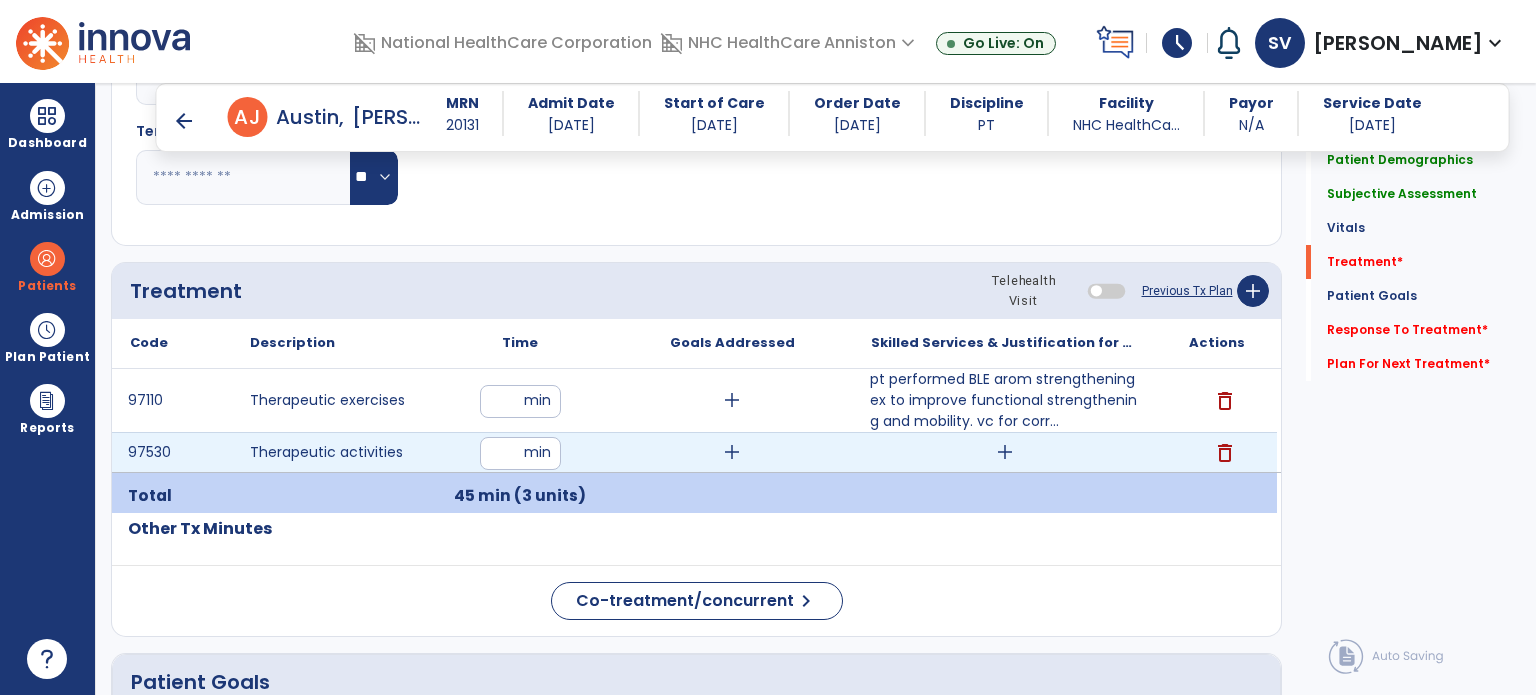 click on "add" at bounding box center (1005, 452) 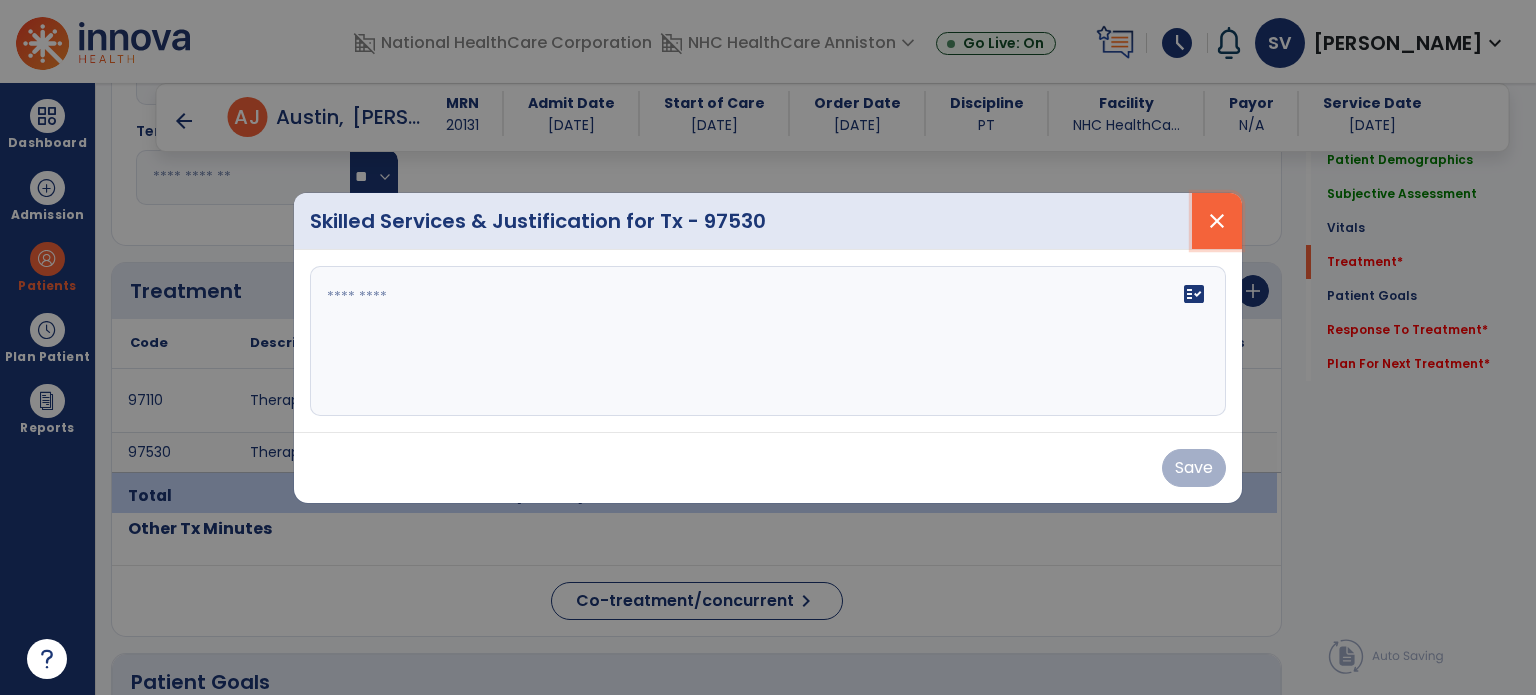 click on "close" at bounding box center (1217, 221) 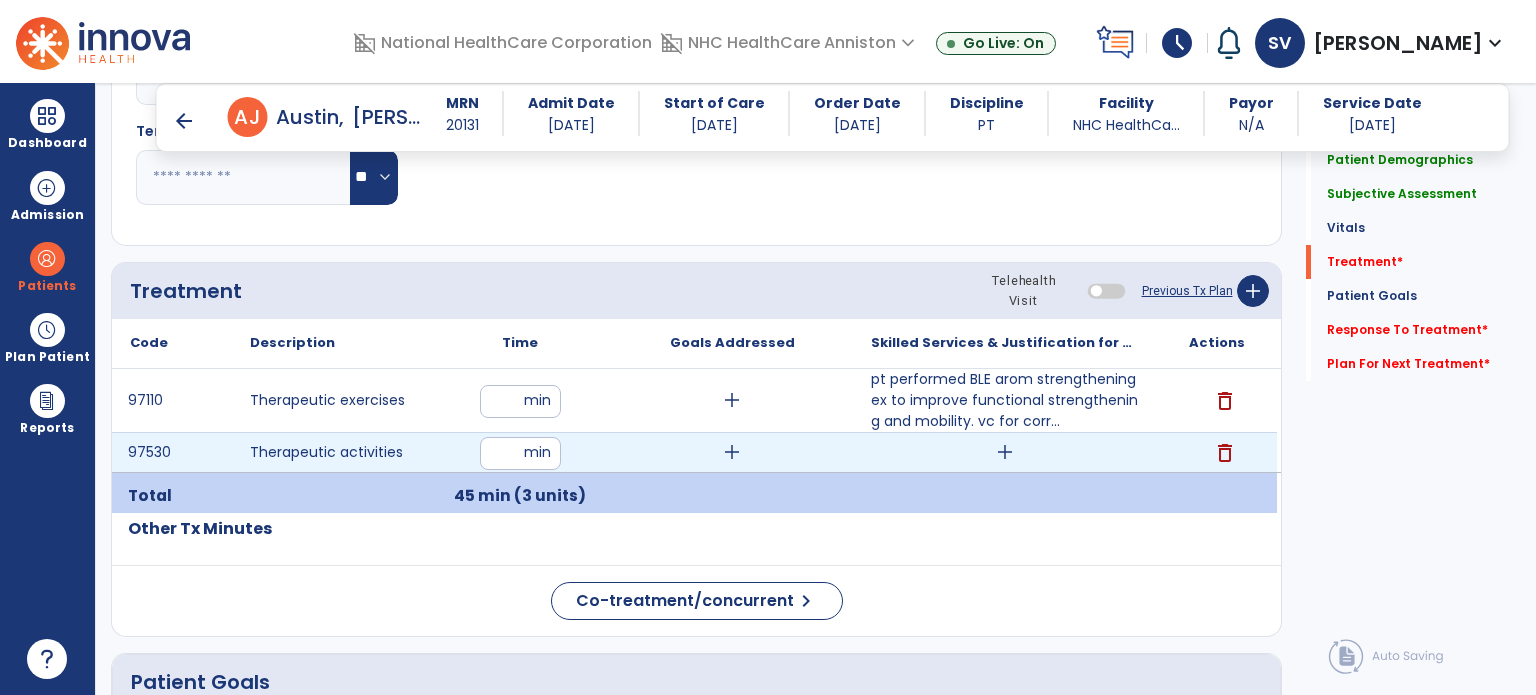 click on "add" at bounding box center [1005, 452] 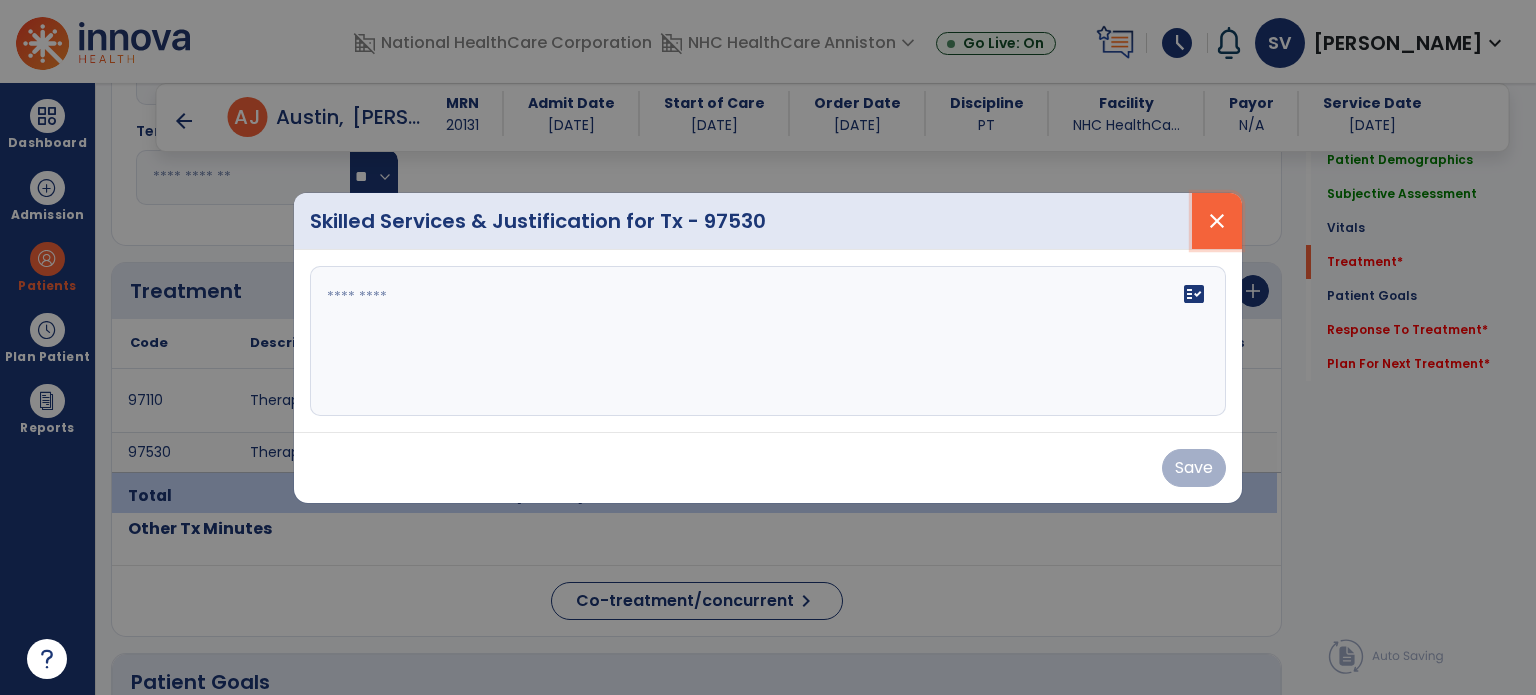 click on "close" at bounding box center (1217, 221) 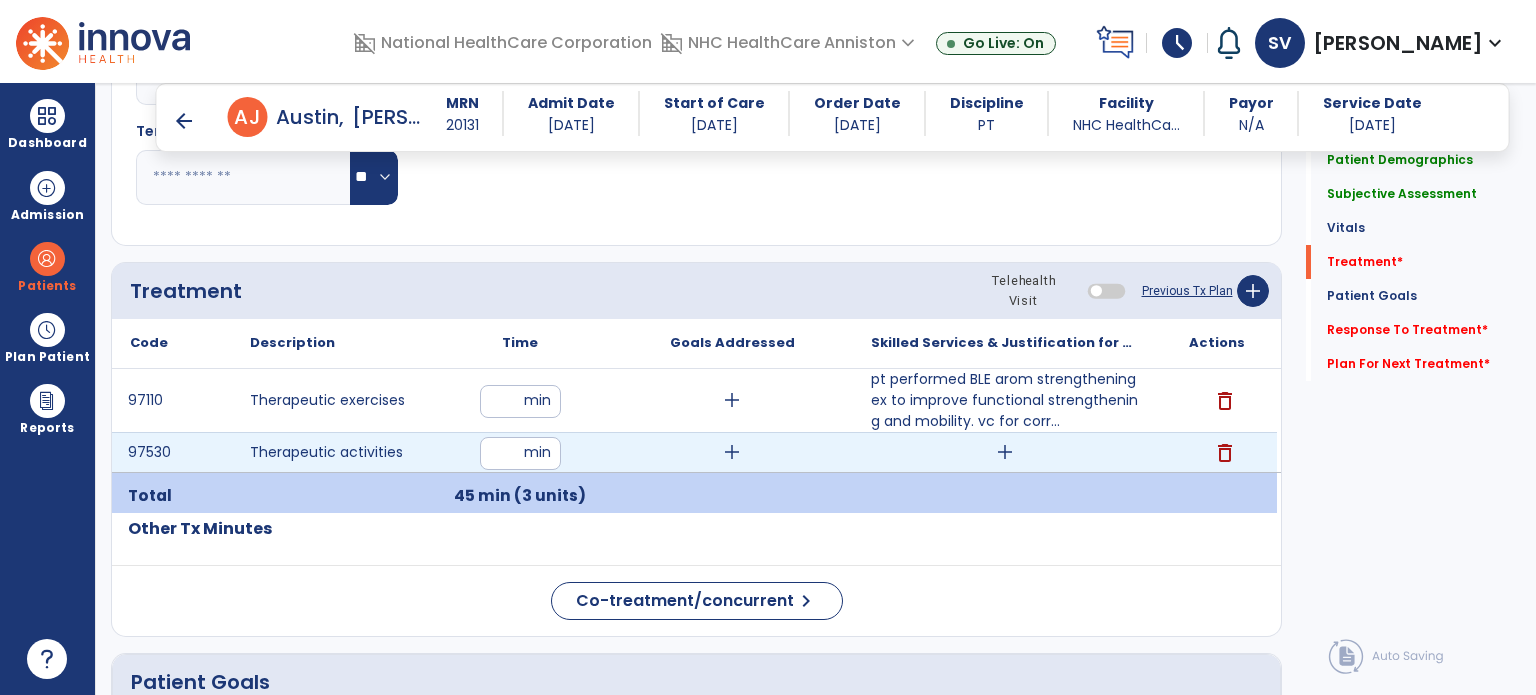 click on "add" at bounding box center (1005, 452) 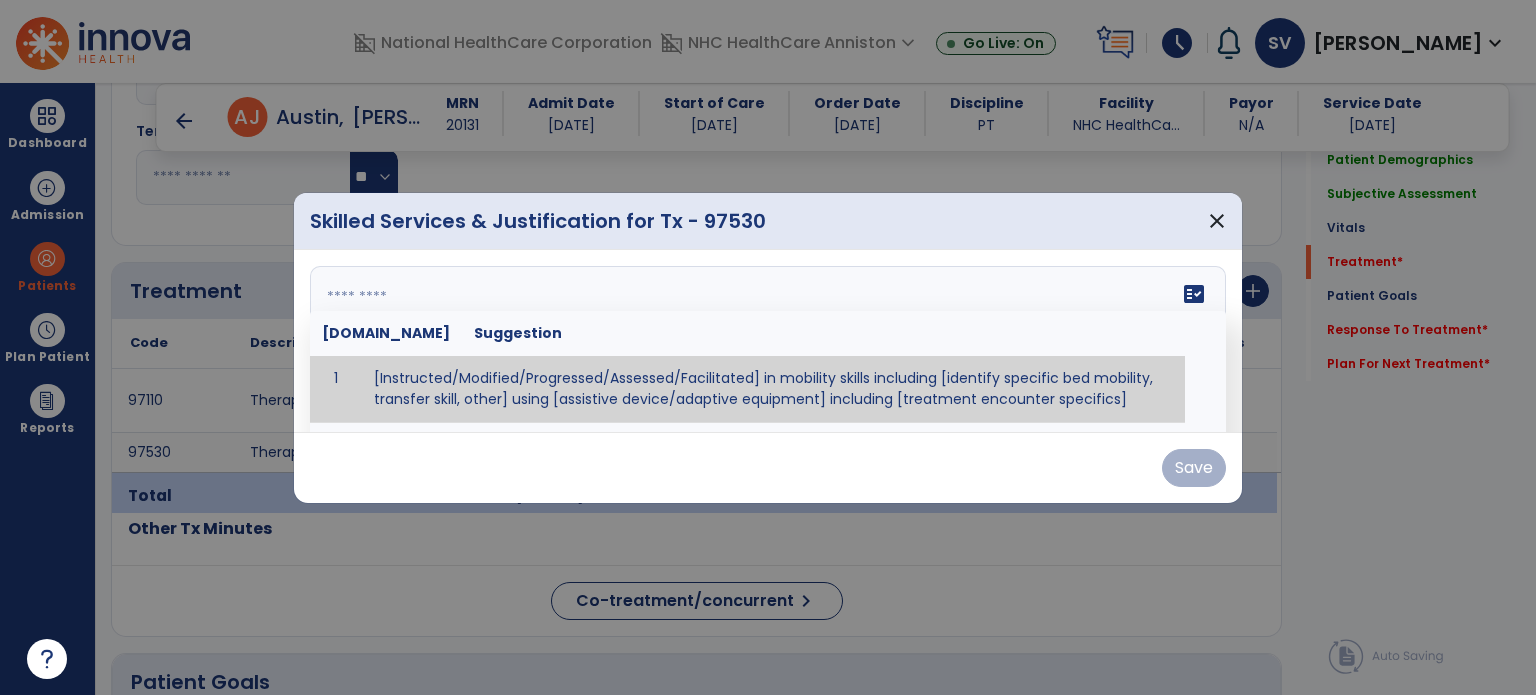 click on "fact_check  [DOMAIN_NAME] Suggestion 1 [Instructed/Modified/Progressed/Assessed/Facilitated] in mobility skills including [identify specific bed mobility, transfer skill, other] using [assistive device/adaptive equipment] including [treatment encounter specifics]" at bounding box center (768, 341) 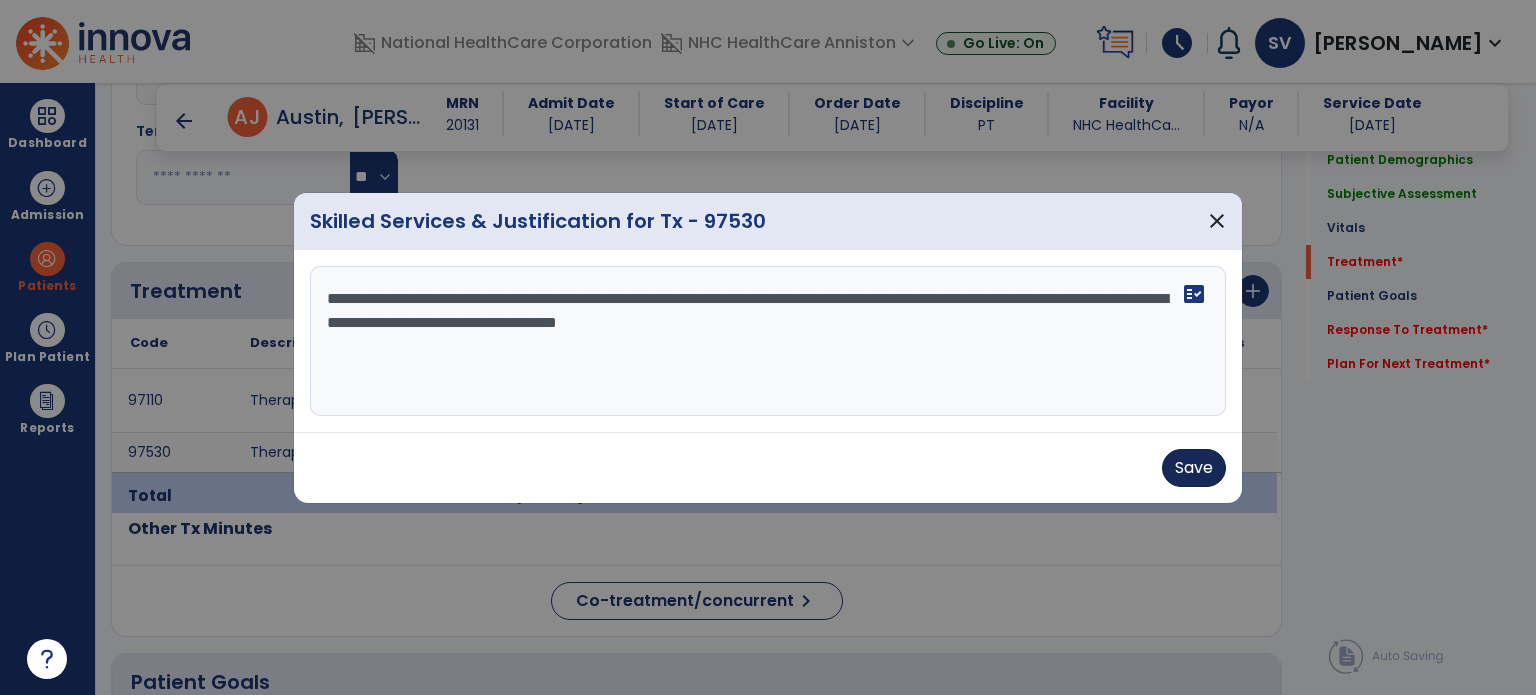 type on "**********" 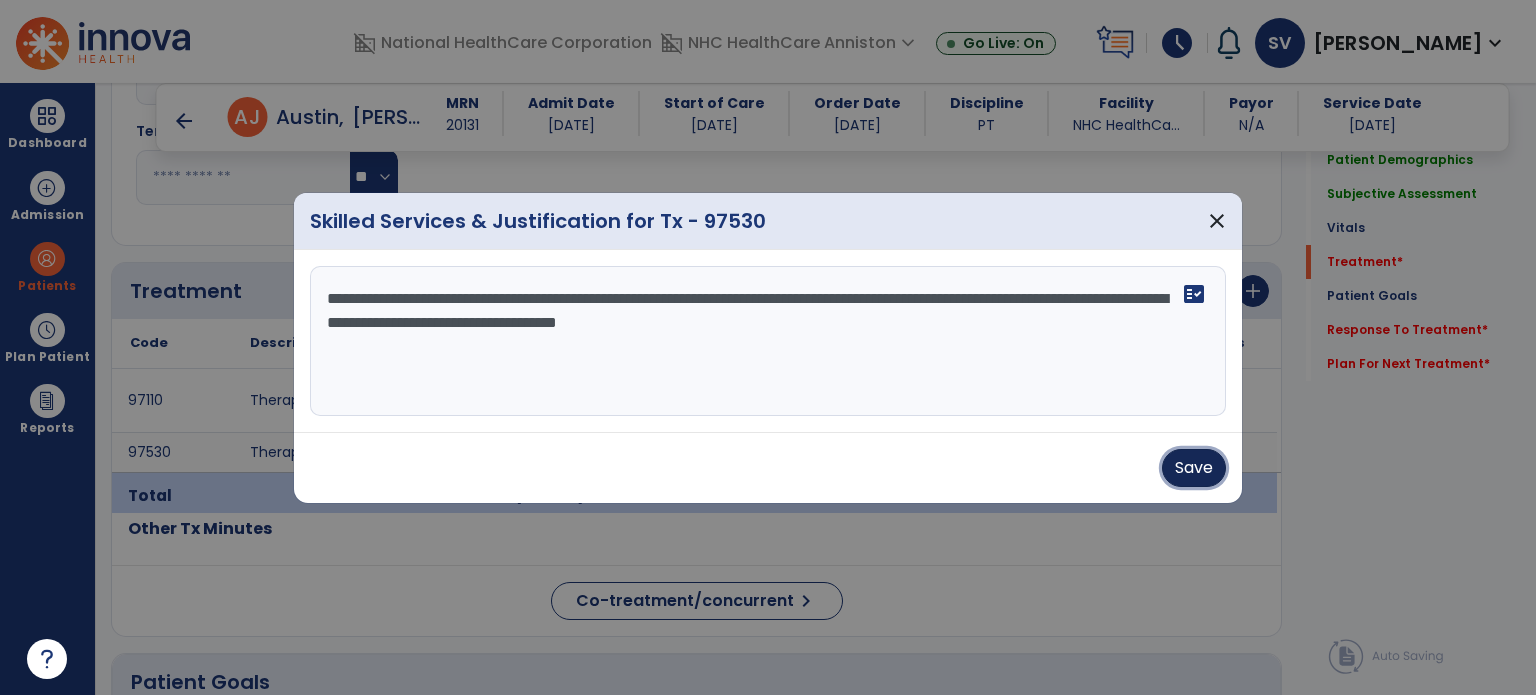 click on "Save" at bounding box center (1194, 468) 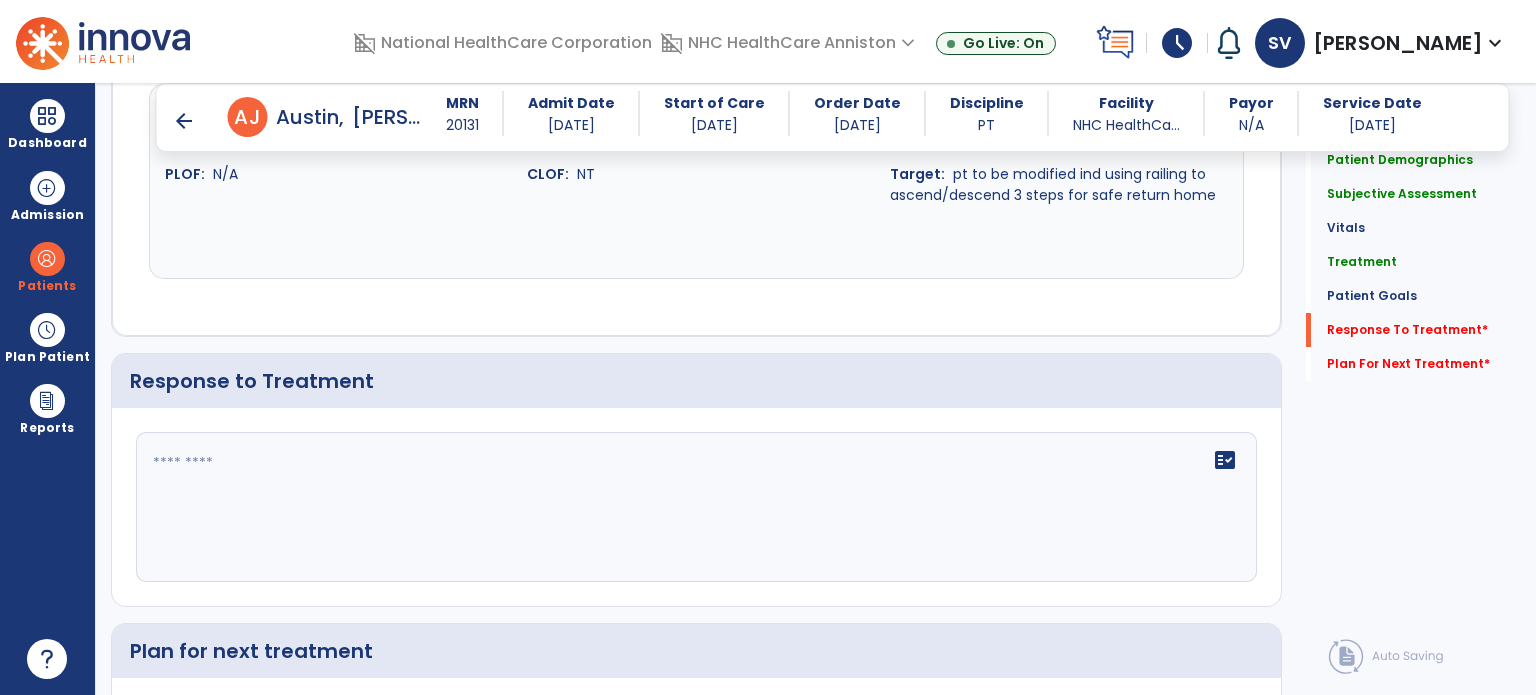 scroll, scrollTop: 2587, scrollLeft: 0, axis: vertical 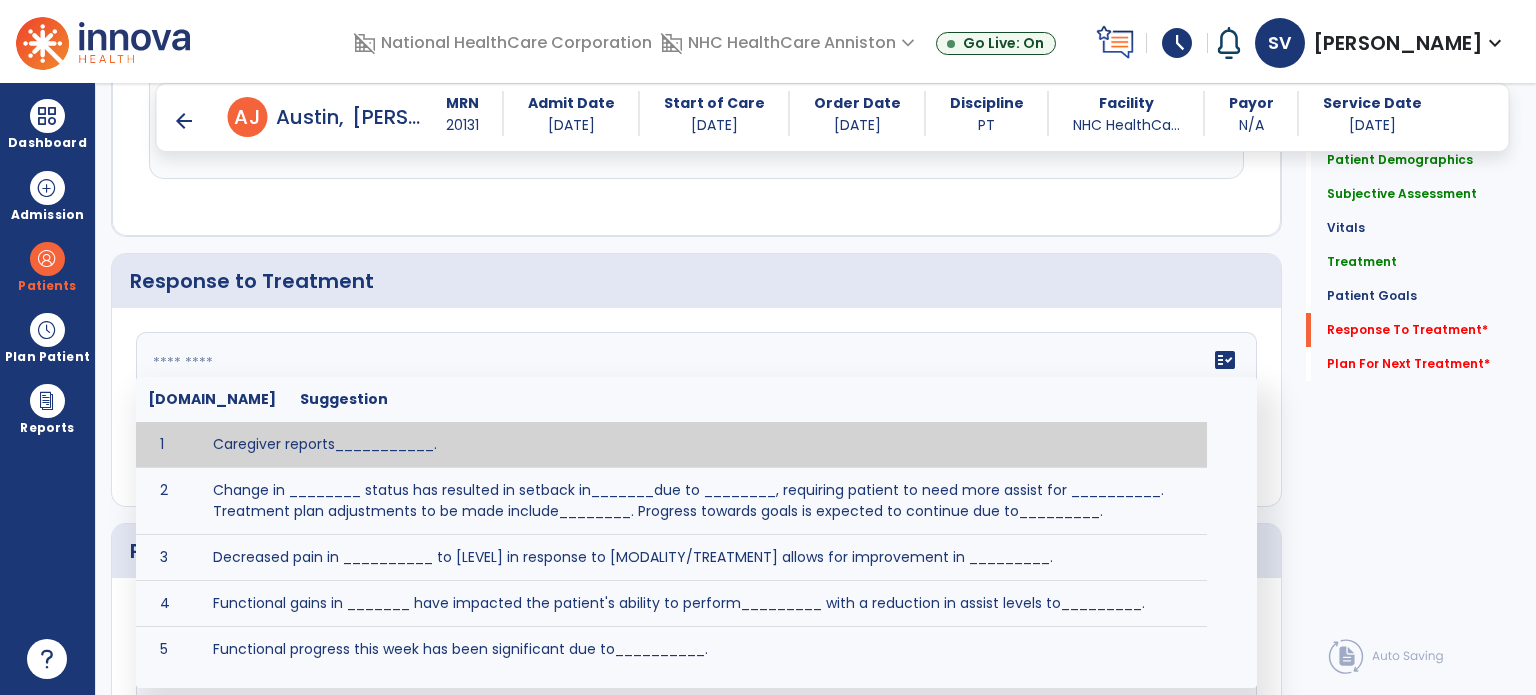 click on "fact_check  [DOMAIN_NAME] Suggestion 1 Caregiver reports___________. 2 Change in ________ status has resulted in setback in_______due to ________, requiring patient to need more assist for __________.   Treatment plan adjustments to be made include________.  Progress towards goals is expected to continue due to_________. 3 Decreased pain in __________ to [LEVEL] in response to [MODALITY/TREATMENT] allows for improvement in _________. 4 Functional gains in _______ have impacted the patient's ability to perform_________ with a reduction in assist levels to_________. 5 Functional progress this week has been significant due to__________. 6 Gains in ________ have improved the patient's ability to perform ______with decreased levels of assist to___________. 7 Improvement in ________allows patient to tolerate higher levels of challenges in_________. 8 Pain in [AREA] has decreased to [LEVEL] in response to [TREATMENT/MODALITY], allowing fore ease in completing__________. 9 10 11 12 13 14 15 16 17 18 19 20 21" 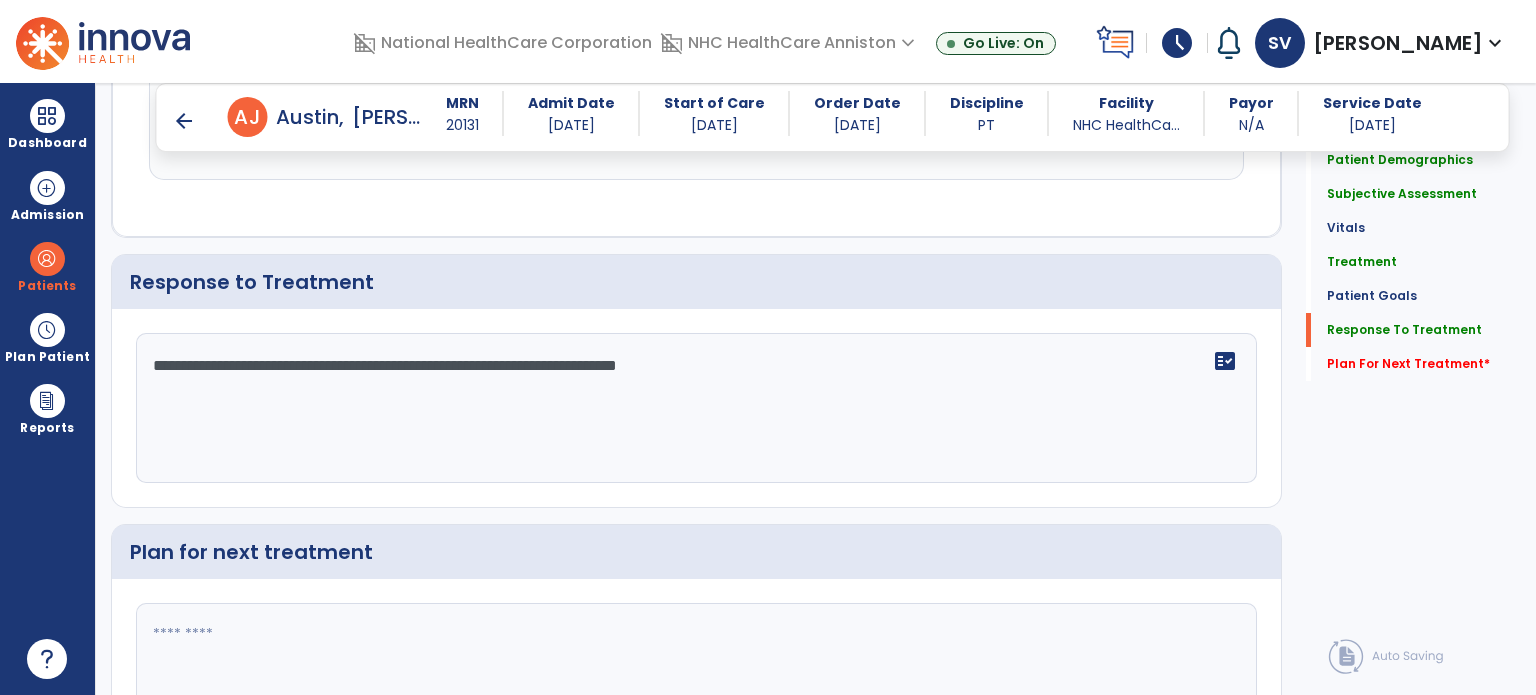 scroll, scrollTop: 2586, scrollLeft: 0, axis: vertical 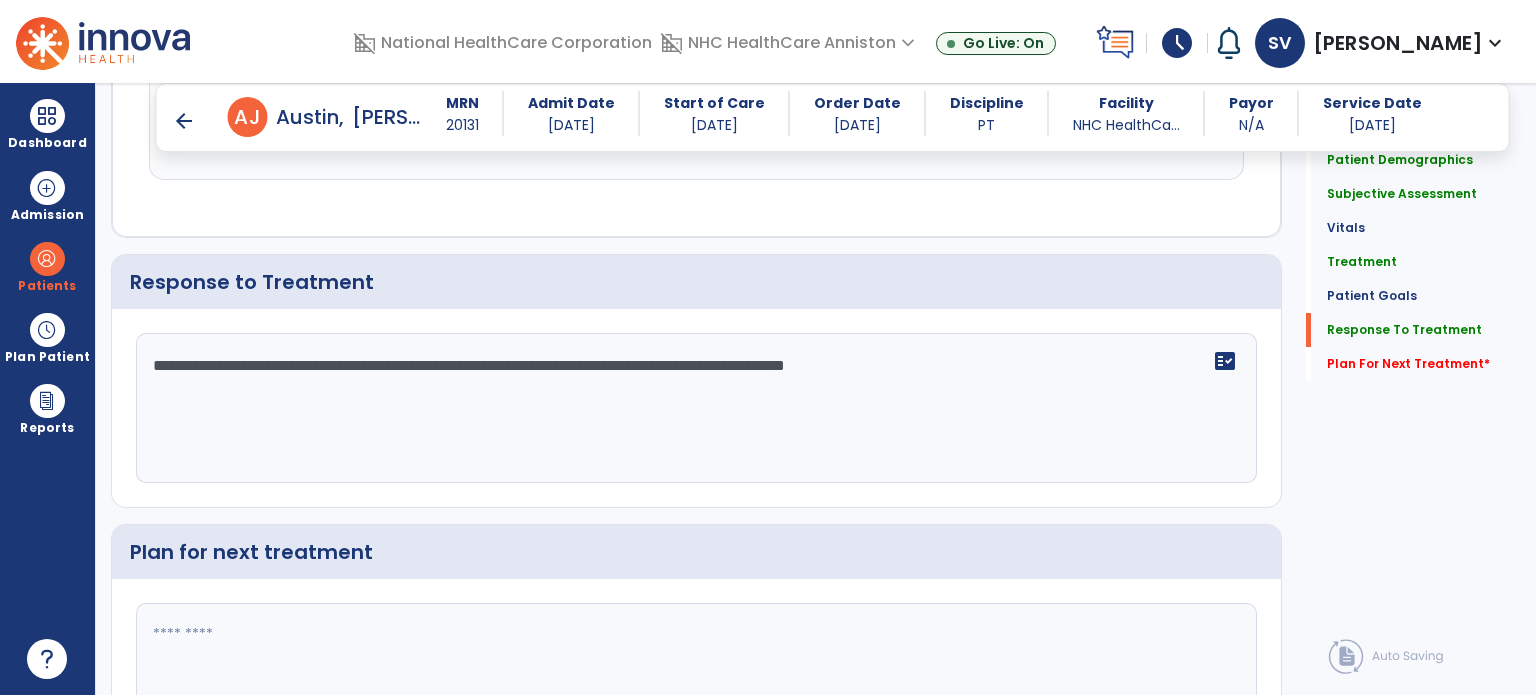 click on "**********" 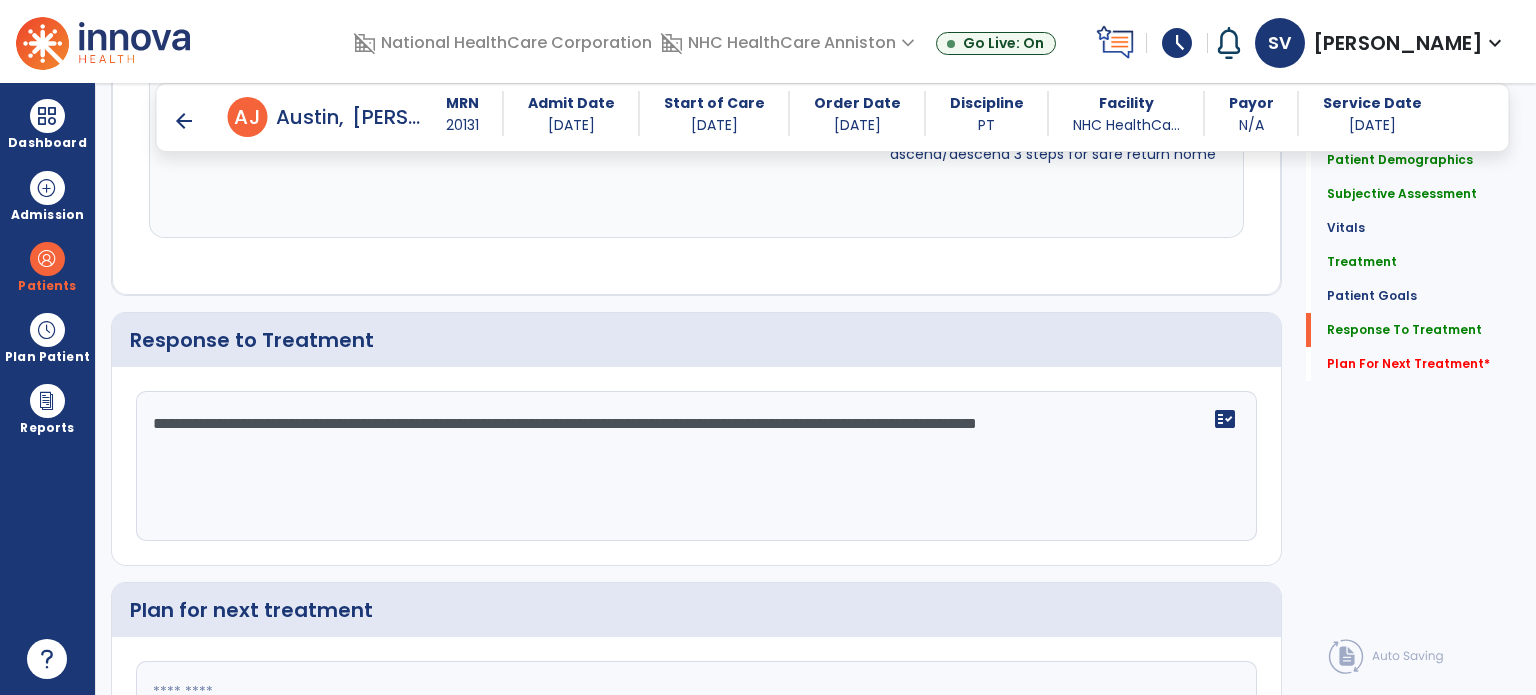 scroll, scrollTop: 2728, scrollLeft: 0, axis: vertical 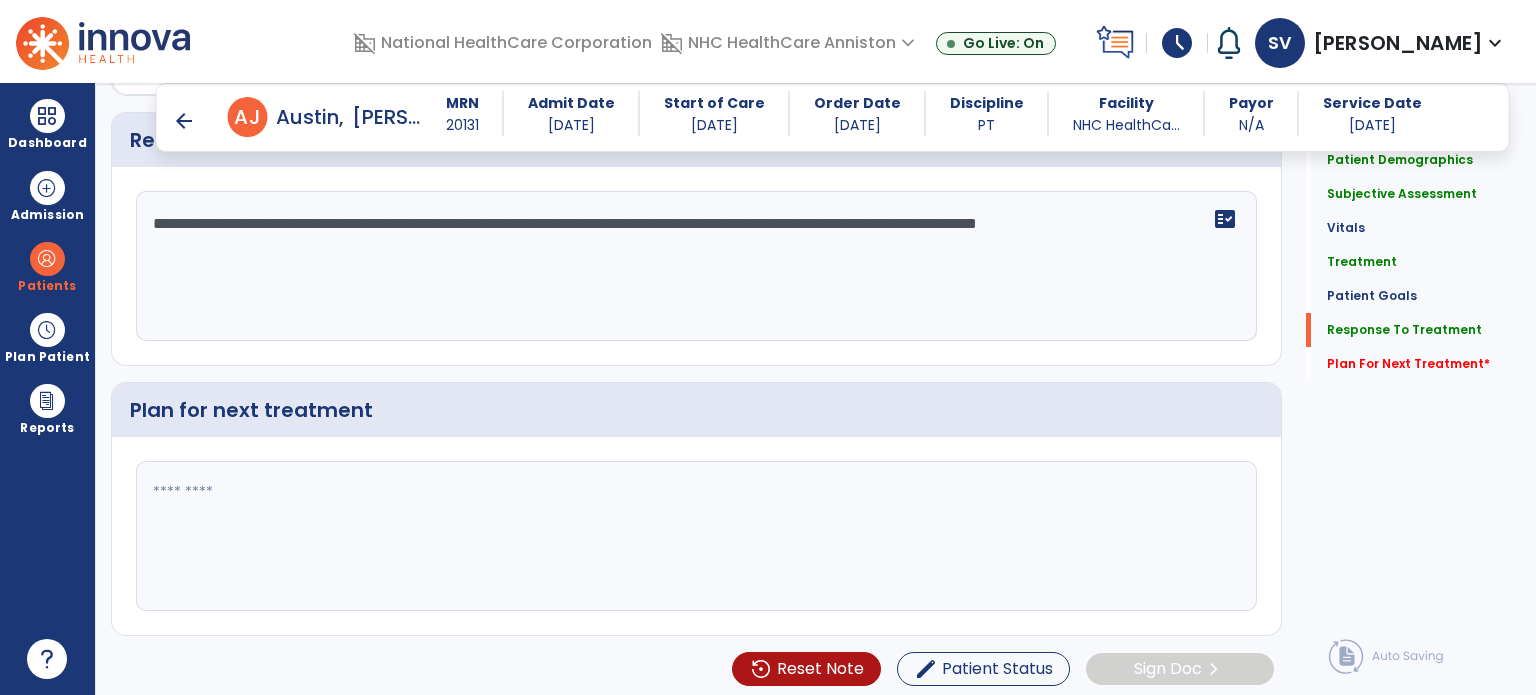 type on "**********" 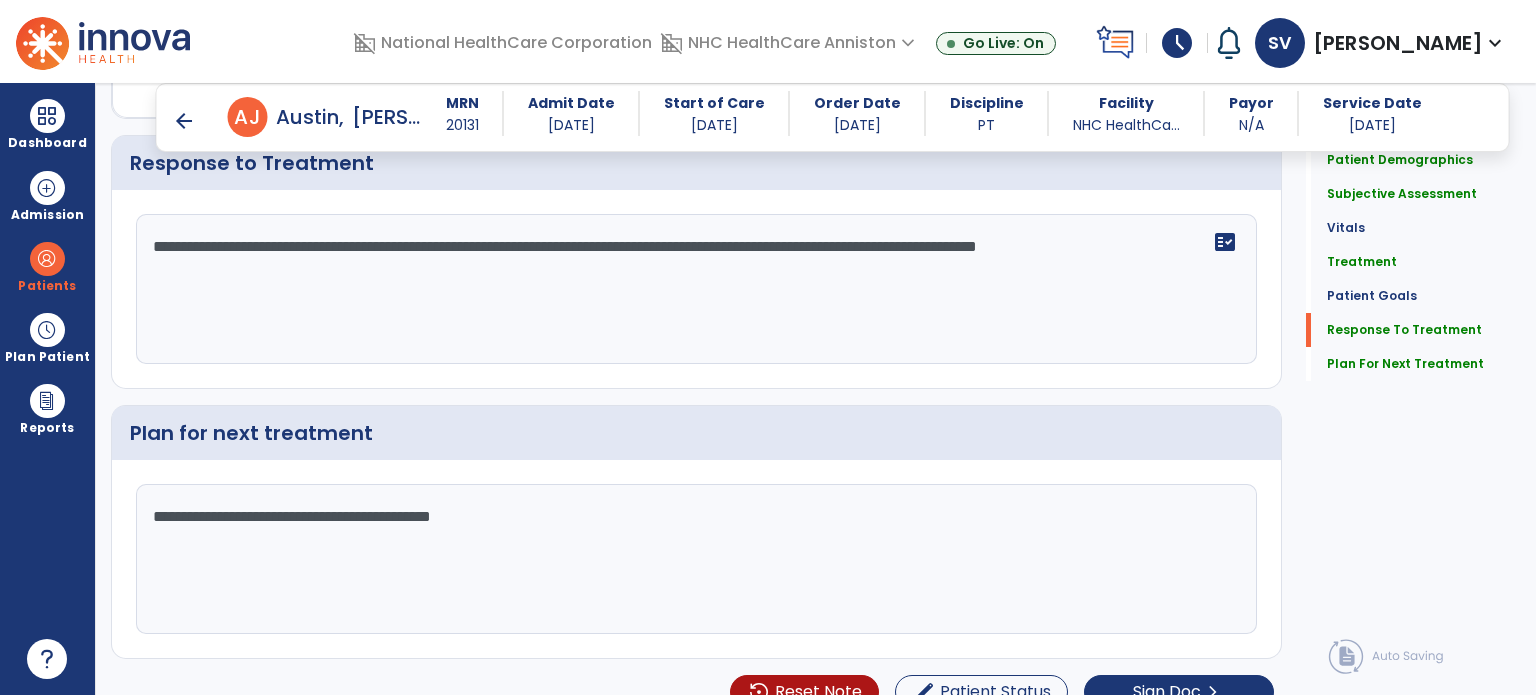 scroll, scrollTop: 2728, scrollLeft: 0, axis: vertical 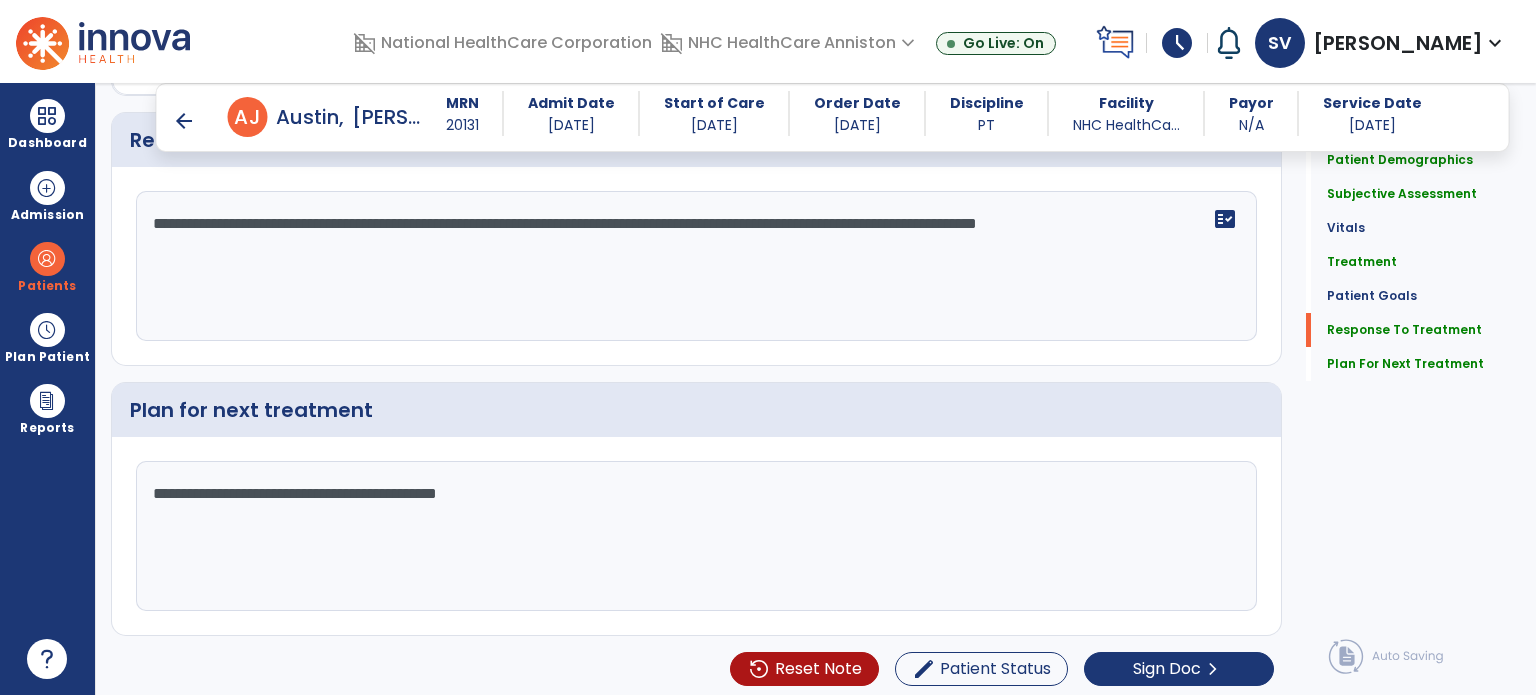 click on "**********" 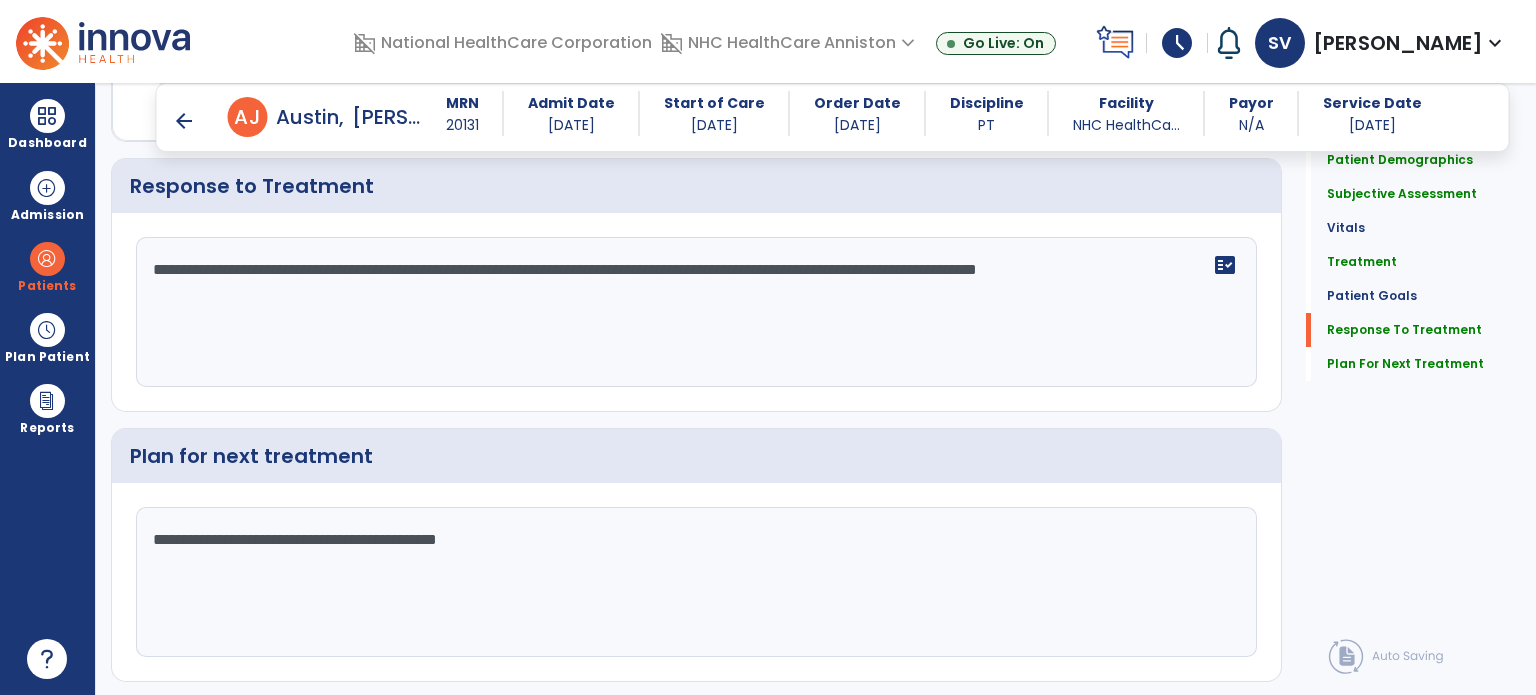 scroll, scrollTop: 2728, scrollLeft: 0, axis: vertical 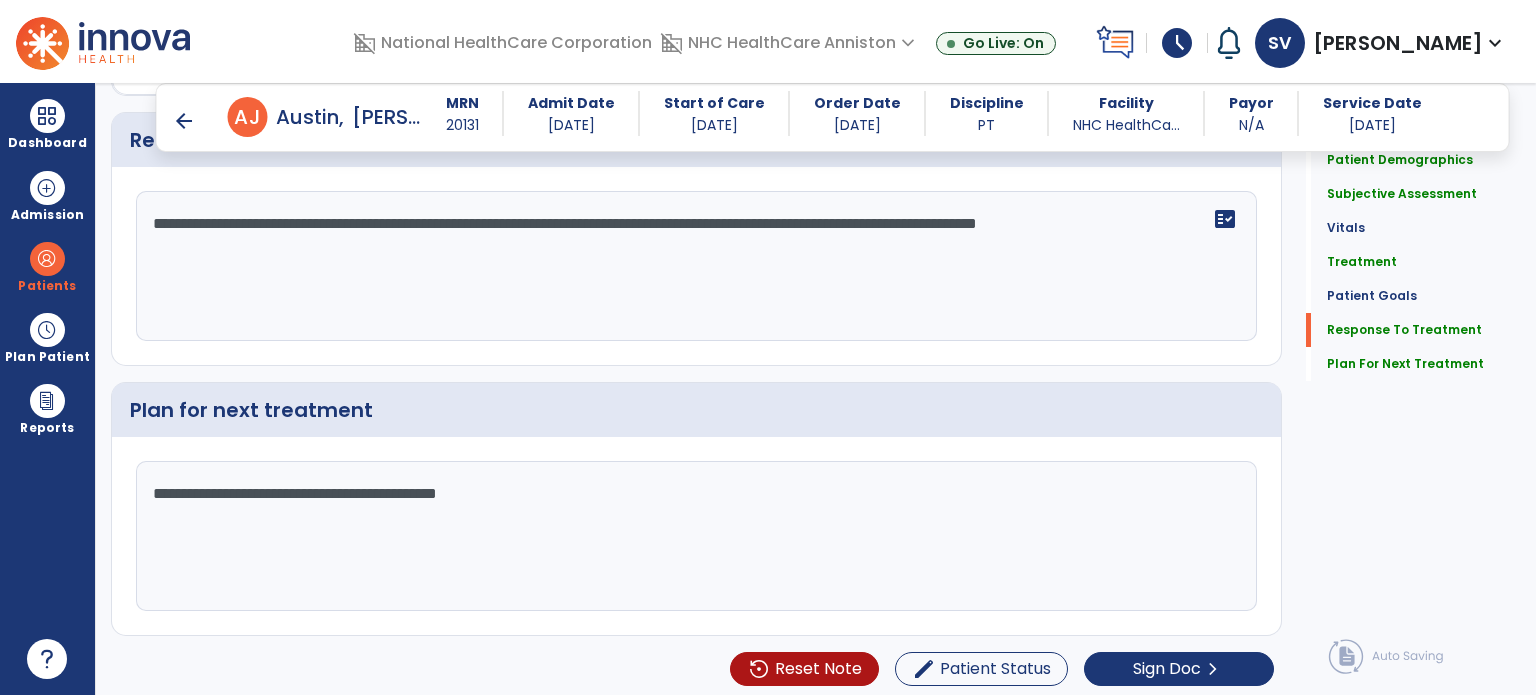 type on "**********" 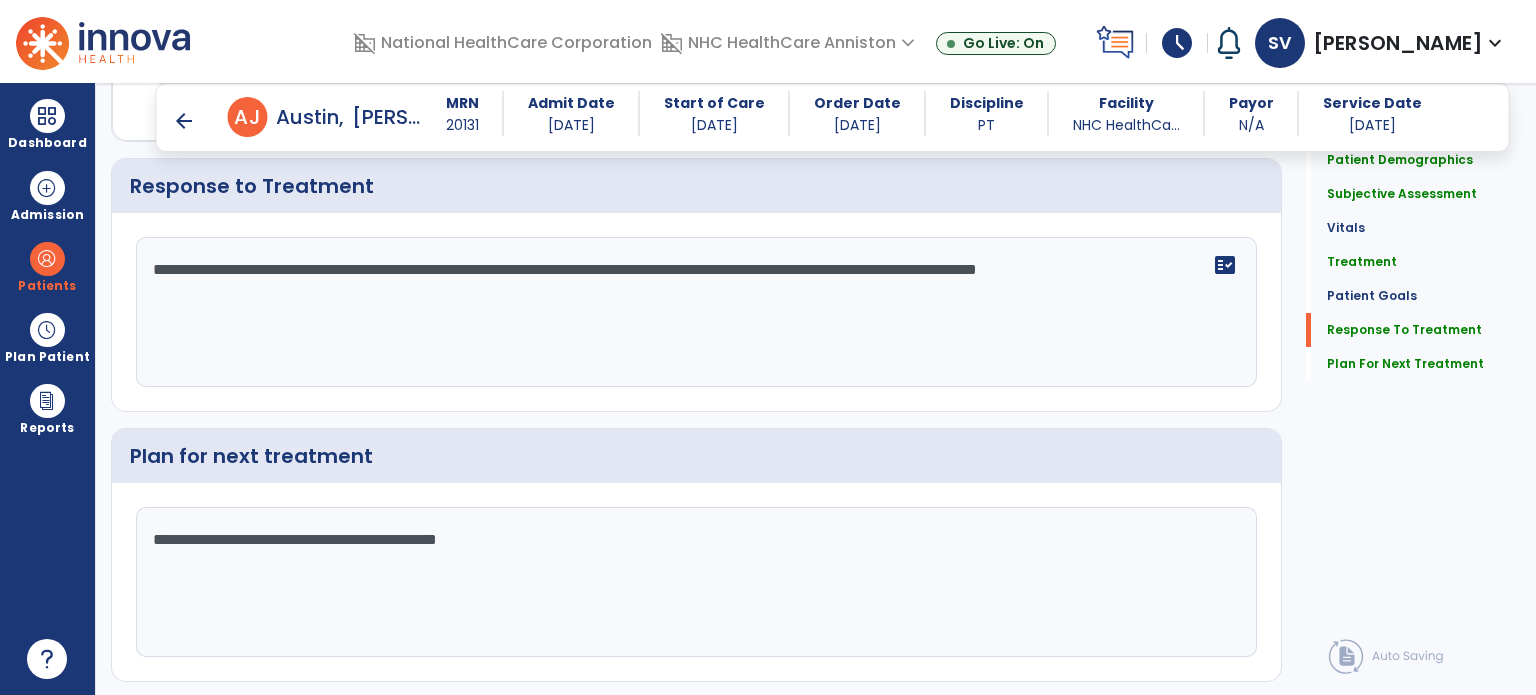 scroll, scrollTop: 2728, scrollLeft: 0, axis: vertical 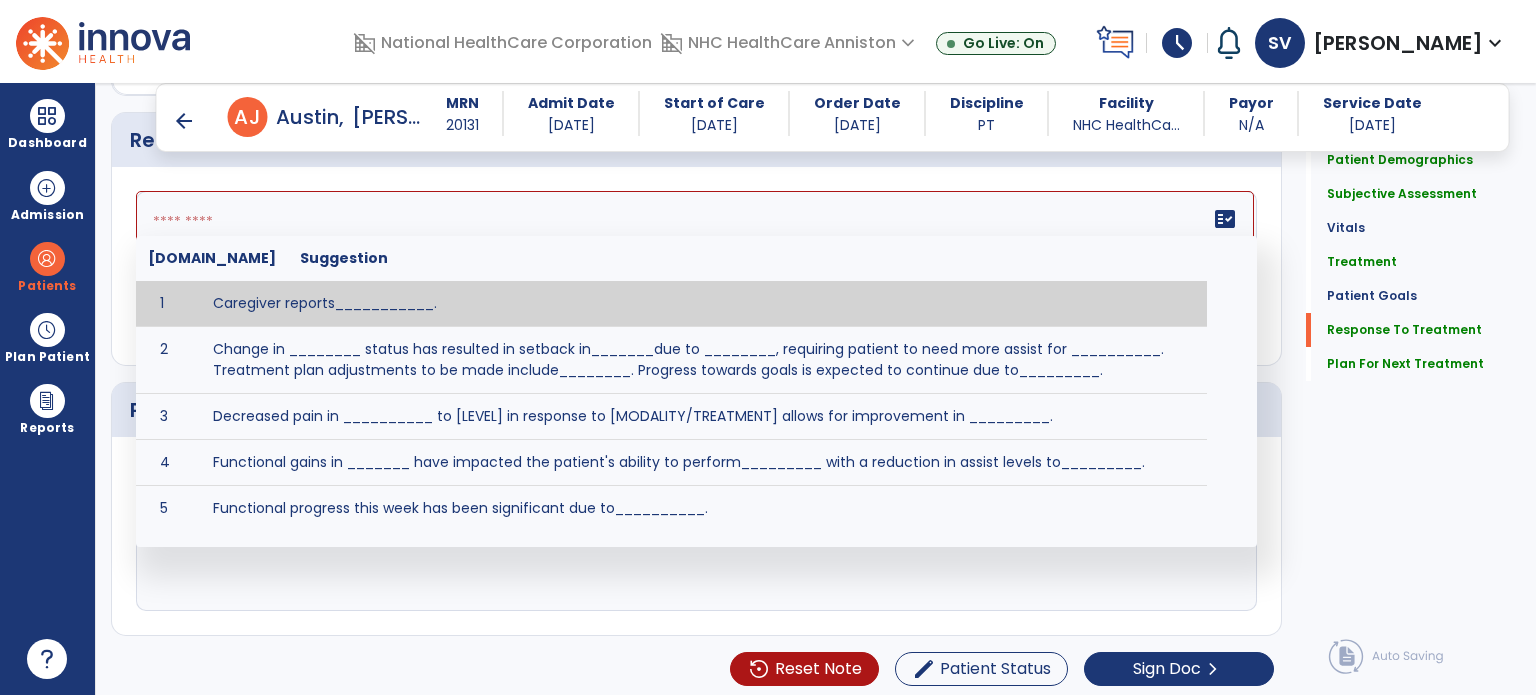 paste on "**********" 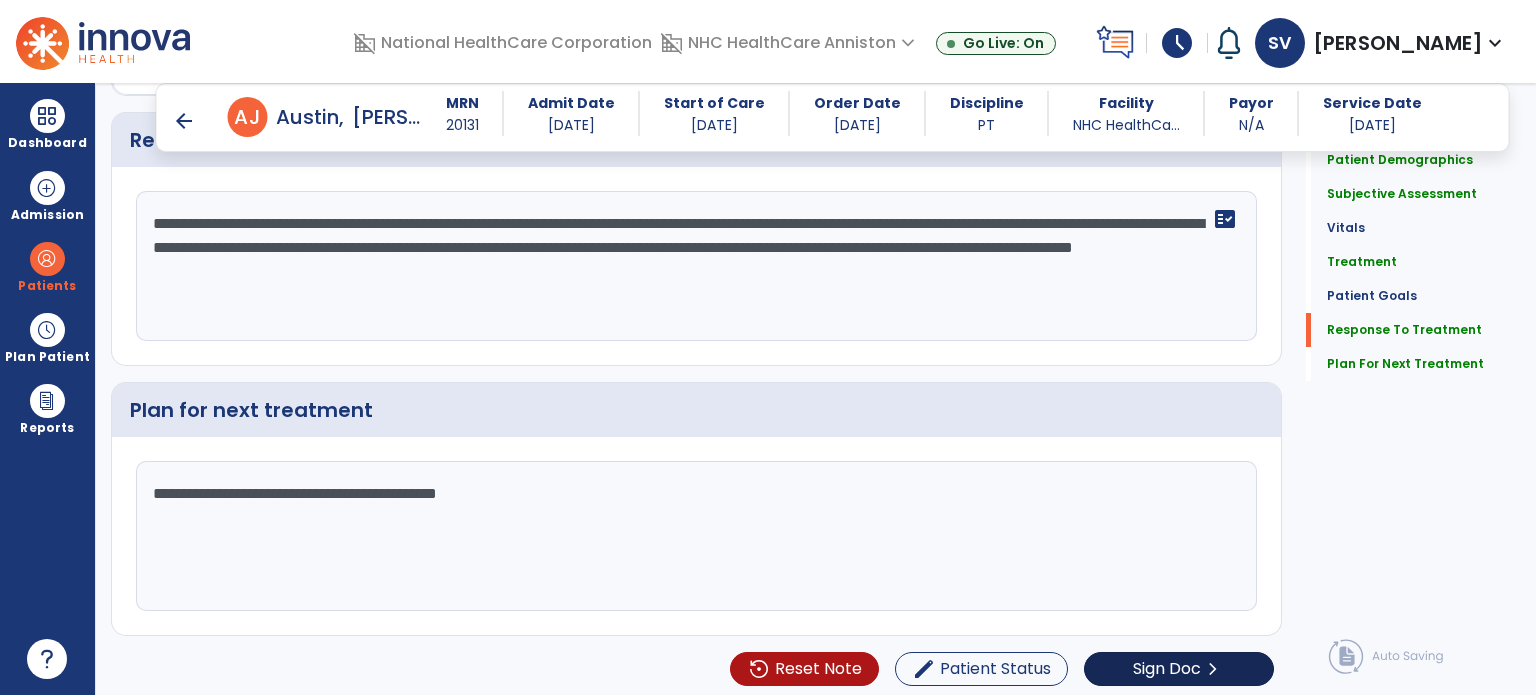 scroll, scrollTop: 2728, scrollLeft: 0, axis: vertical 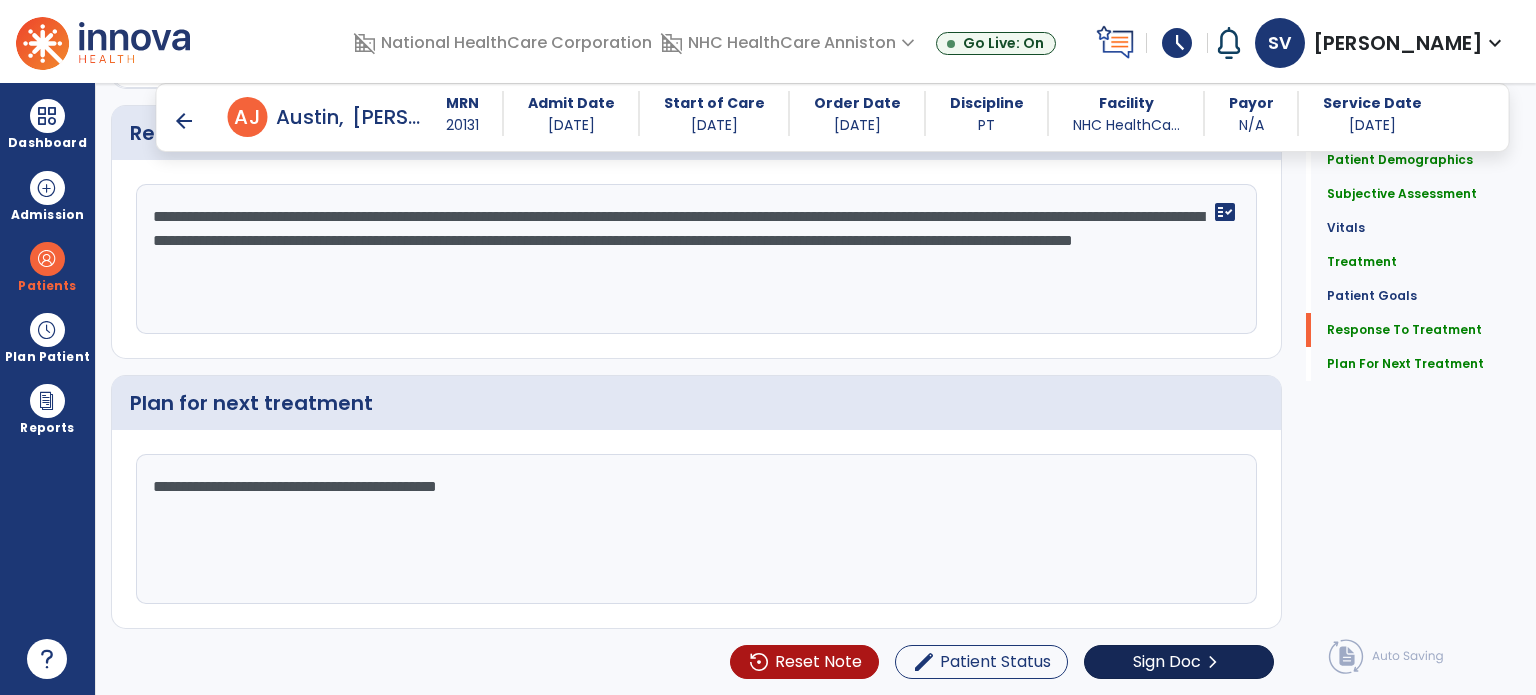type on "**********" 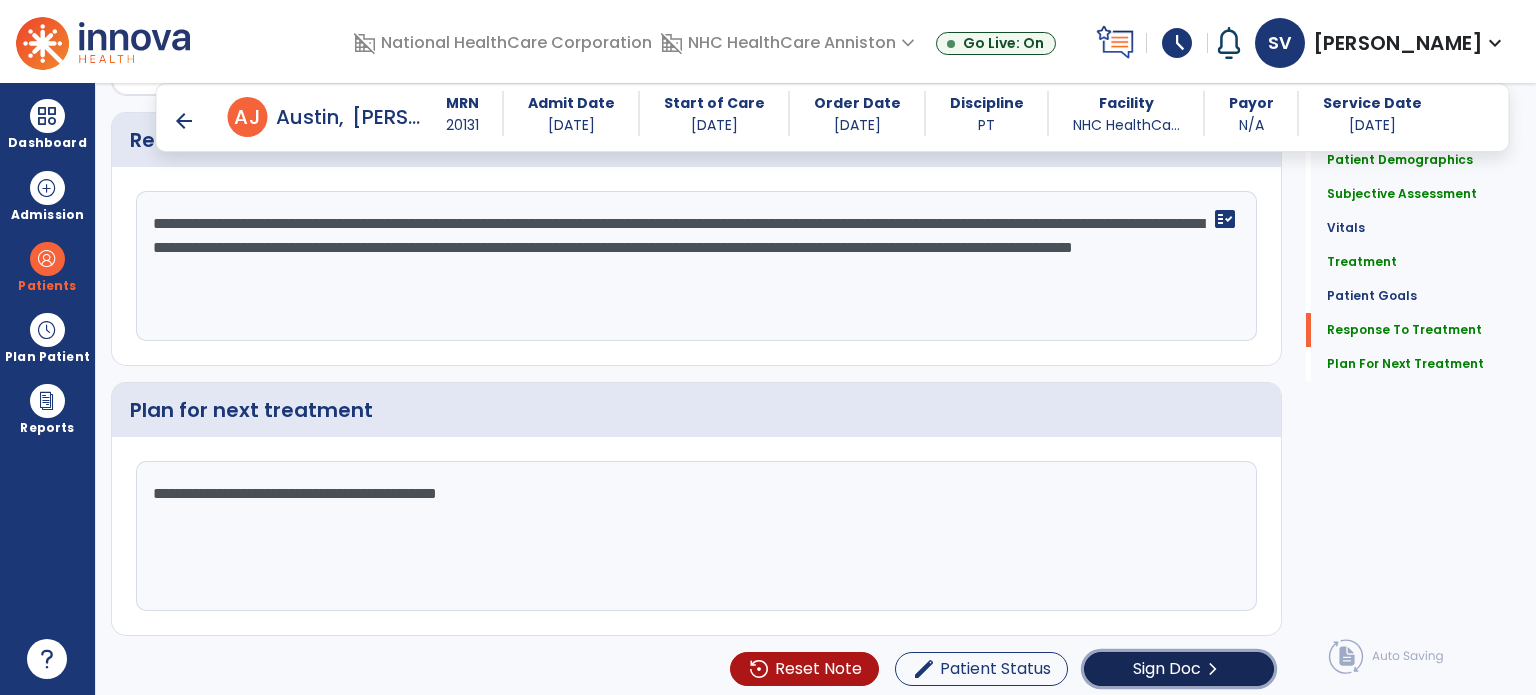 click on "Sign Doc" 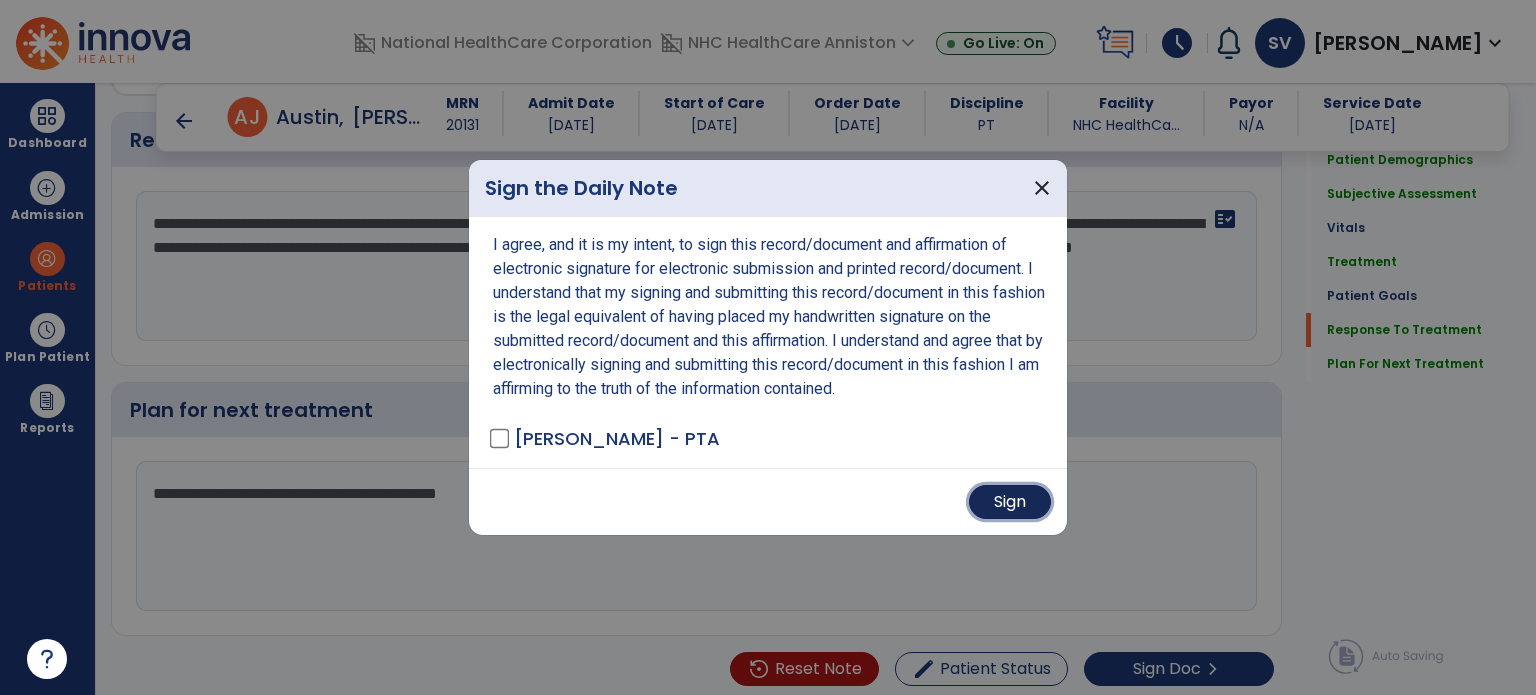 click on "Sign" at bounding box center (1010, 502) 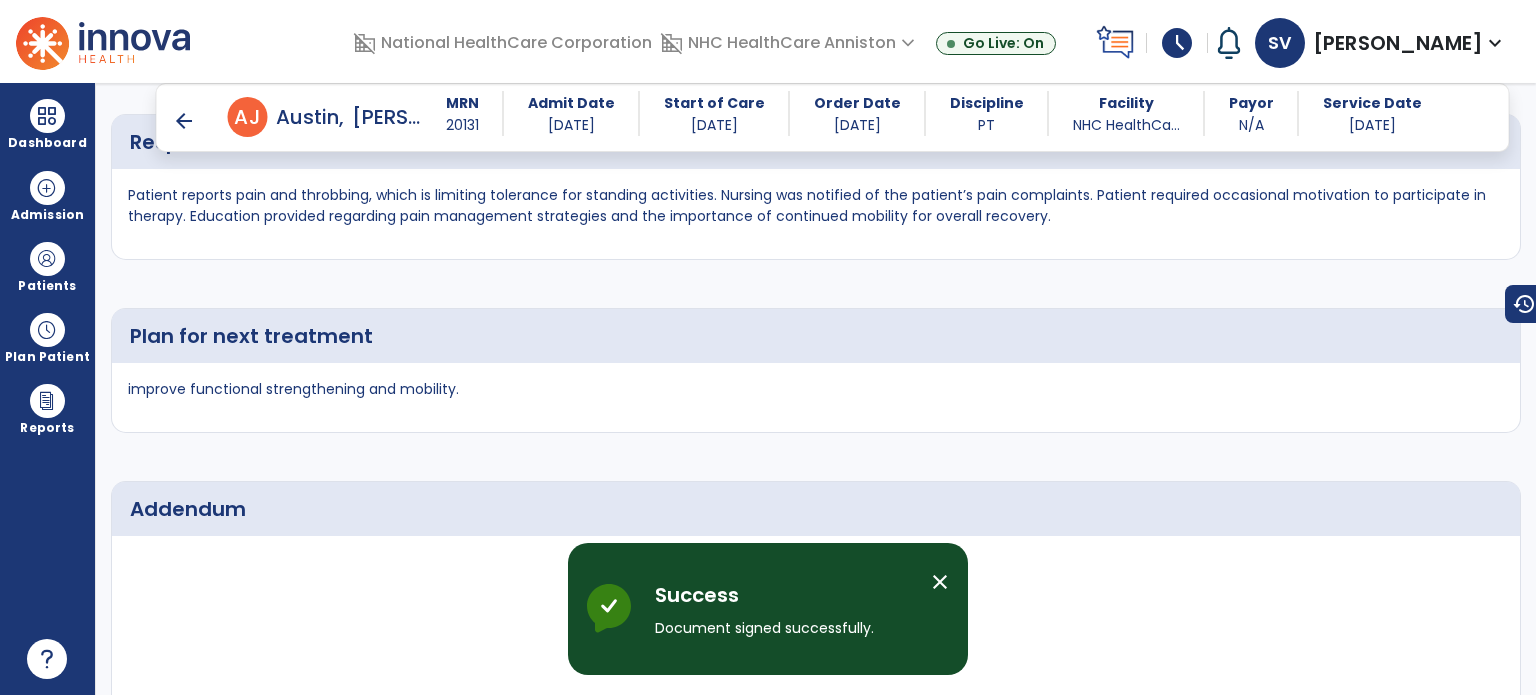 scroll, scrollTop: 3602, scrollLeft: 0, axis: vertical 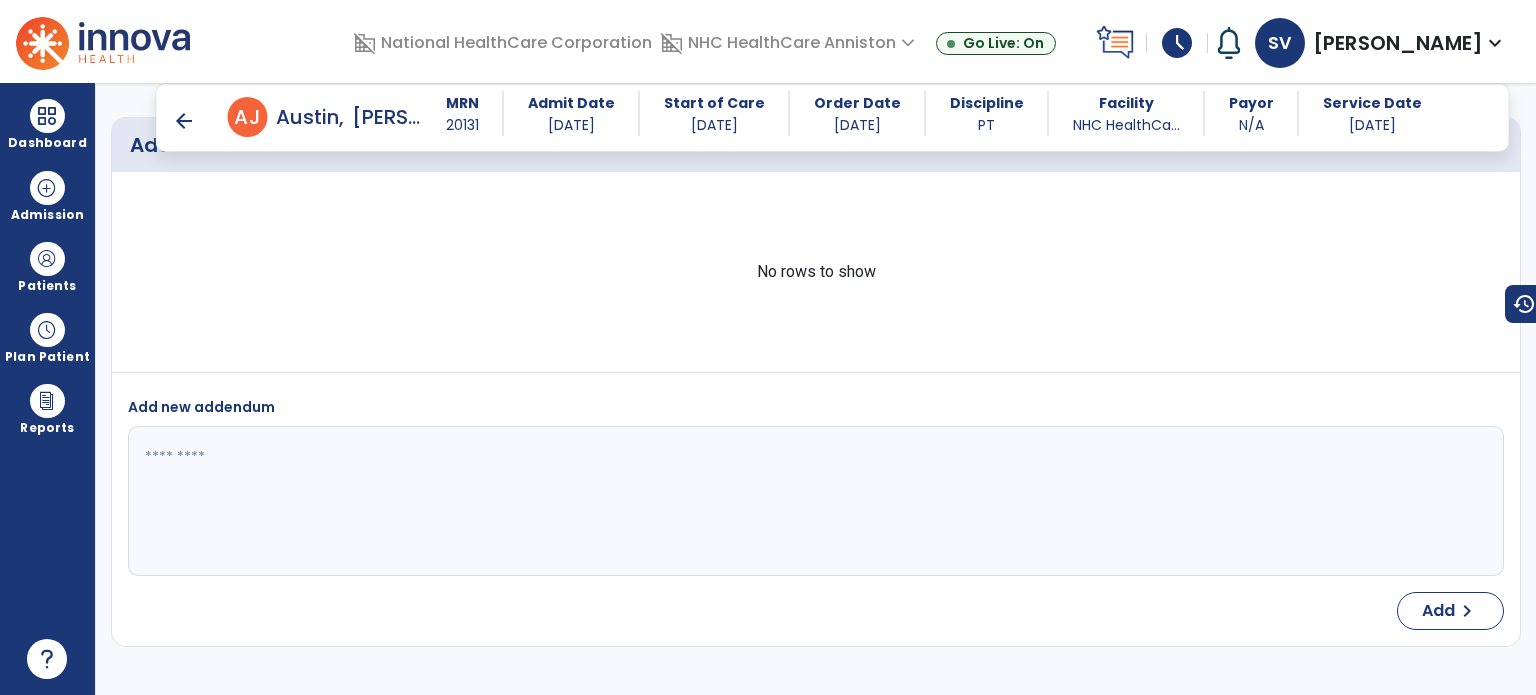 click on "arrow_back" at bounding box center (184, 121) 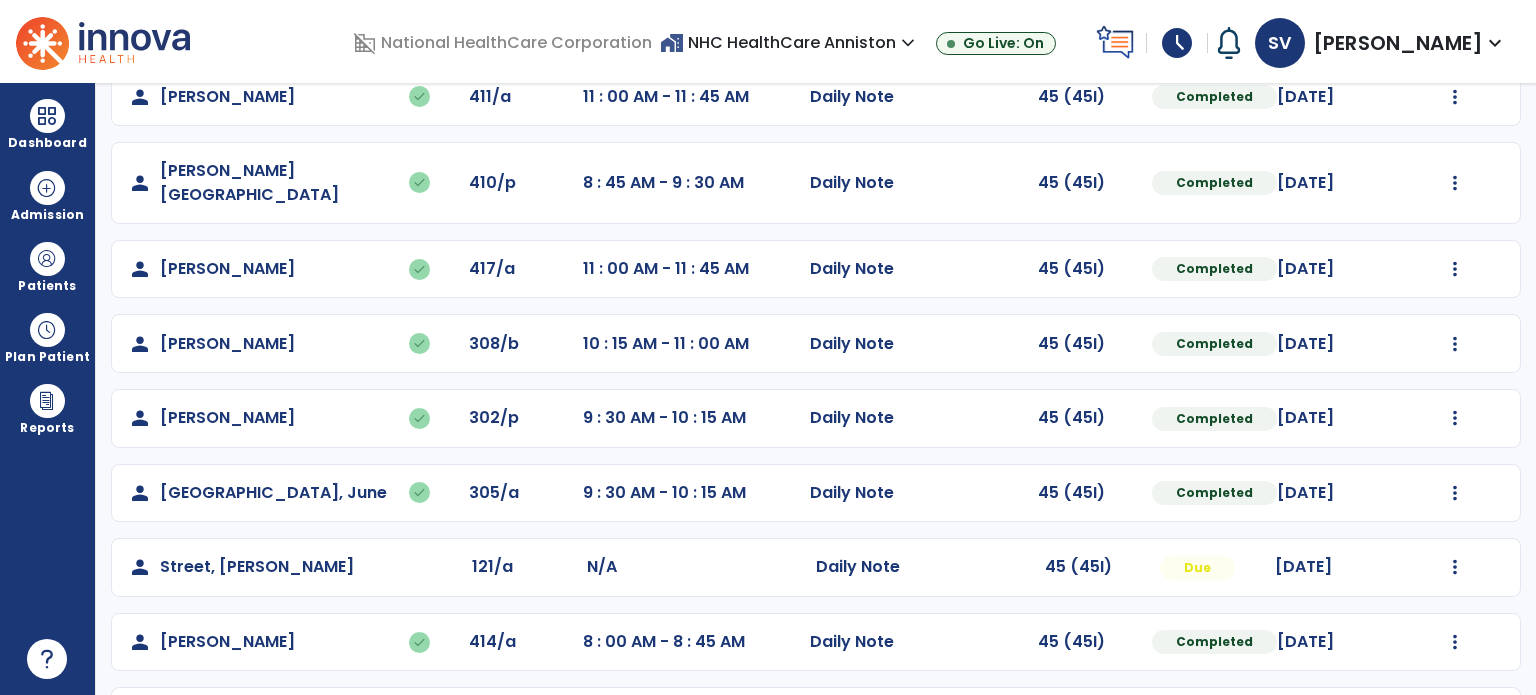 scroll, scrollTop: 319, scrollLeft: 0, axis: vertical 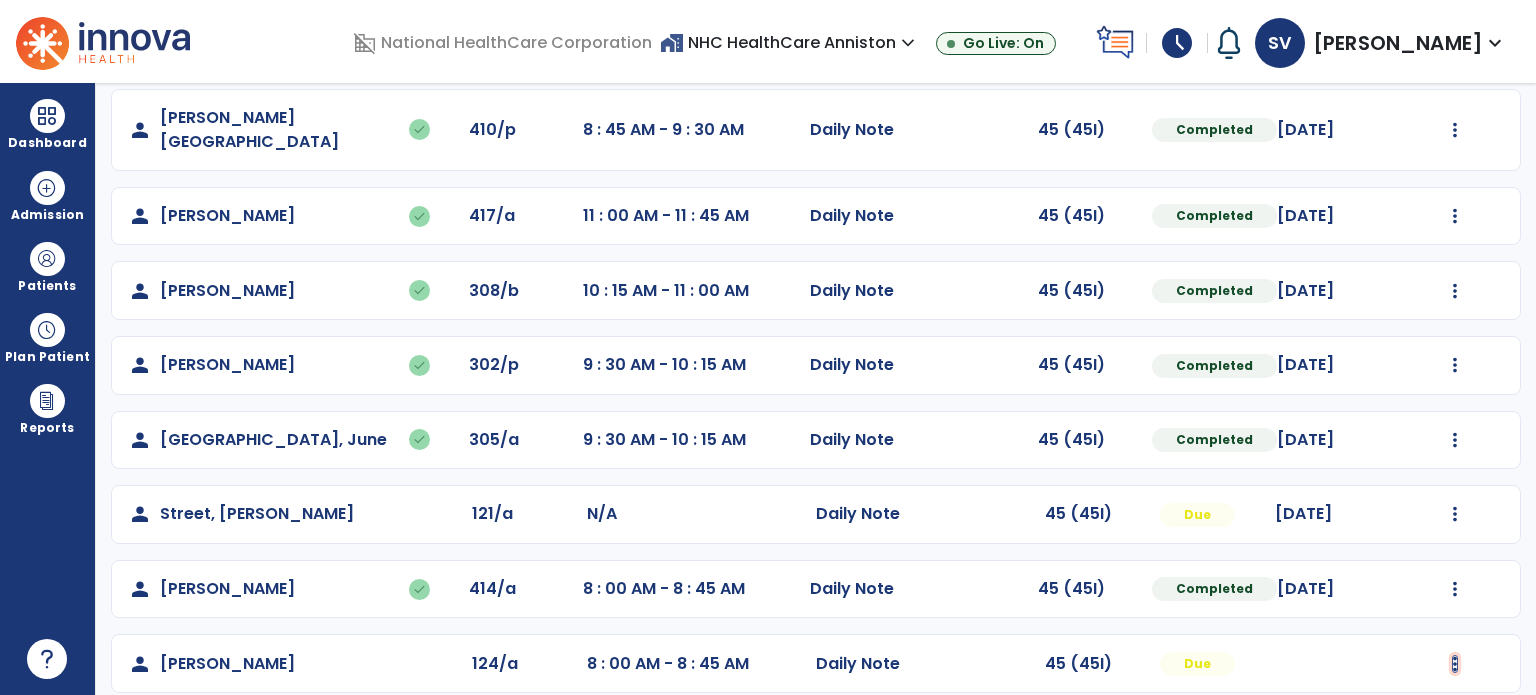 click at bounding box center [1455, -31] 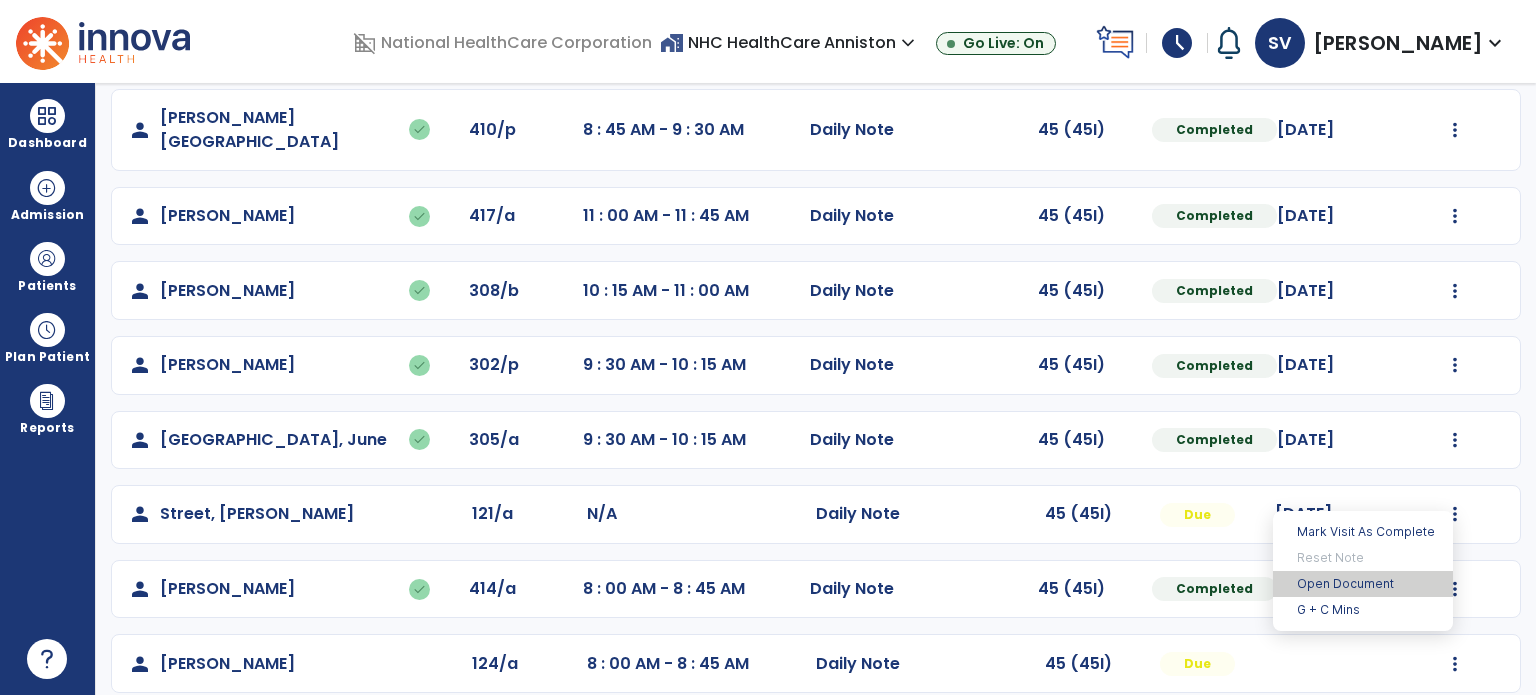 click on "Open Document" at bounding box center [1363, 584] 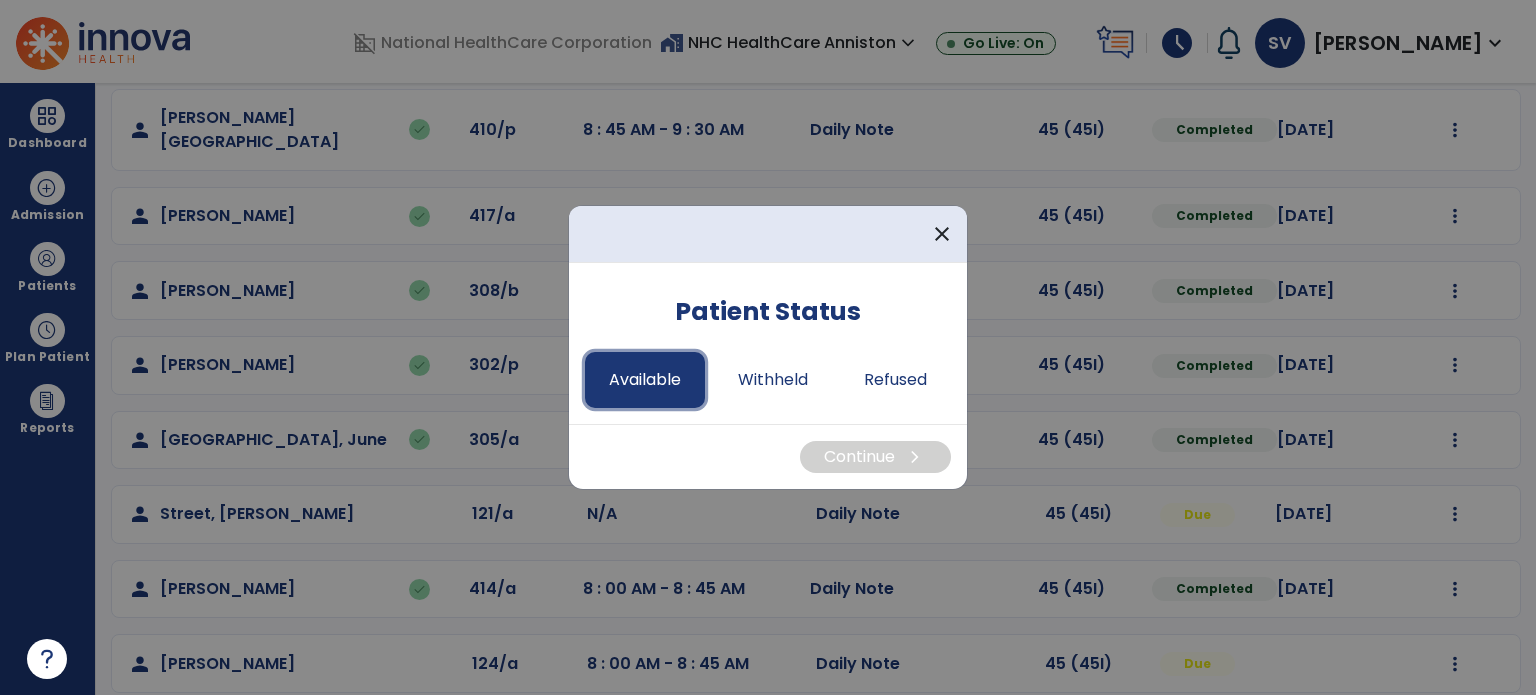 click on "Available" at bounding box center (645, 380) 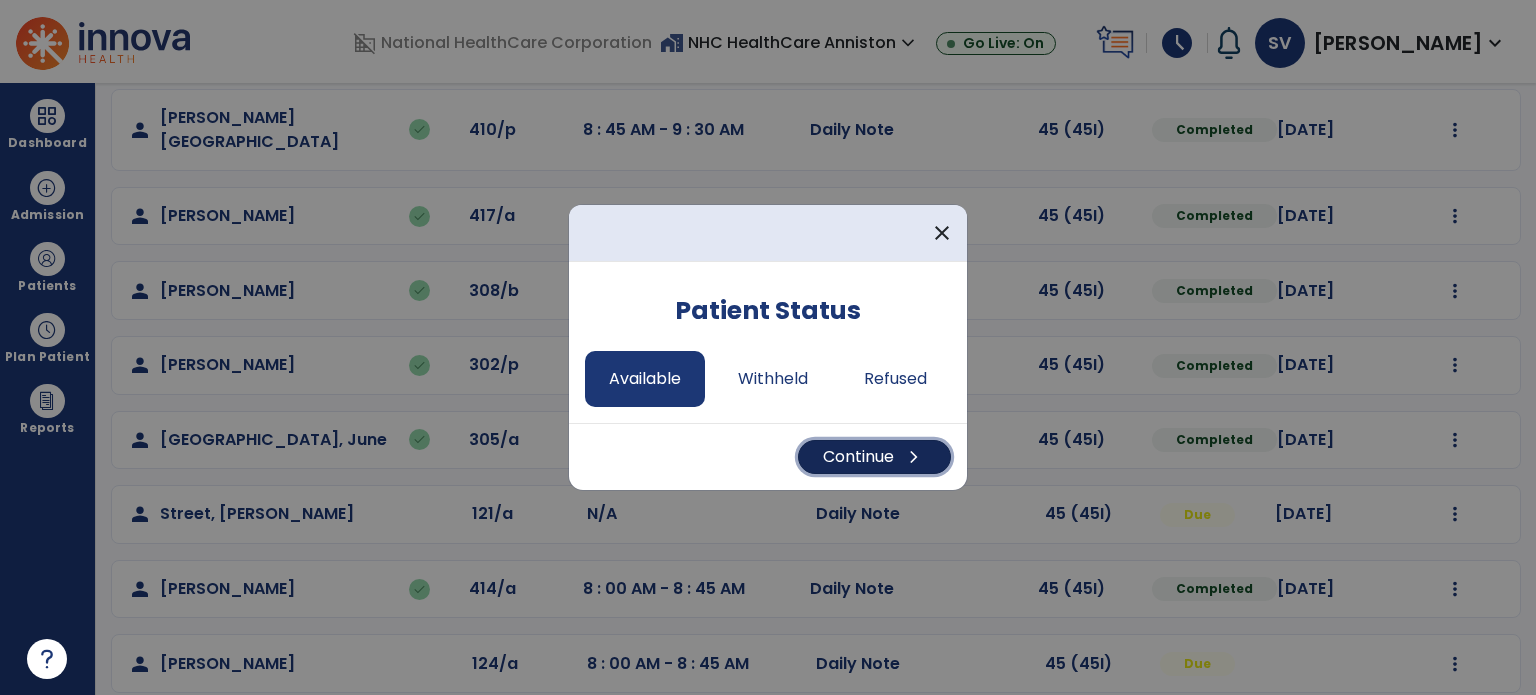 click on "Continue   chevron_right" at bounding box center [874, 457] 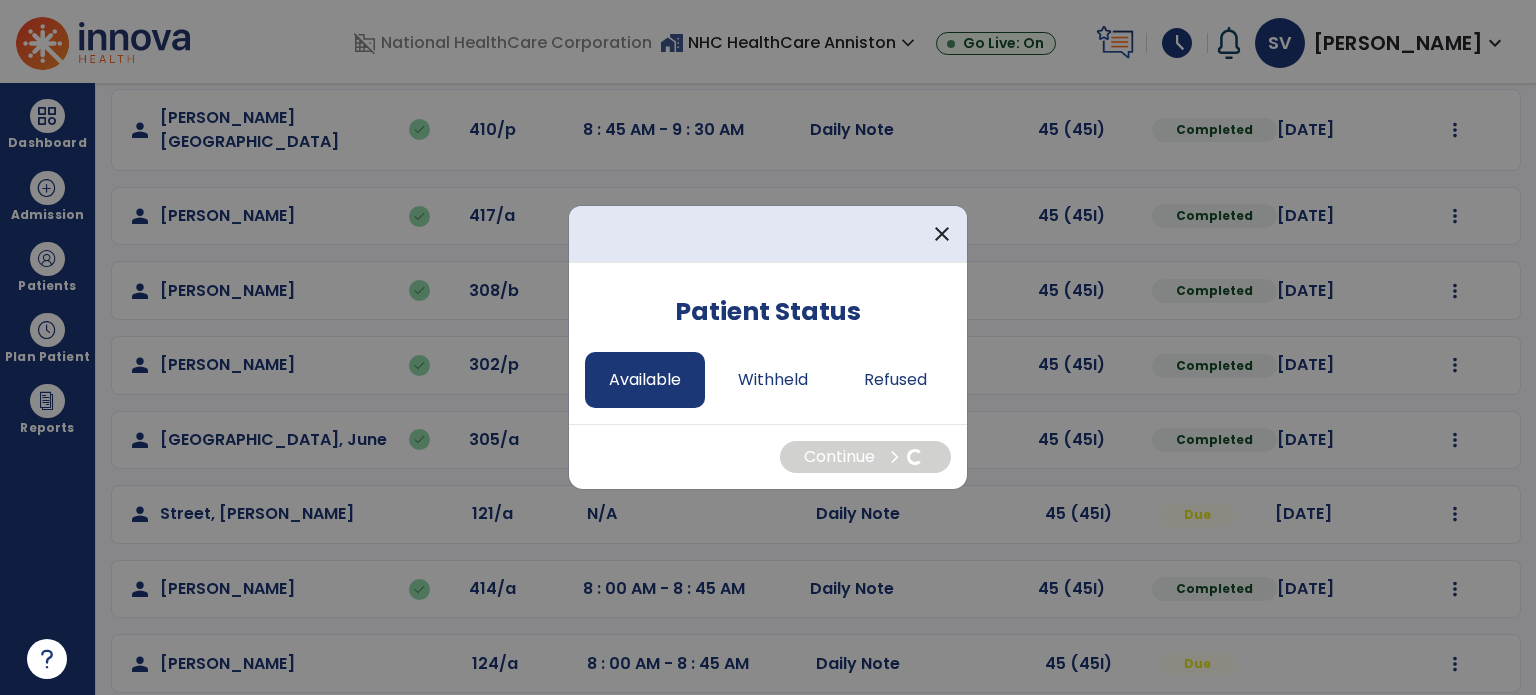 select on "*" 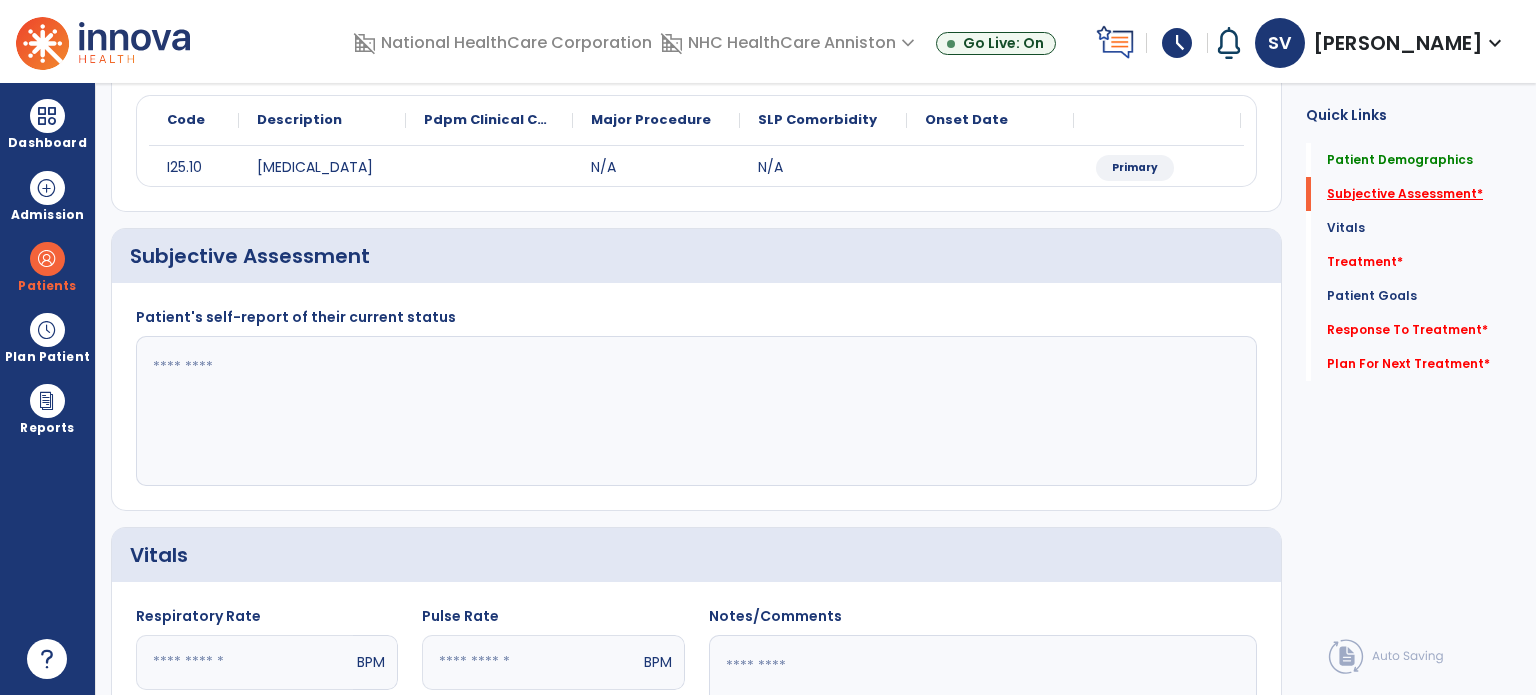 click on "Subjective Assessment   *" 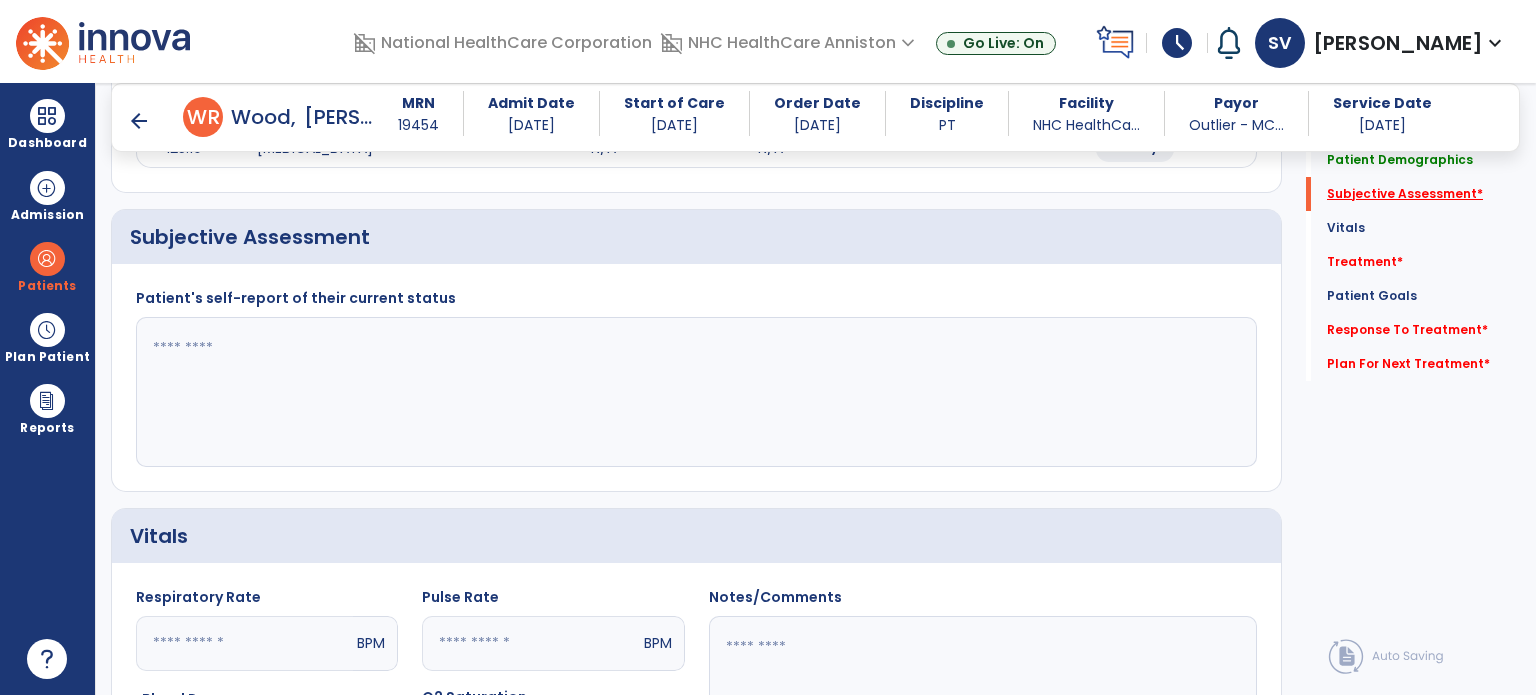 scroll, scrollTop: 298, scrollLeft: 0, axis: vertical 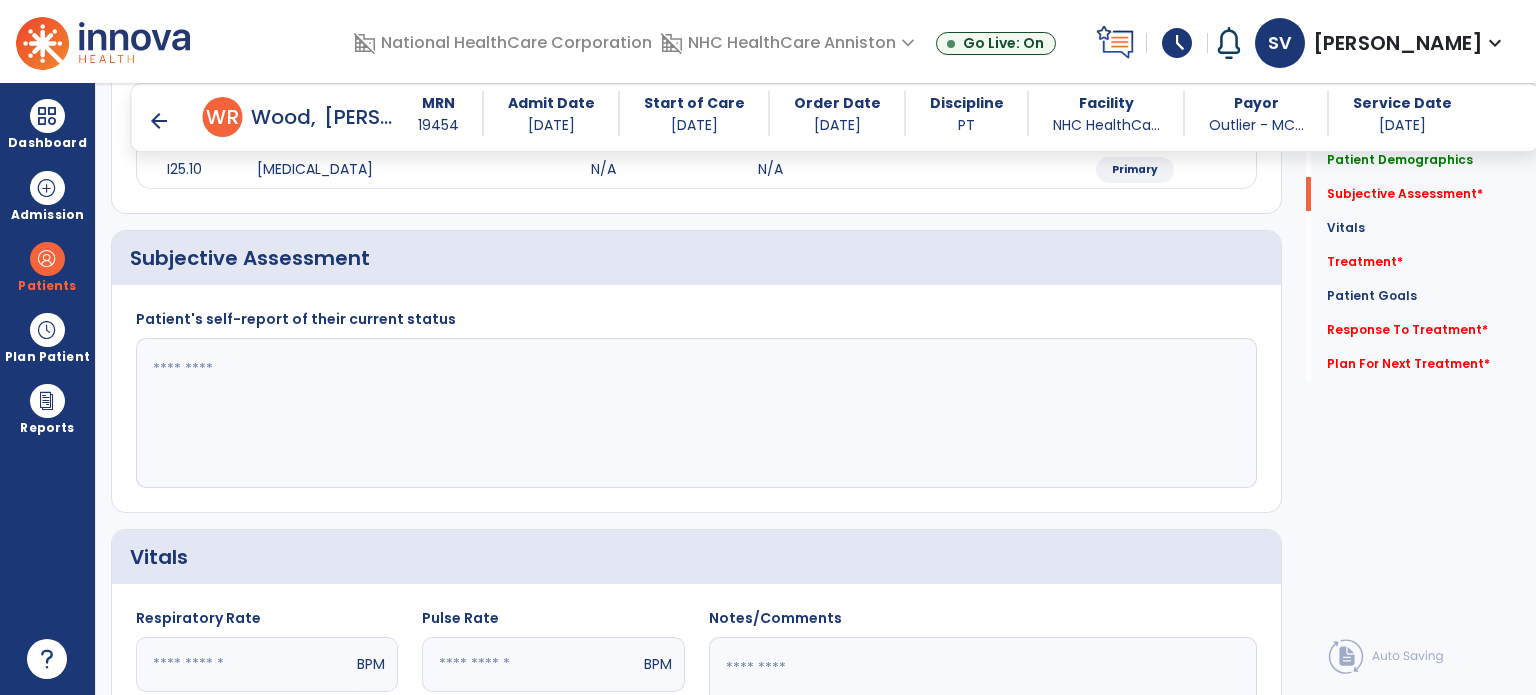 click 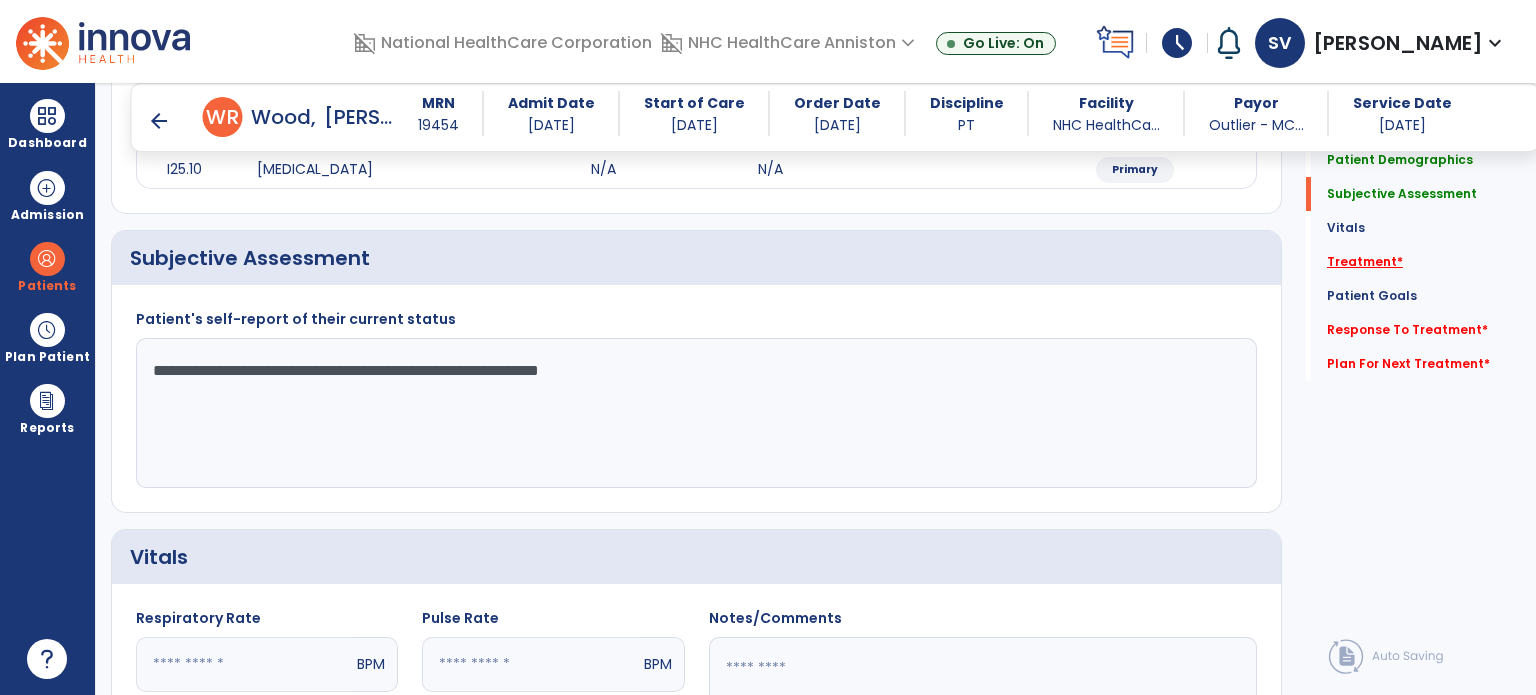 type on "**********" 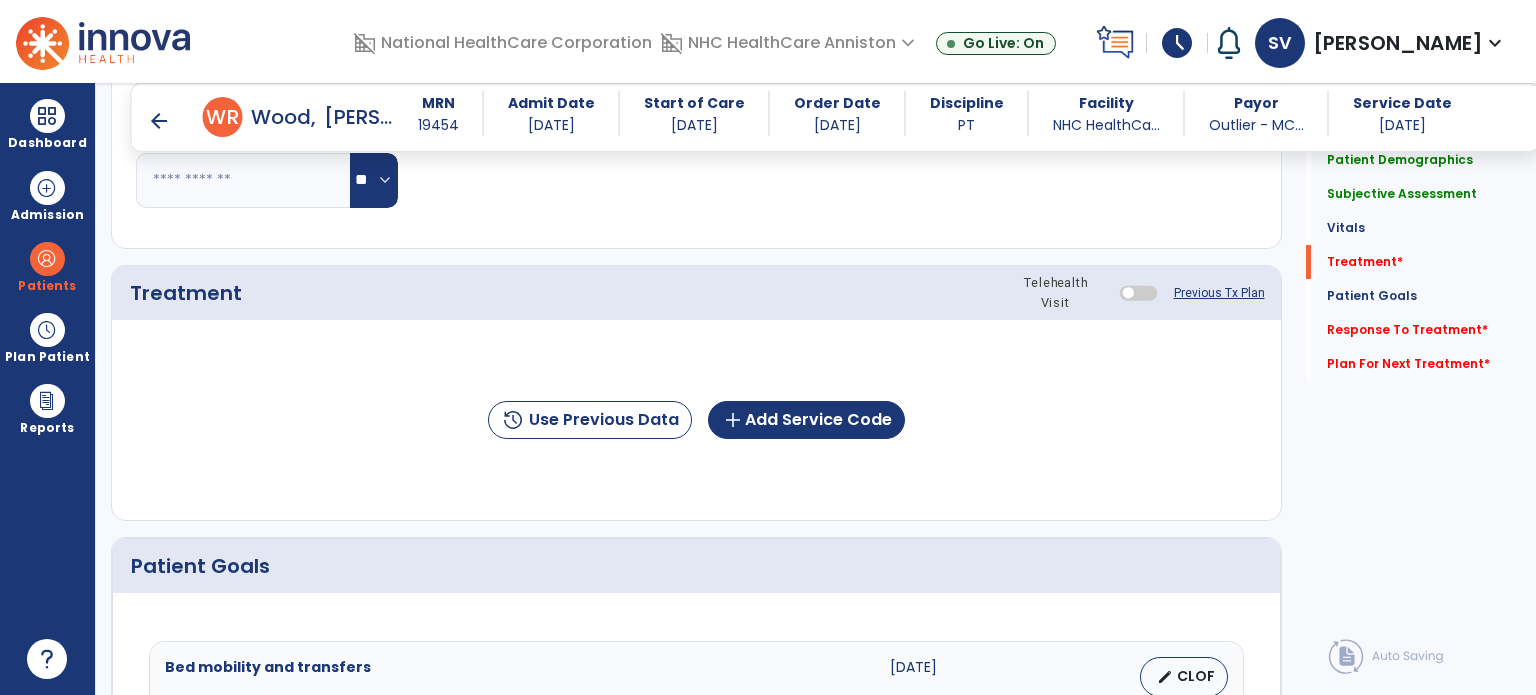 scroll, scrollTop: 987, scrollLeft: 0, axis: vertical 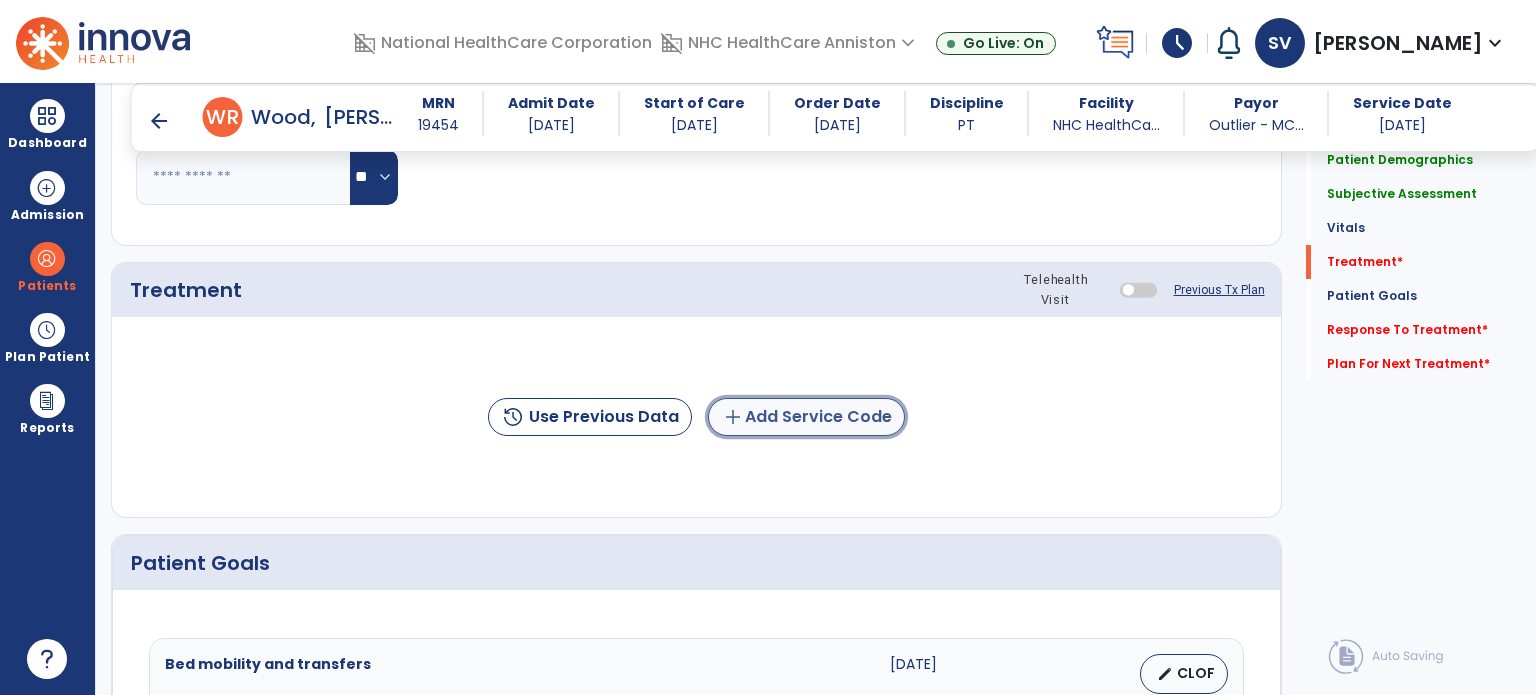 click on "add  Add Service Code" 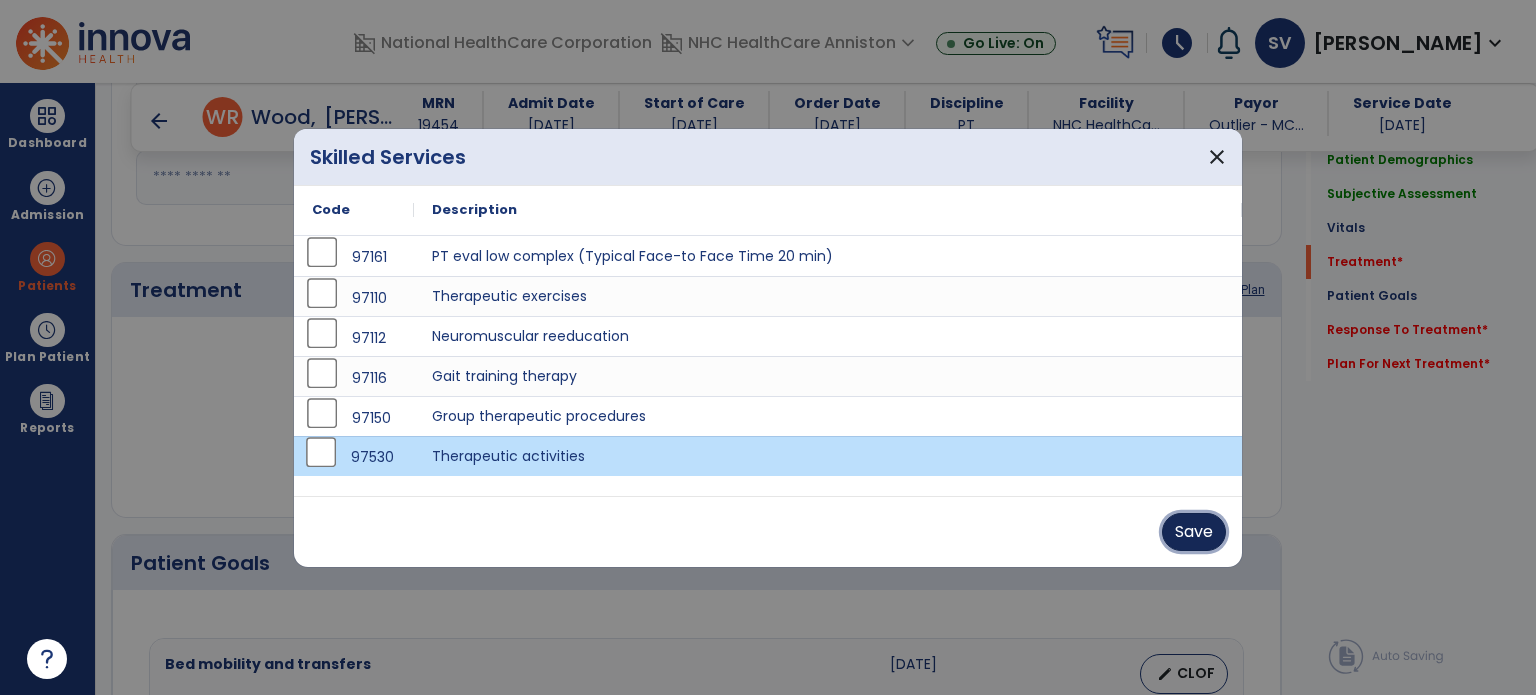 click on "Save" at bounding box center [1194, 532] 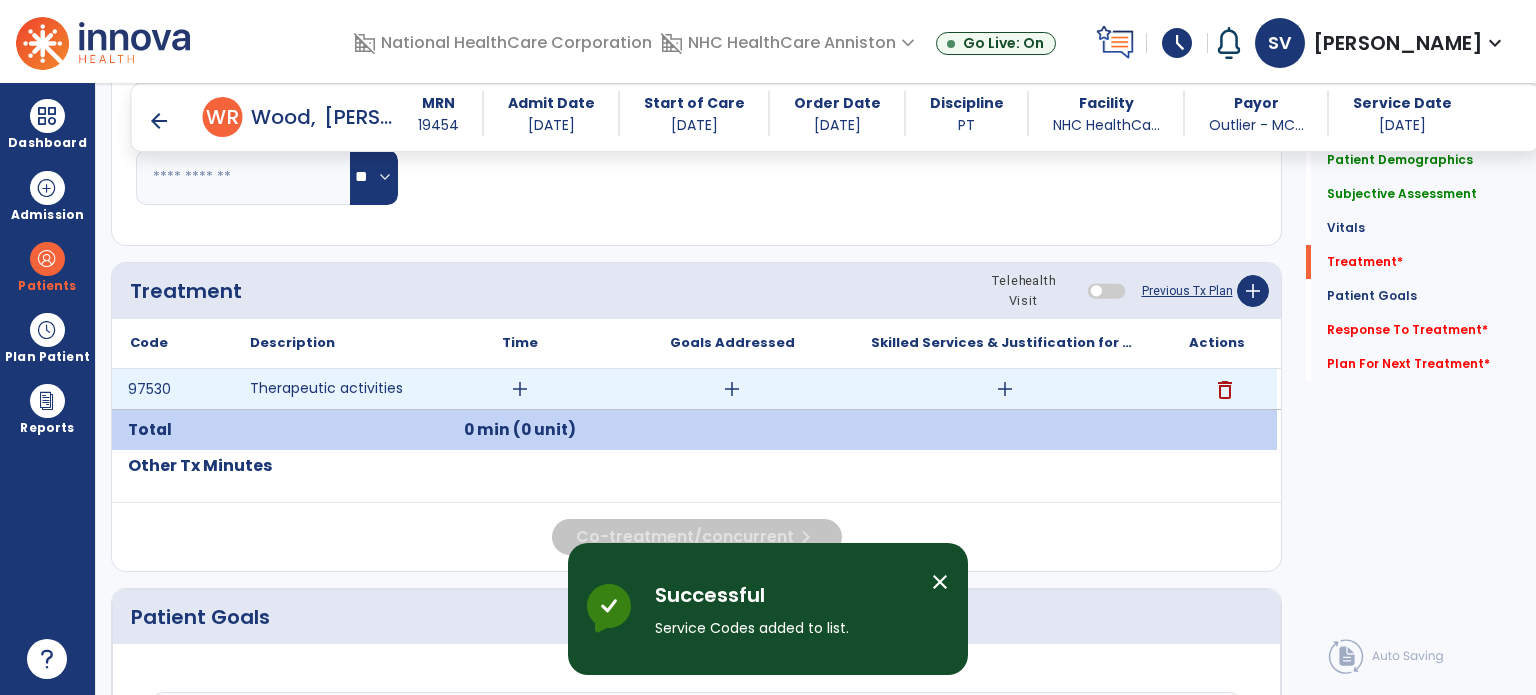 click on "add" at bounding box center (520, 389) 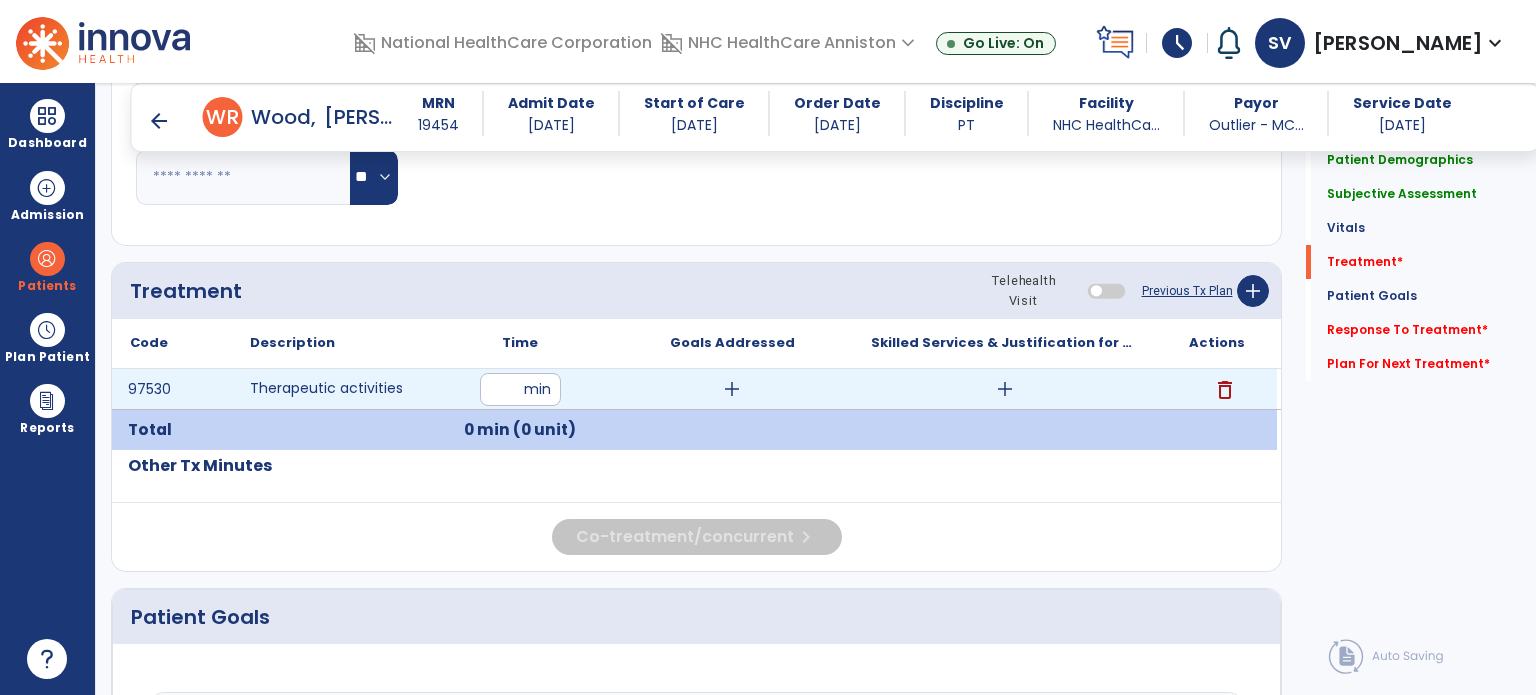 type on "**" 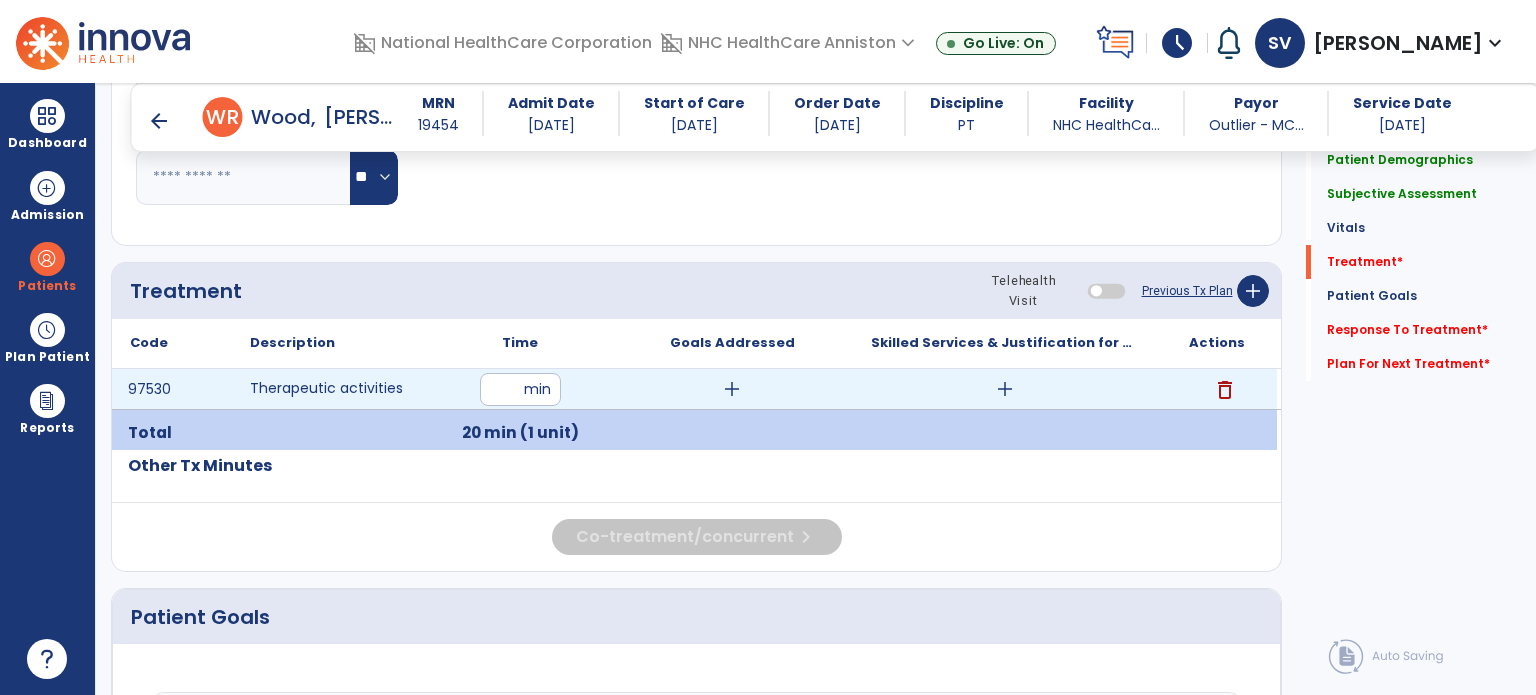 click on "add" at bounding box center (1005, 389) 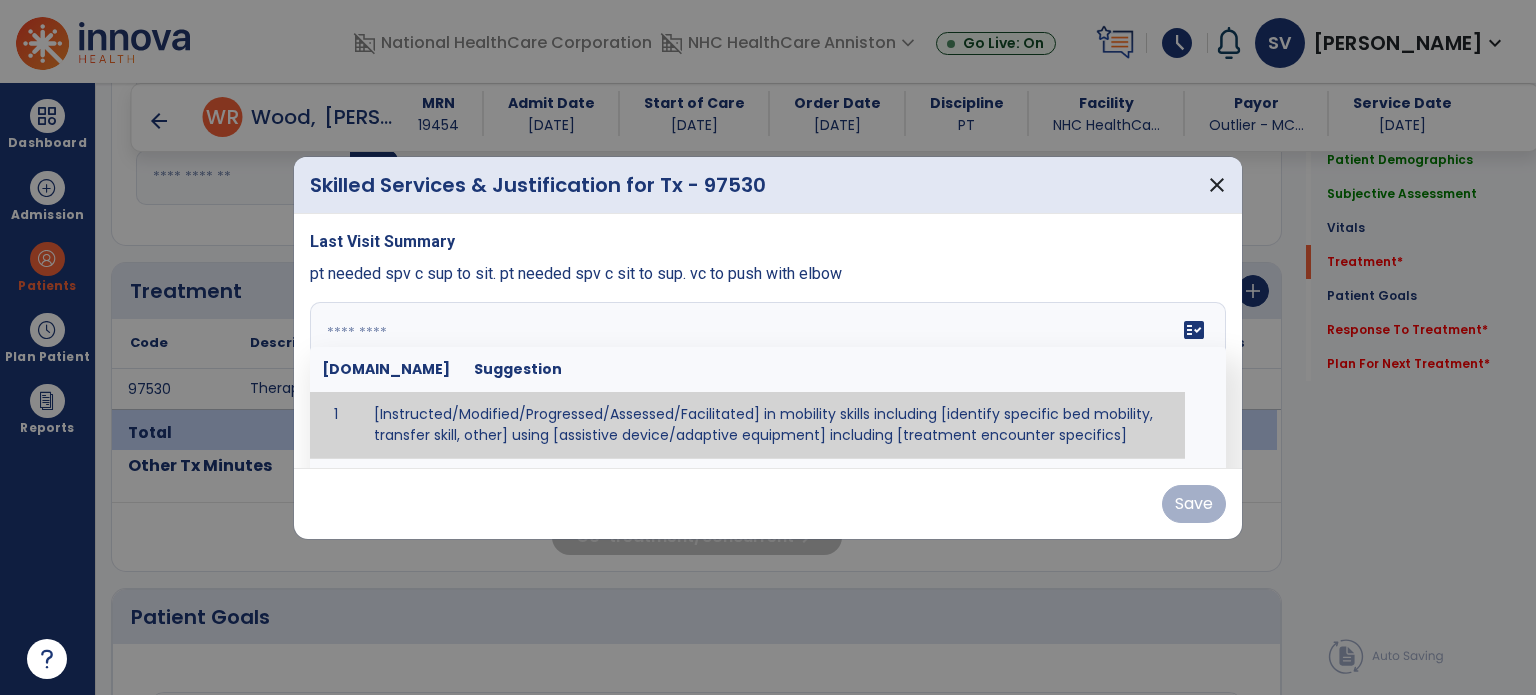 click at bounding box center (768, 377) 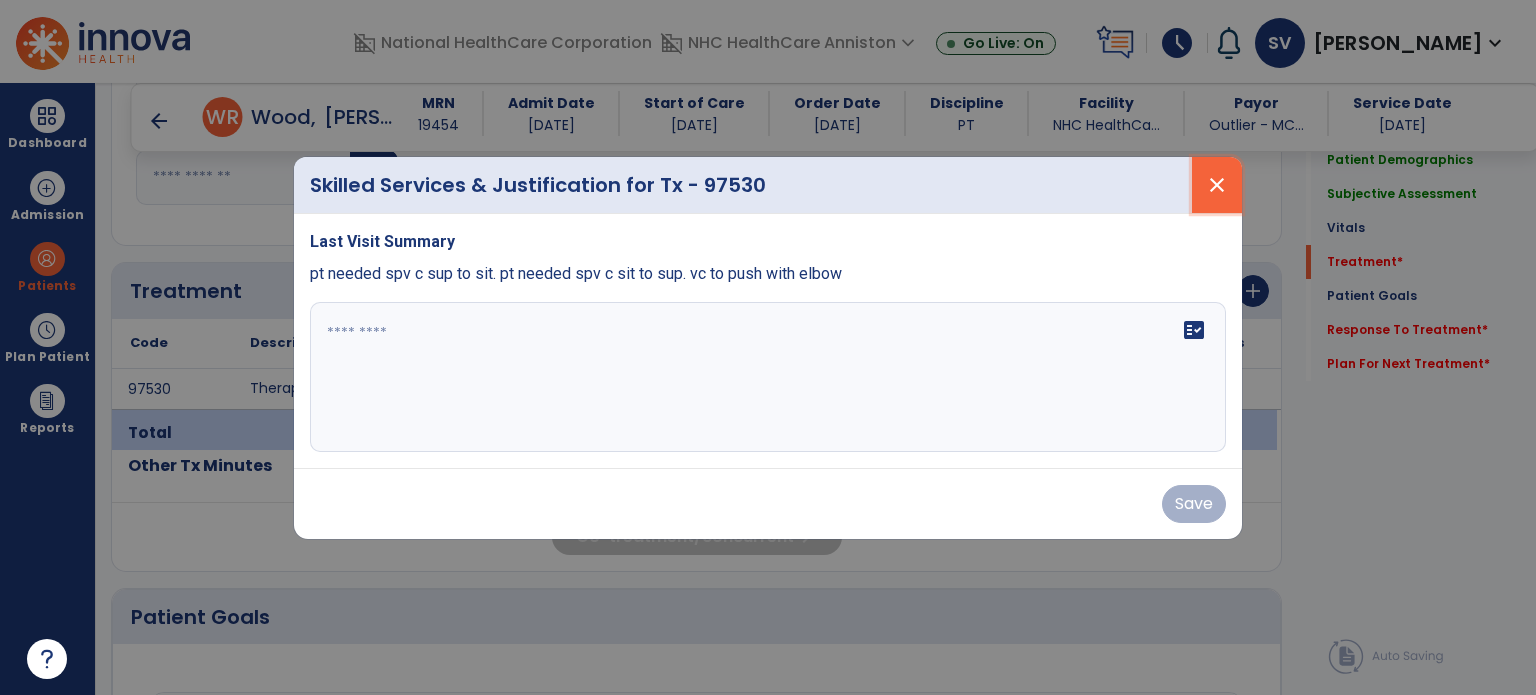 click on "close" at bounding box center [1217, 185] 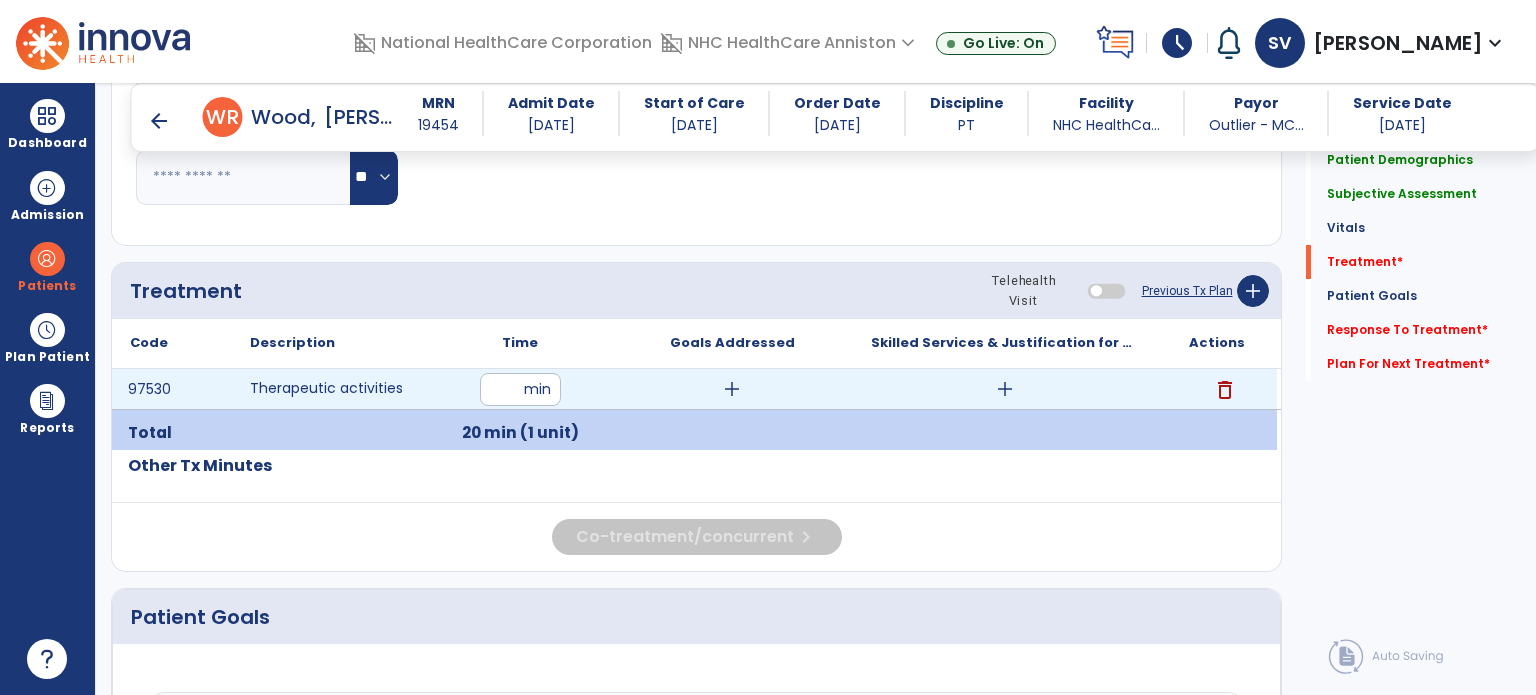 click on "add" at bounding box center (1005, 389) 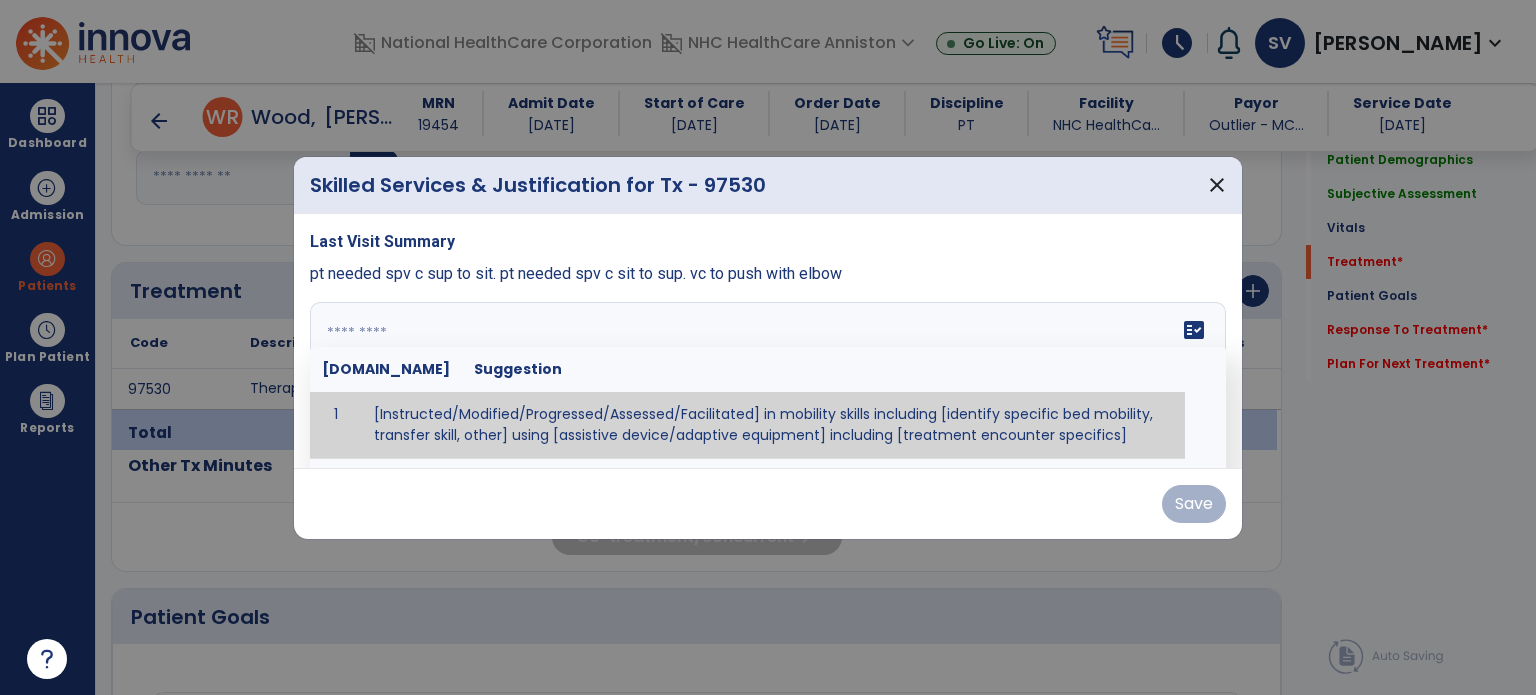 click at bounding box center (766, 377) 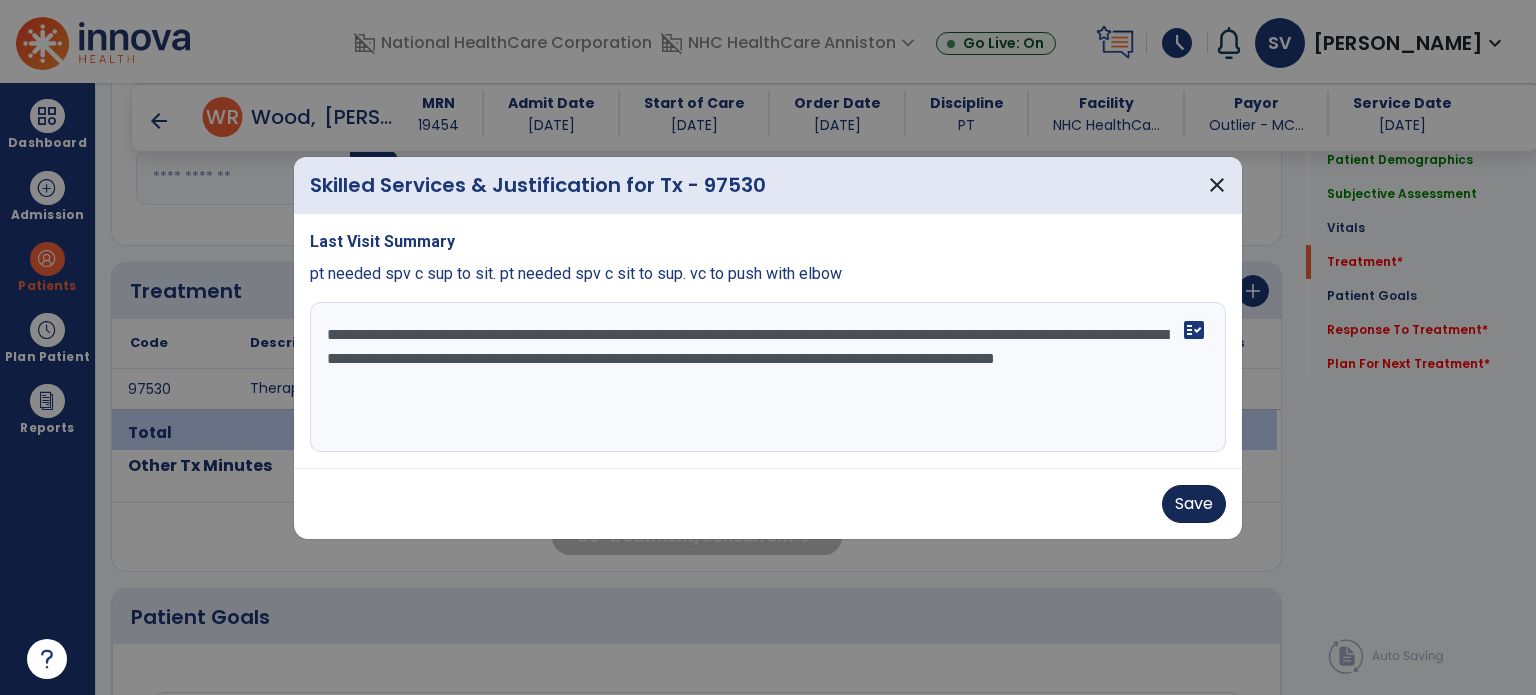 type on "**********" 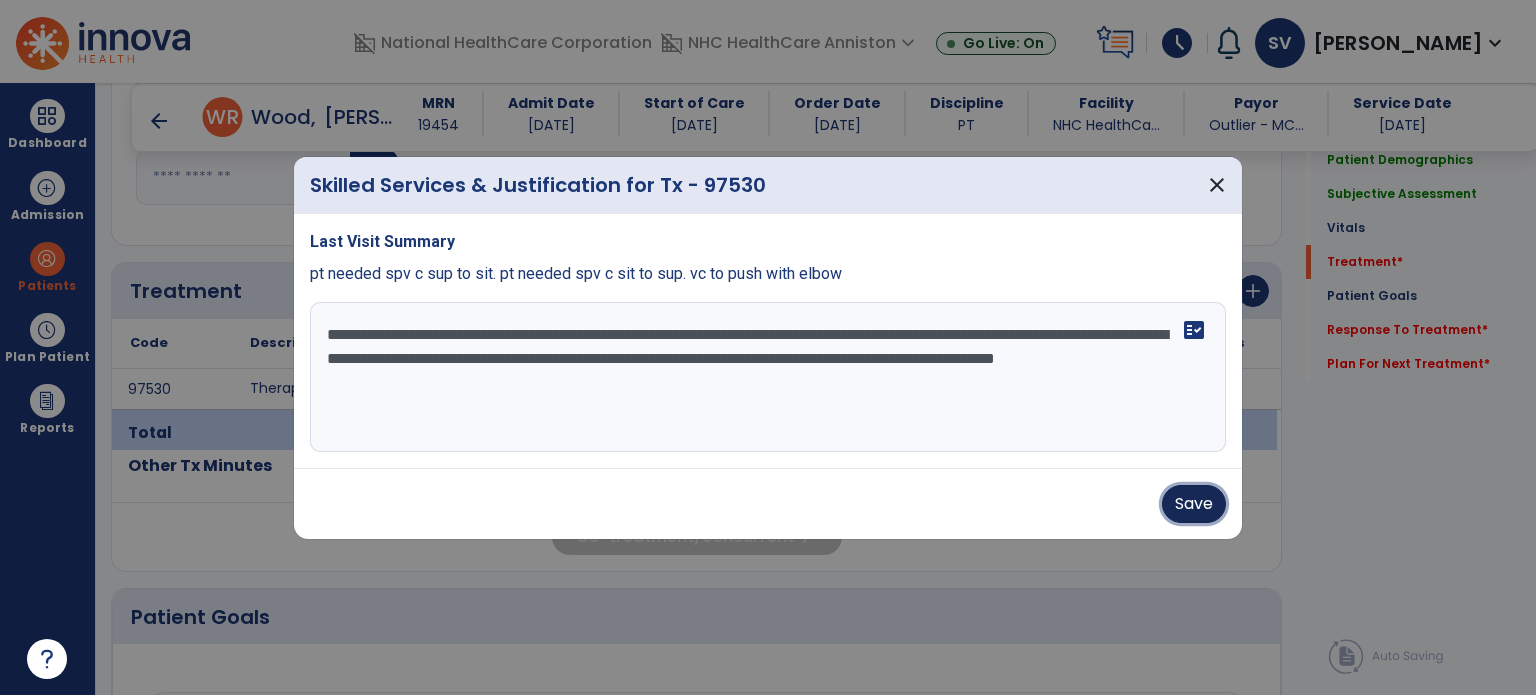 click on "Save" at bounding box center [1194, 504] 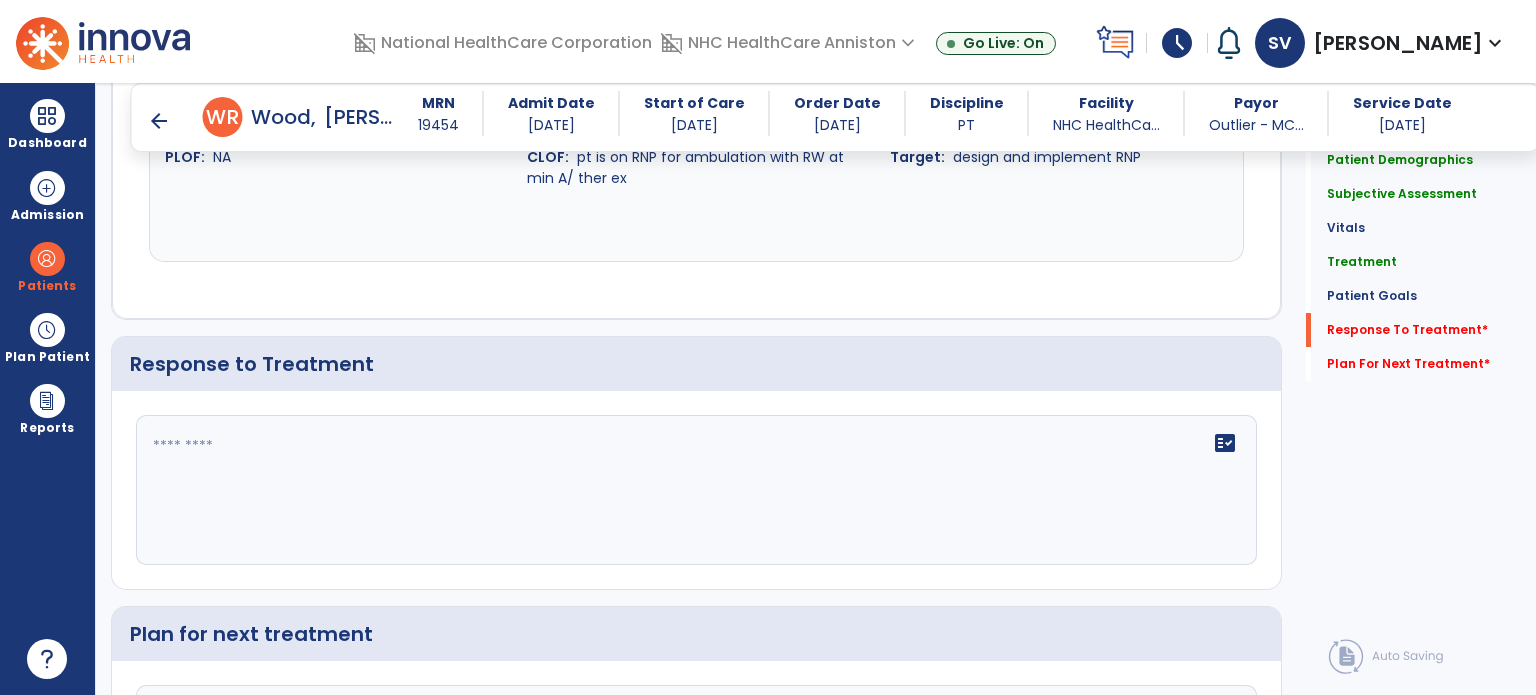 scroll, scrollTop: 2524, scrollLeft: 0, axis: vertical 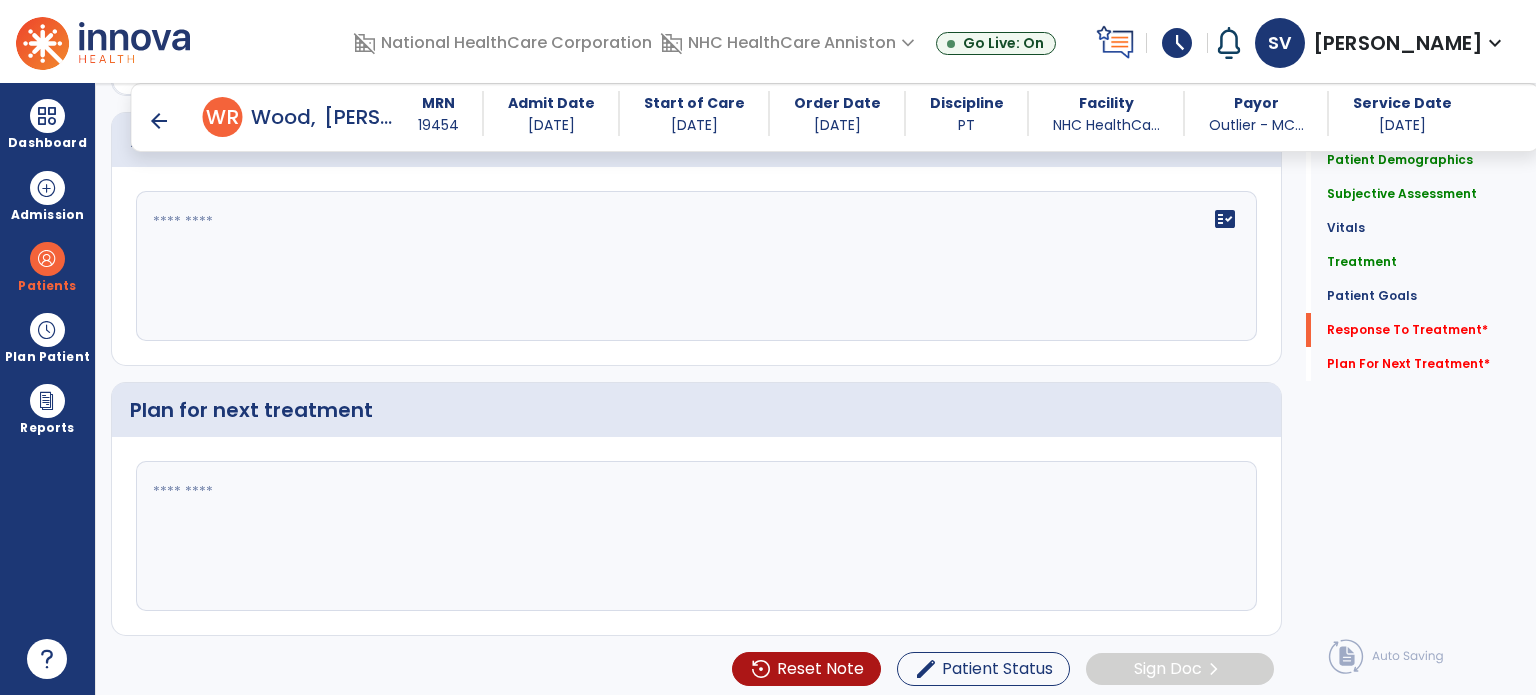 click 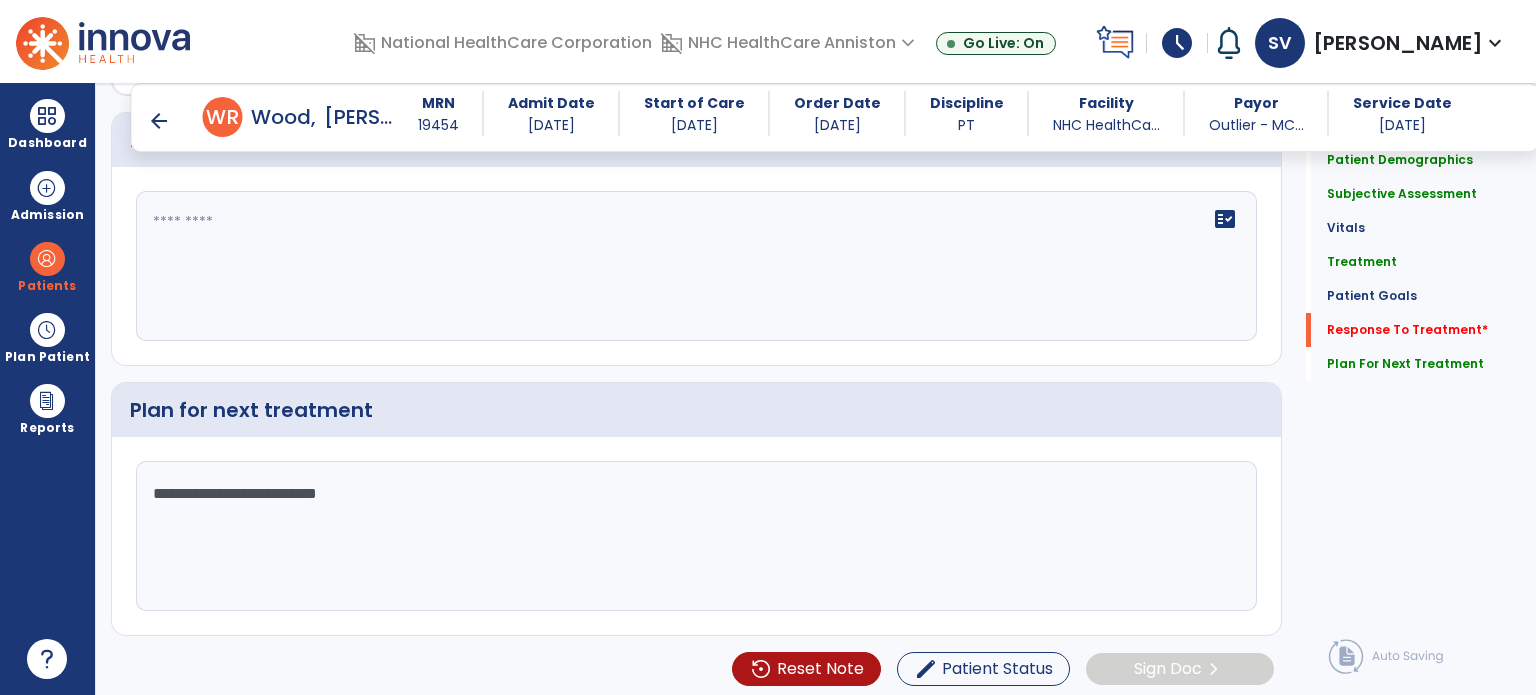 scroll, scrollTop: 2524, scrollLeft: 0, axis: vertical 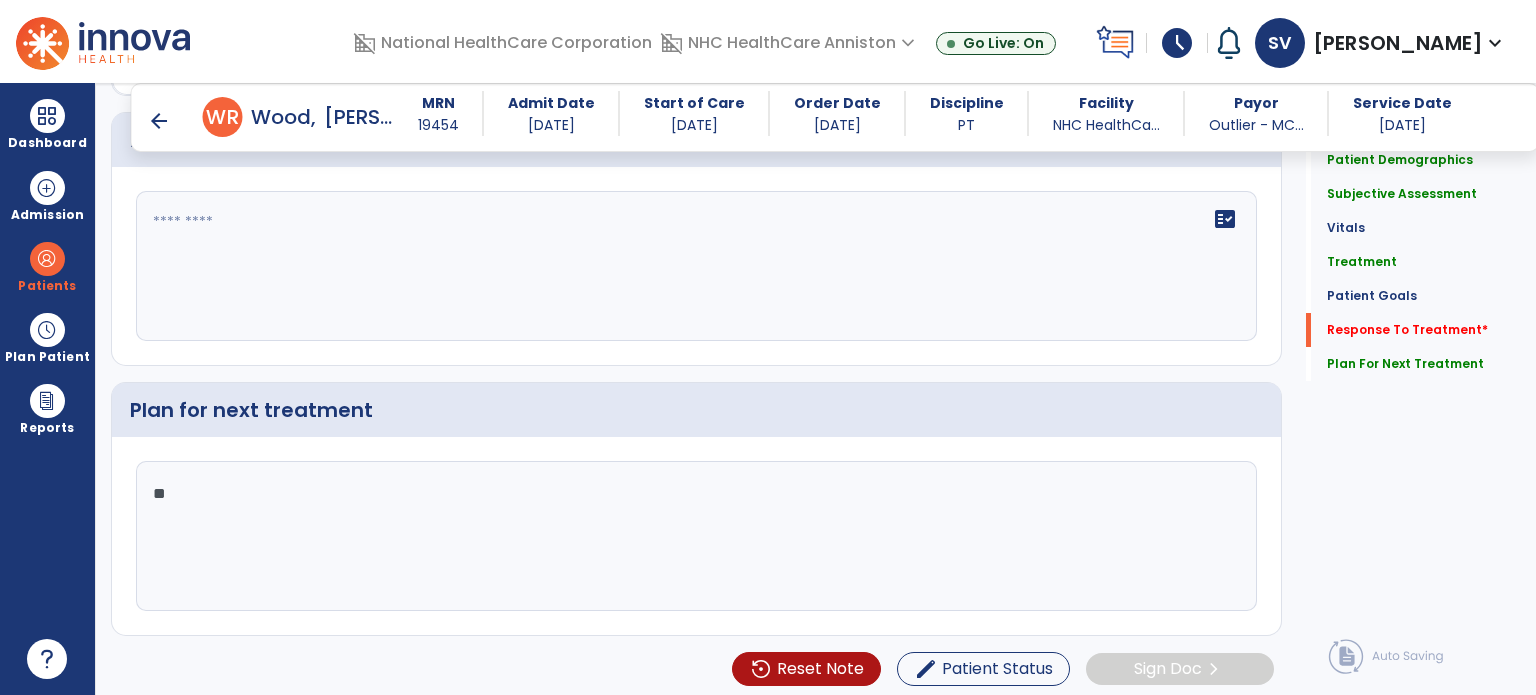 type on "*" 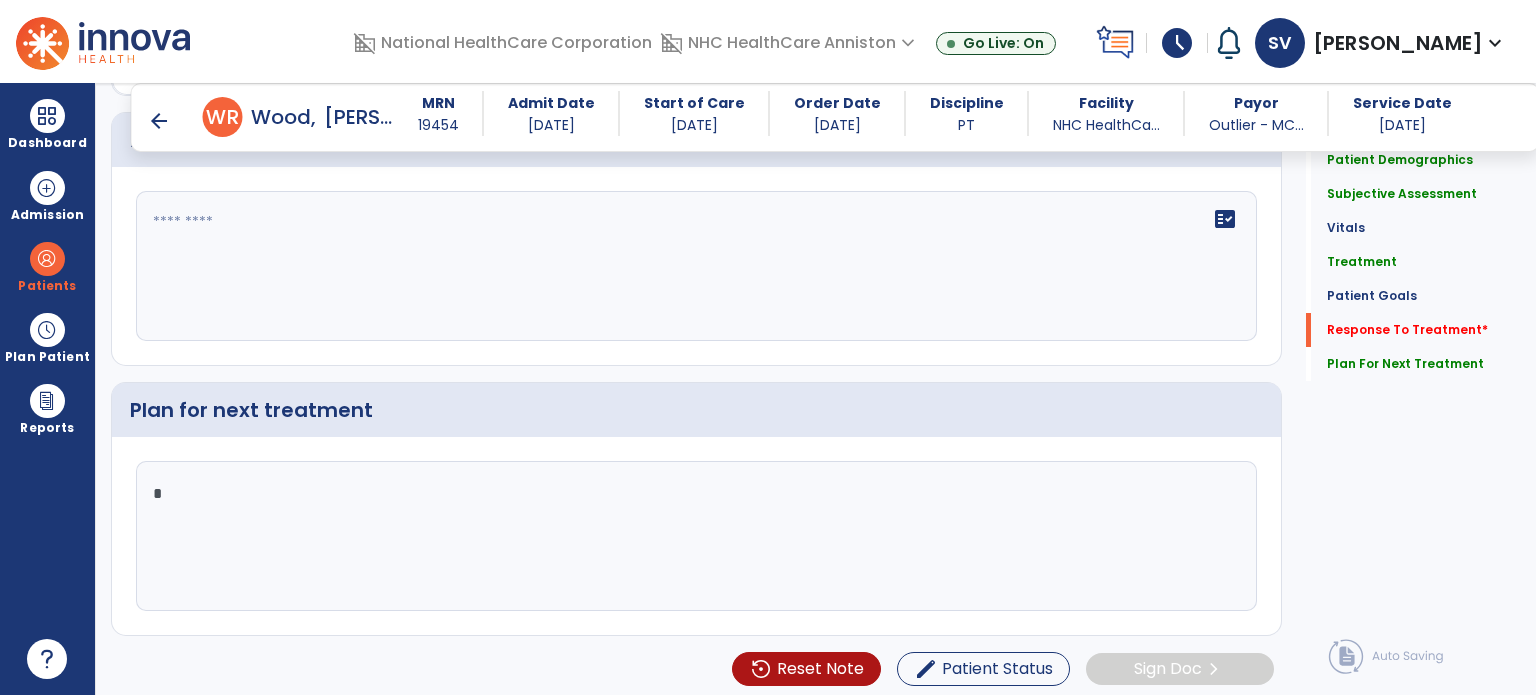 type 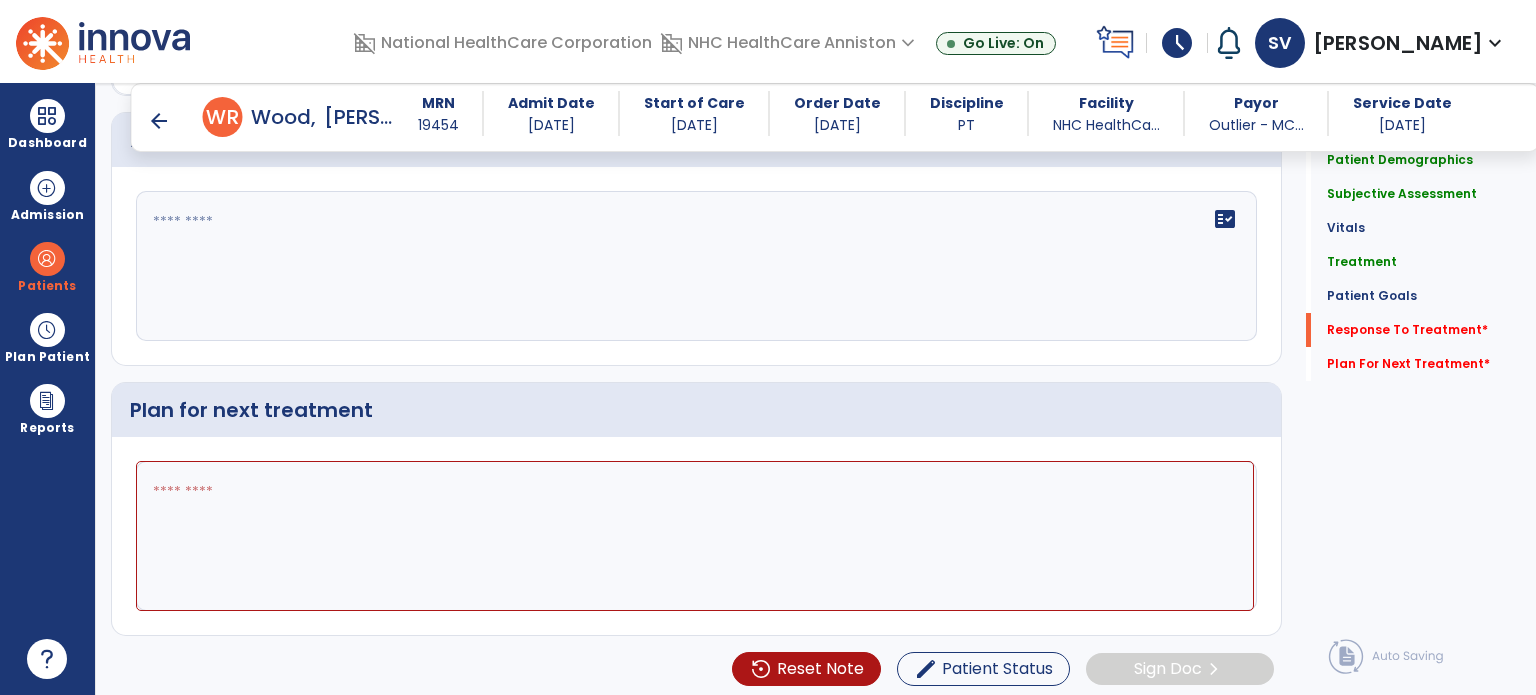 click on "fact_check" 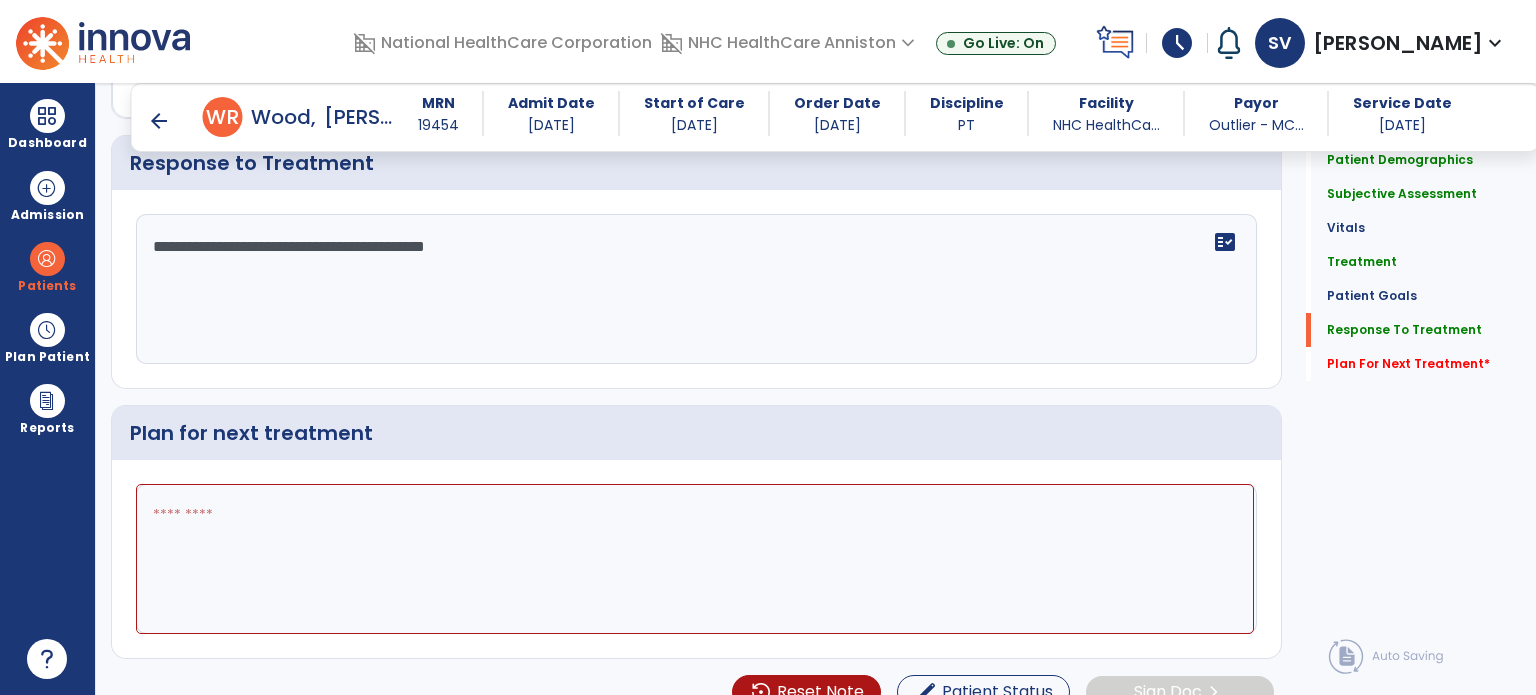 scroll, scrollTop: 2524, scrollLeft: 0, axis: vertical 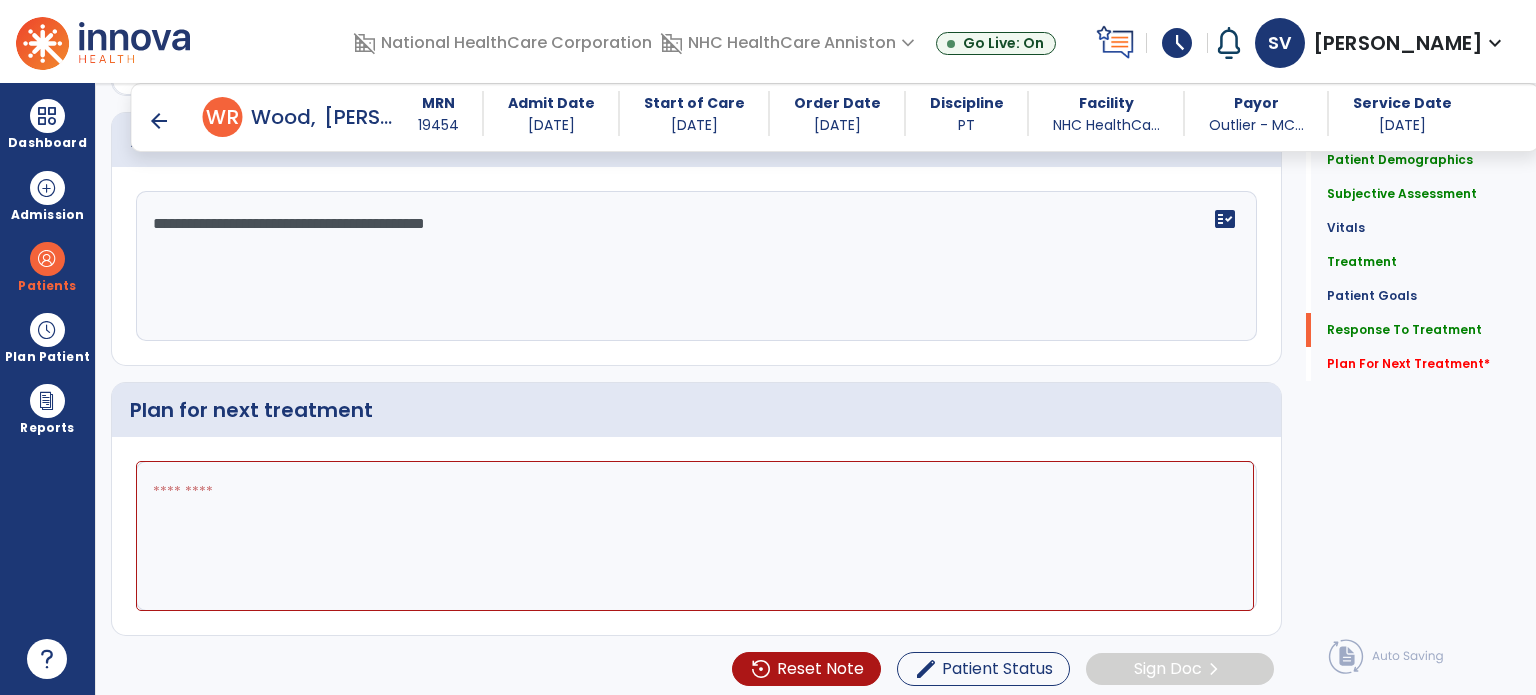 type on "**********" 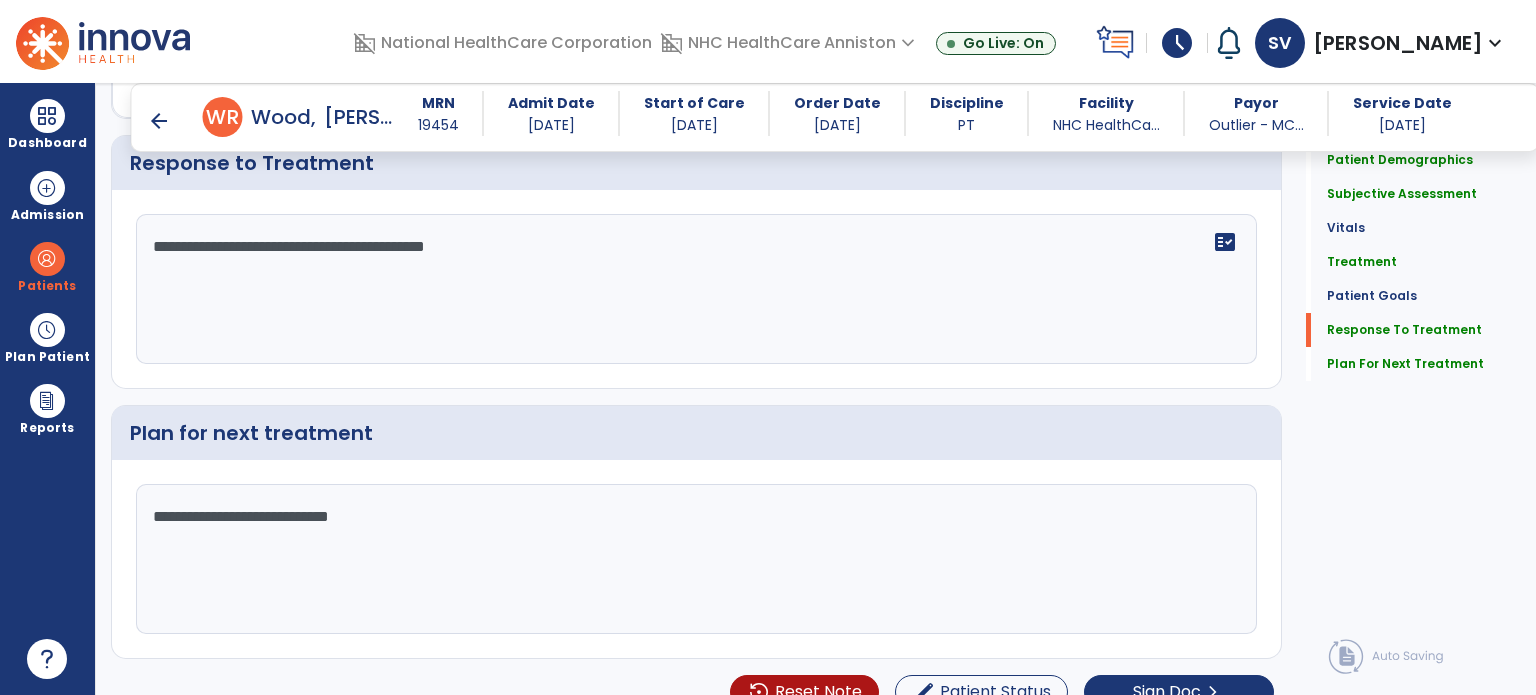 scroll, scrollTop: 2524, scrollLeft: 0, axis: vertical 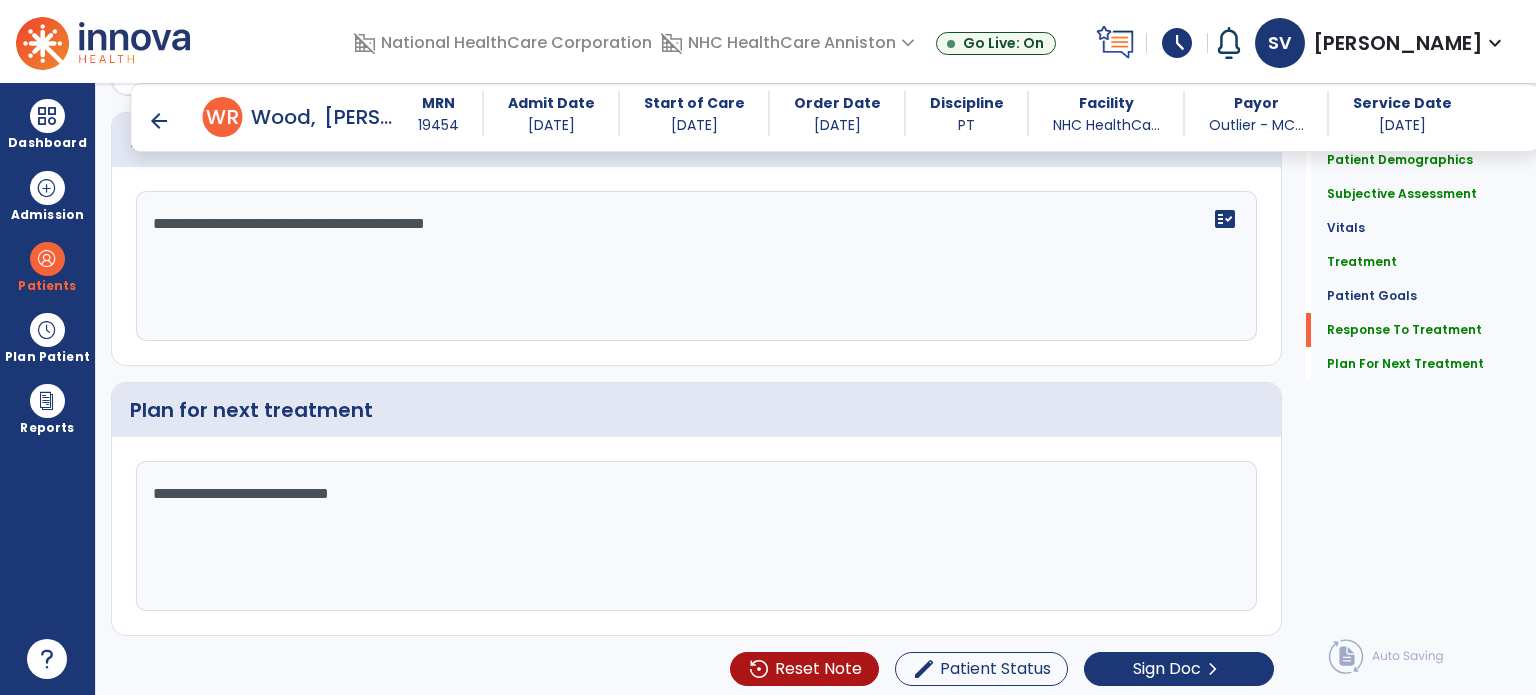 type on "**********" 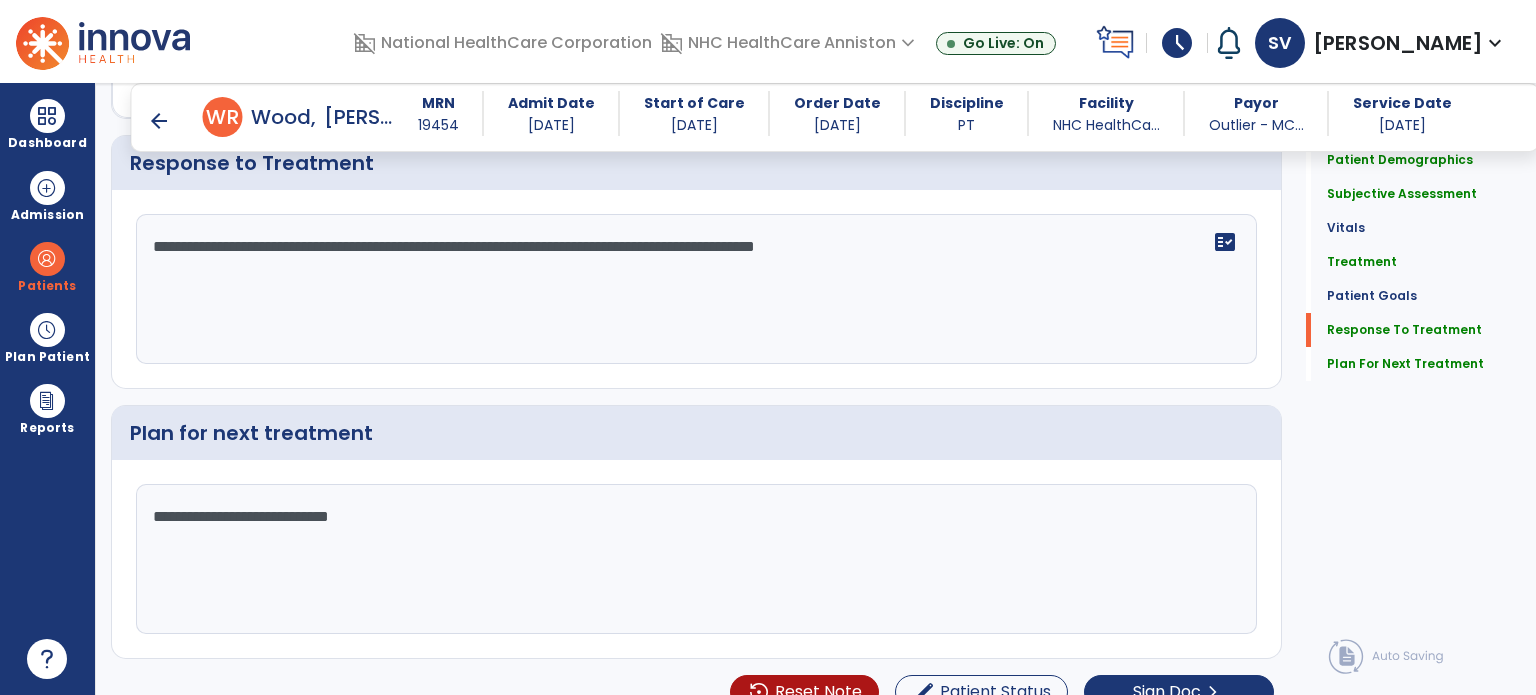 scroll, scrollTop: 2524, scrollLeft: 0, axis: vertical 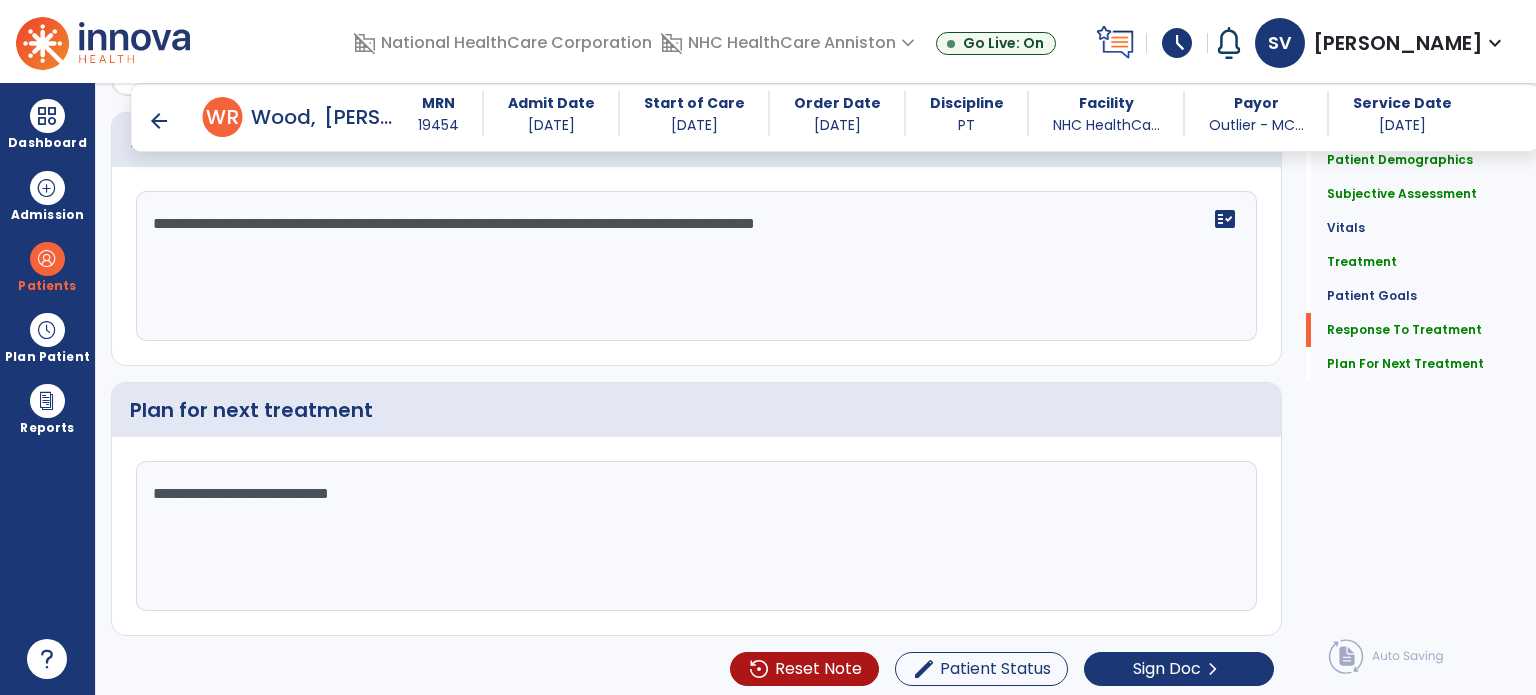 type on "**********" 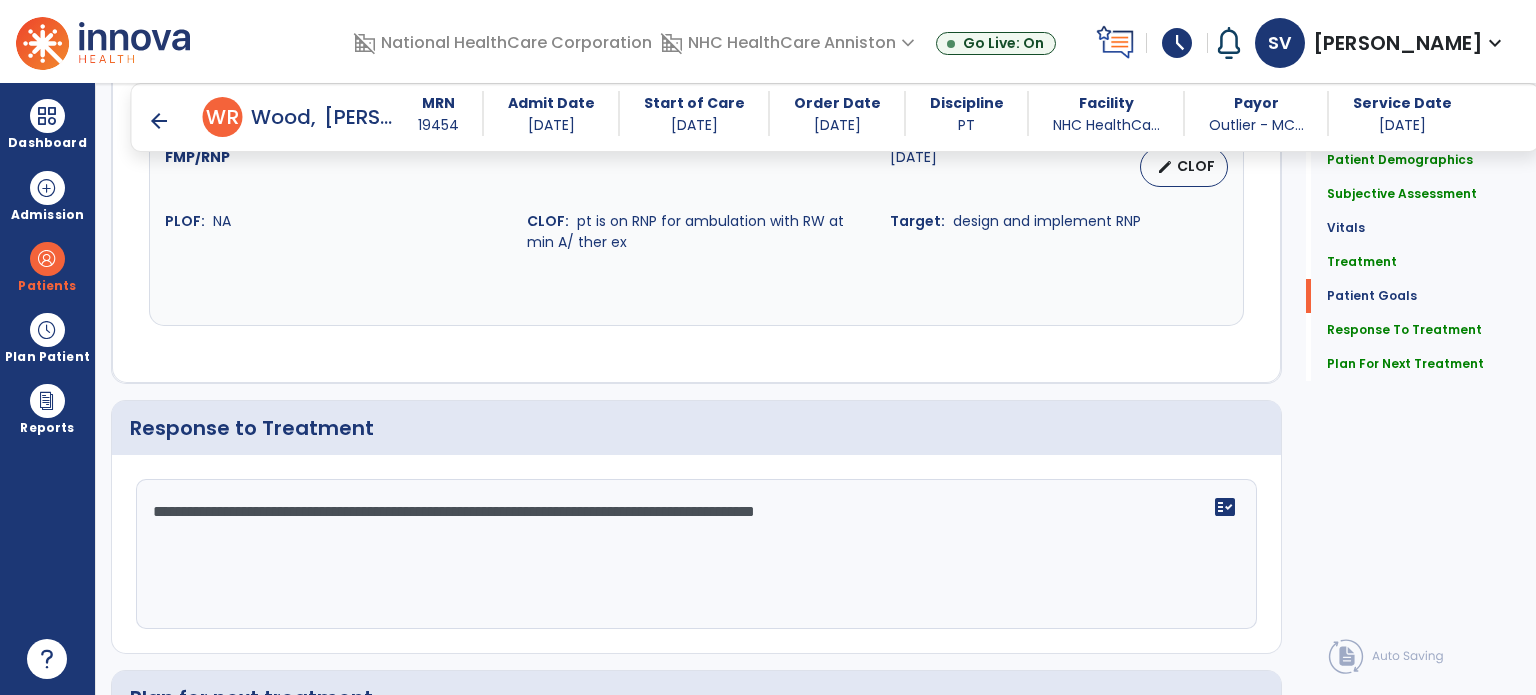 scroll, scrollTop: 2124, scrollLeft: 0, axis: vertical 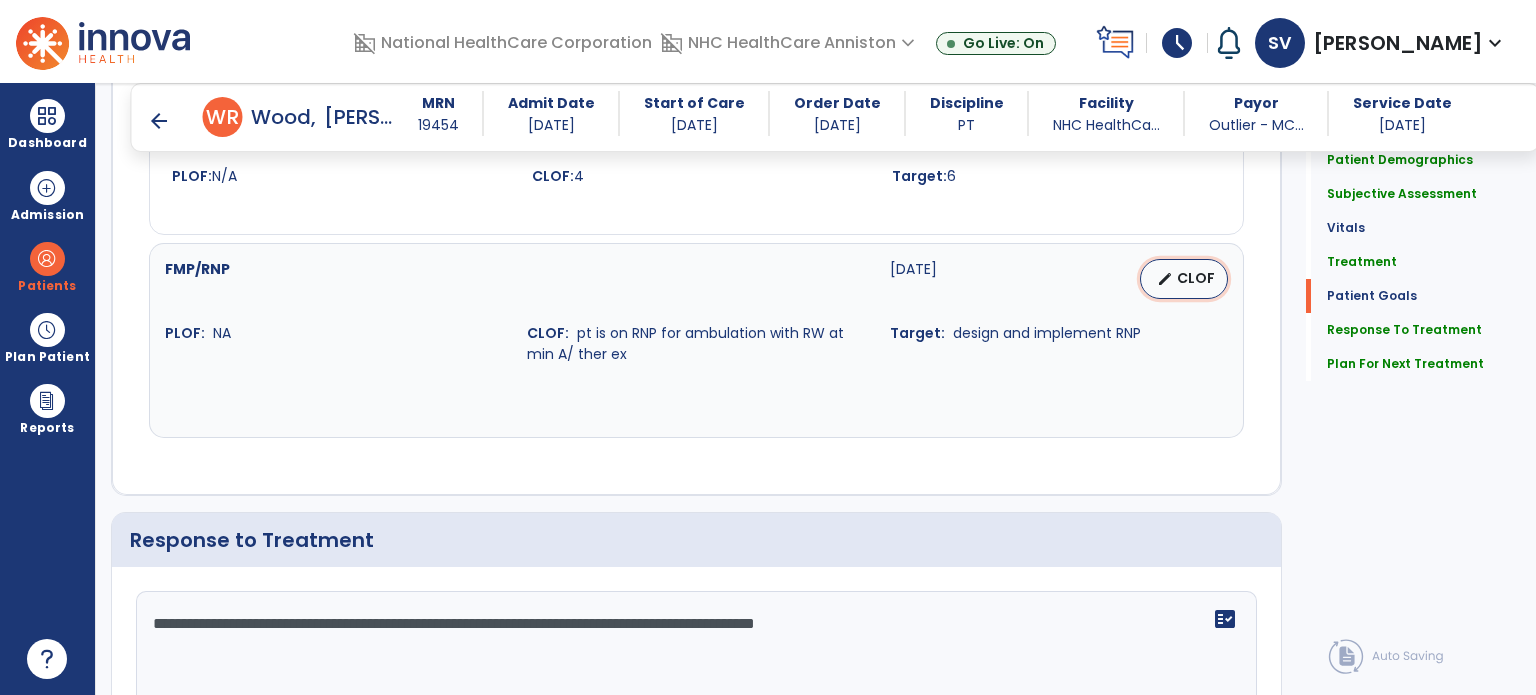 click on "edit   CLOF" at bounding box center (1184, 279) 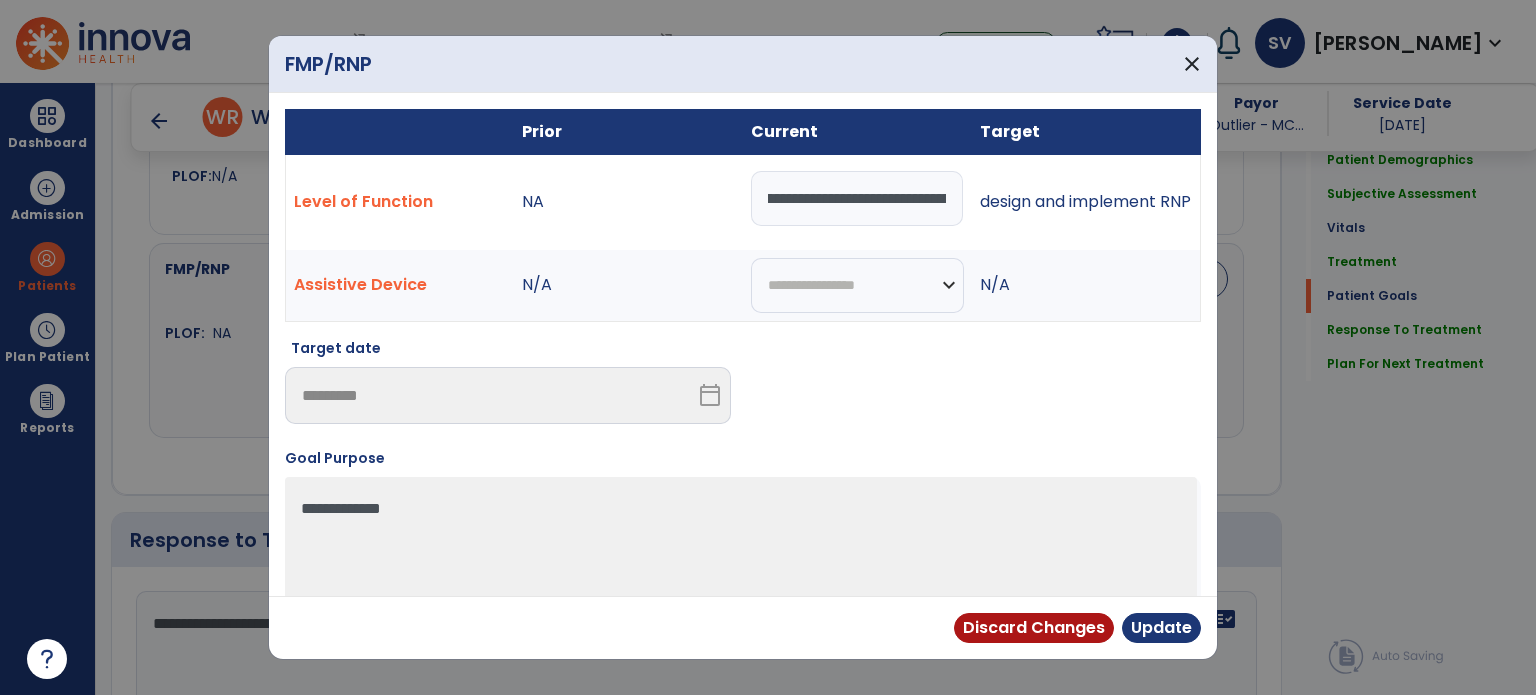 scroll, scrollTop: 0, scrollLeft: 0, axis: both 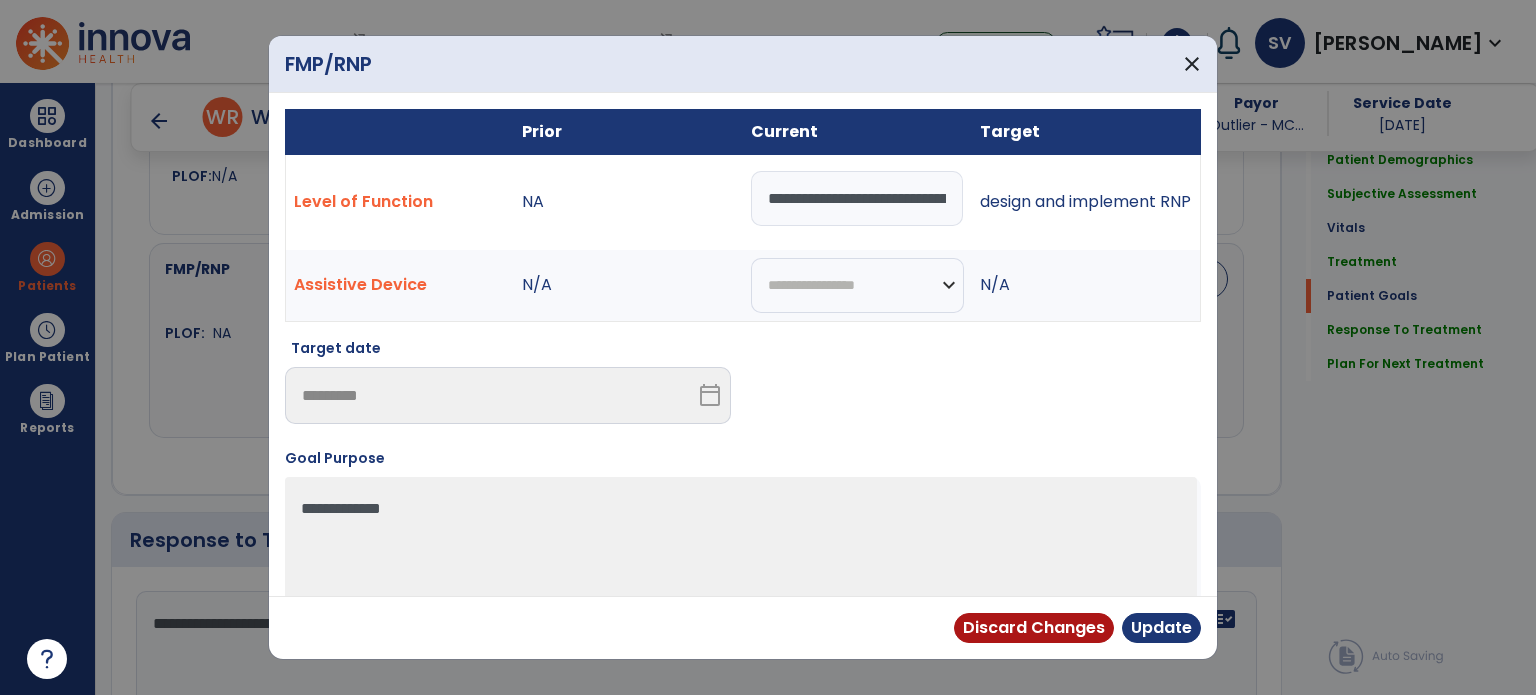 drag, startPoint x: 942, startPoint y: 197, endPoint x: 677, endPoint y: 207, distance: 265.1886 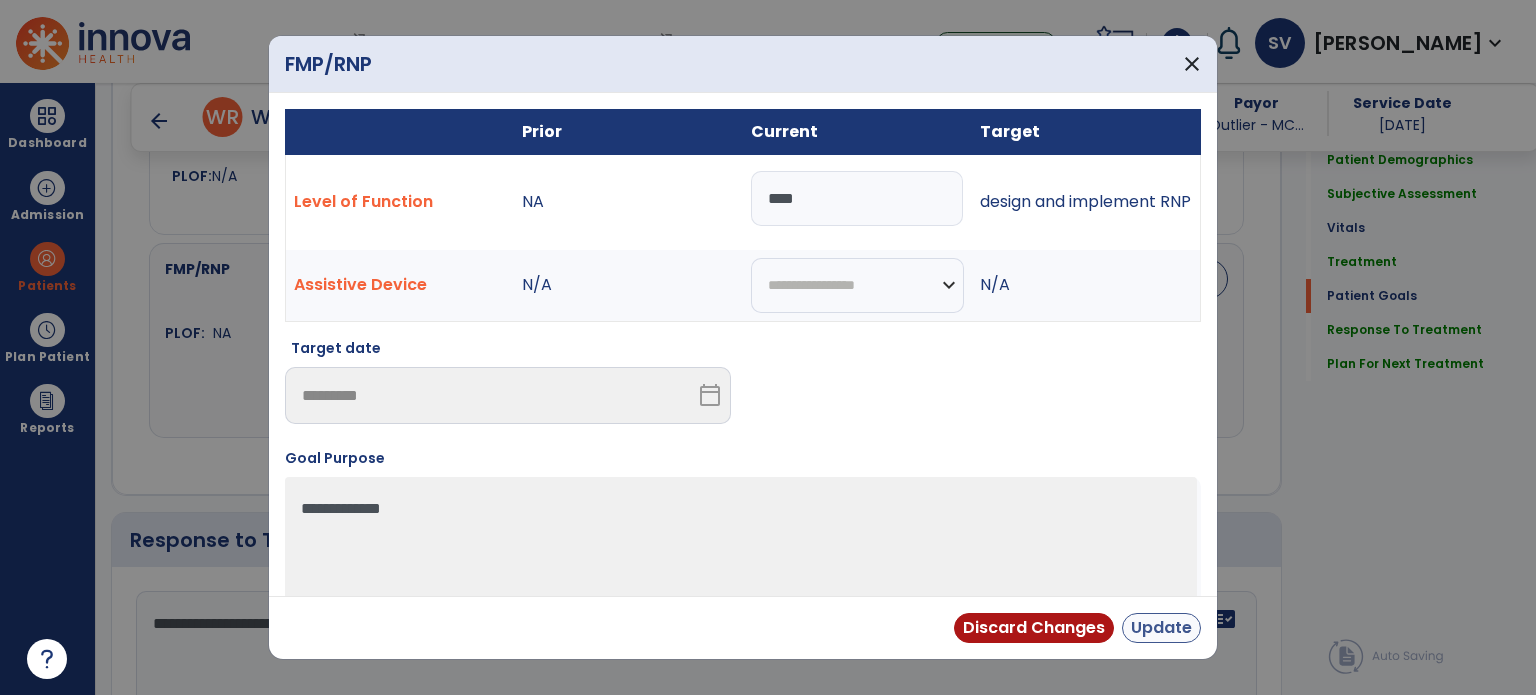 type on "****" 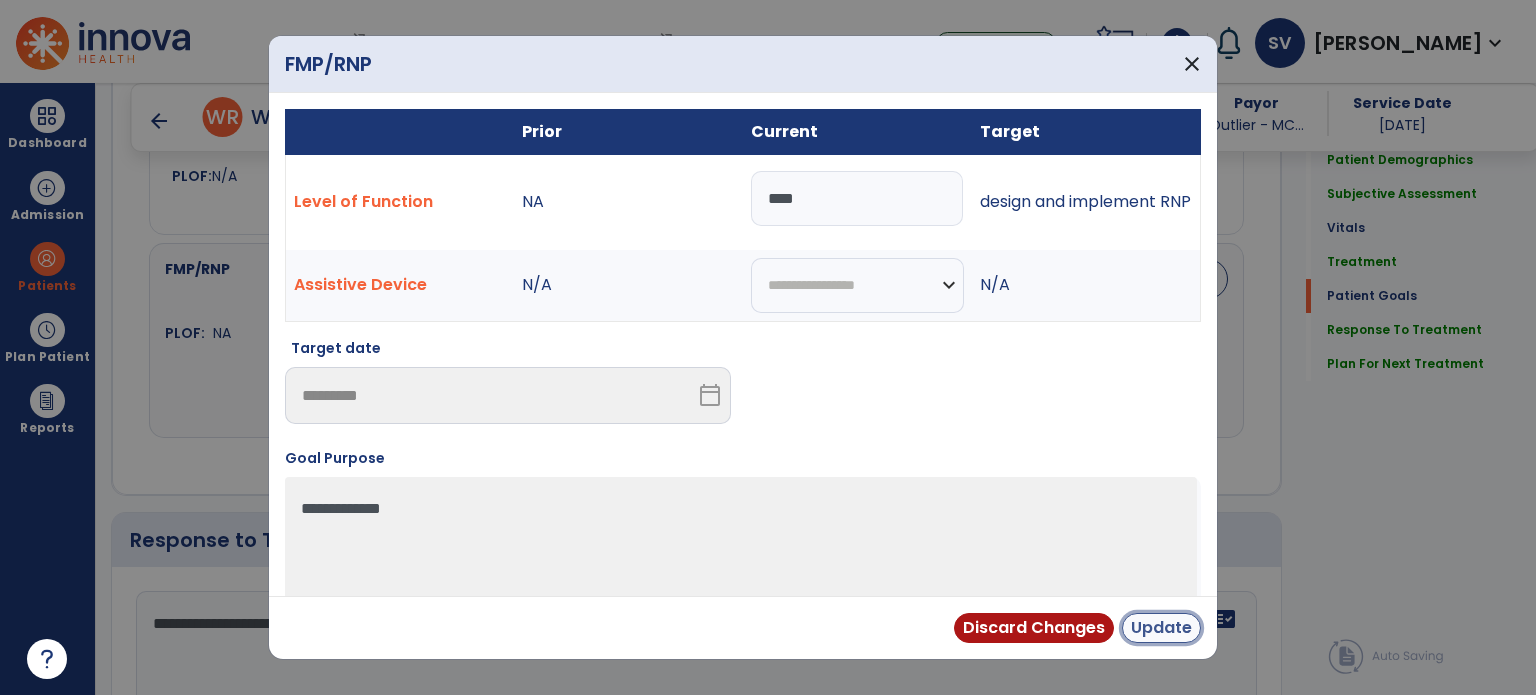 click on "Update" at bounding box center (1161, 628) 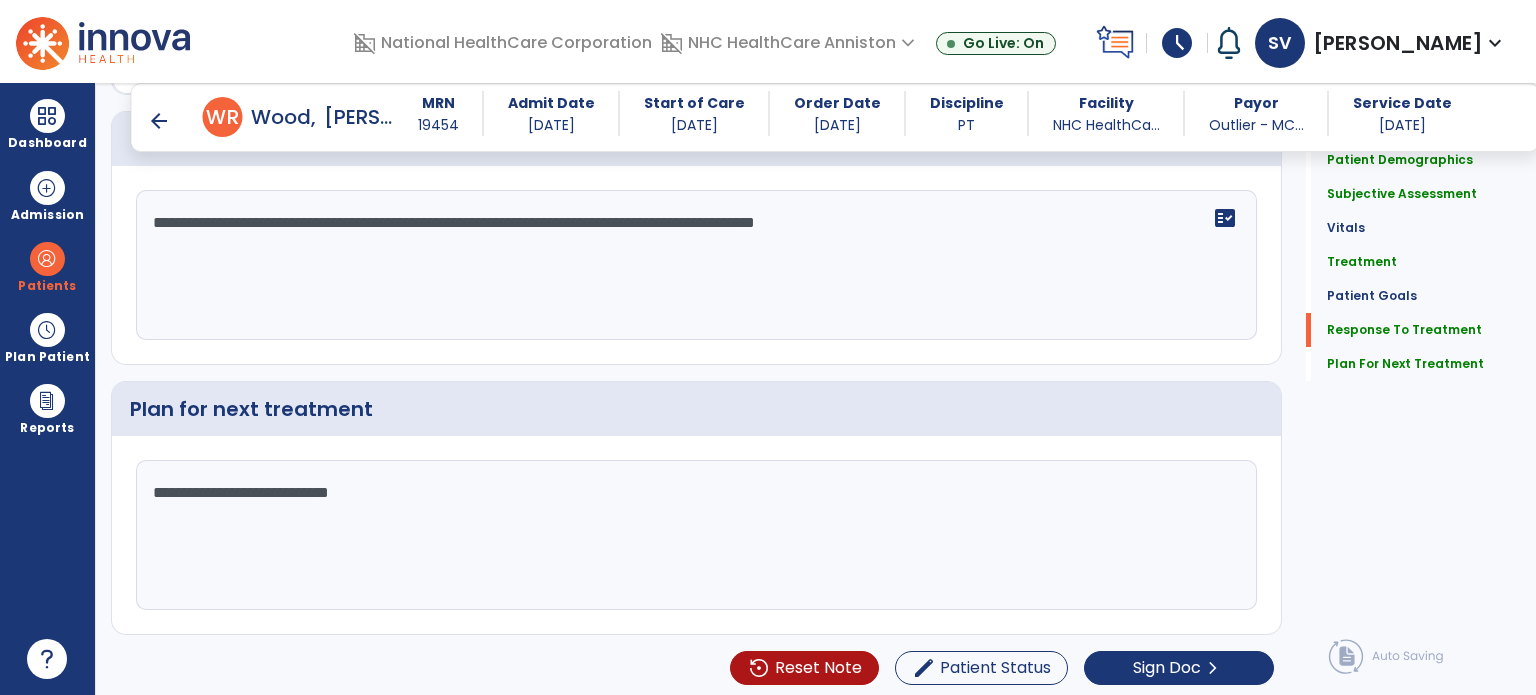 scroll, scrollTop: 2404, scrollLeft: 0, axis: vertical 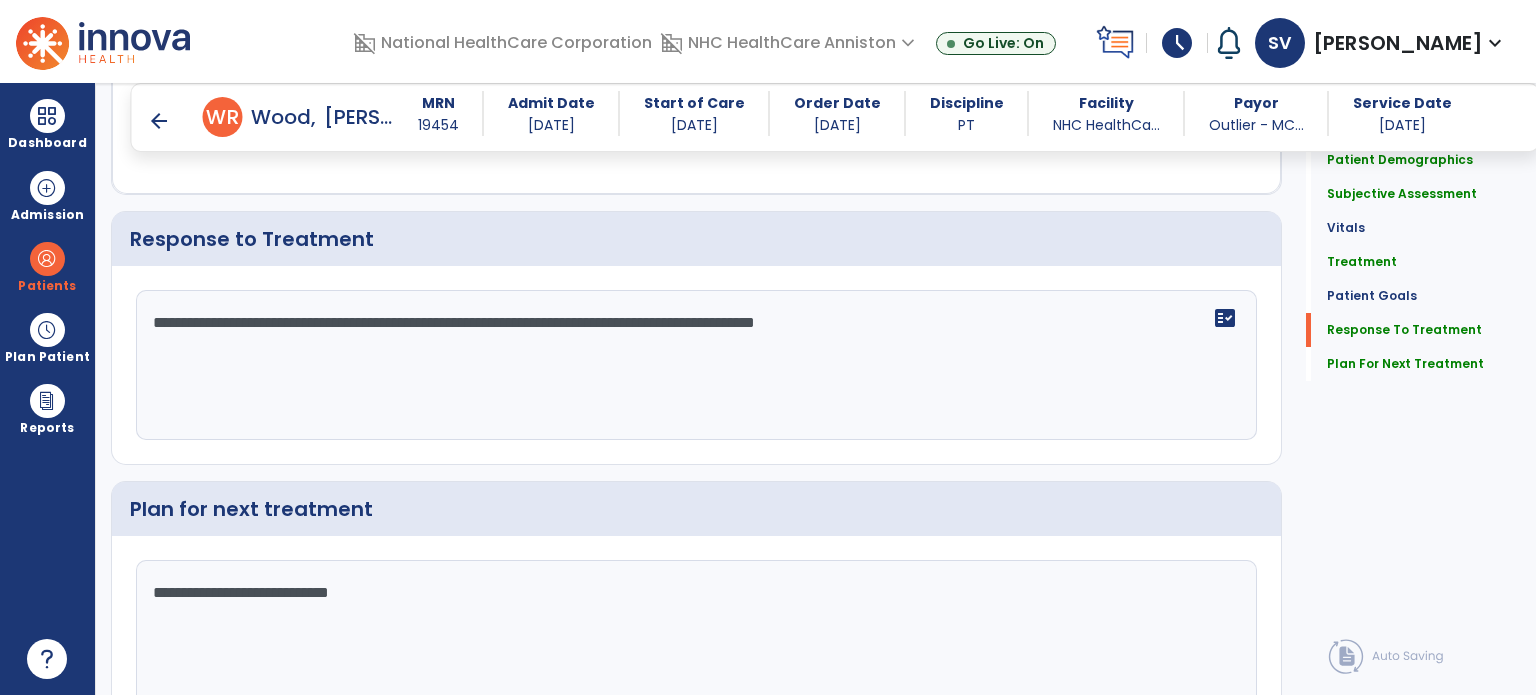 click on "**********" 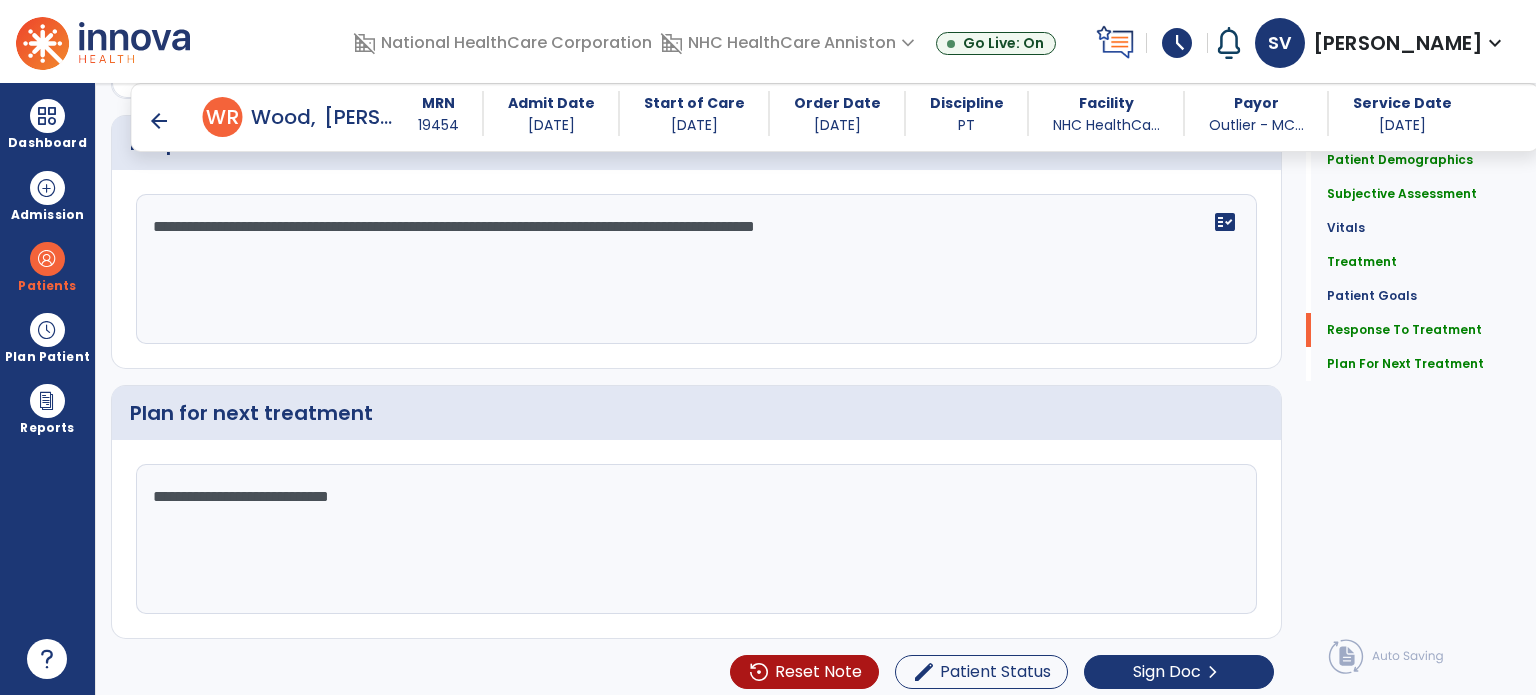 scroll, scrollTop: 2504, scrollLeft: 0, axis: vertical 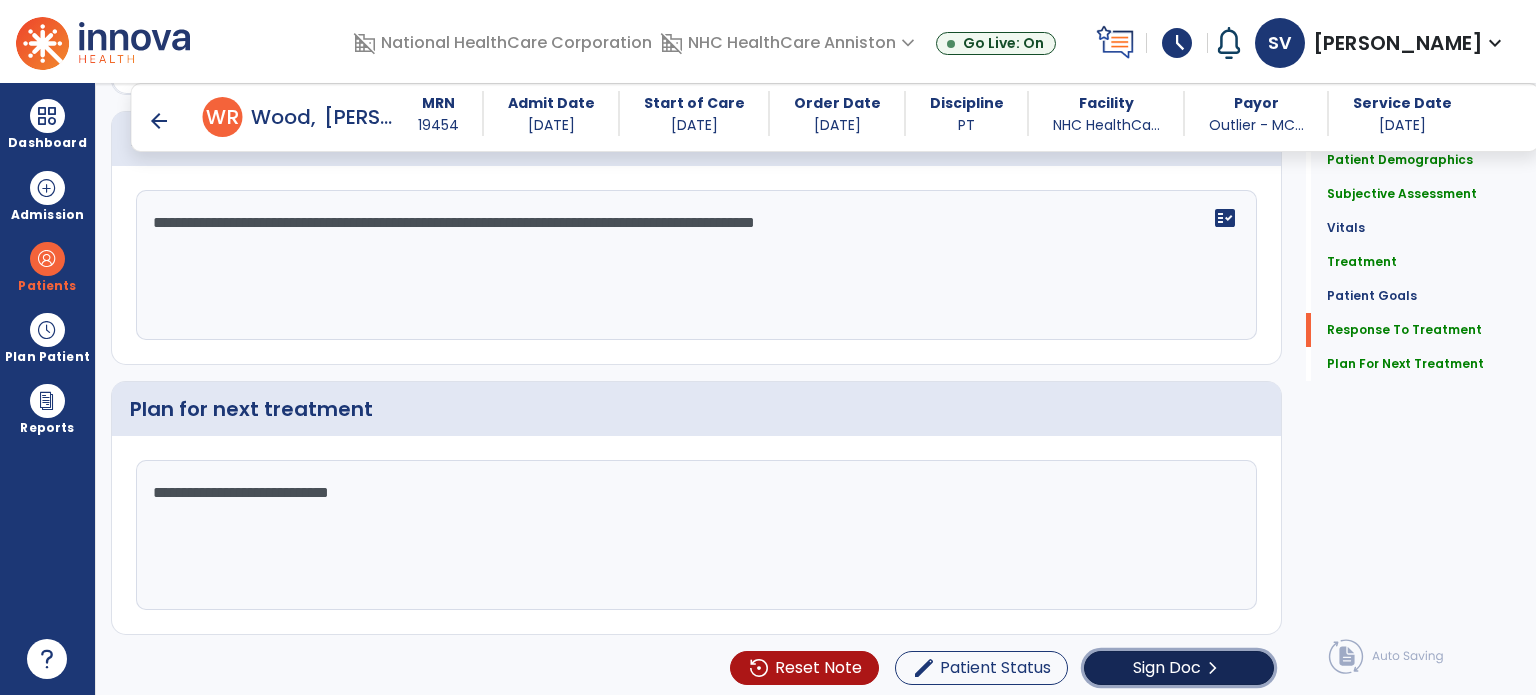 click on "Sign Doc" 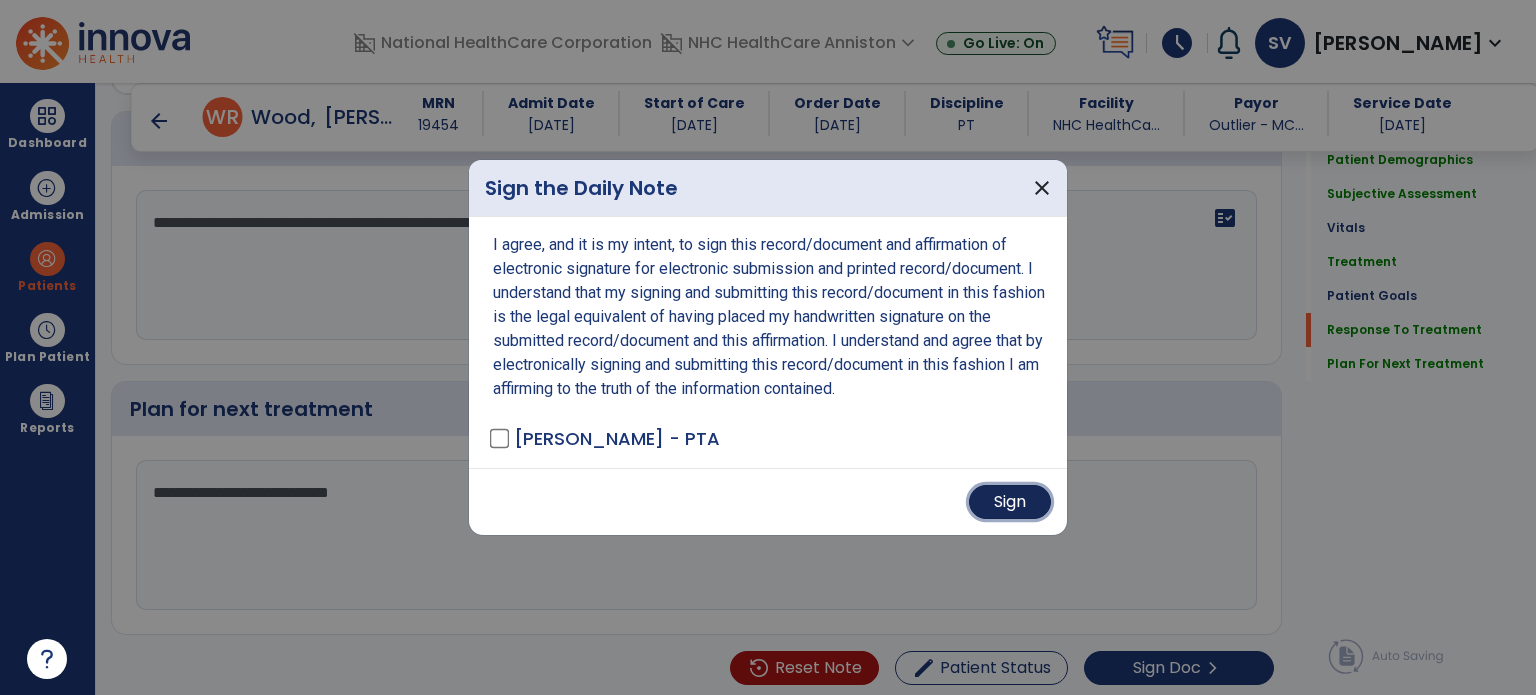 click on "Sign" at bounding box center (1010, 502) 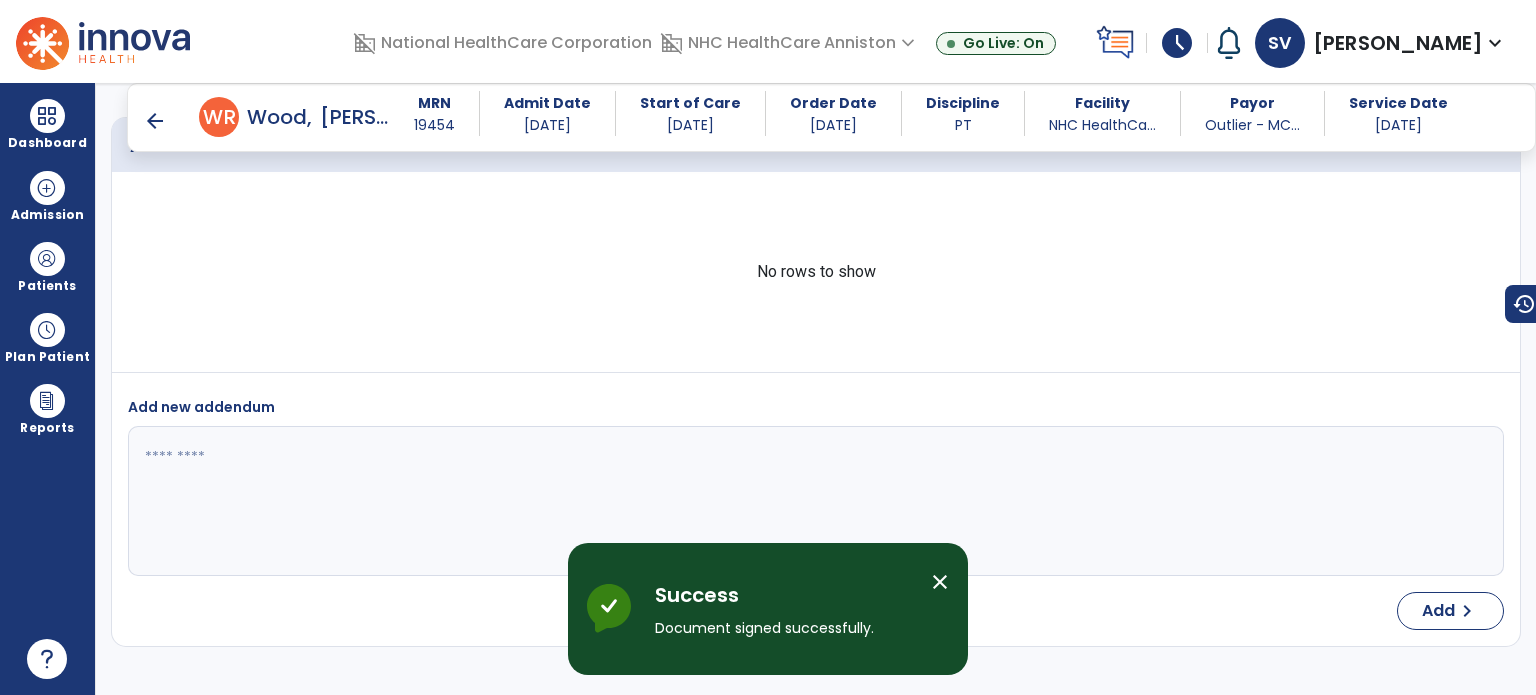 scroll, scrollTop: 3396, scrollLeft: 0, axis: vertical 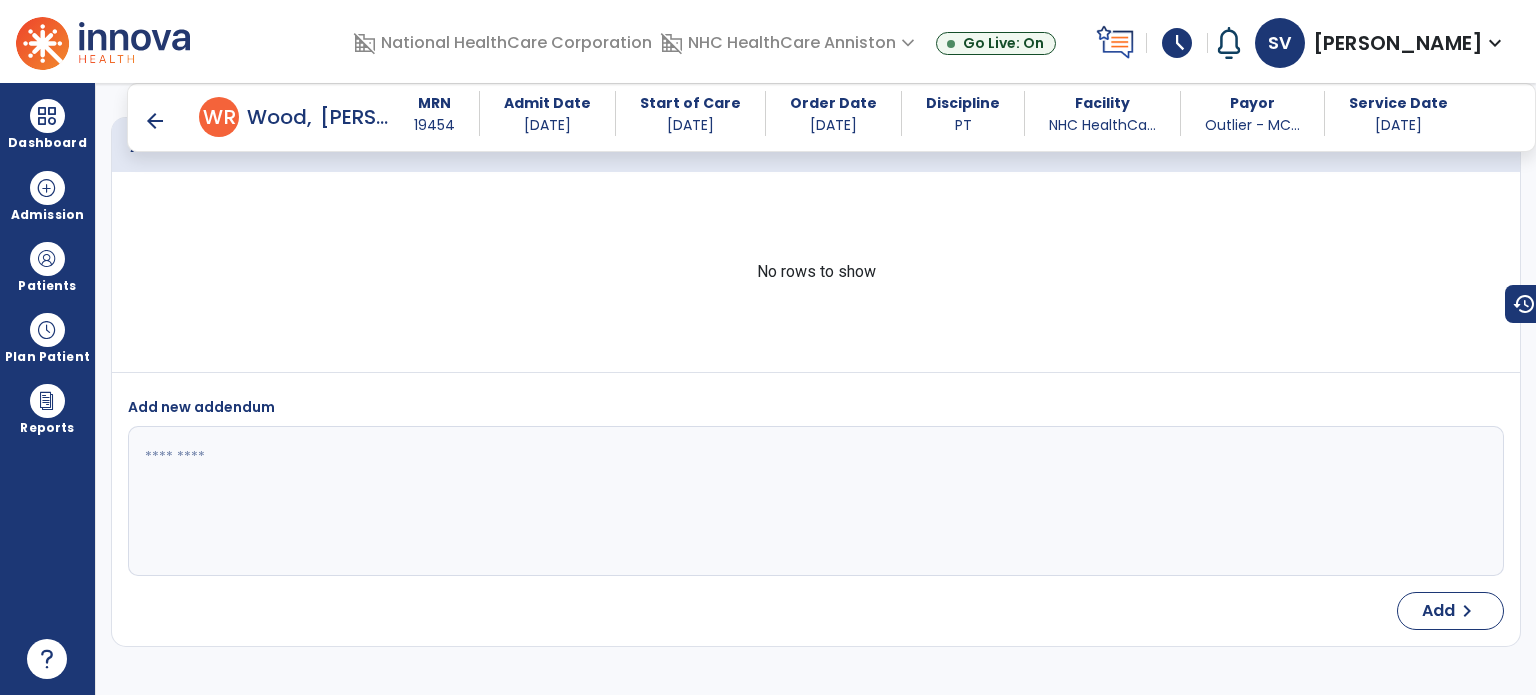click on "arrow_back" at bounding box center [155, 121] 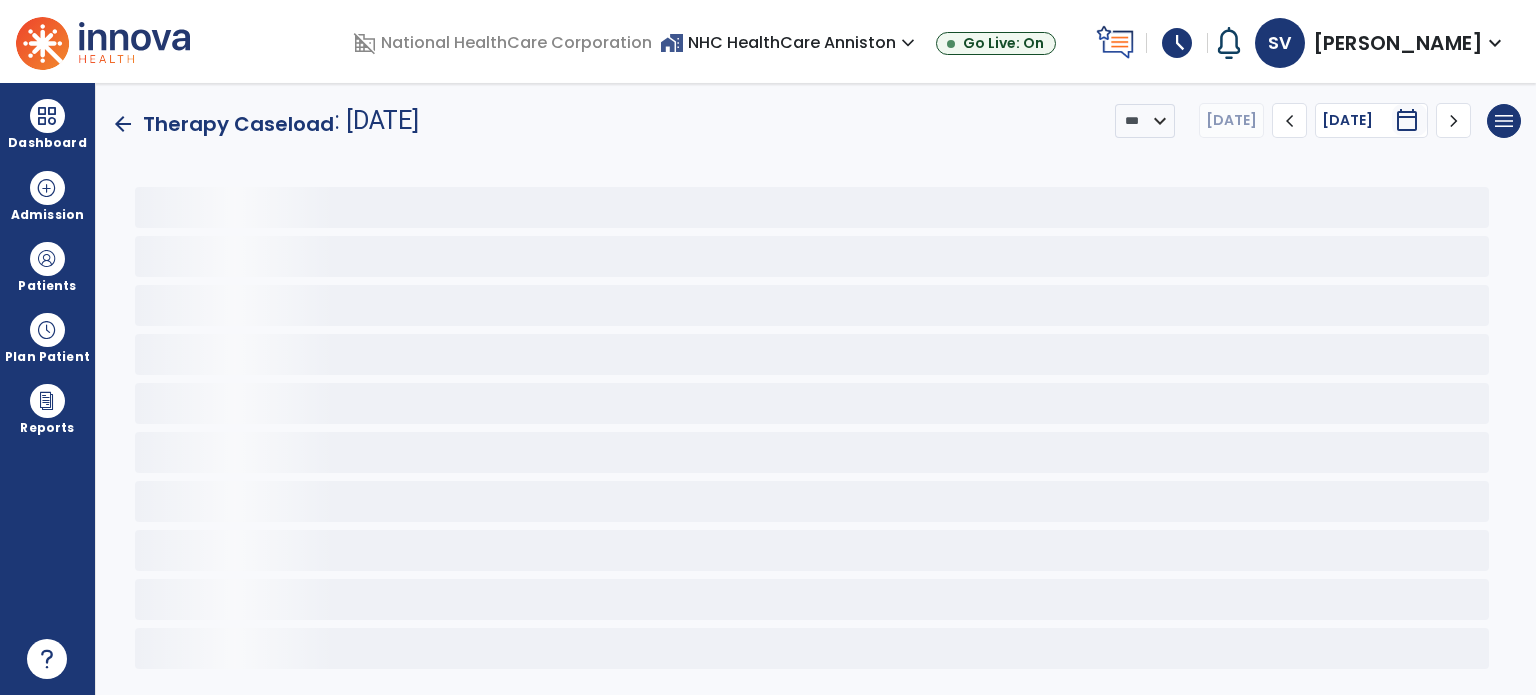 scroll, scrollTop: 0, scrollLeft: 0, axis: both 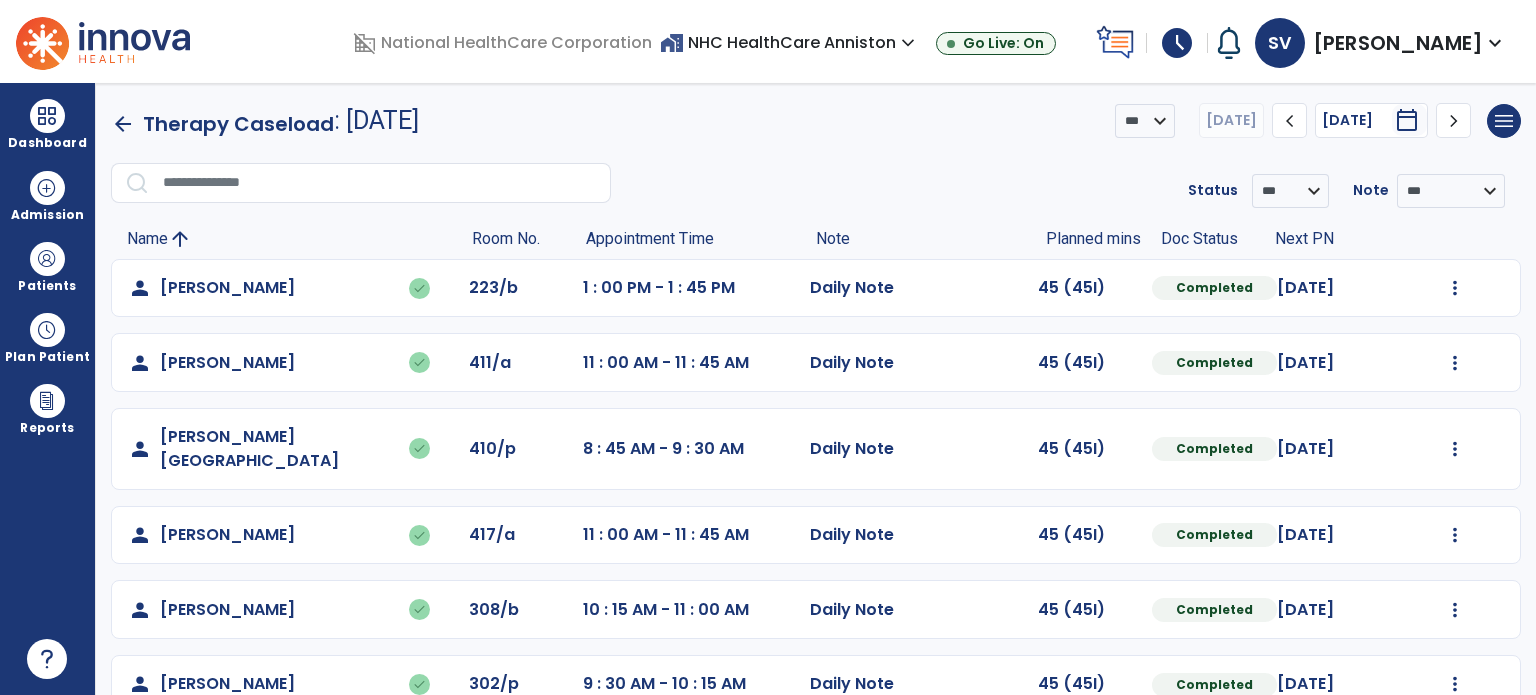 click on "schedule" at bounding box center (1177, 43) 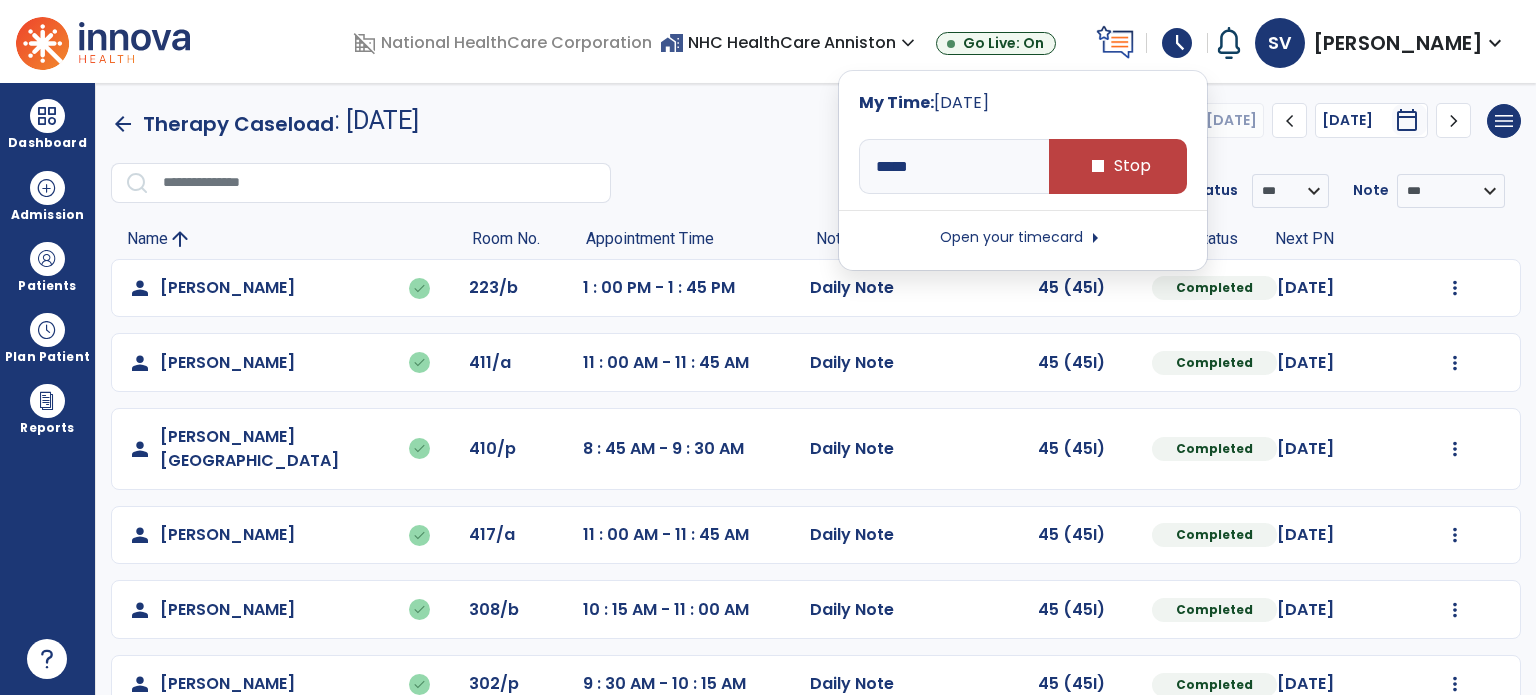 click on "Open your timecard  arrow_right" at bounding box center (1023, 238) 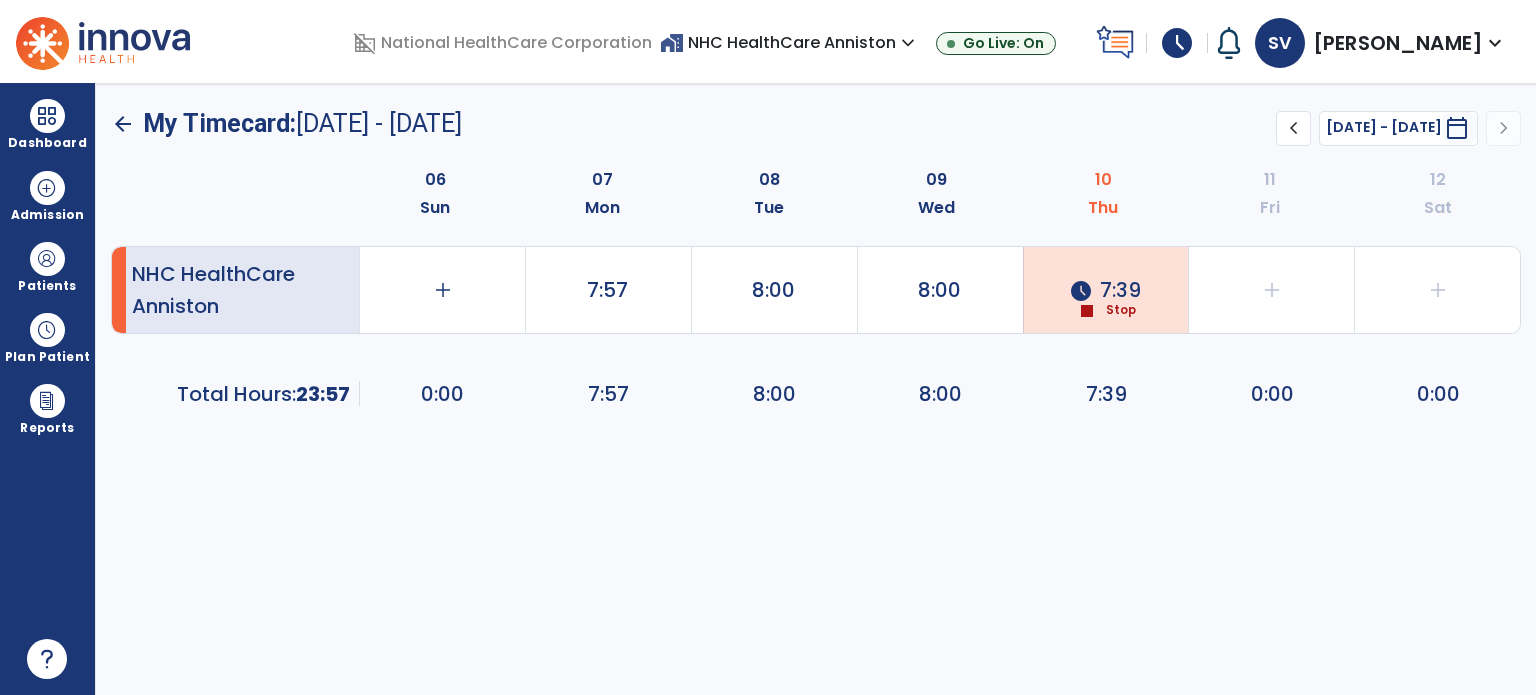 click on "schedule  7:39  stop  Stop" 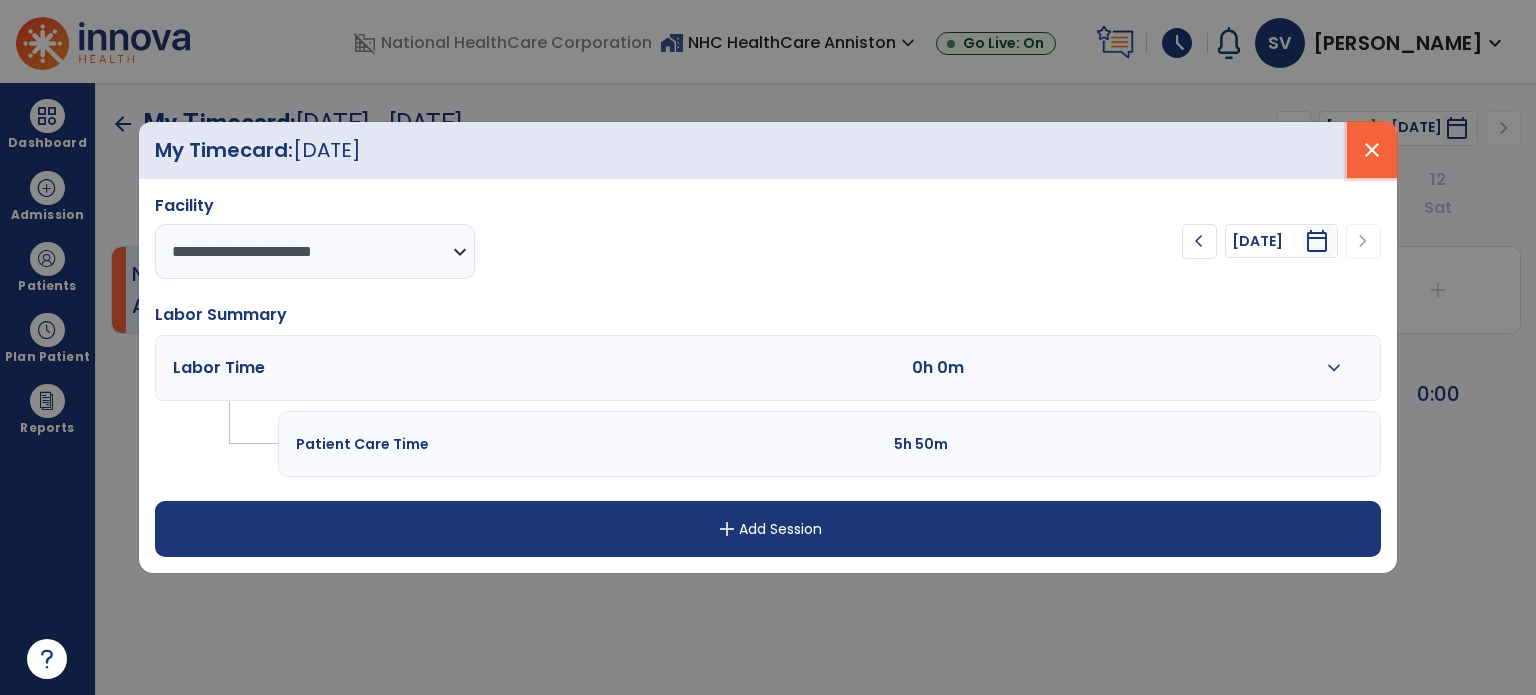 click on "close" at bounding box center [1372, 150] 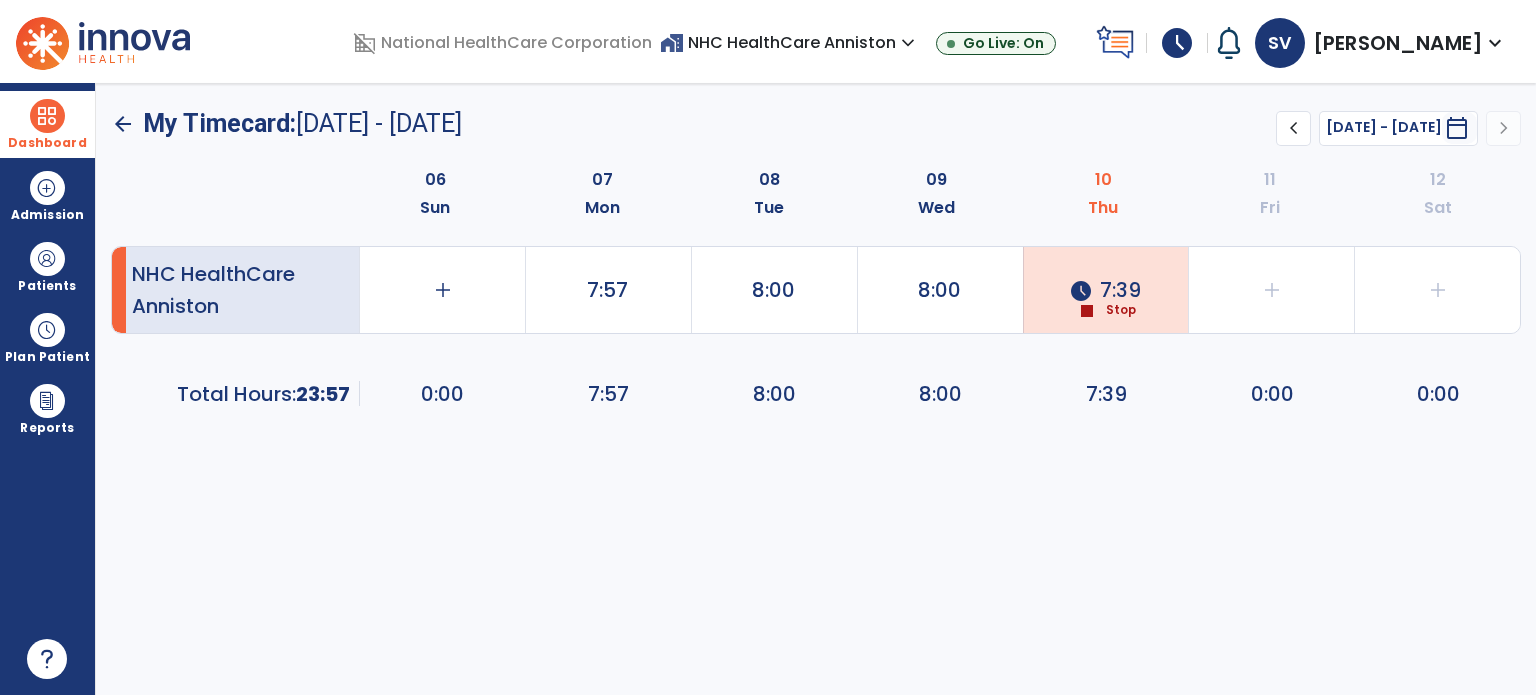 click at bounding box center [47, 116] 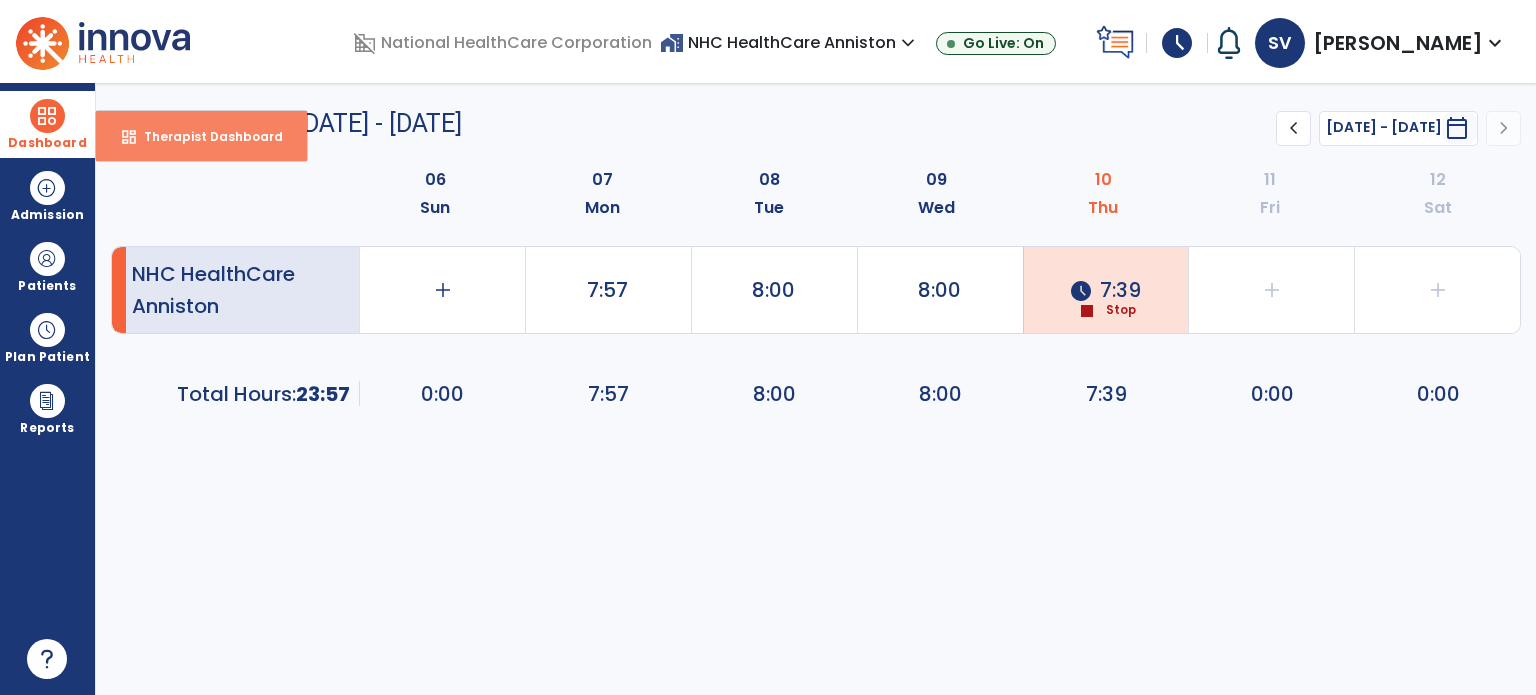 click on "Therapist Dashboard" at bounding box center (205, 136) 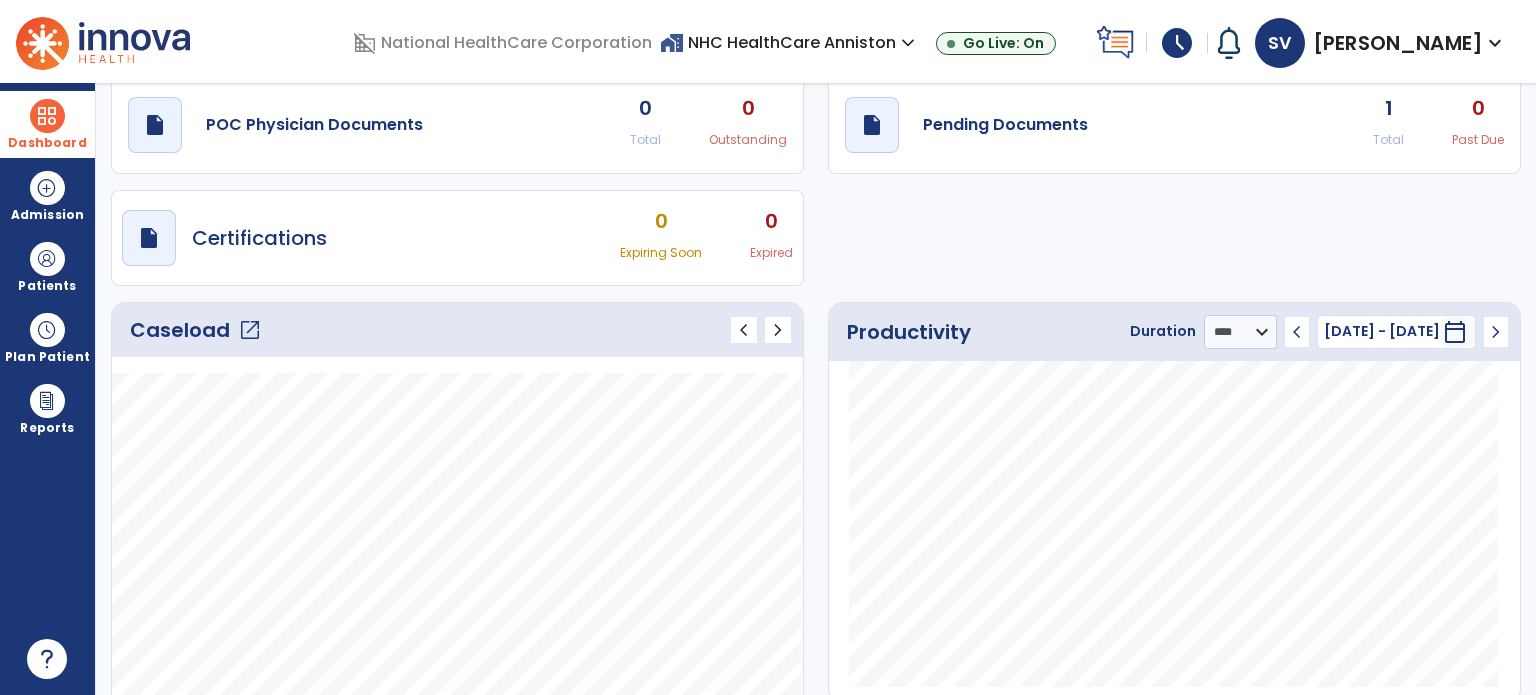 scroll, scrollTop: 100, scrollLeft: 0, axis: vertical 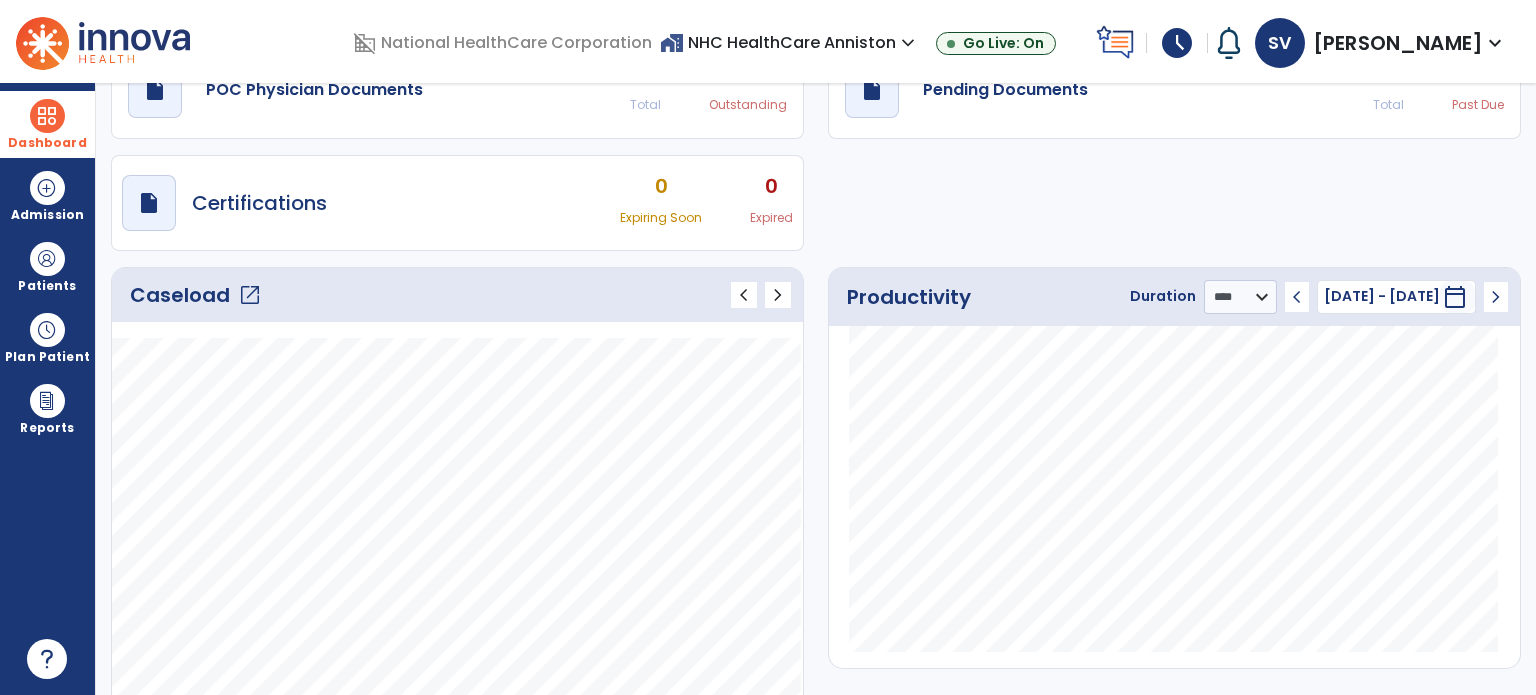 click on "open_in_new" 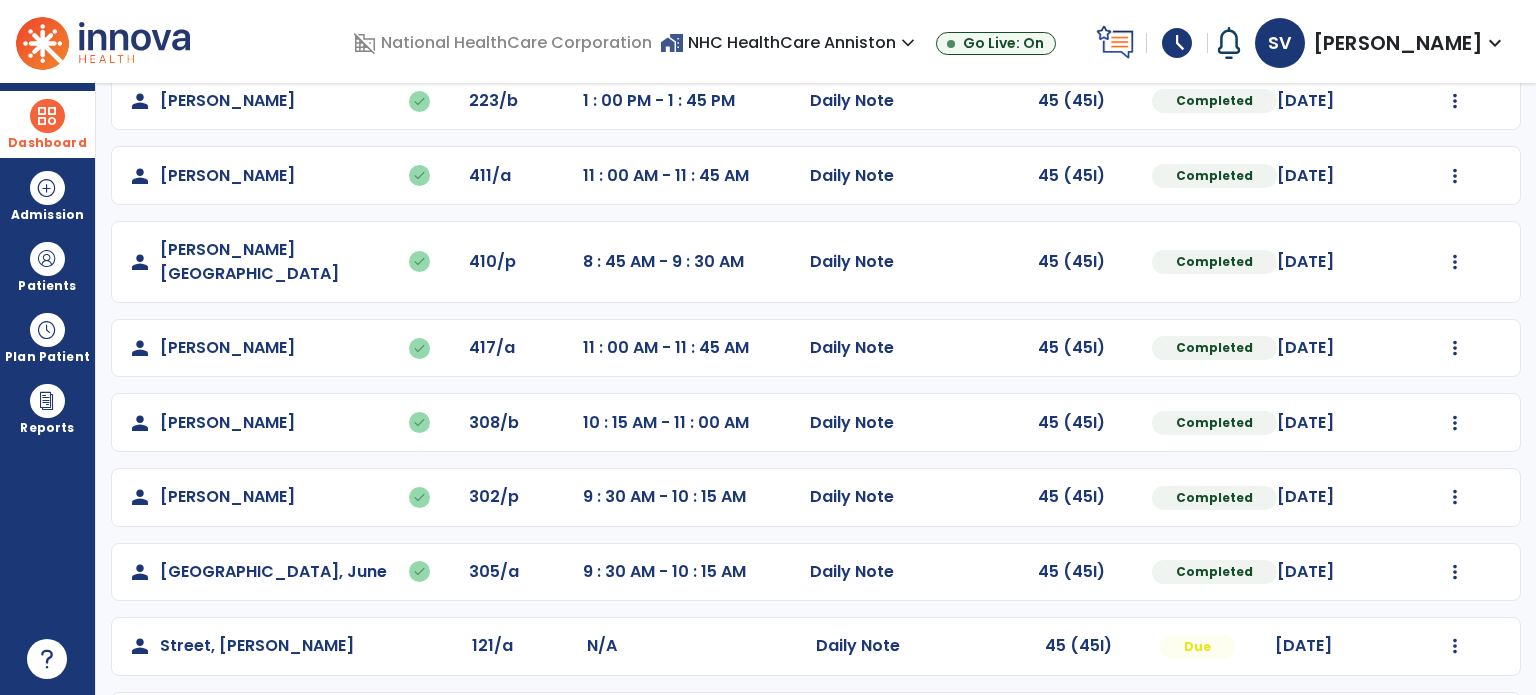 scroll, scrollTop: 319, scrollLeft: 0, axis: vertical 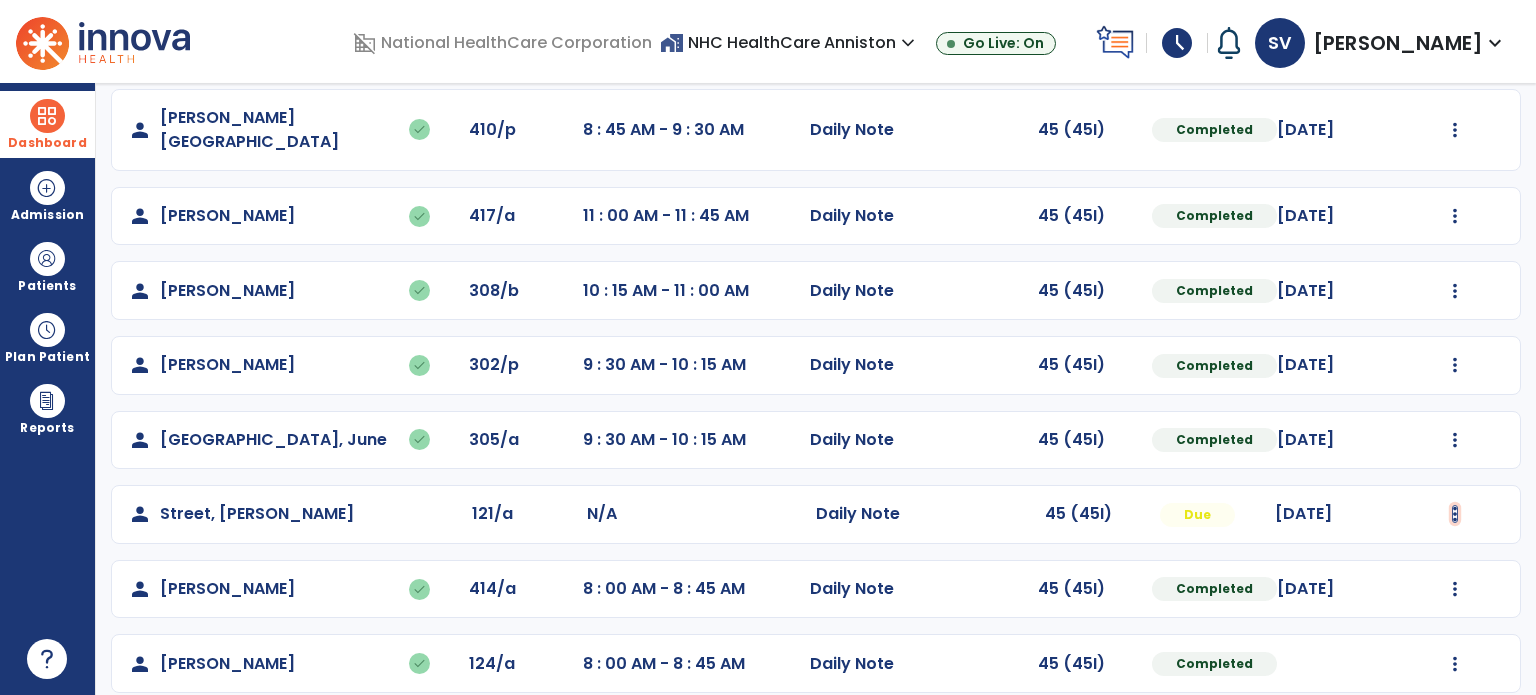 click at bounding box center (1455, -31) 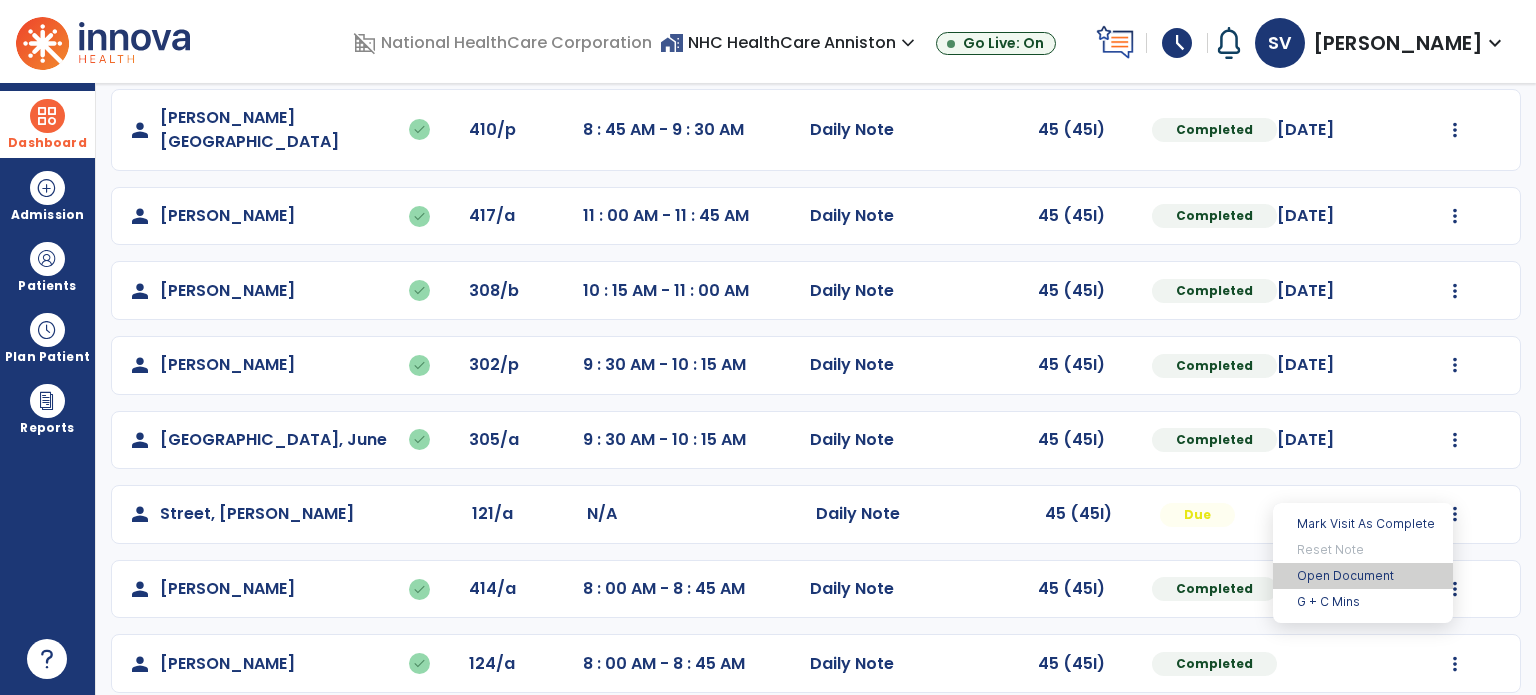 click on "Open Document" at bounding box center (1363, 576) 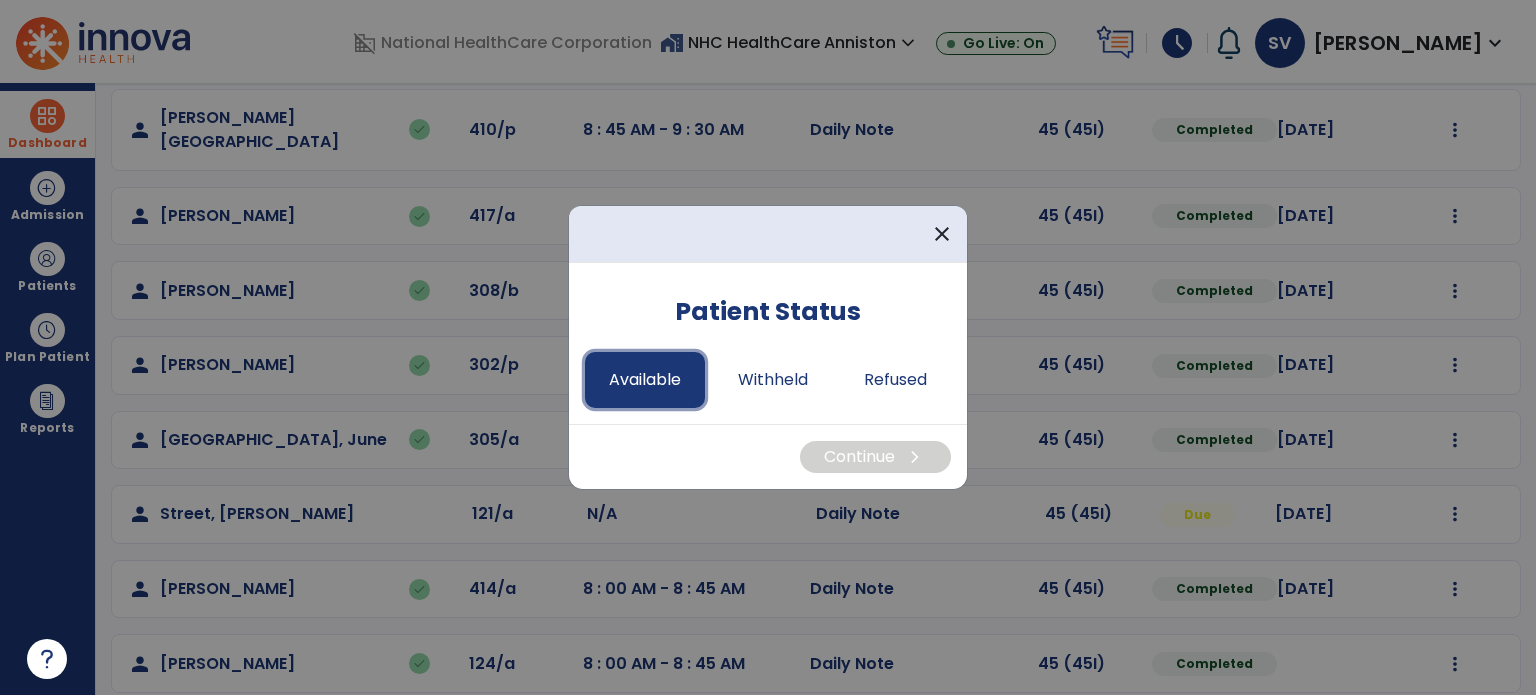 click on "Available" at bounding box center [645, 380] 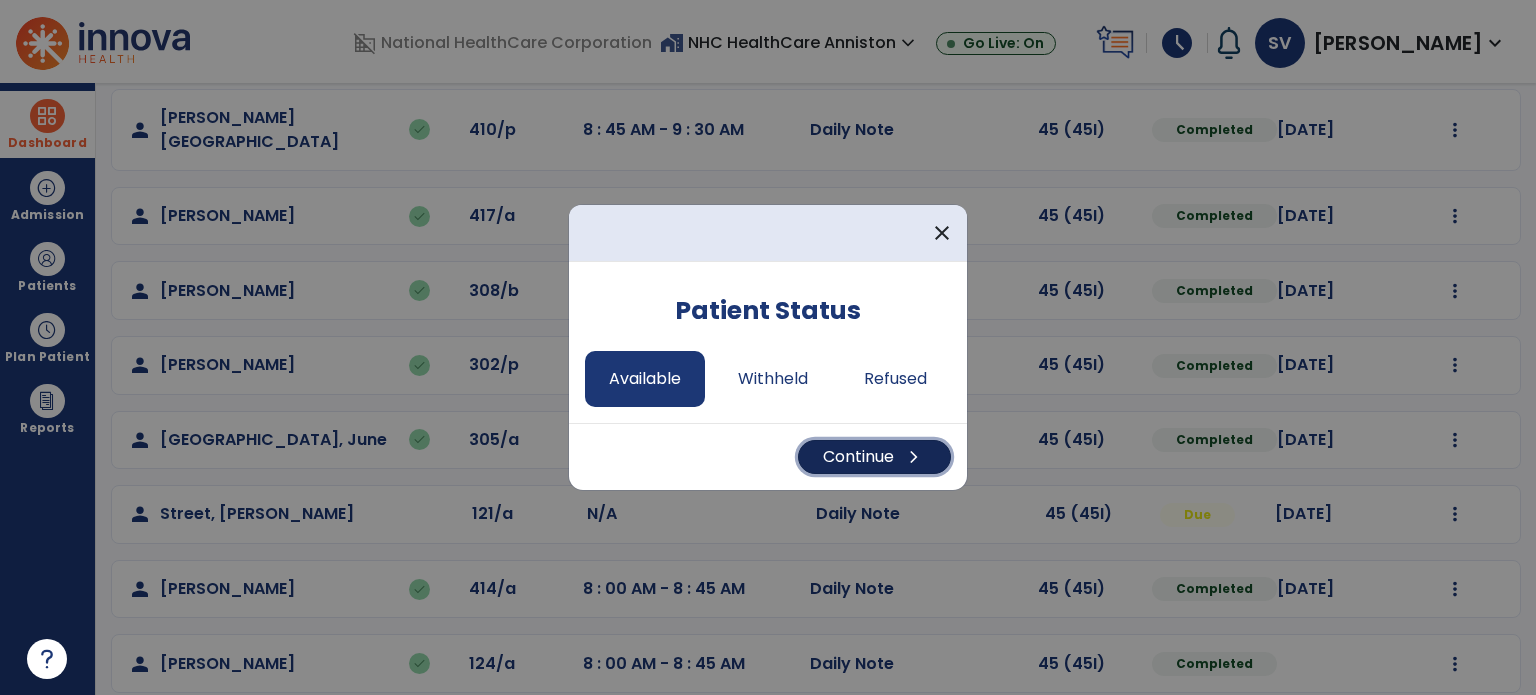 click on "Continue   chevron_right" at bounding box center (874, 457) 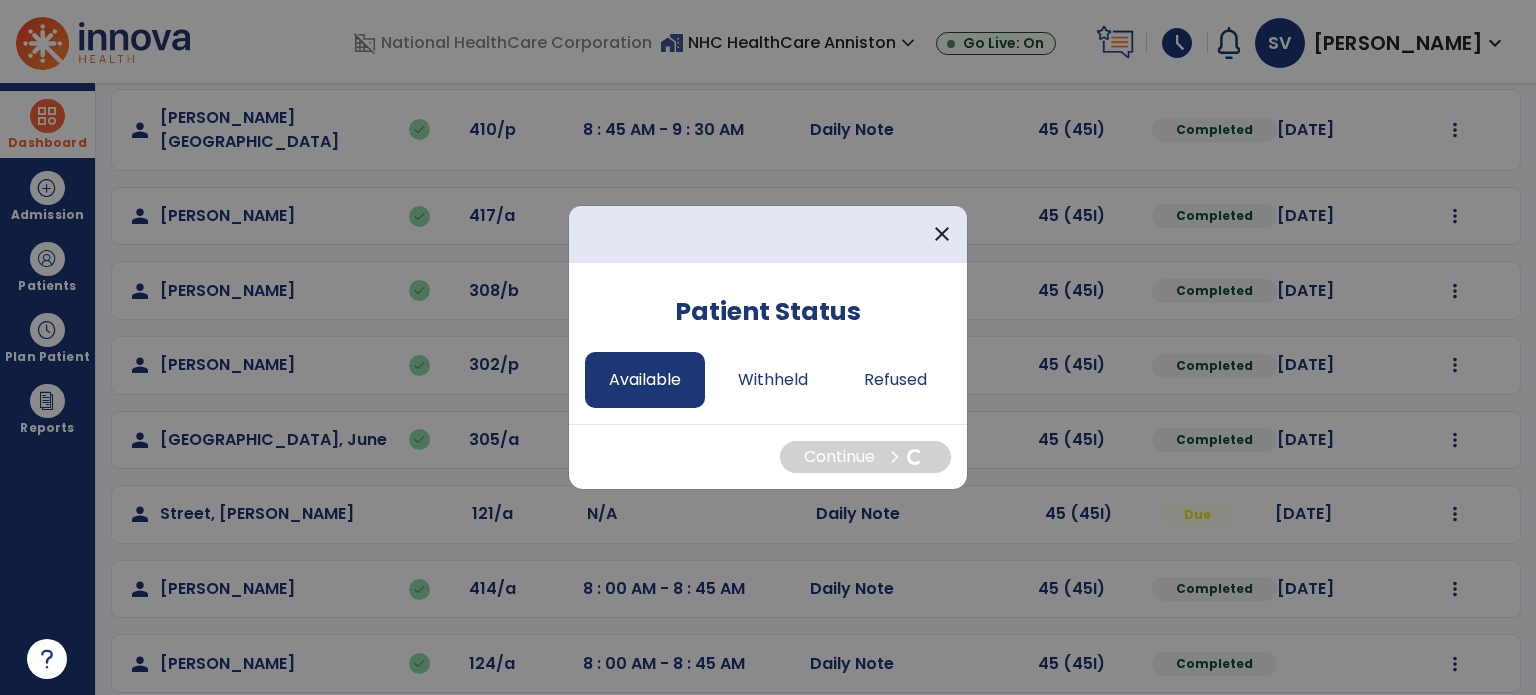 select on "*" 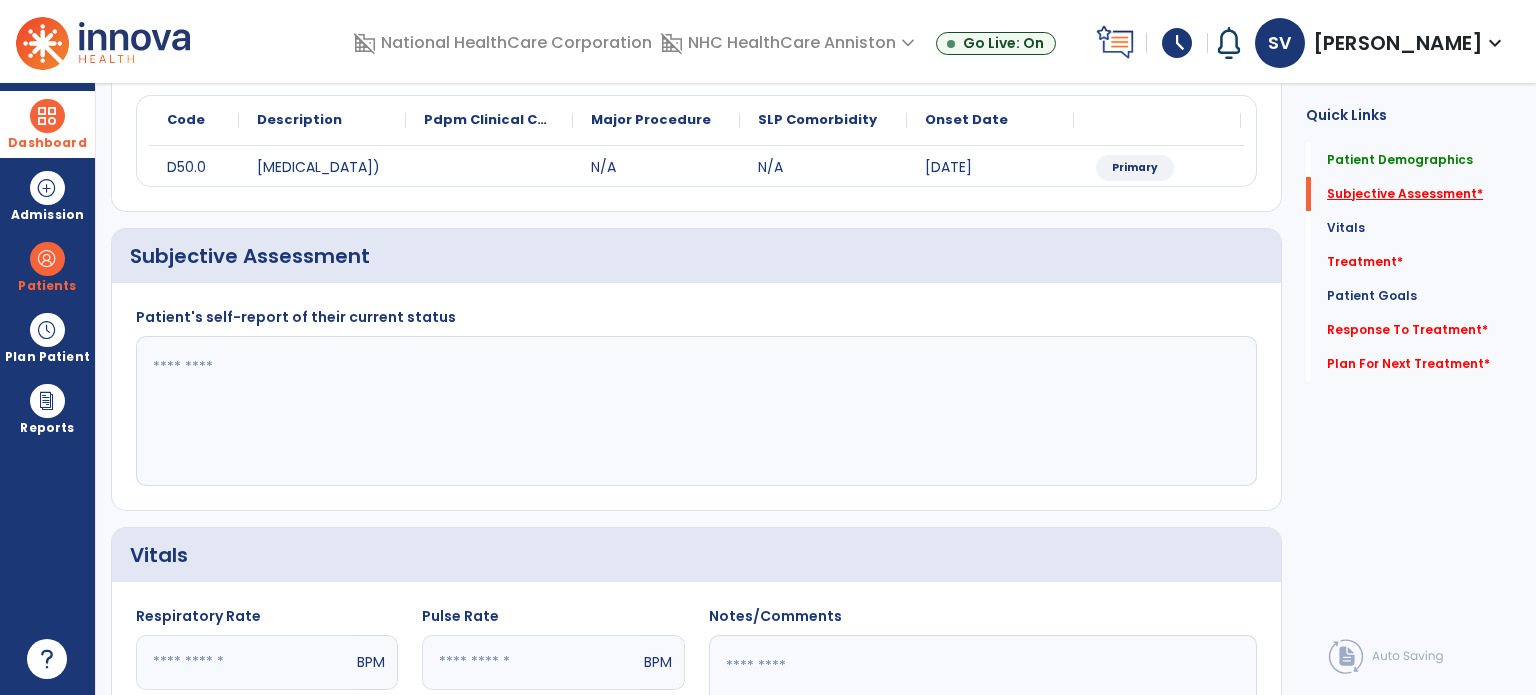 click on "Subjective Assessment   *" 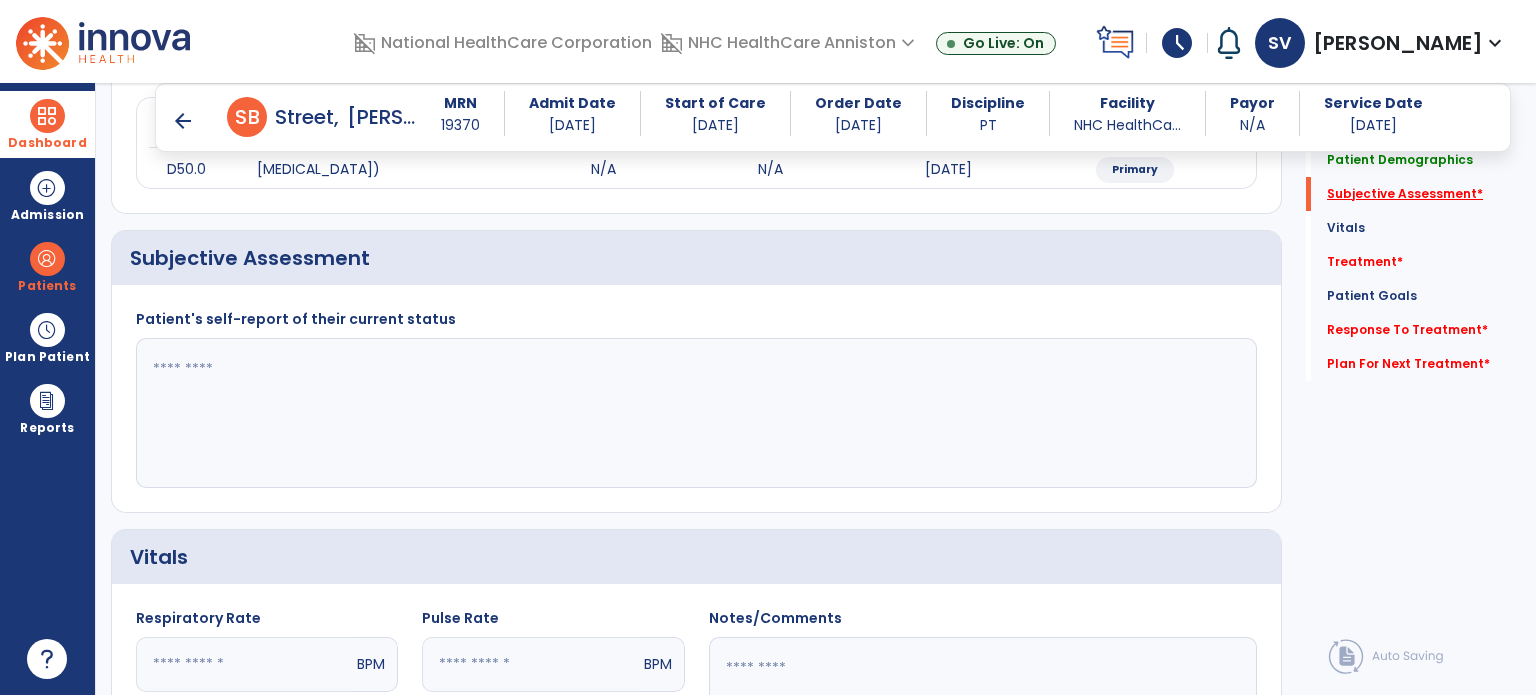 click on "Subjective Assessment   *" 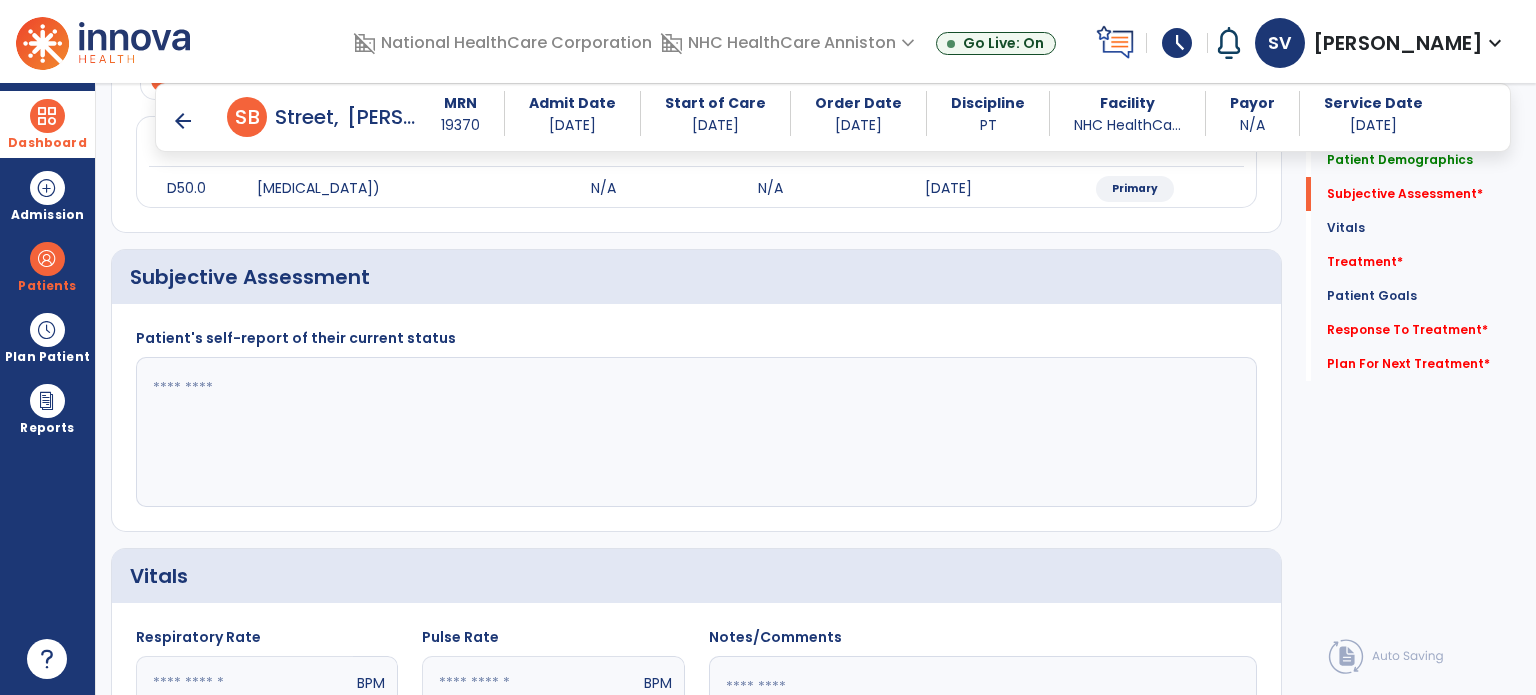 click 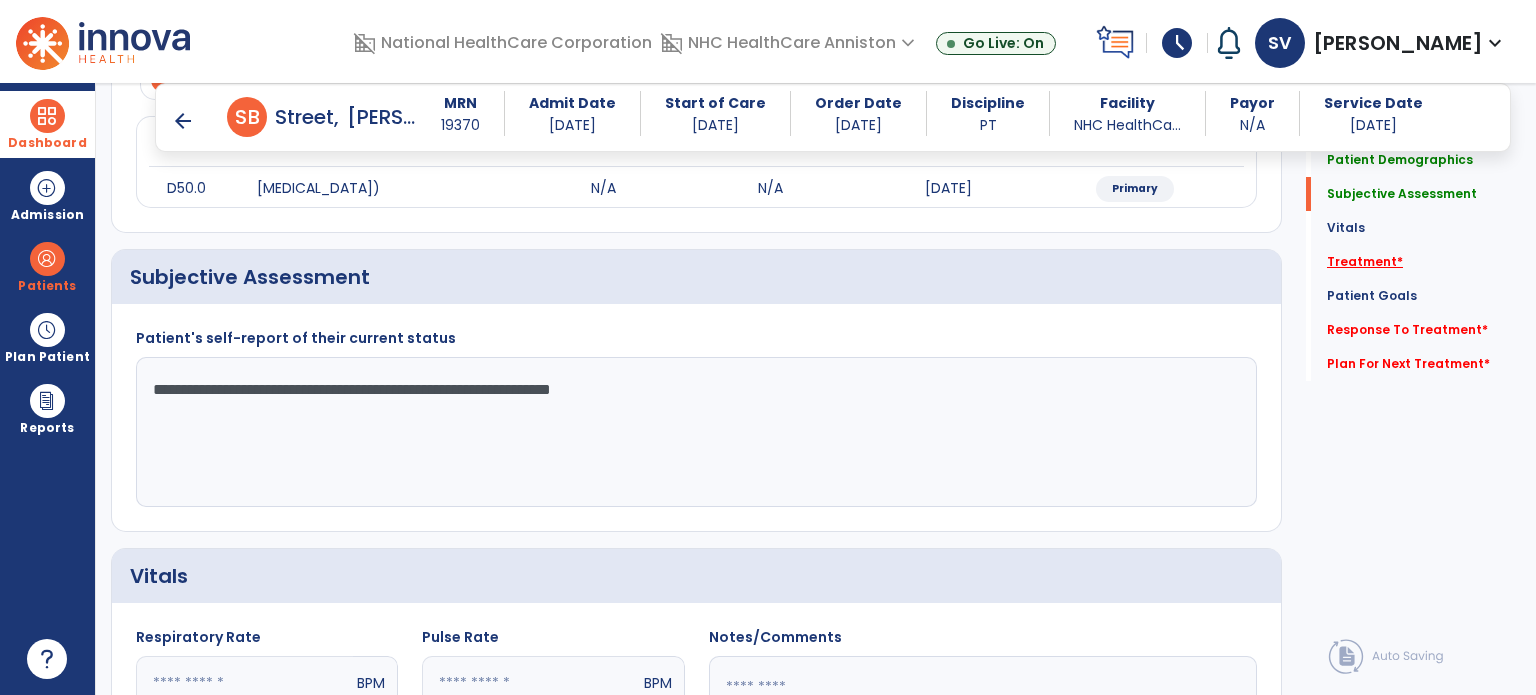 type on "**********" 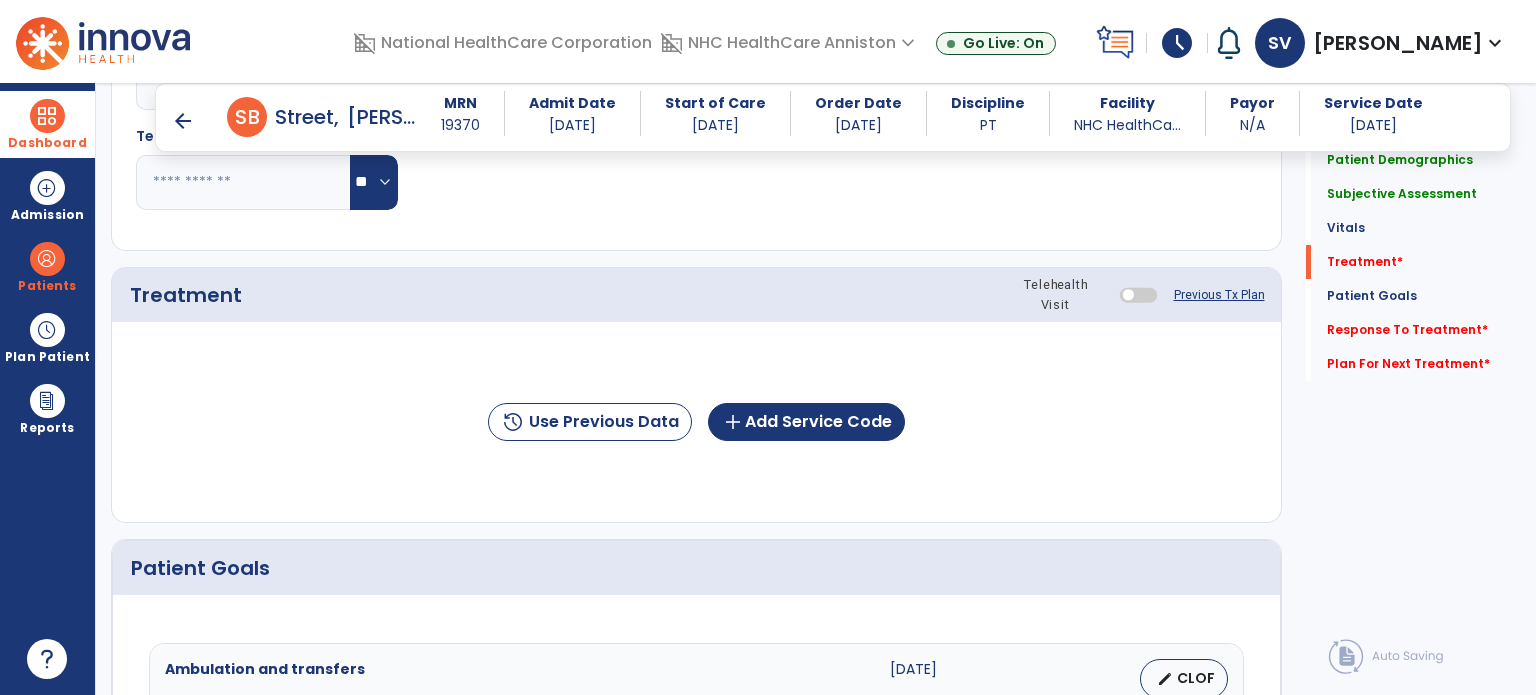 scroll, scrollTop: 987, scrollLeft: 0, axis: vertical 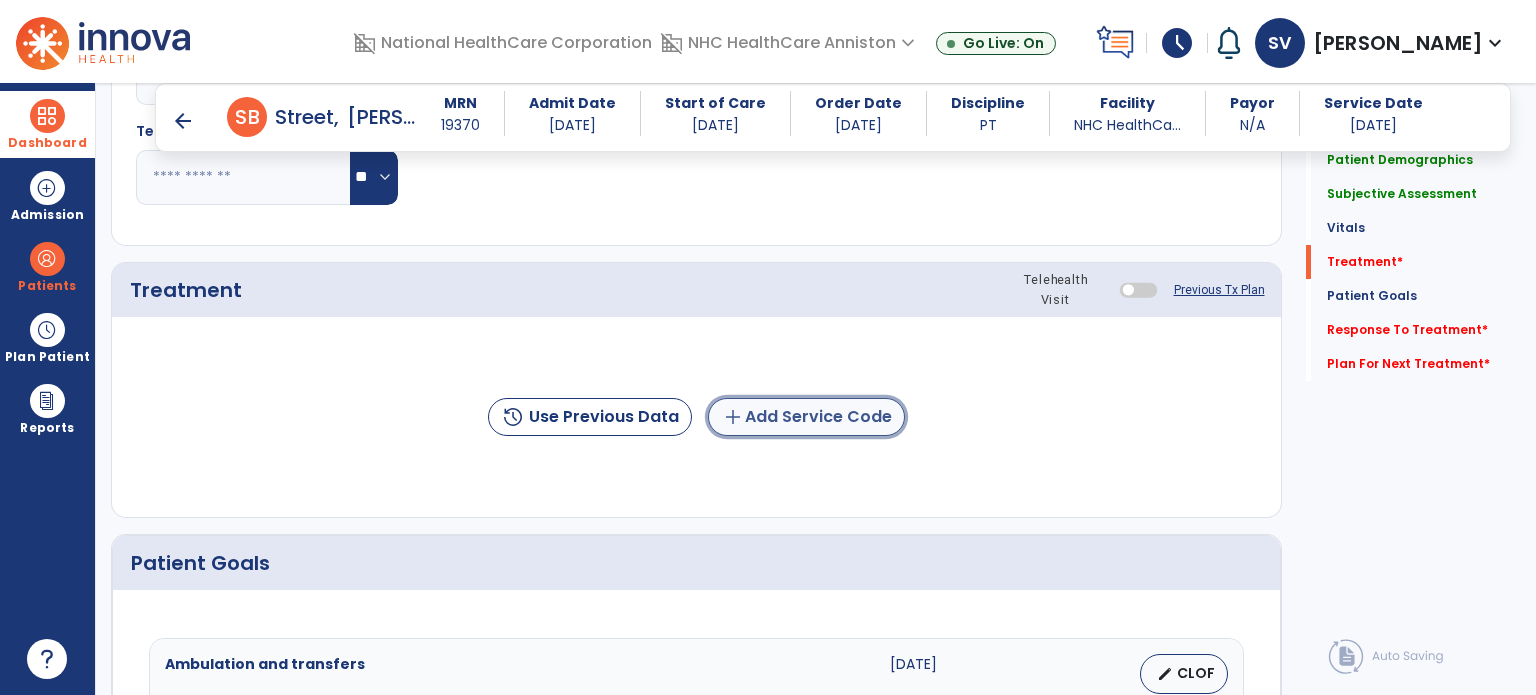 click on "add  Add Service Code" 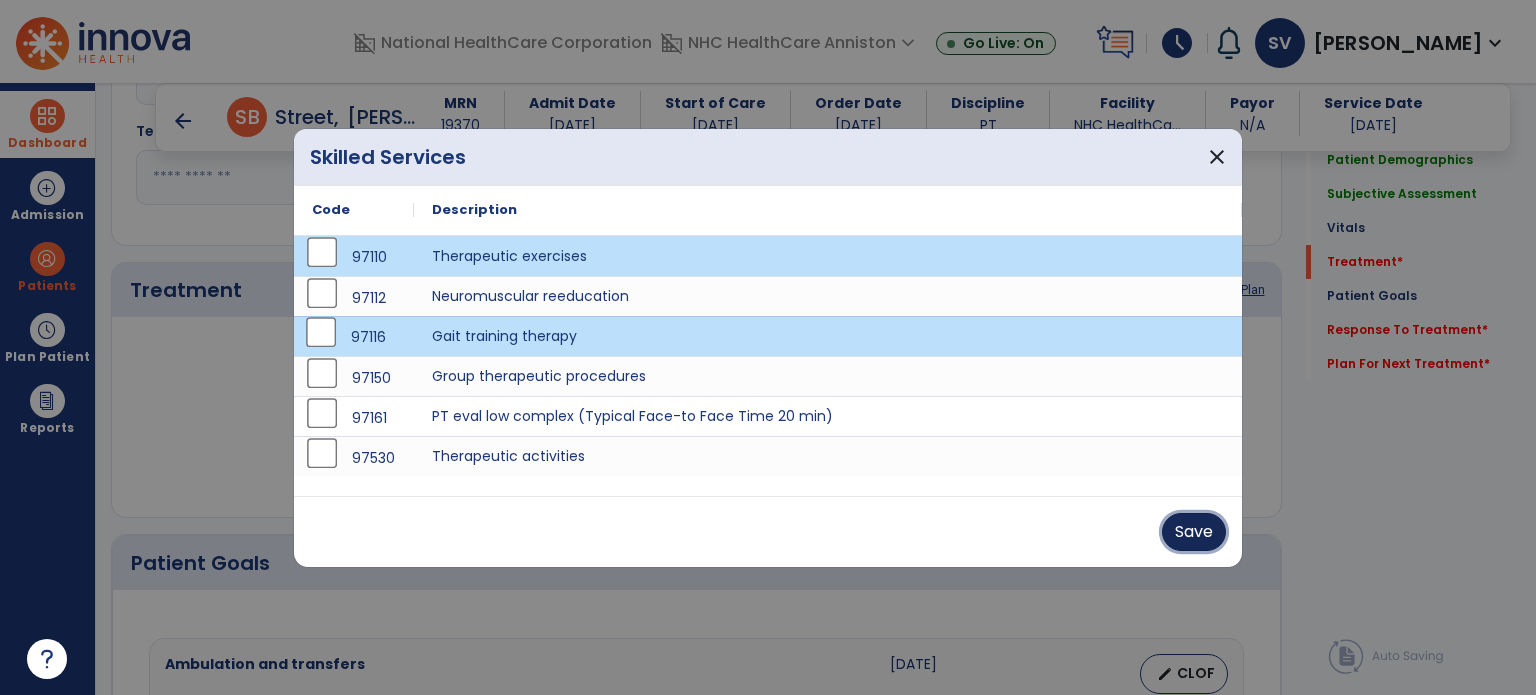 click on "Save" at bounding box center (1194, 532) 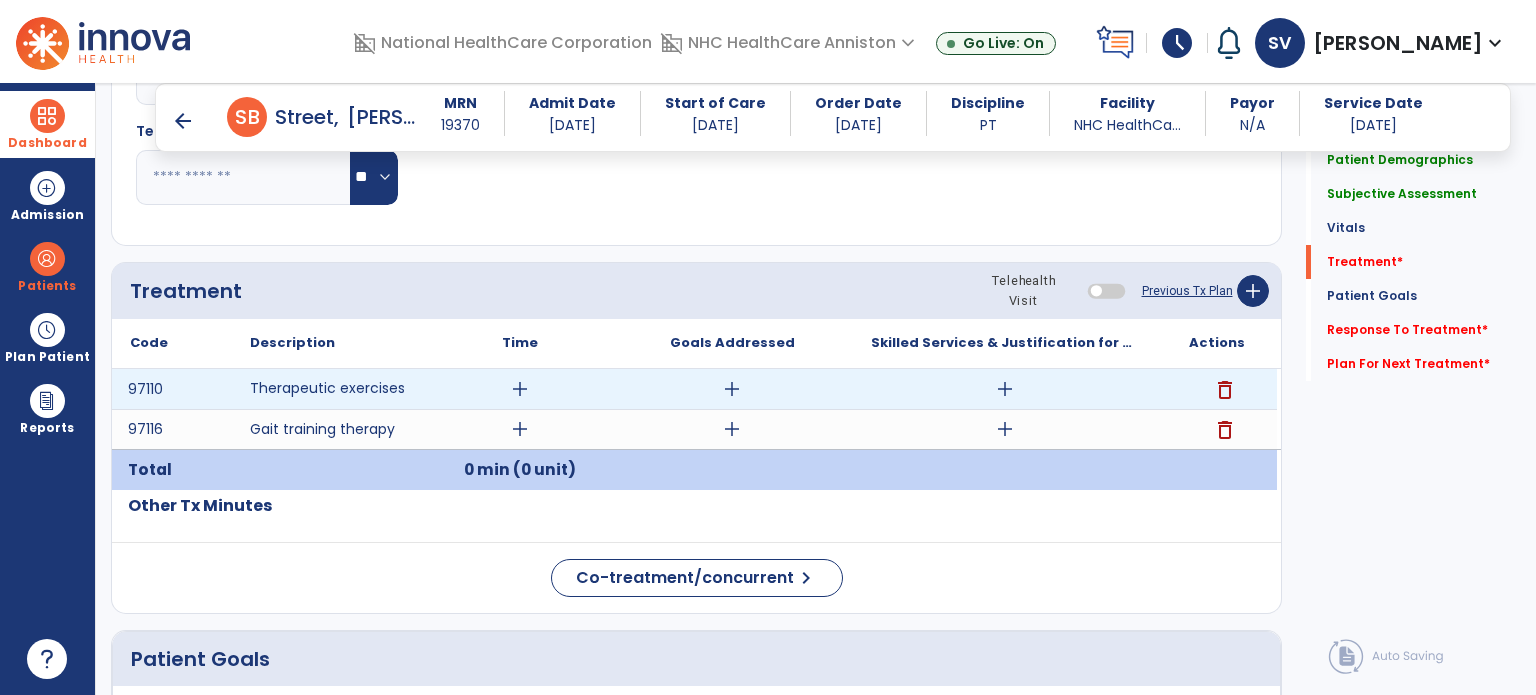 click on "add" at bounding box center (520, 389) 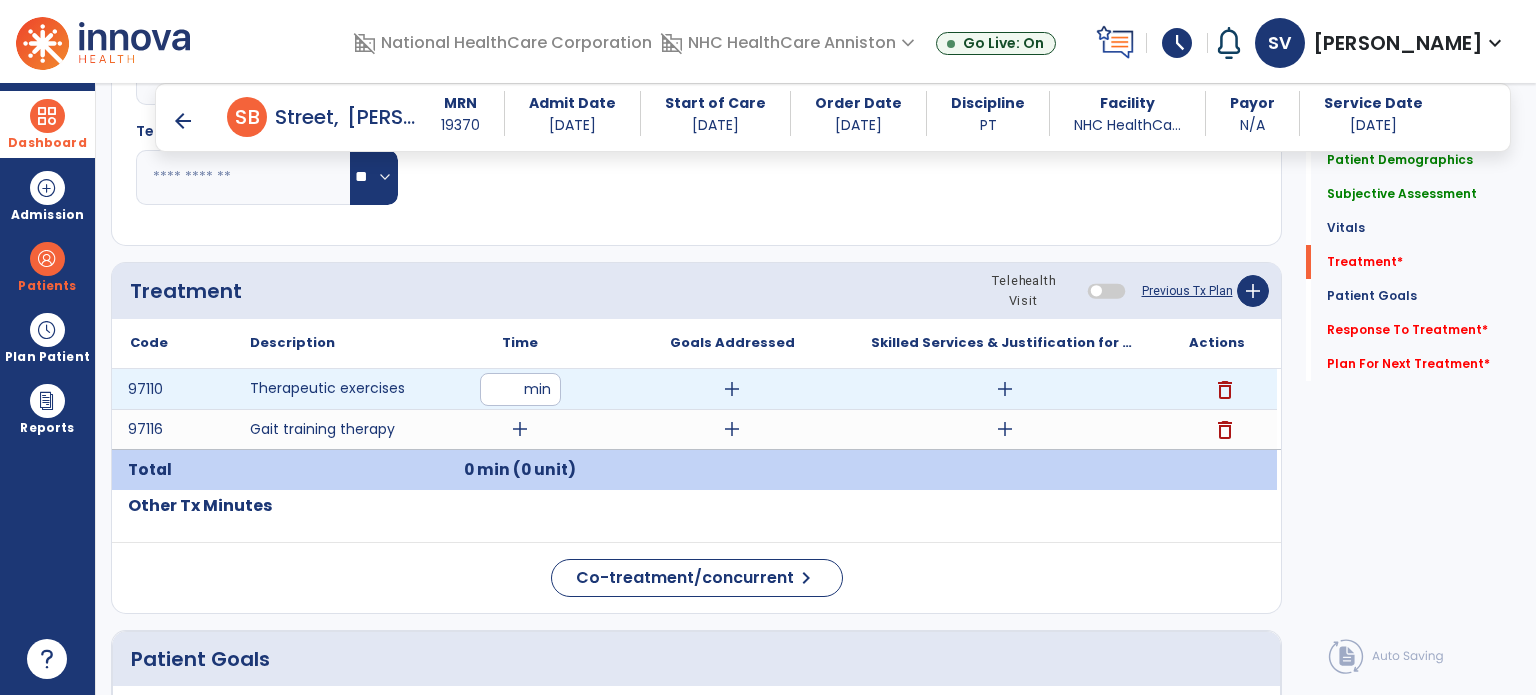 type on "**" 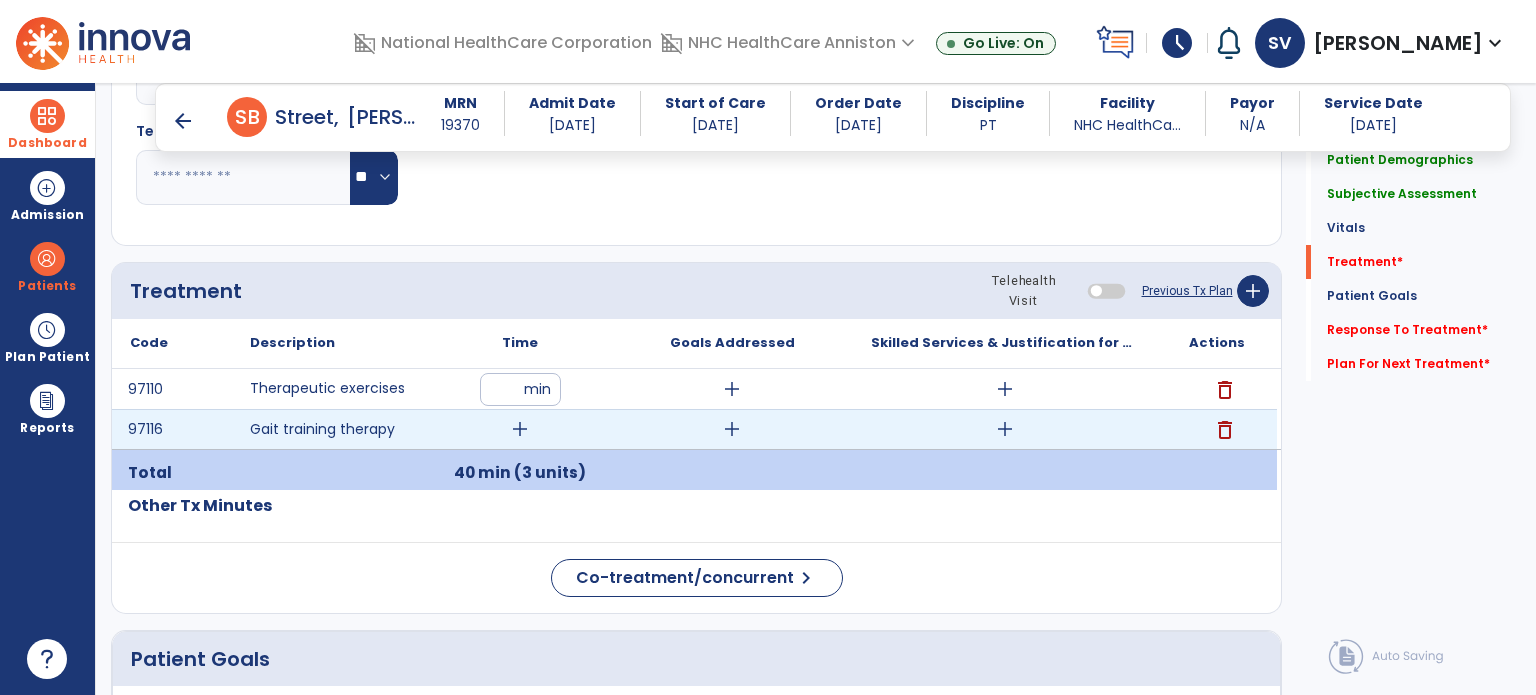 click on "add" at bounding box center (520, 429) 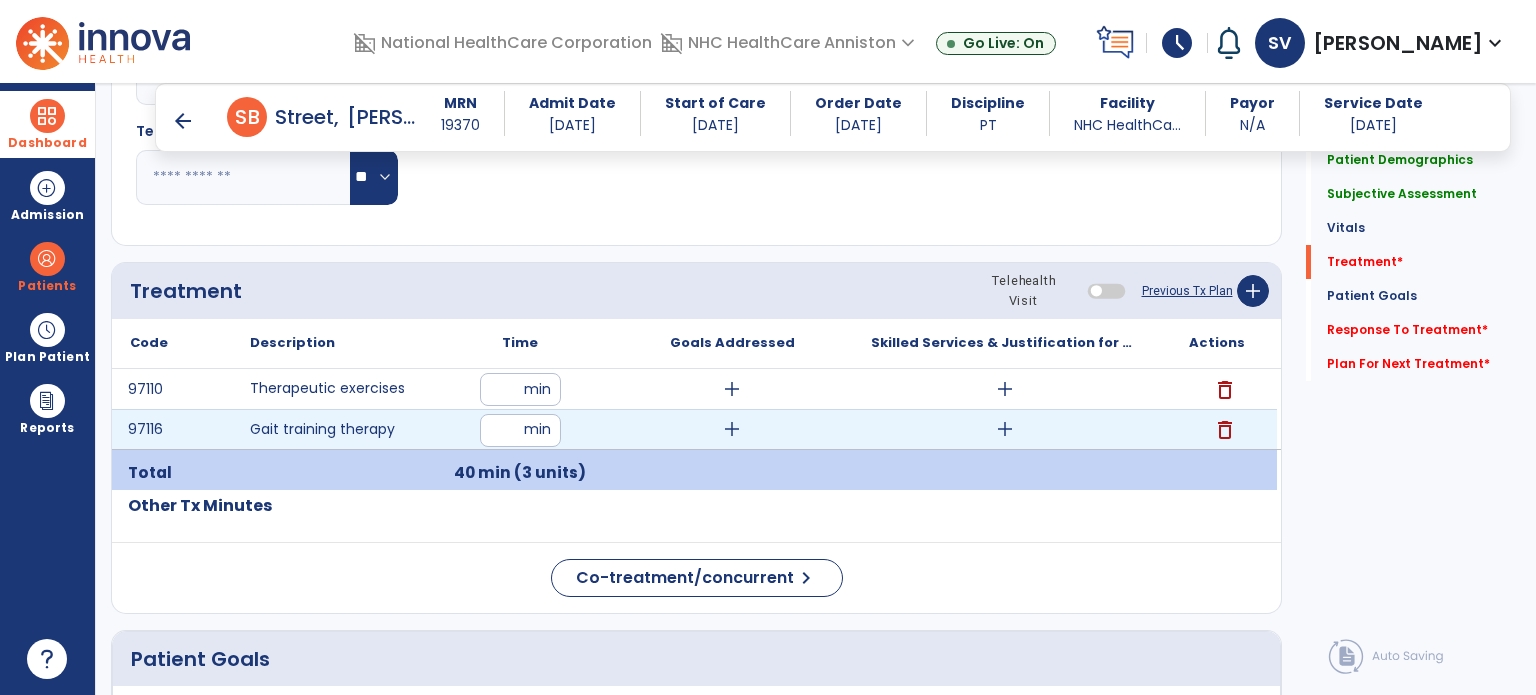 type on "**" 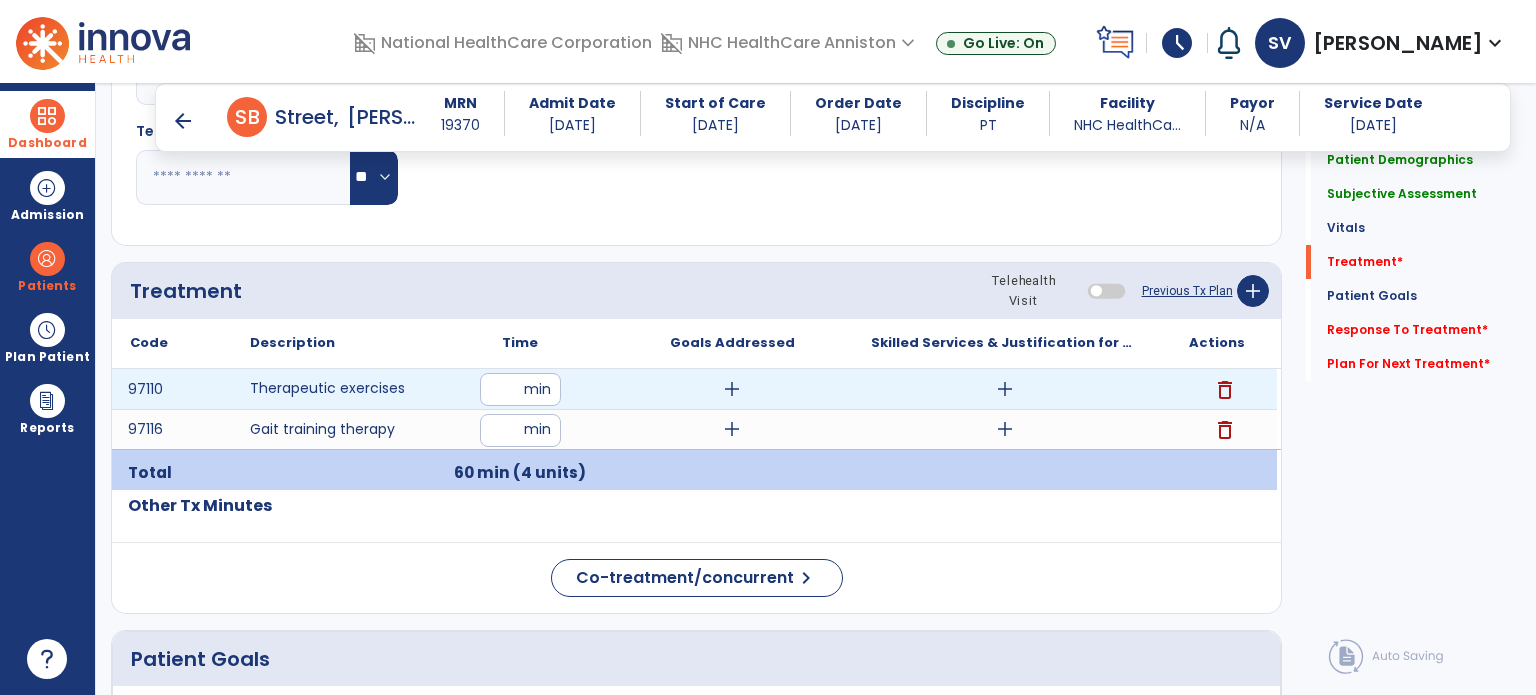 click on "add" at bounding box center (1005, 389) 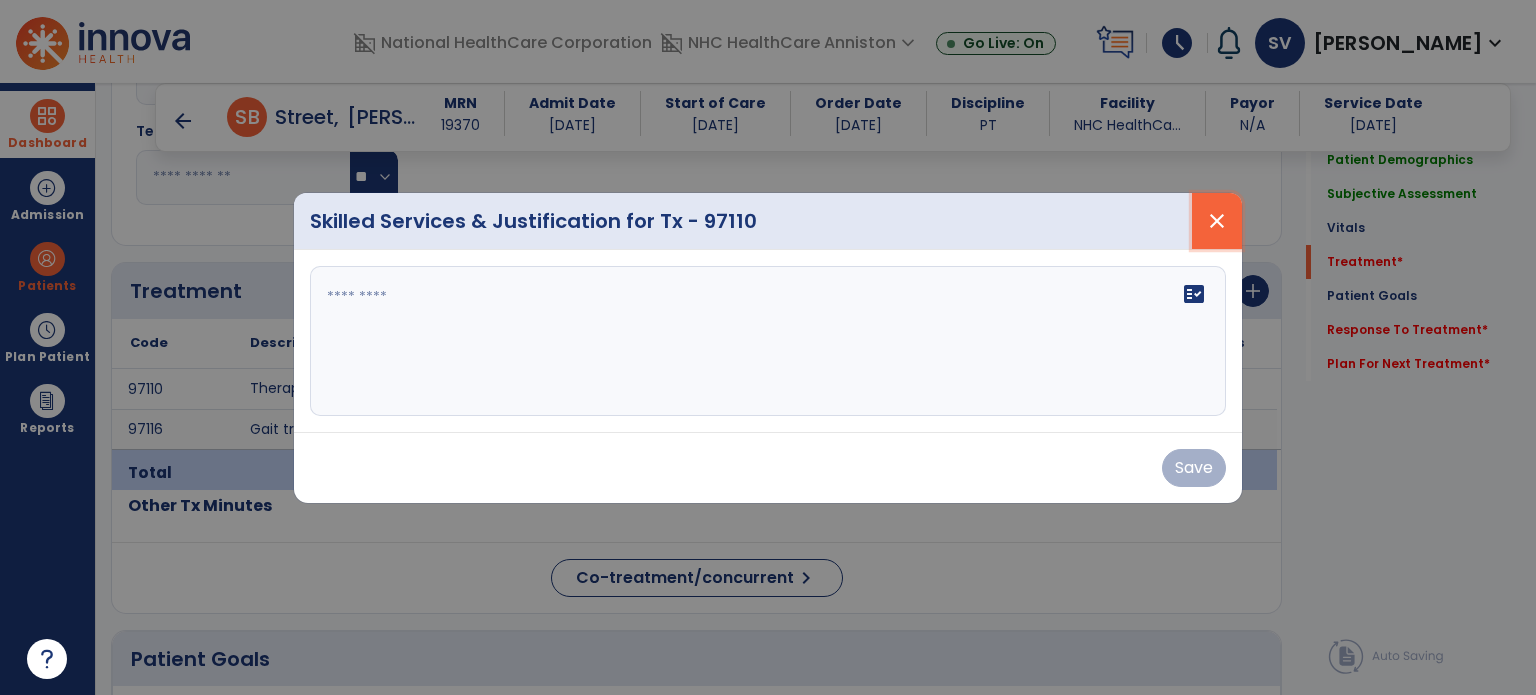 click on "close" at bounding box center (1217, 221) 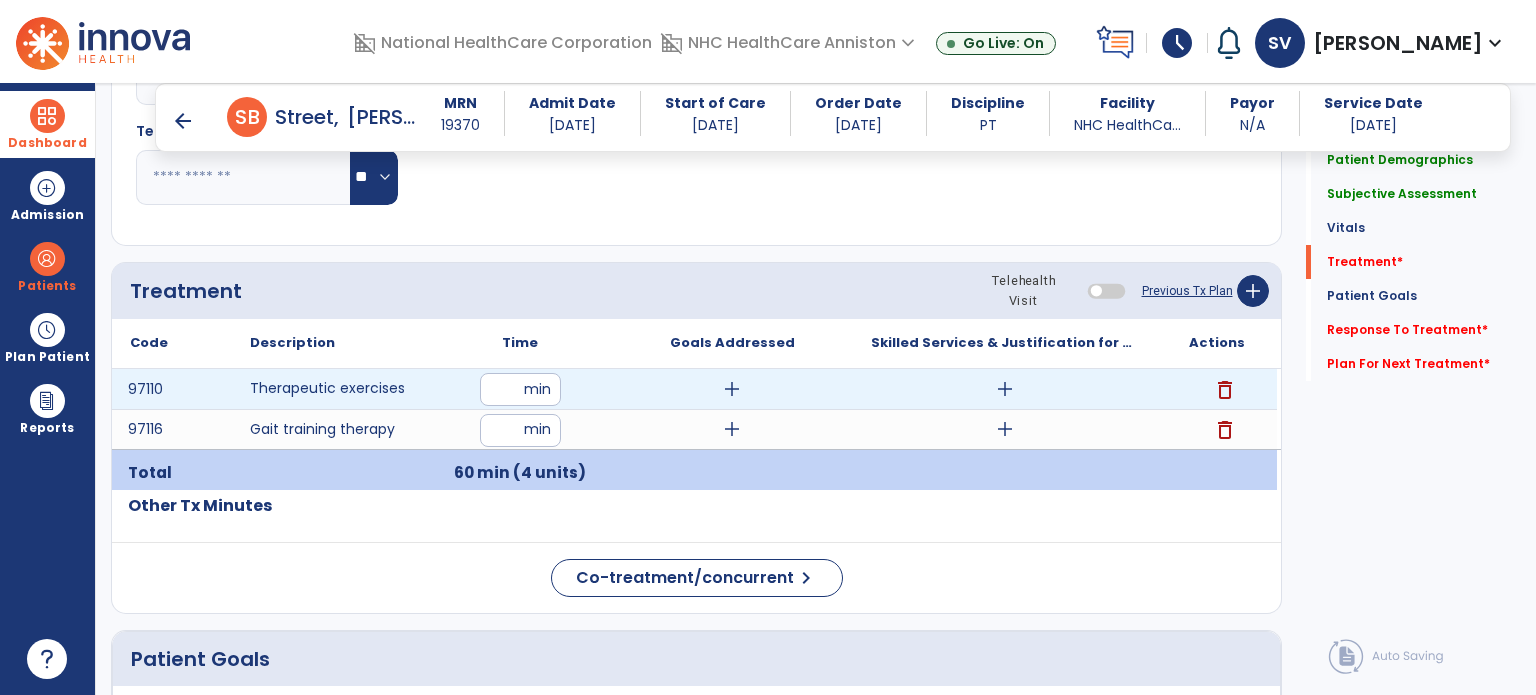 click on "add" at bounding box center (1005, 389) 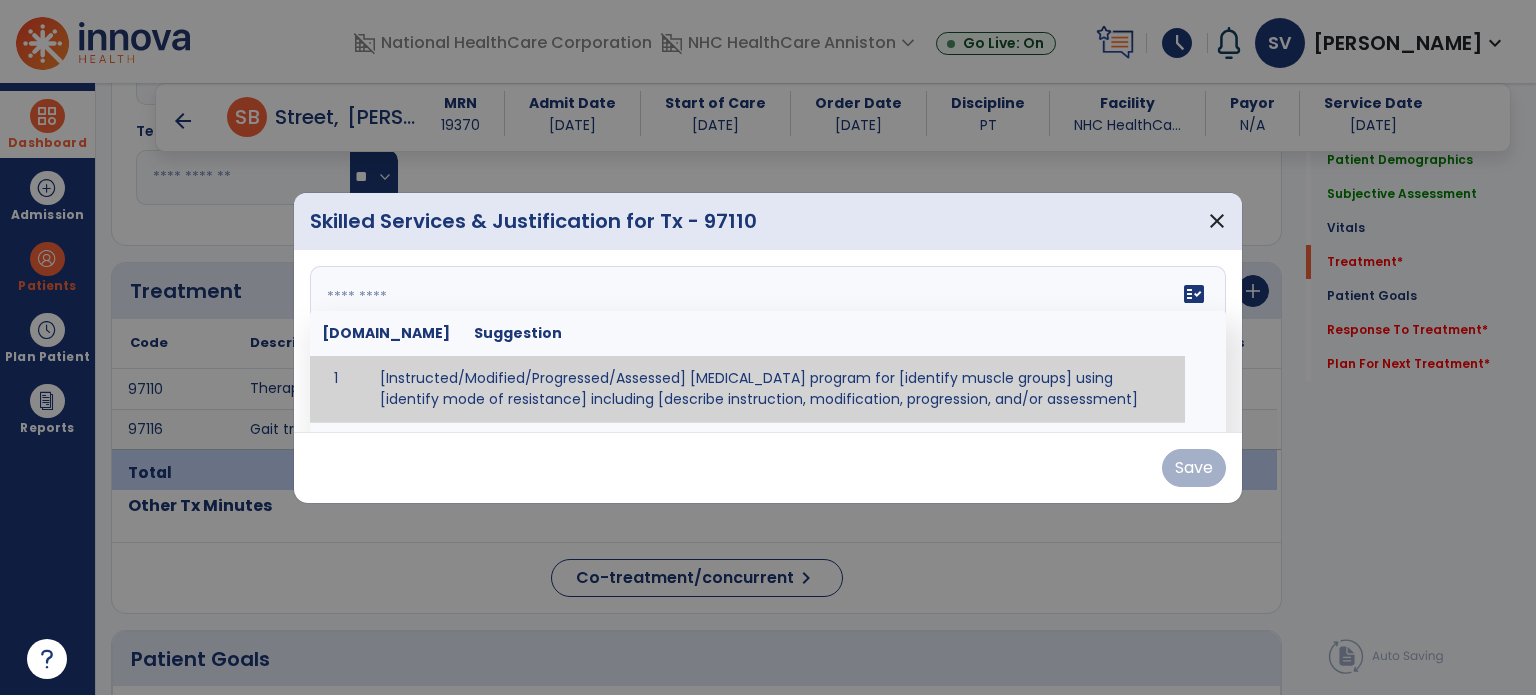 click on "fact_check  [DOMAIN_NAME] Suggestion 1 [Instructed/Modified/Progressed/Assessed] [MEDICAL_DATA] program for [identify muscle groups] using [identify mode of resistance] including [describe instruction, modification, progression, and/or assessment] 2 [Instructed/Modified/Progressed/Assessed] aerobic exercise program using [identify equipment/mode] including [describe instruction, modification,progression, and/or assessment] 3 [Instructed/Modified/Progressed/Assessed] [PROM/A/AROM/AROM] program for [identify joint movements] using [contract-relax, over-pressure, inhibitory techniques, other] 4 [Assessed/Tested] aerobic capacity with administration of [aerobic capacity test]" at bounding box center [768, 341] 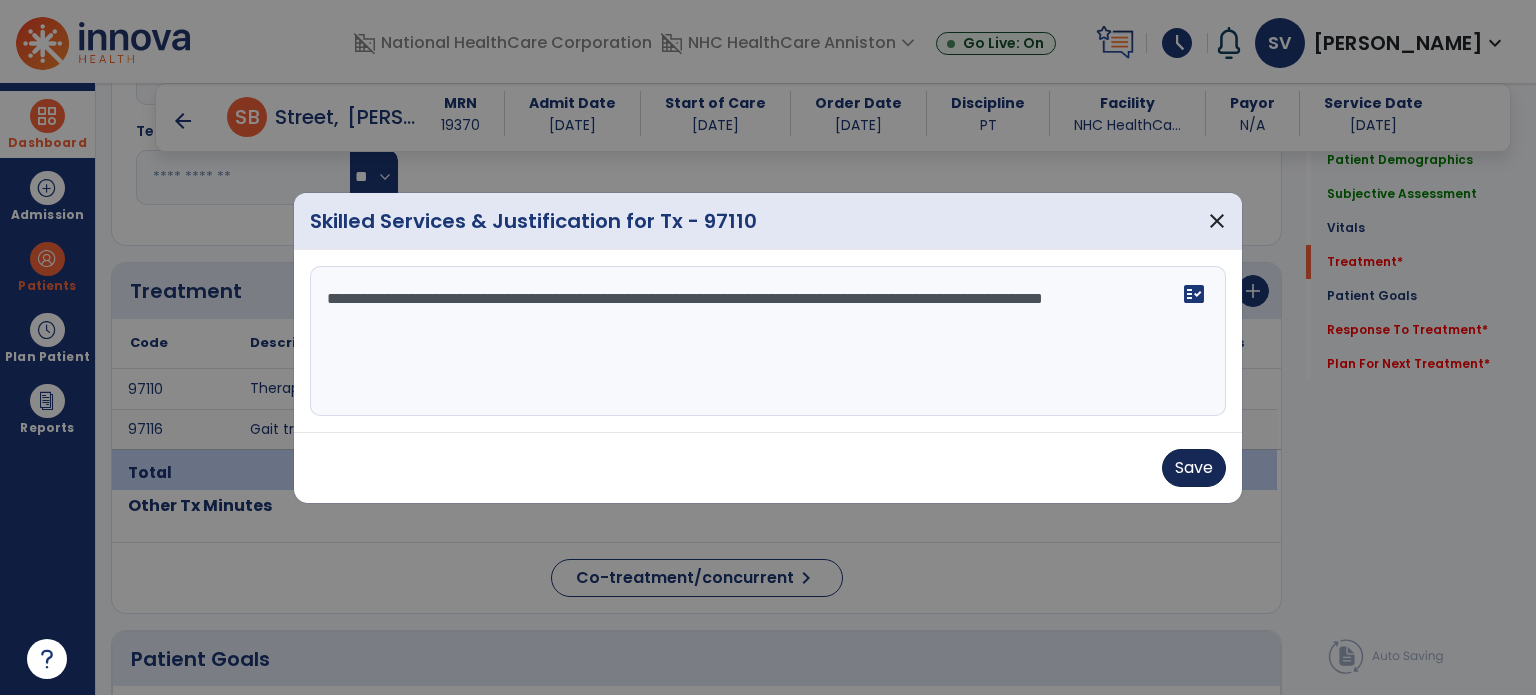 type on "**********" 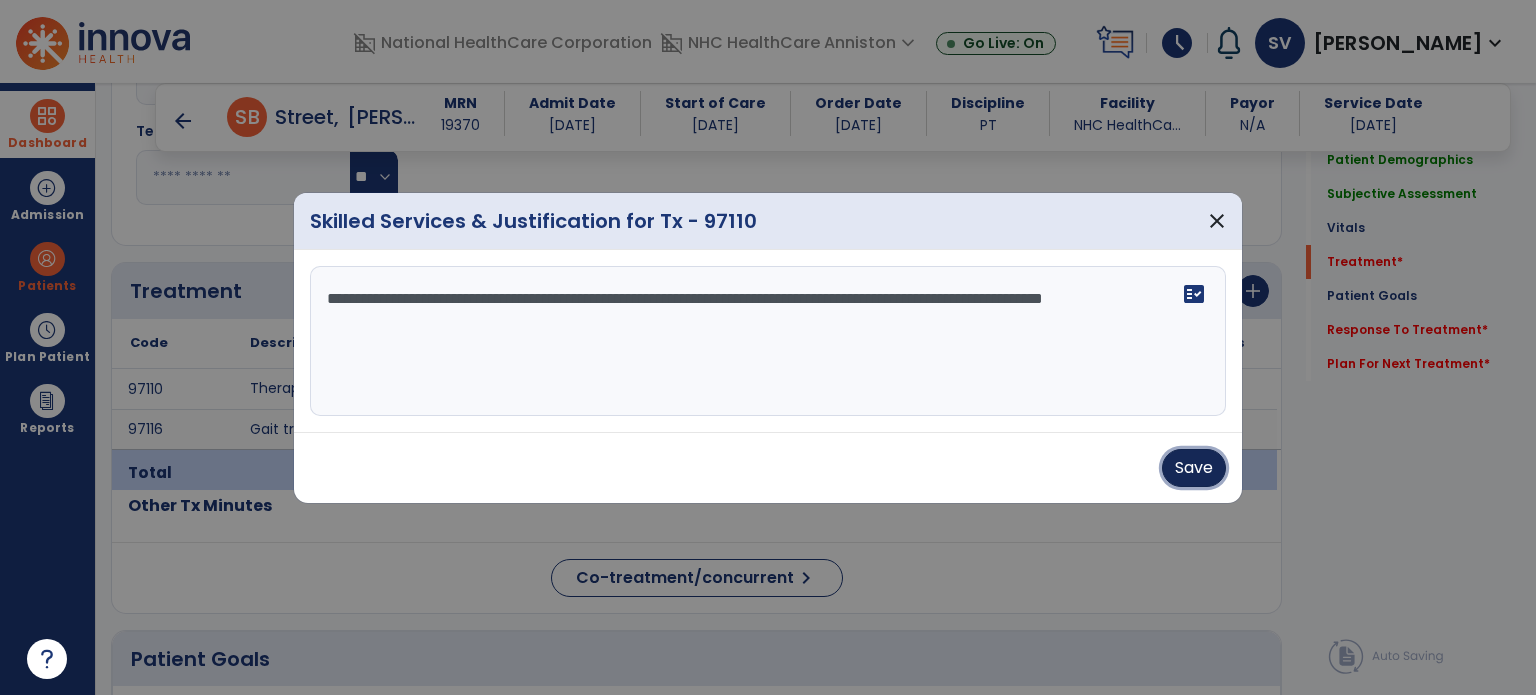 click on "Save" at bounding box center [1194, 468] 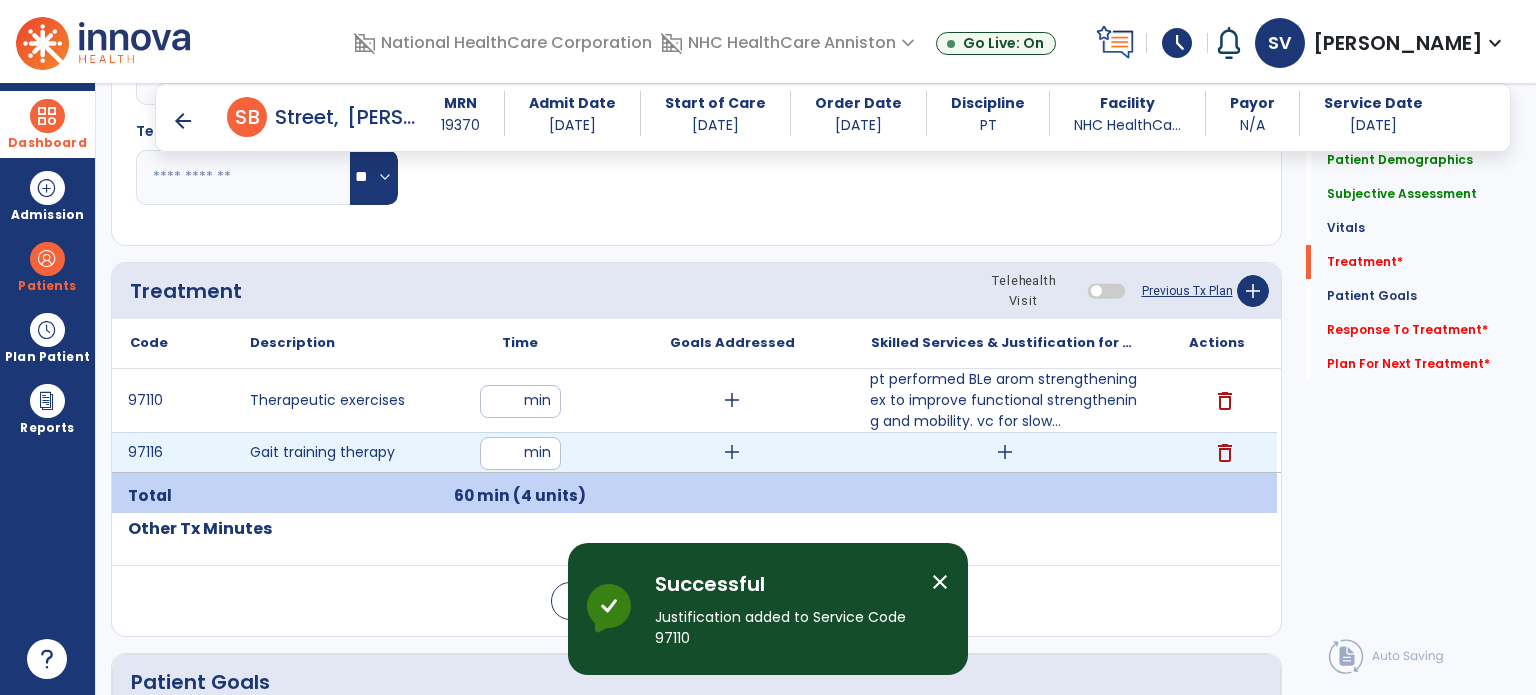 click on "add" at bounding box center [1005, 452] 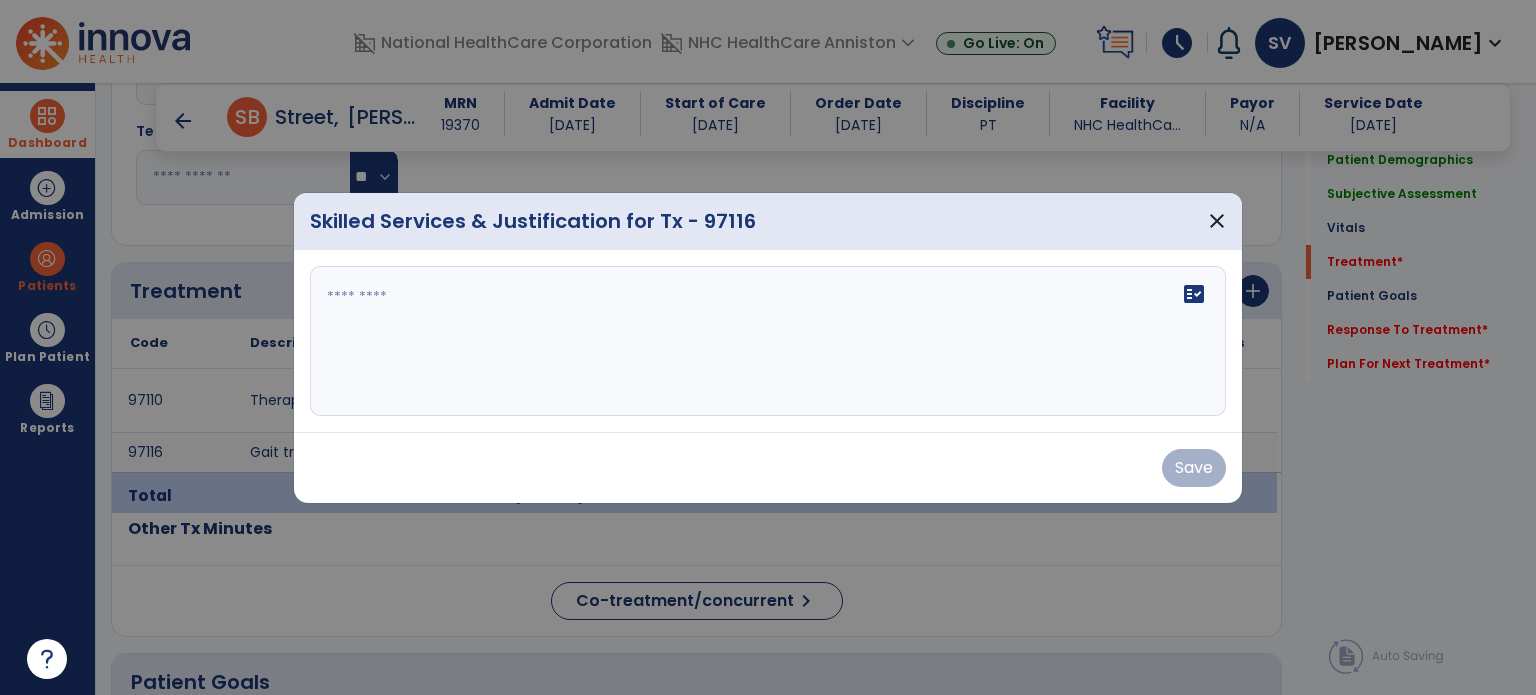 click at bounding box center (768, 341) 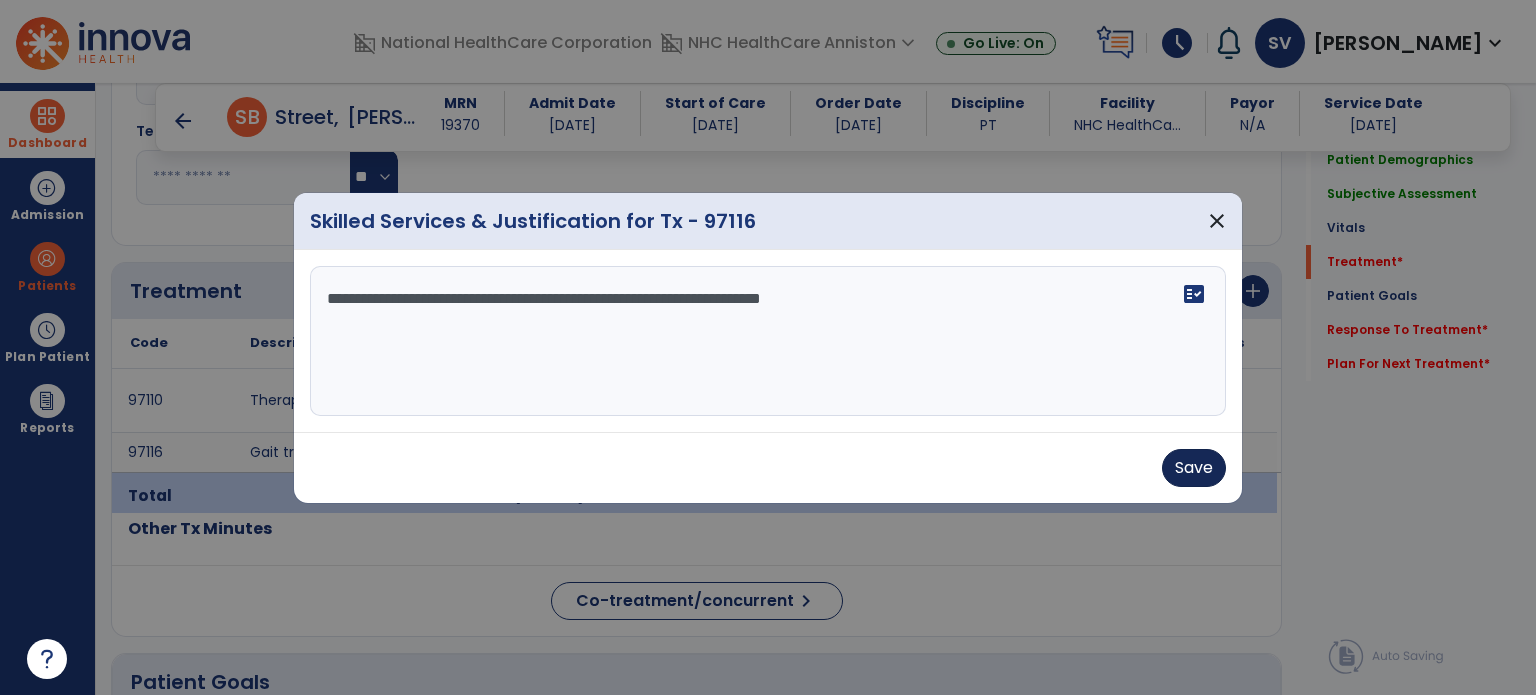 type on "**********" 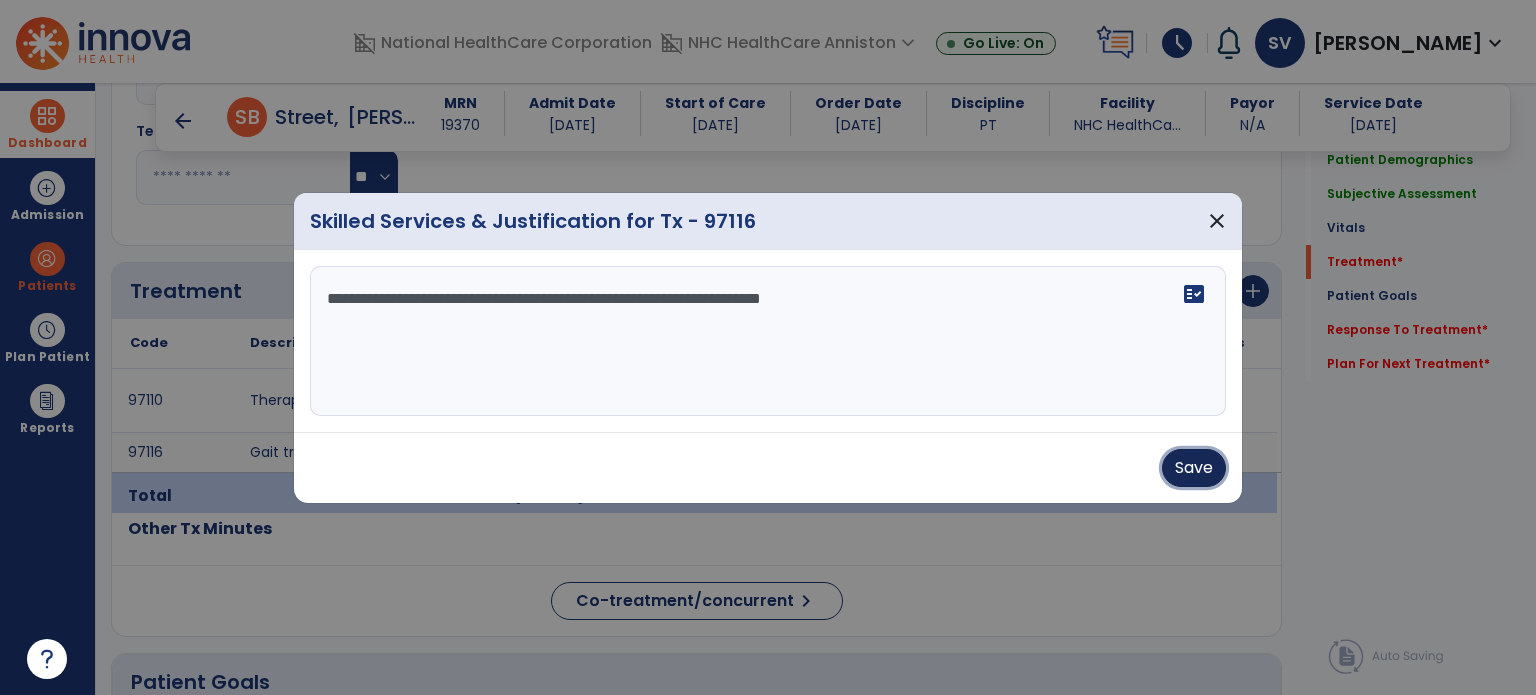 click on "Save" at bounding box center (1194, 468) 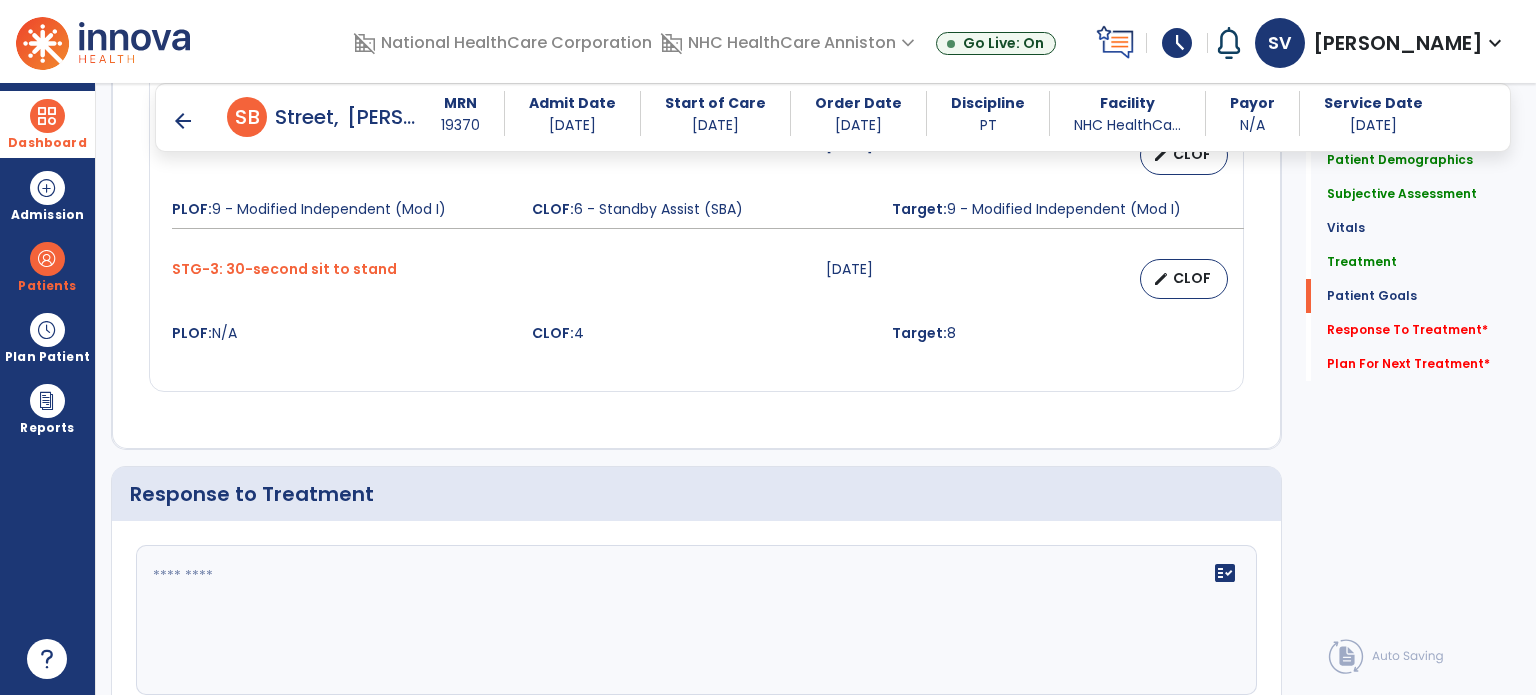scroll, scrollTop: 1987, scrollLeft: 0, axis: vertical 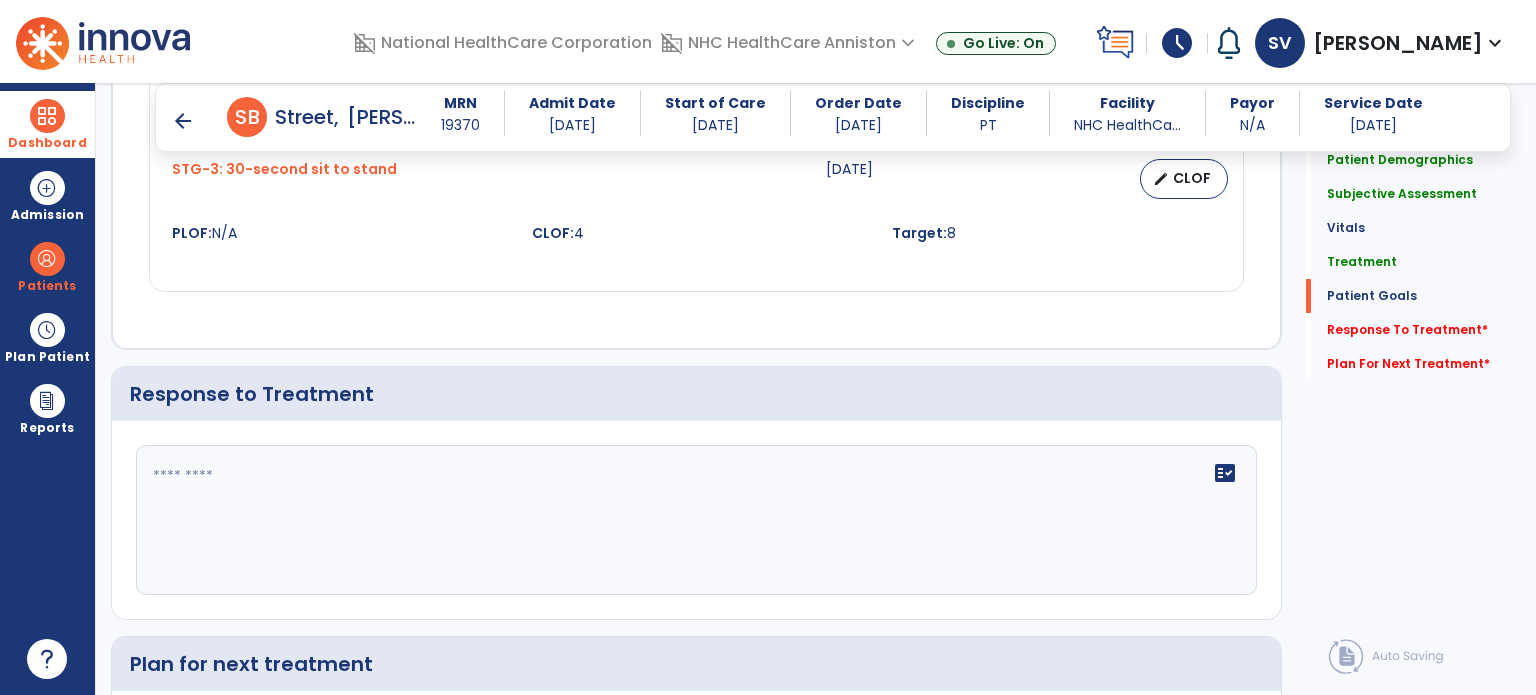 click 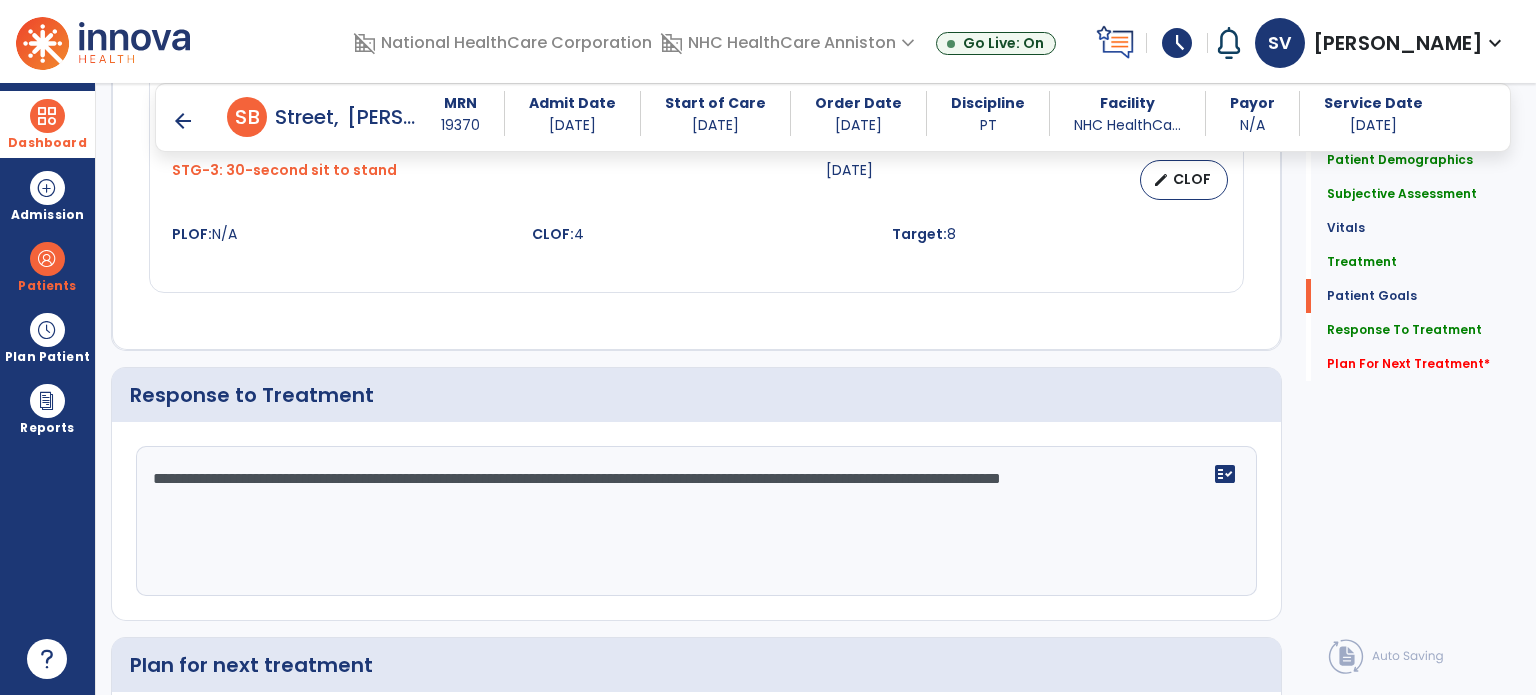 scroll, scrollTop: 1986, scrollLeft: 0, axis: vertical 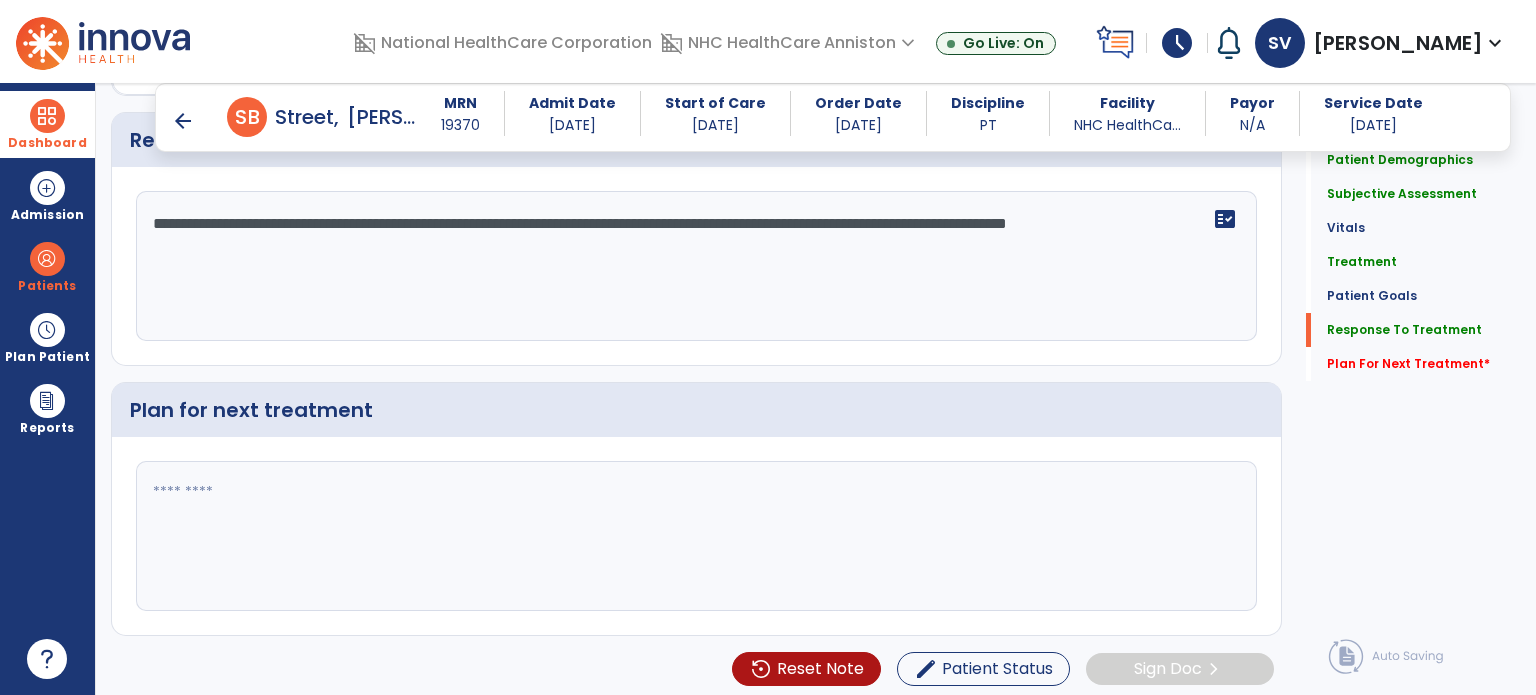 type on "**********" 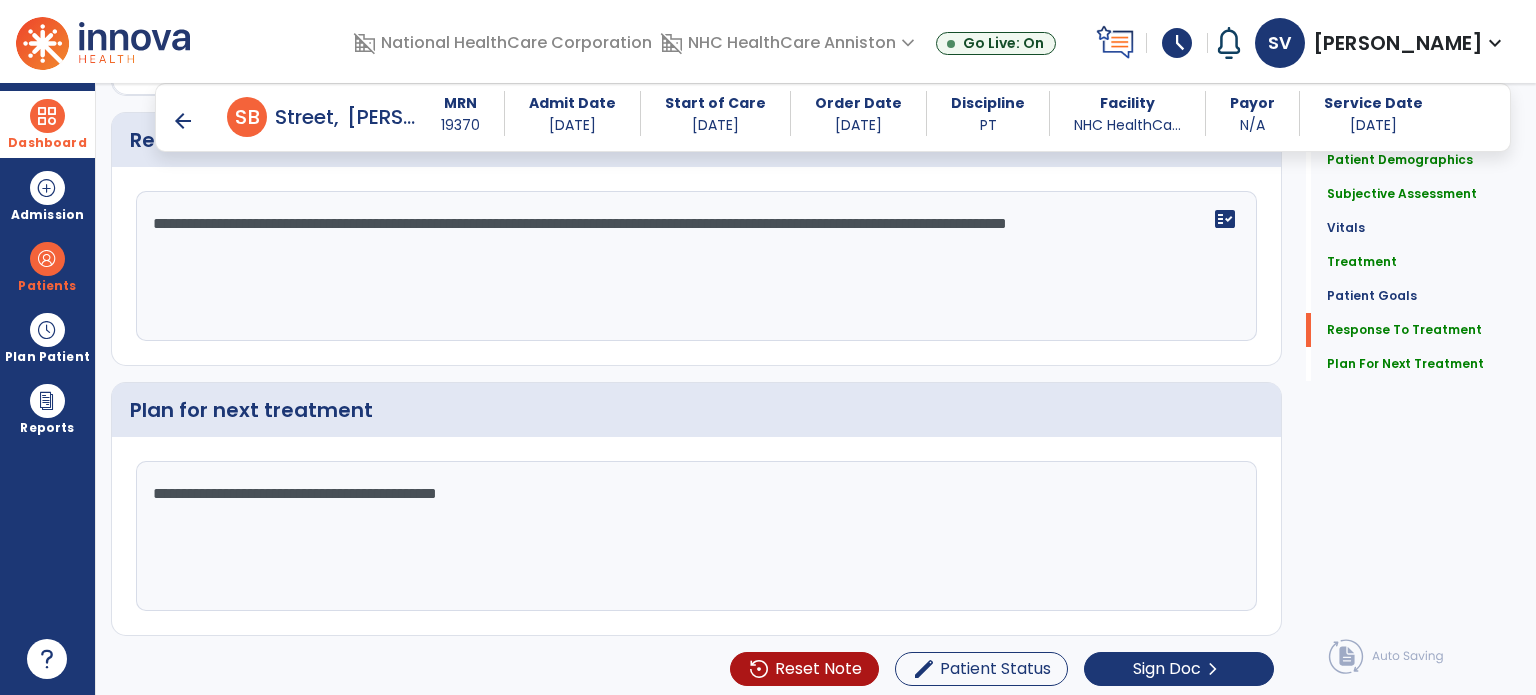 scroll, scrollTop: 2241, scrollLeft: 0, axis: vertical 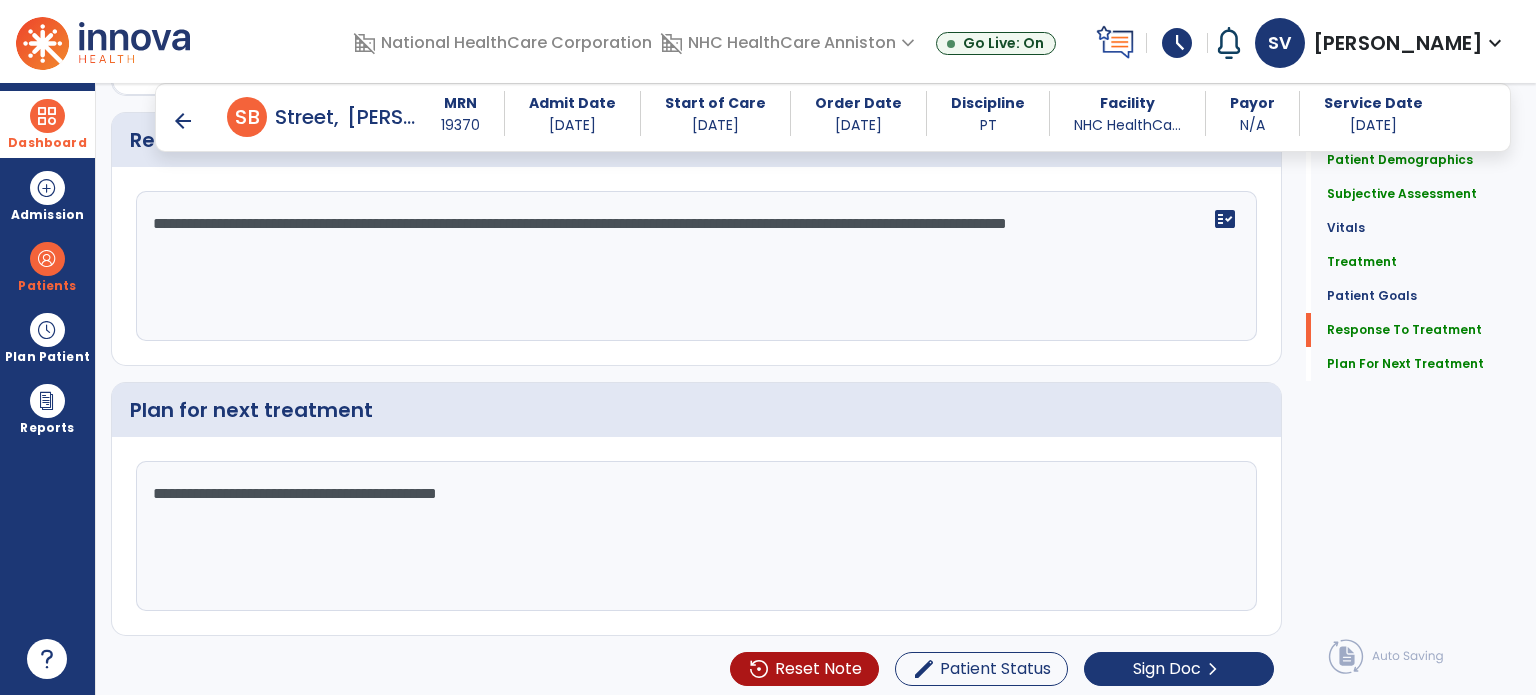 click on "**********" 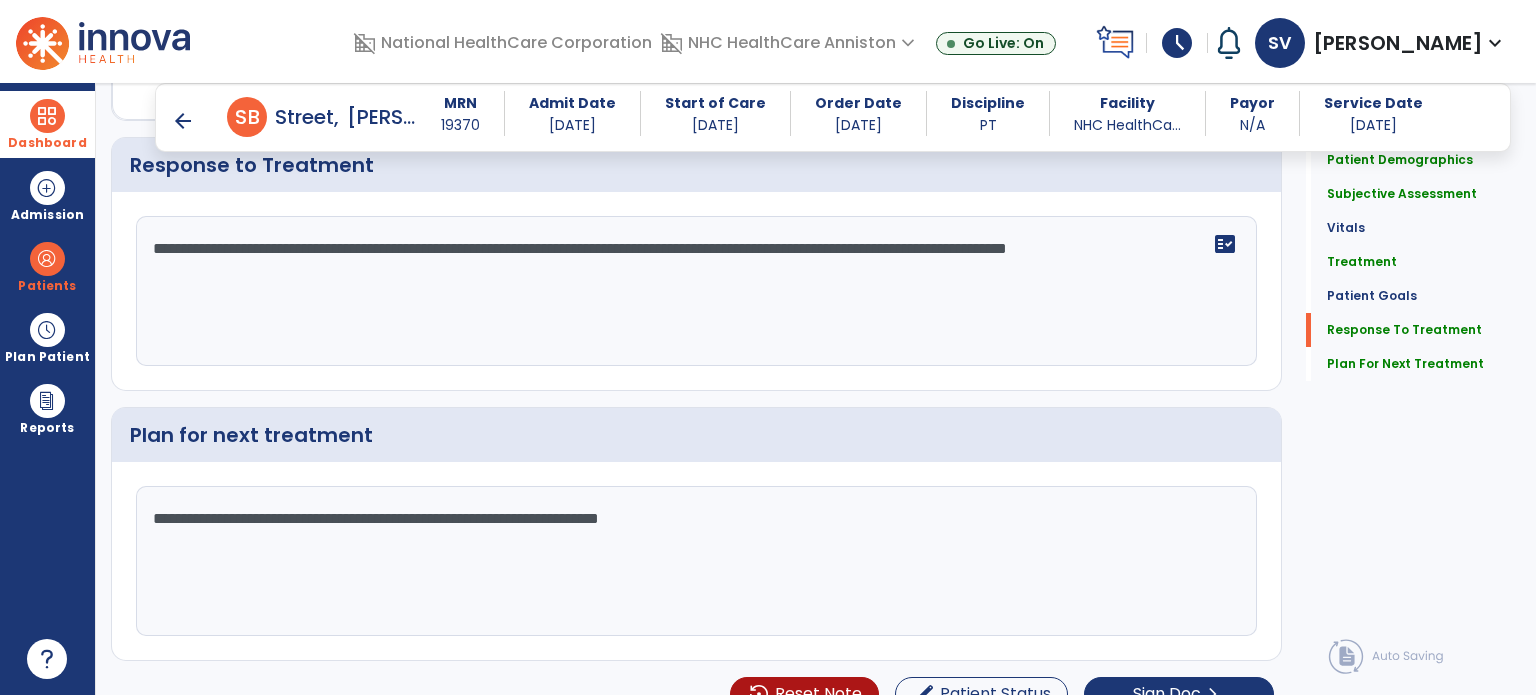 scroll, scrollTop: 2241, scrollLeft: 0, axis: vertical 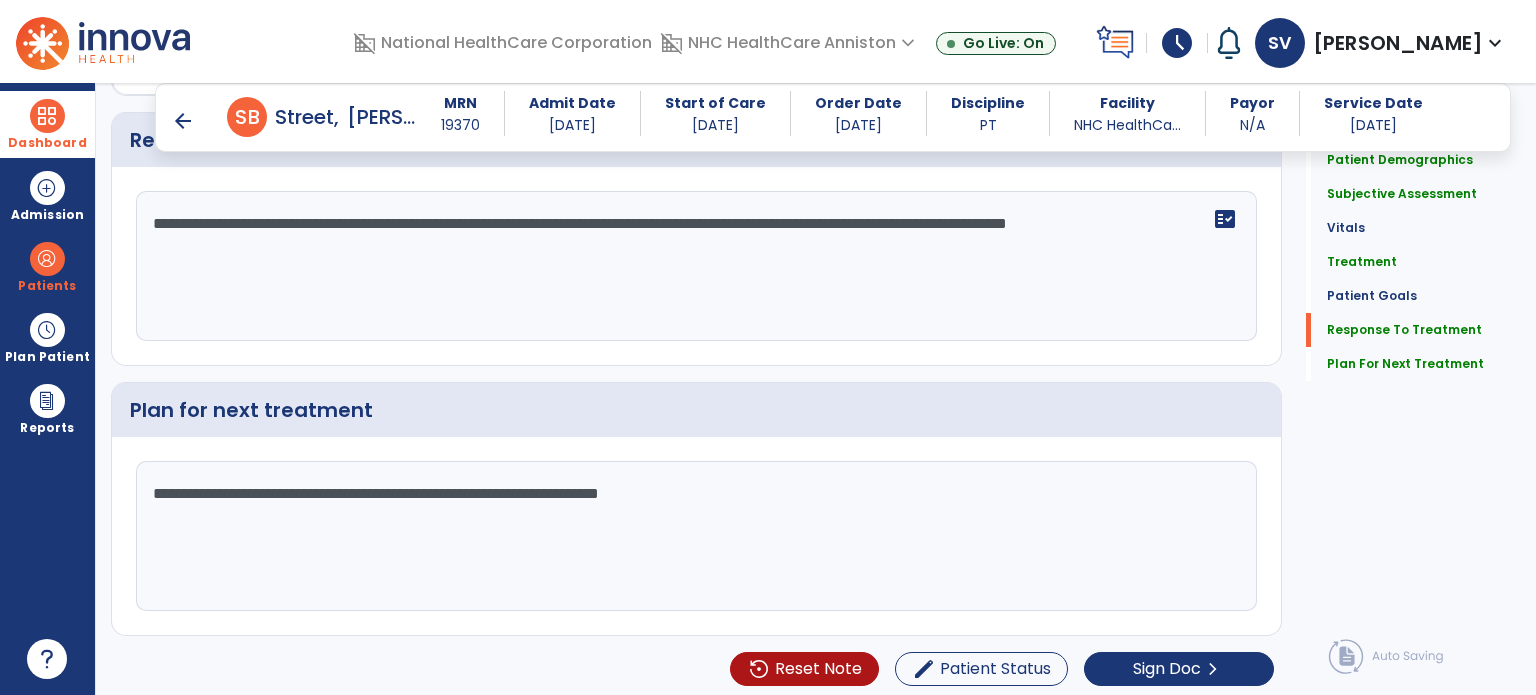 type on "**********" 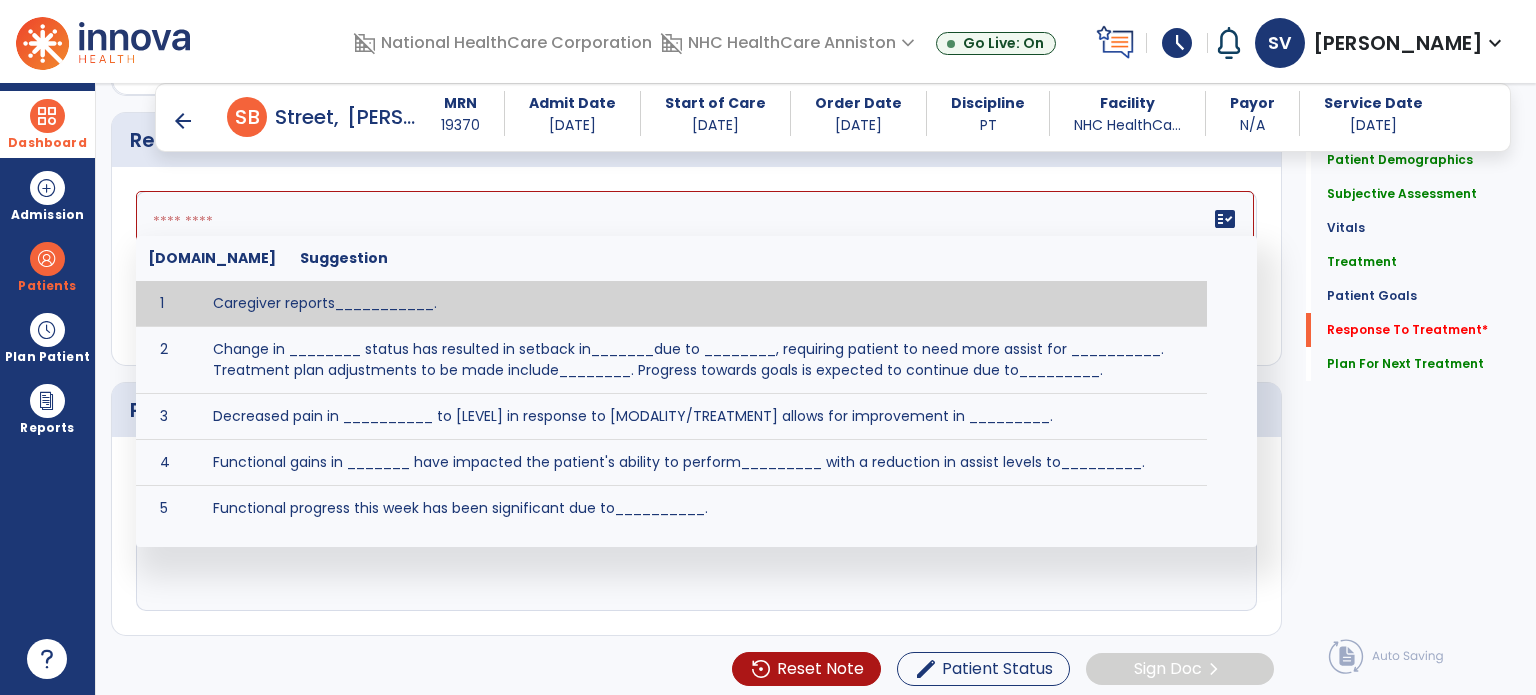 scroll, scrollTop: 2241, scrollLeft: 0, axis: vertical 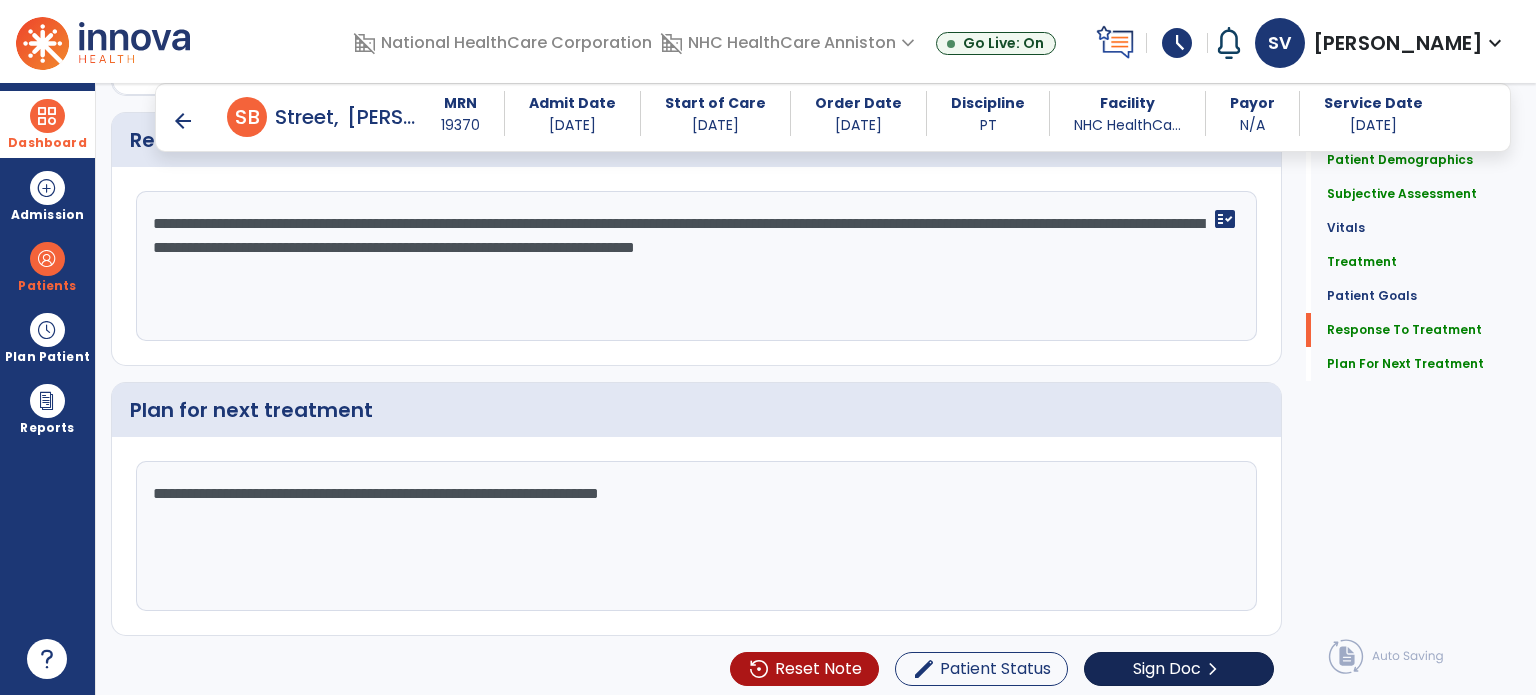 type on "**********" 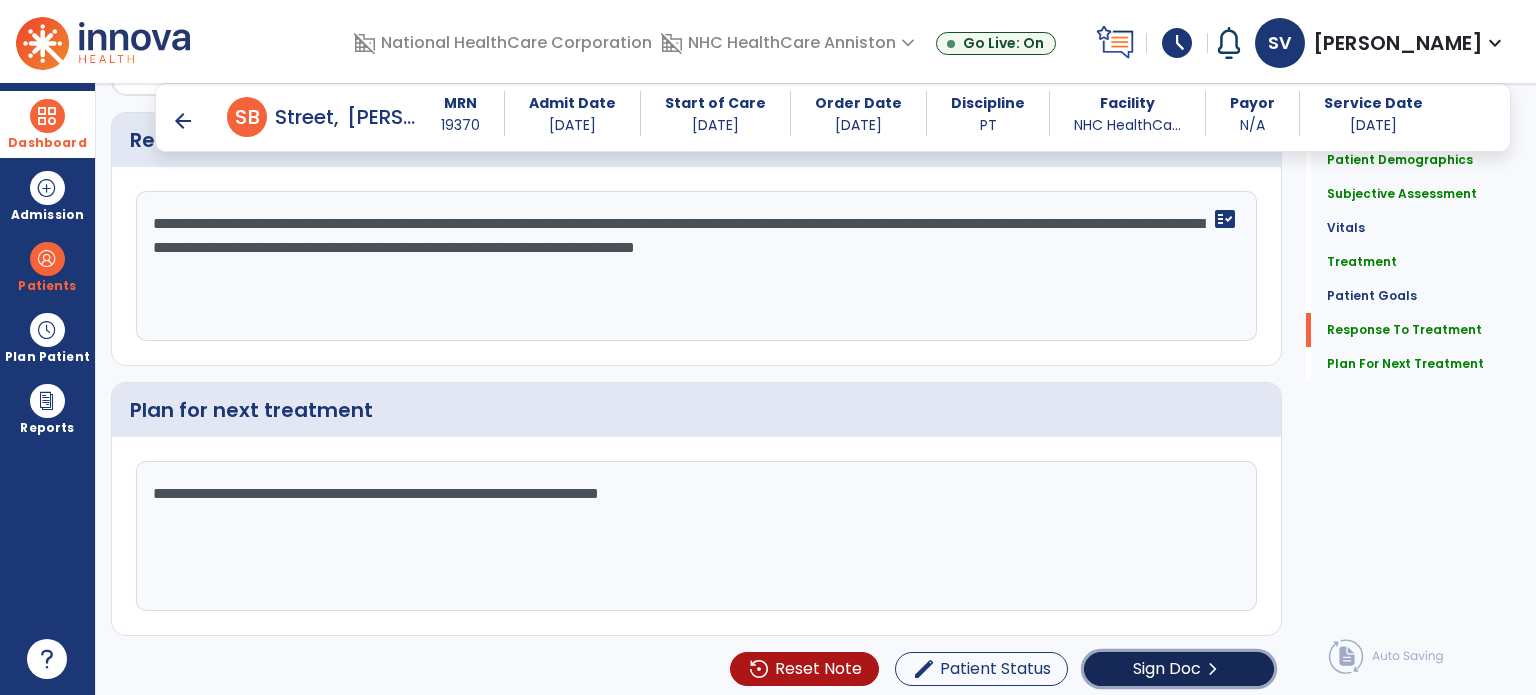 click on "Sign Doc  chevron_right" 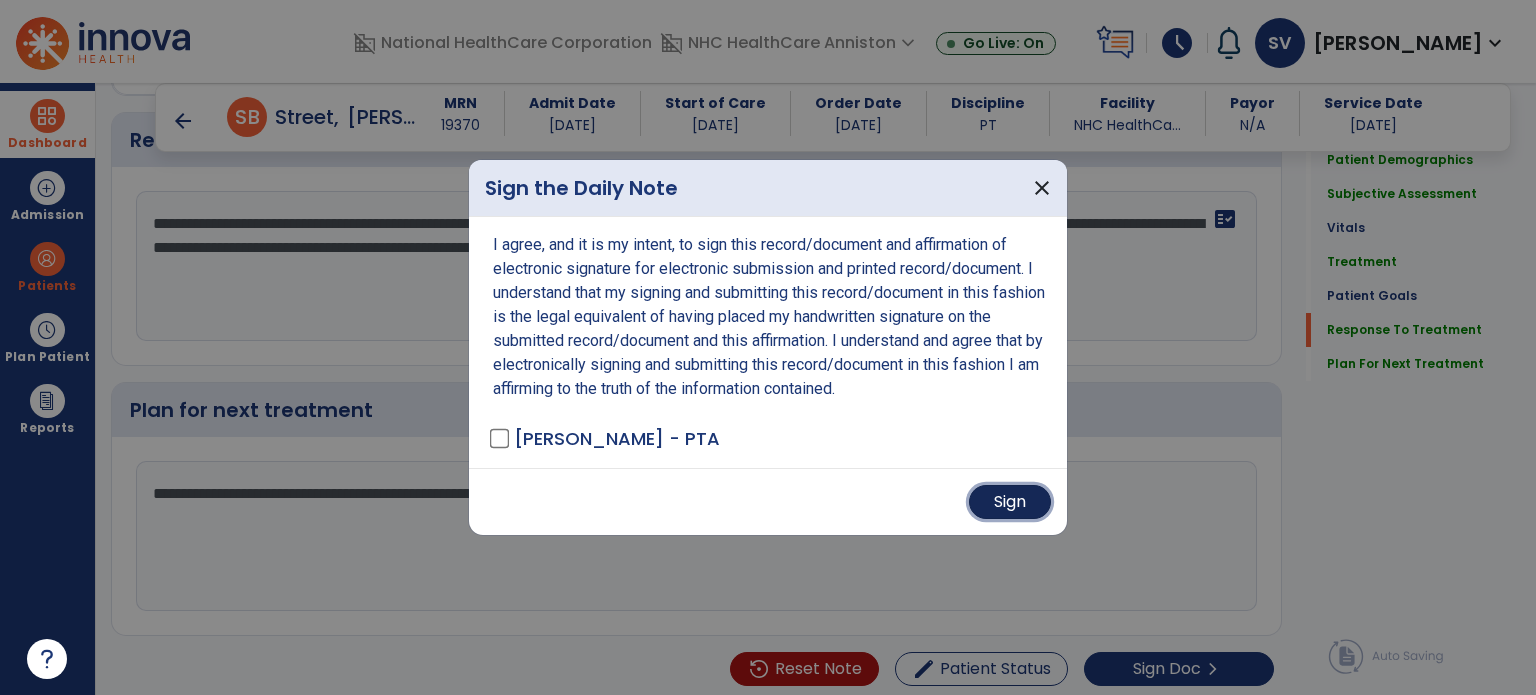 click on "Sign" at bounding box center [1010, 502] 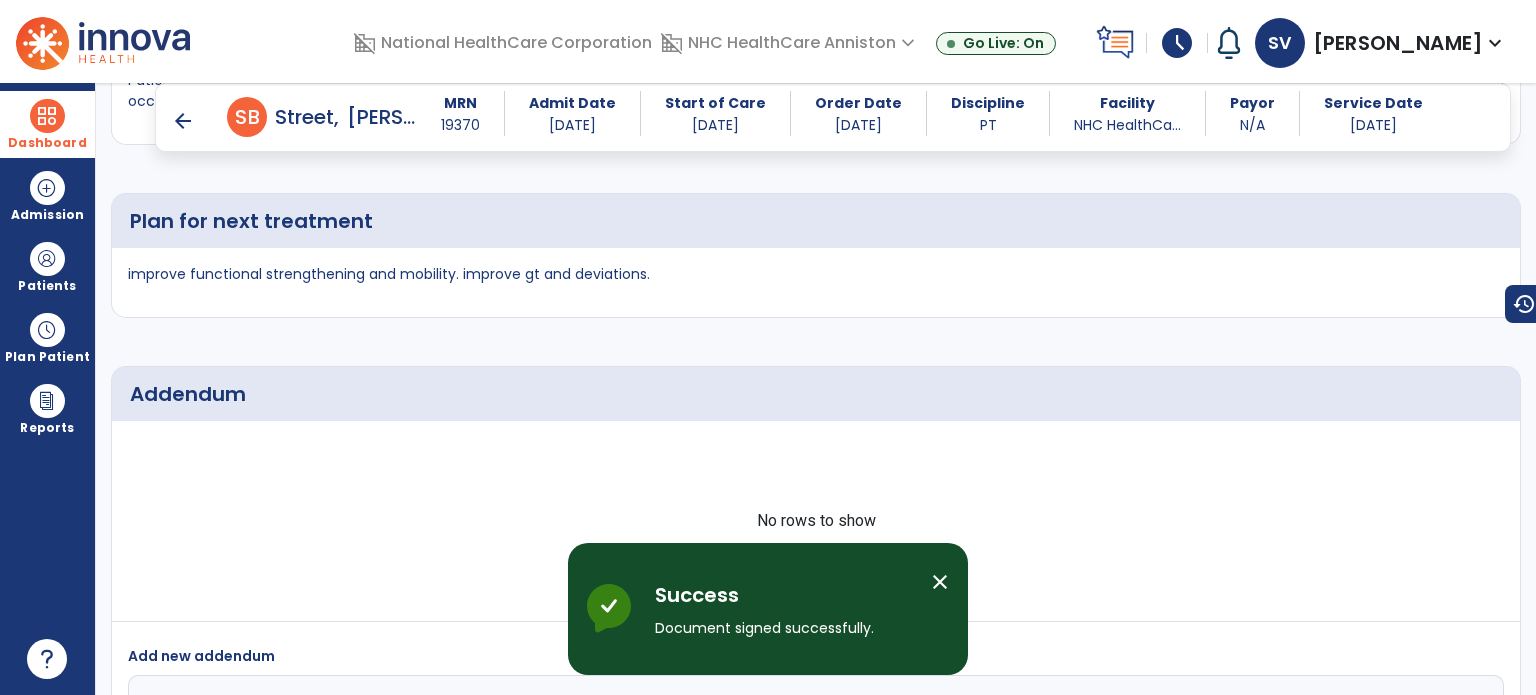 scroll, scrollTop: 2788, scrollLeft: 0, axis: vertical 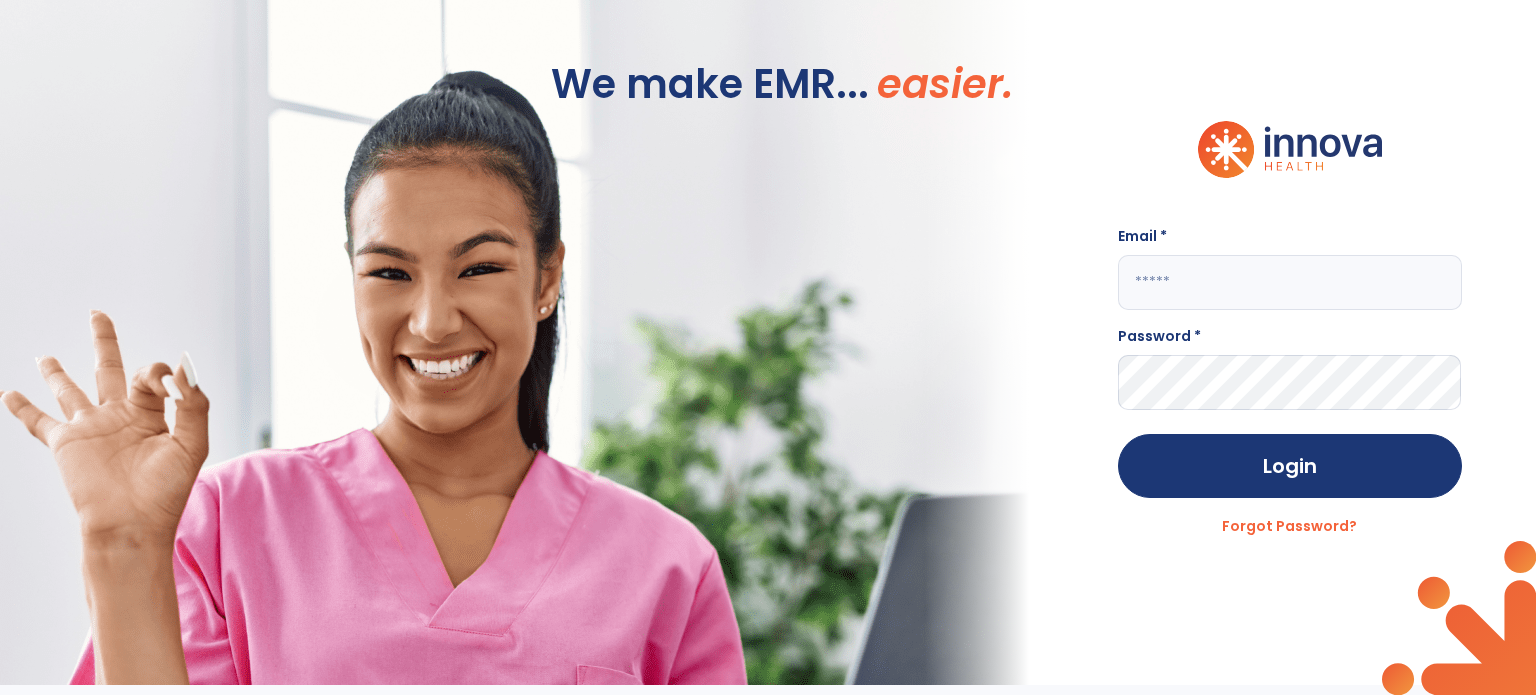 click 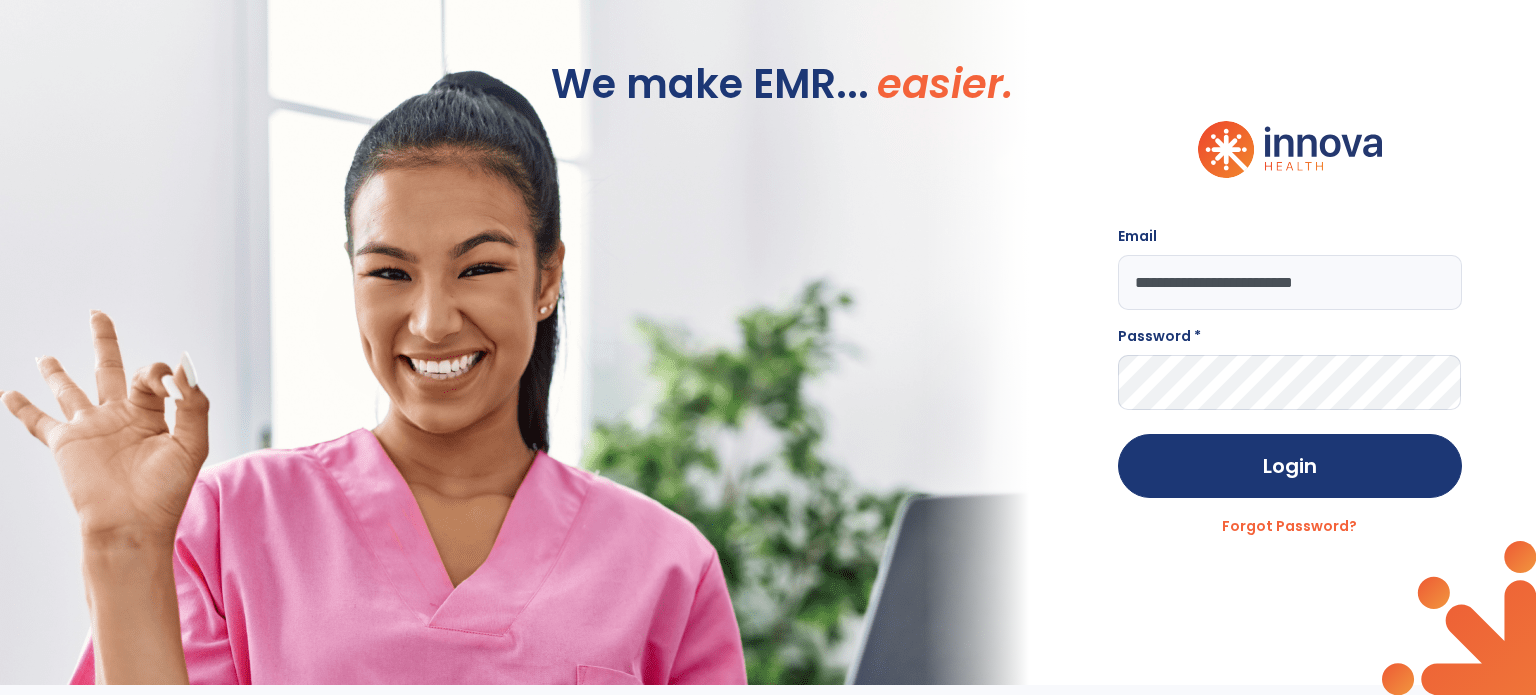 type on "**********" 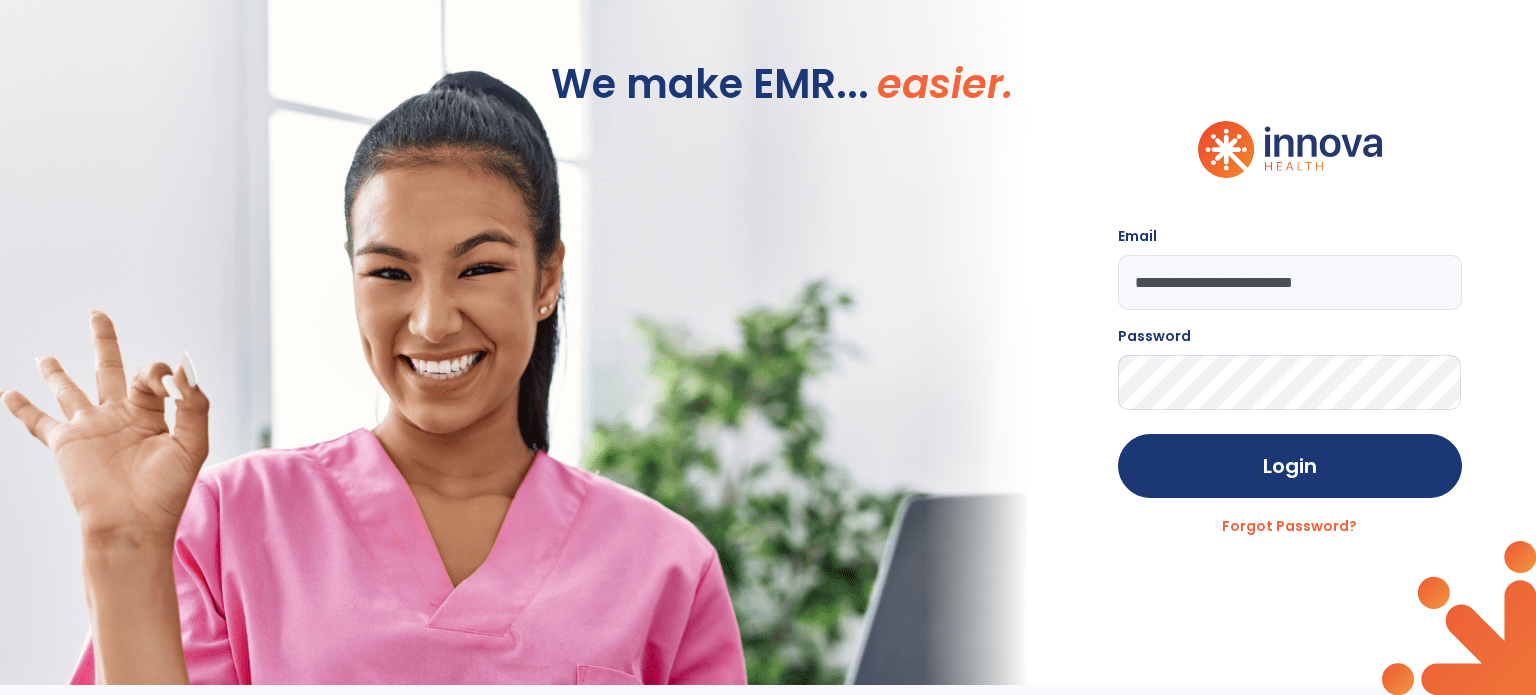 click on "Login" 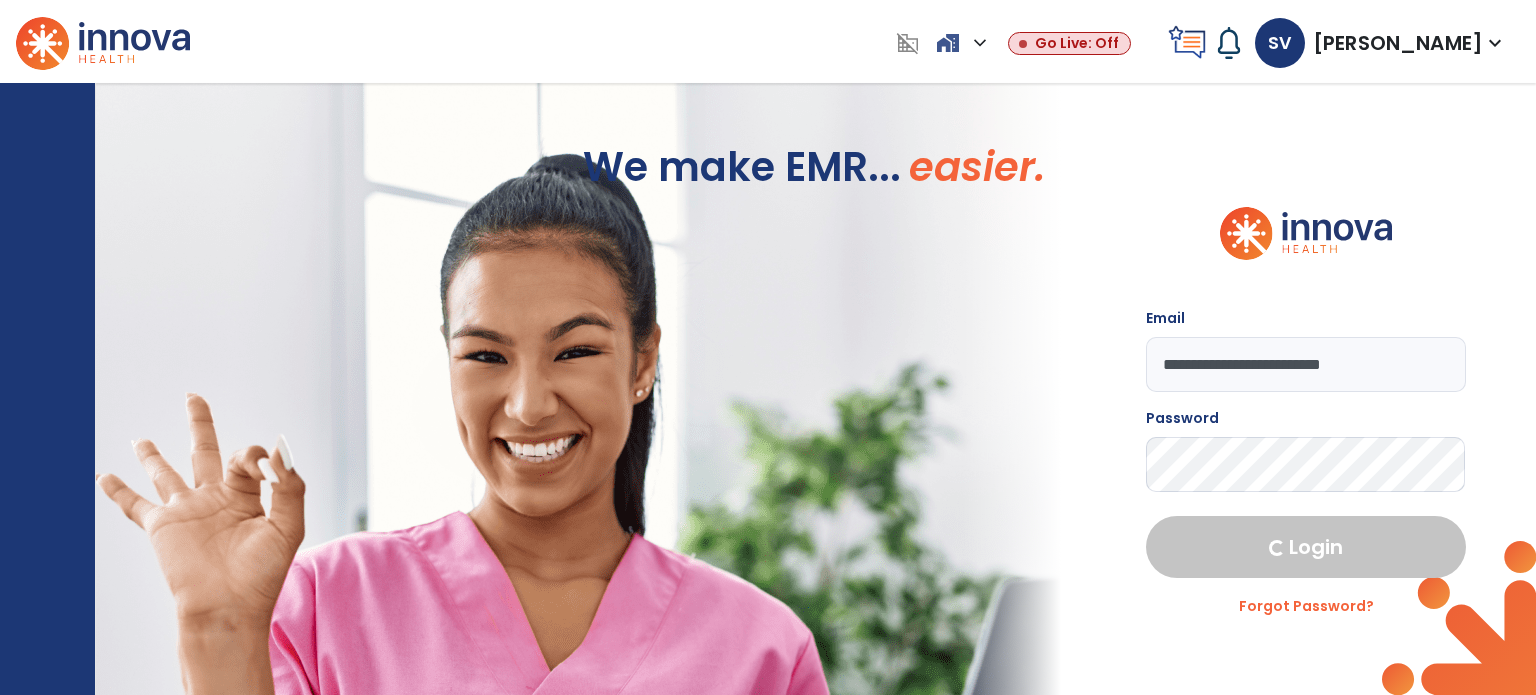 select on "****" 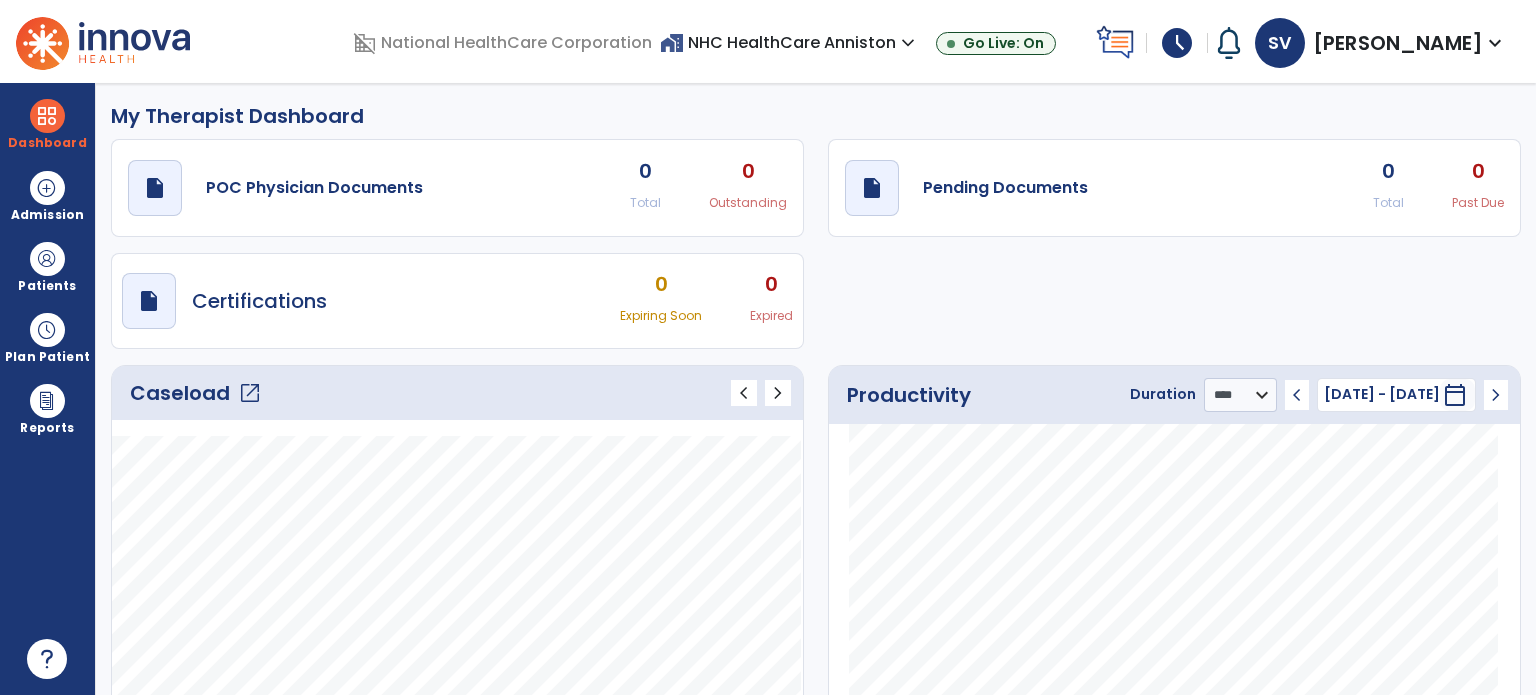 scroll, scrollTop: 0, scrollLeft: 0, axis: both 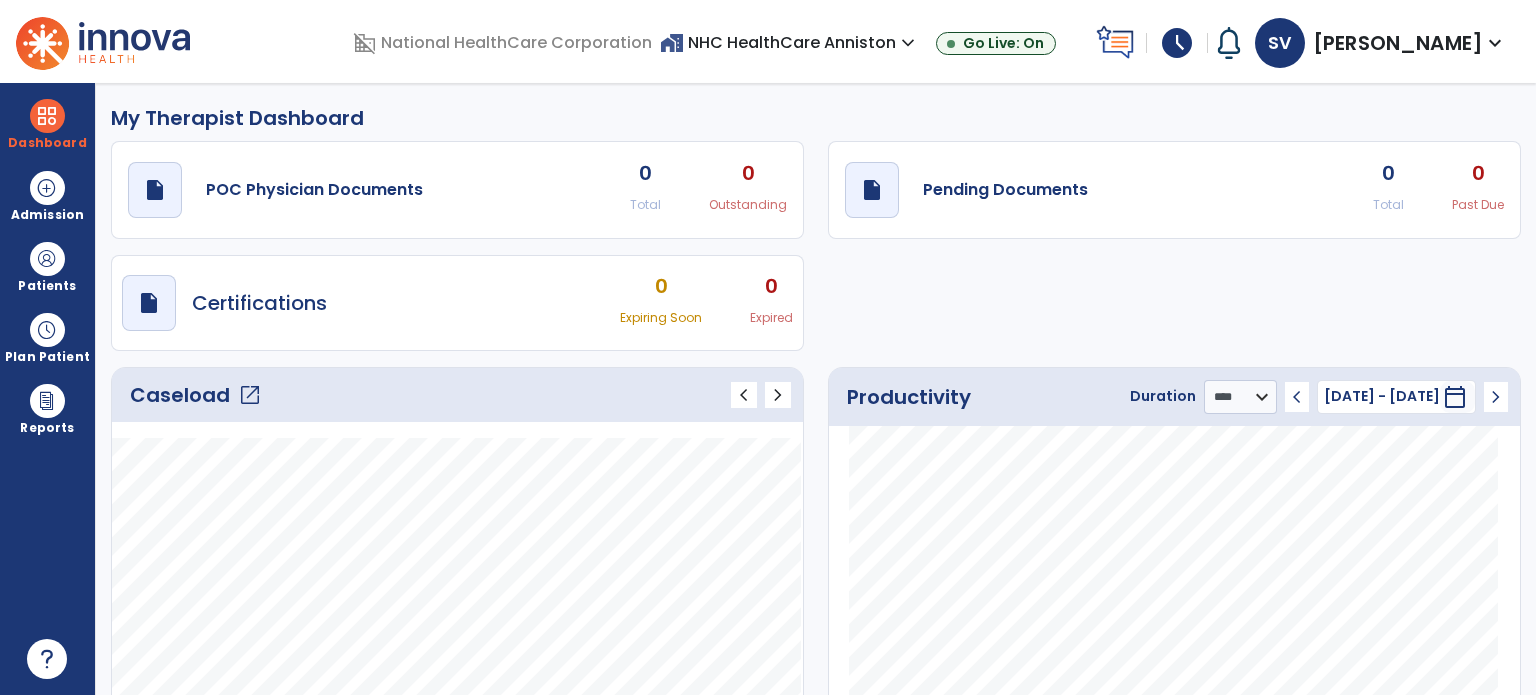 click on "schedule" at bounding box center (1177, 43) 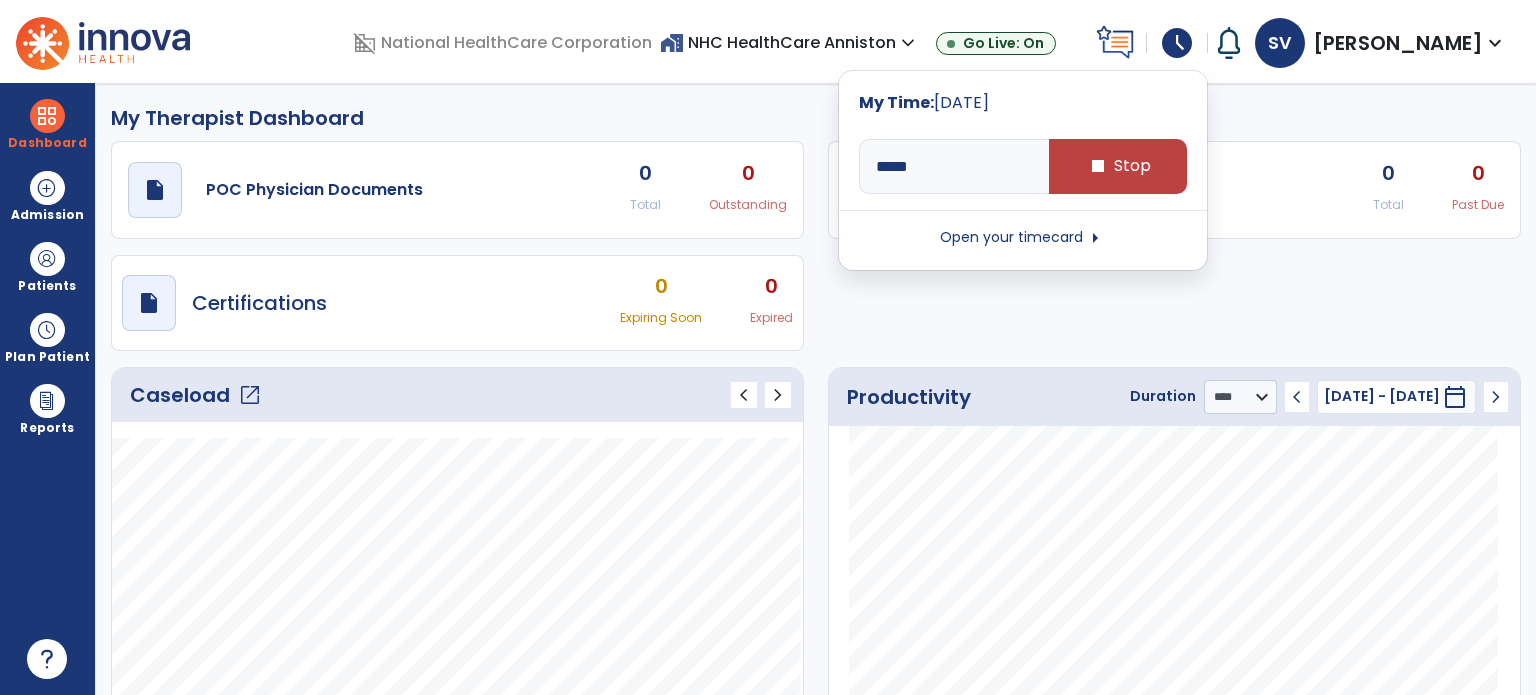 click on "Open your timecard  arrow_right" at bounding box center (1023, 238) 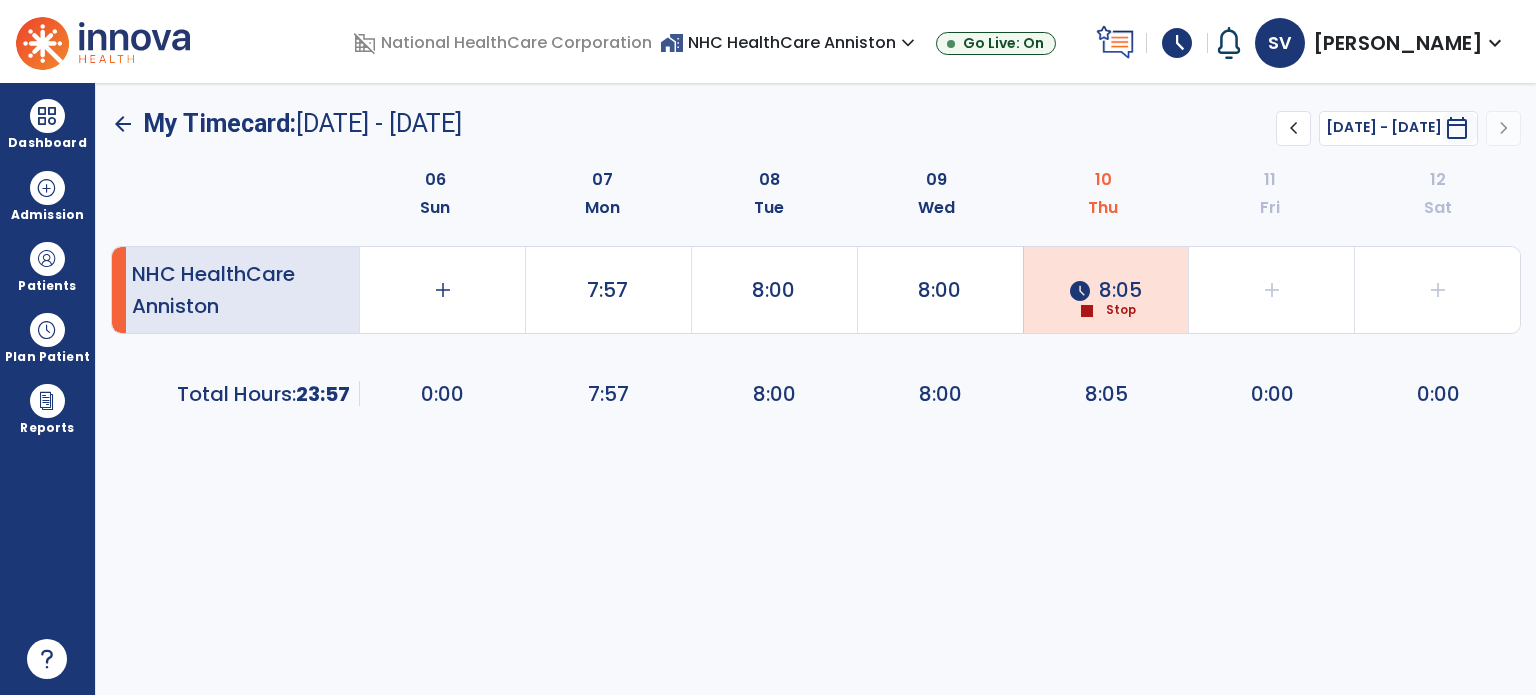 click on "schedule  8:05  stop  Stop" 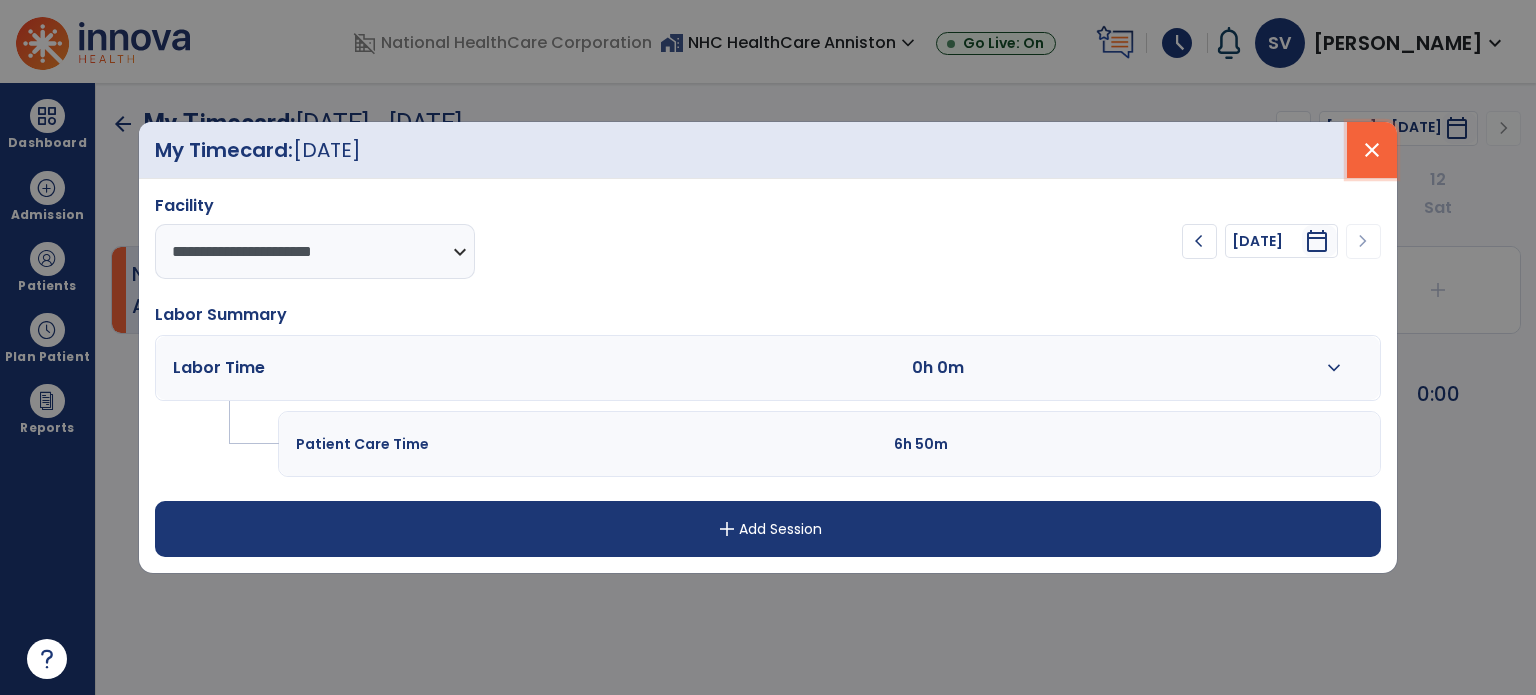 click on "close" at bounding box center [1372, 150] 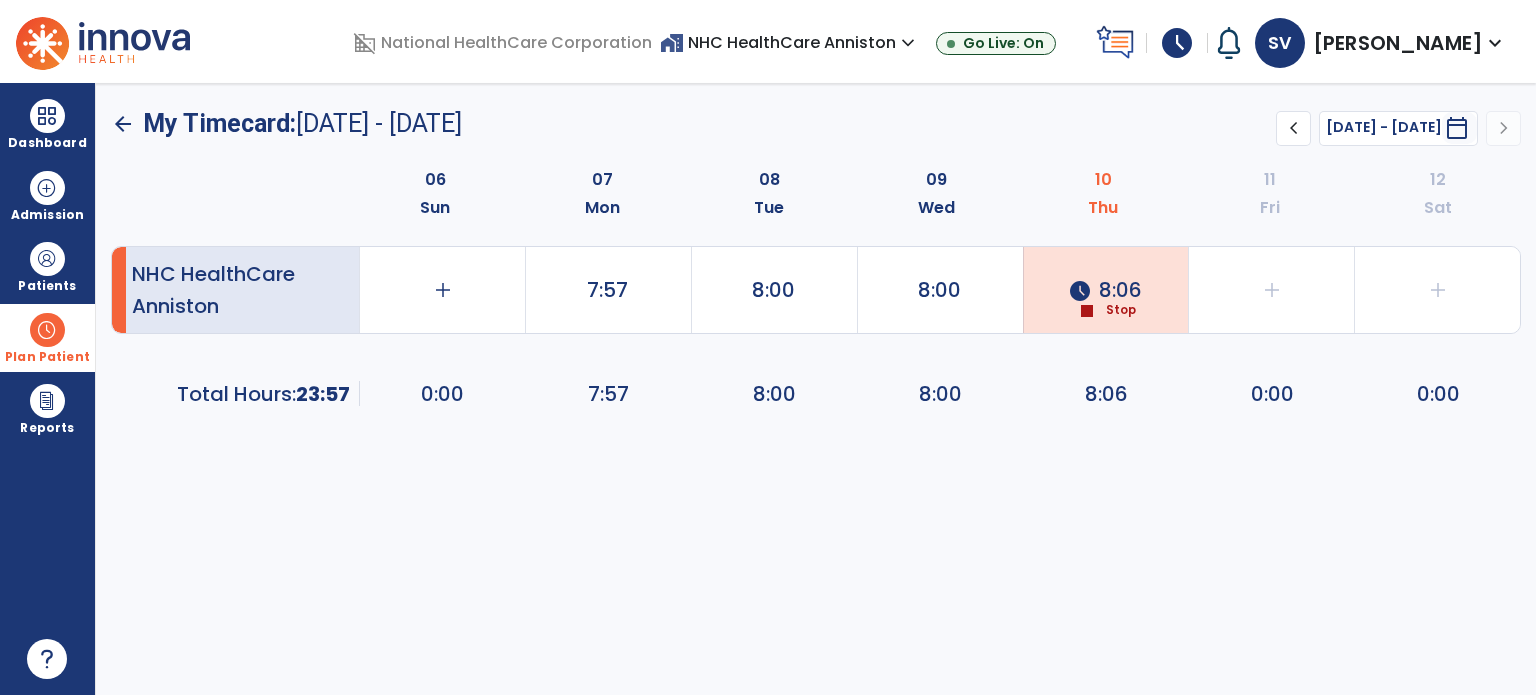 click at bounding box center (47, 330) 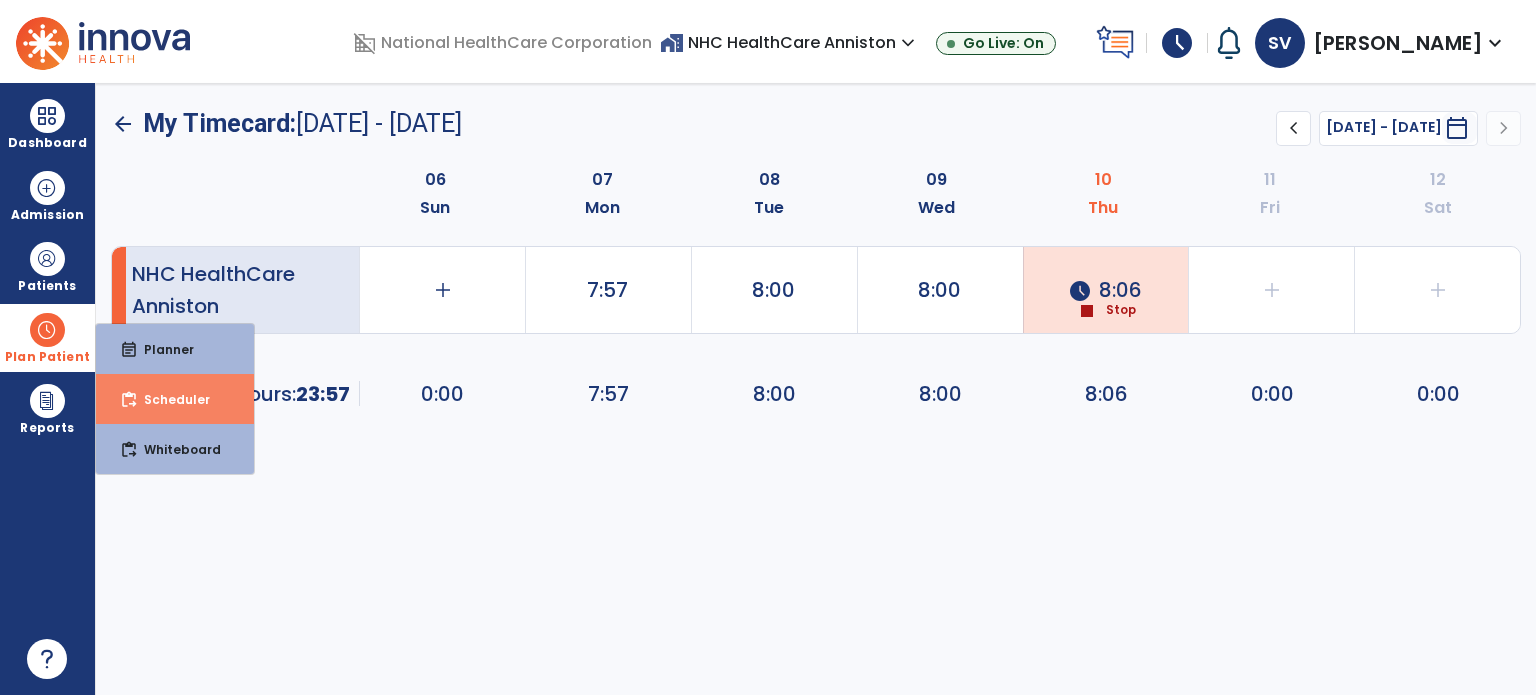 click on "Scheduler" at bounding box center (169, 399) 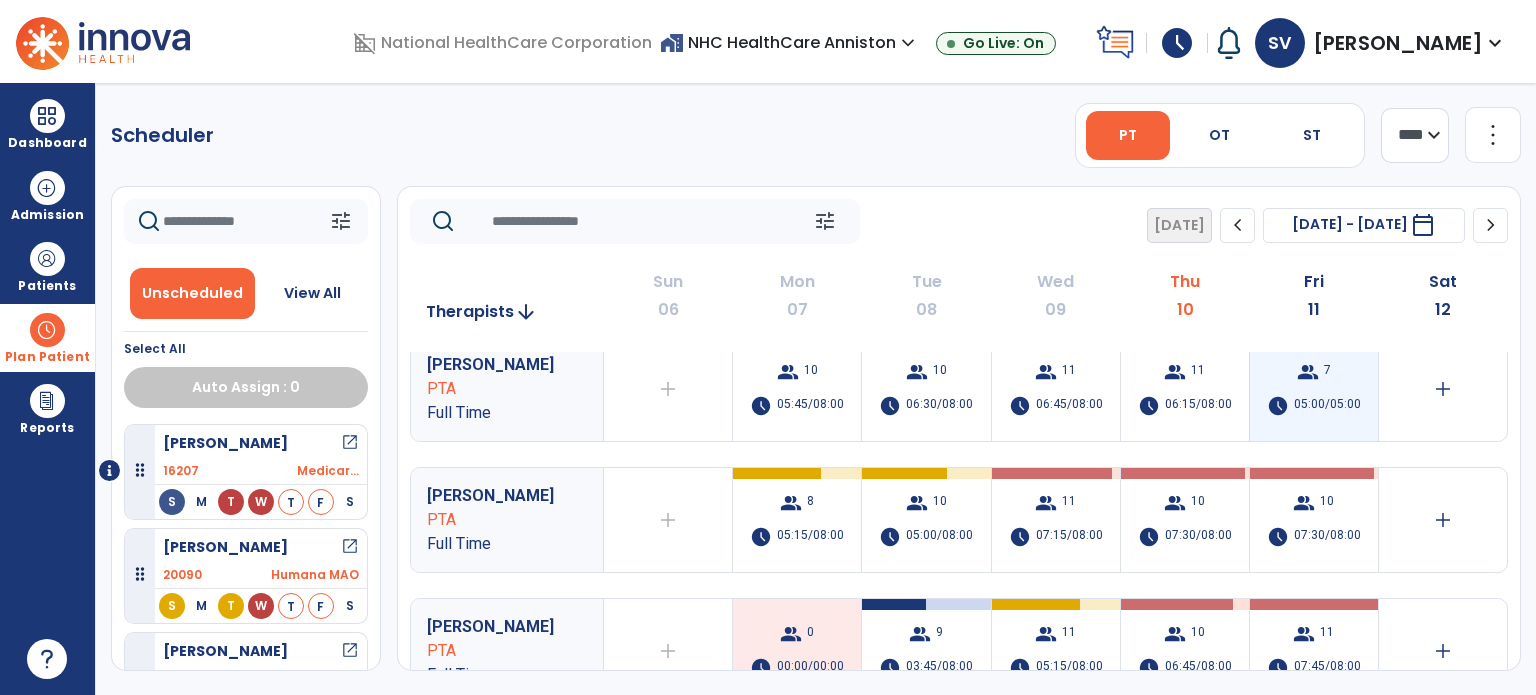 scroll, scrollTop: 300, scrollLeft: 0, axis: vertical 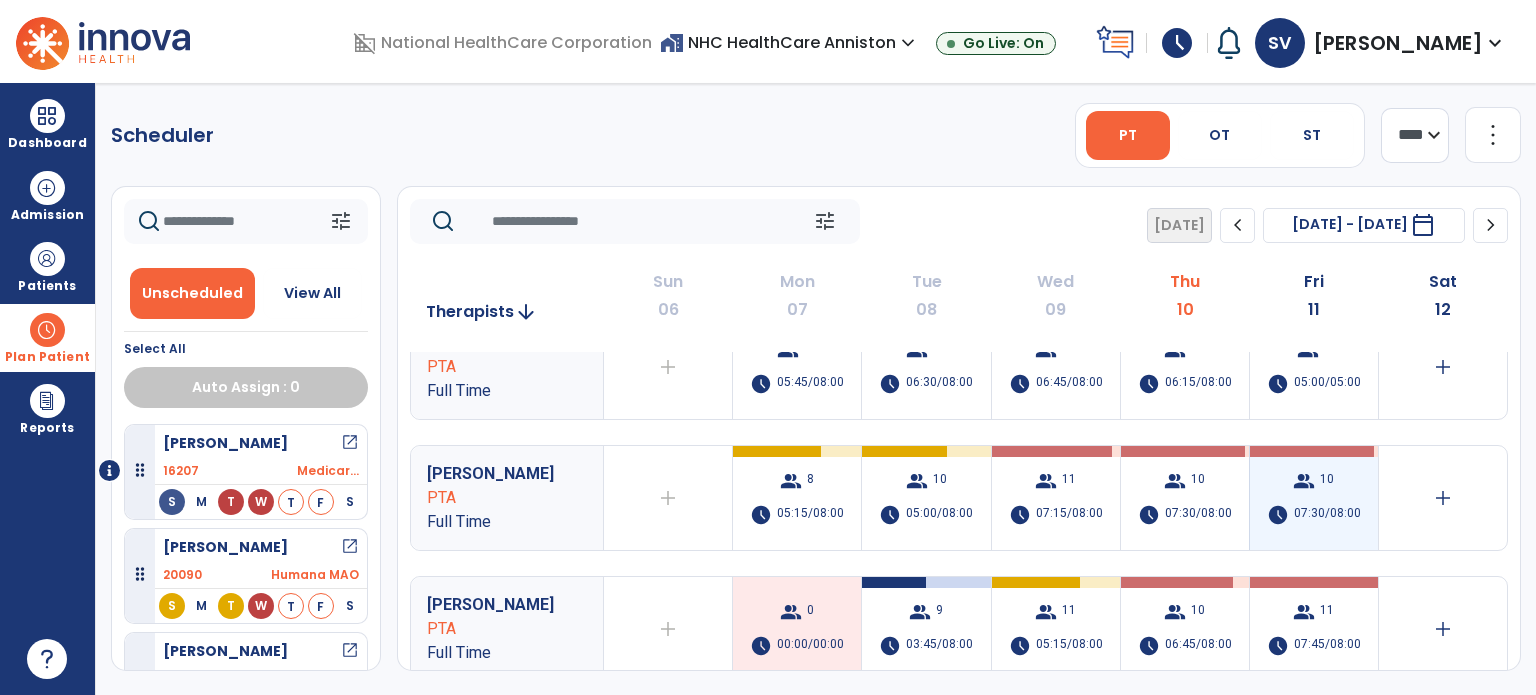 click on "group  10  schedule  07:30/08:00" at bounding box center [1314, 498] 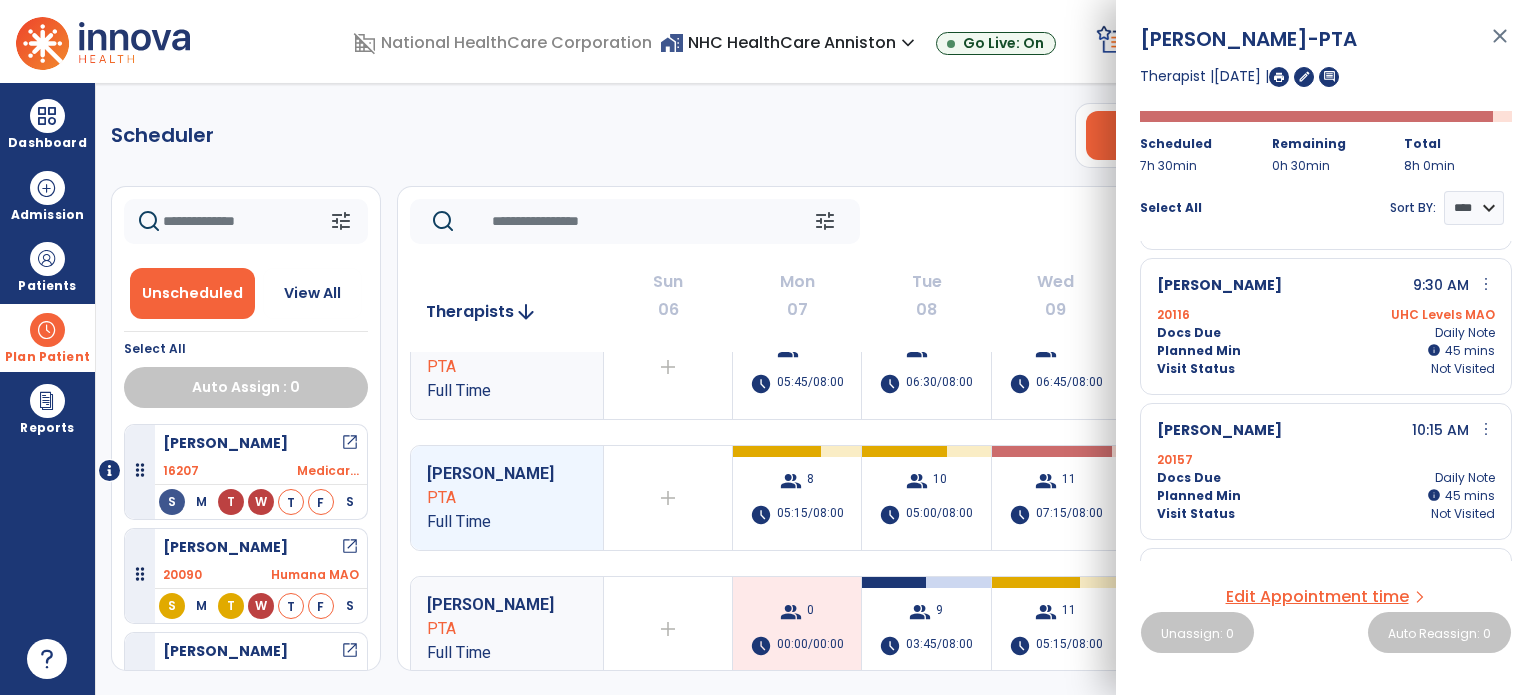 scroll, scrollTop: 400, scrollLeft: 0, axis: vertical 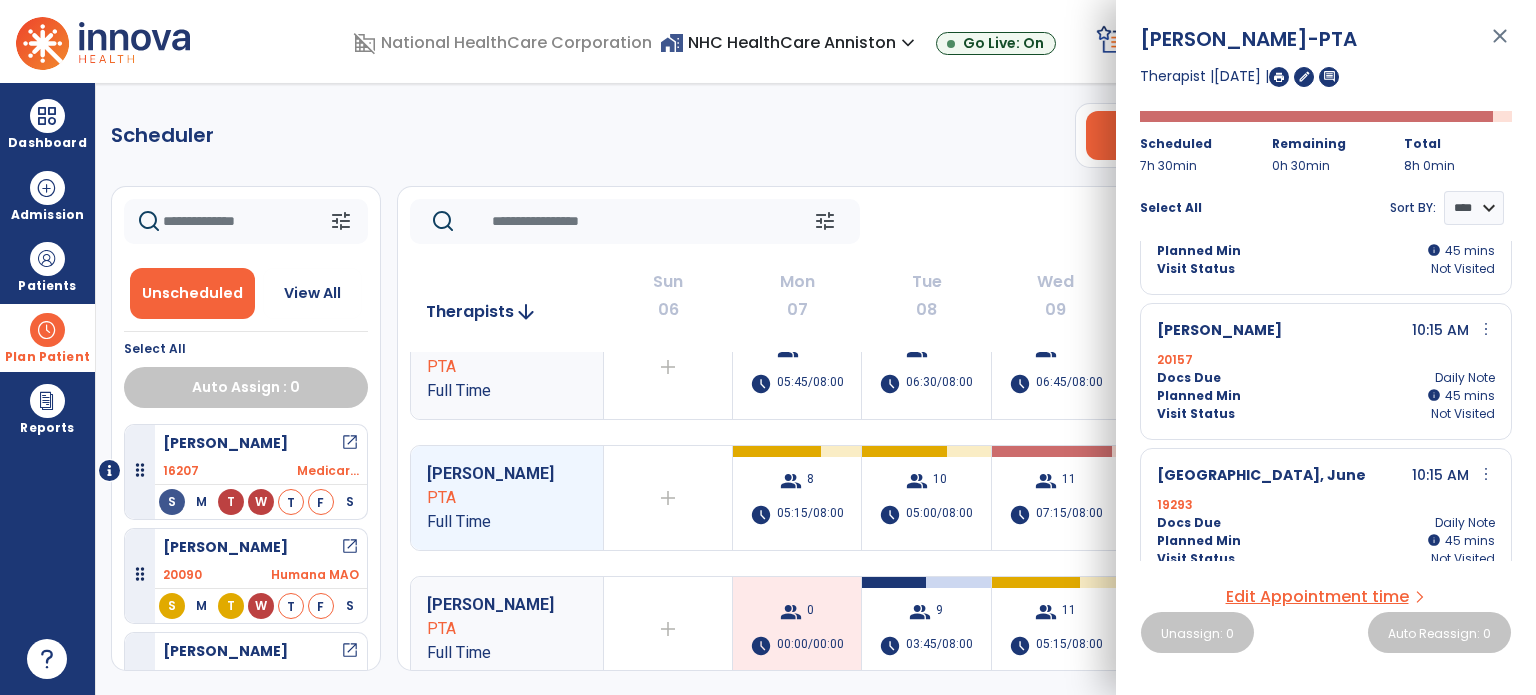 click on "Scheduler   PT   OT   ST  **** *** more_vert  Manage Labor   View All Therapists   Print" 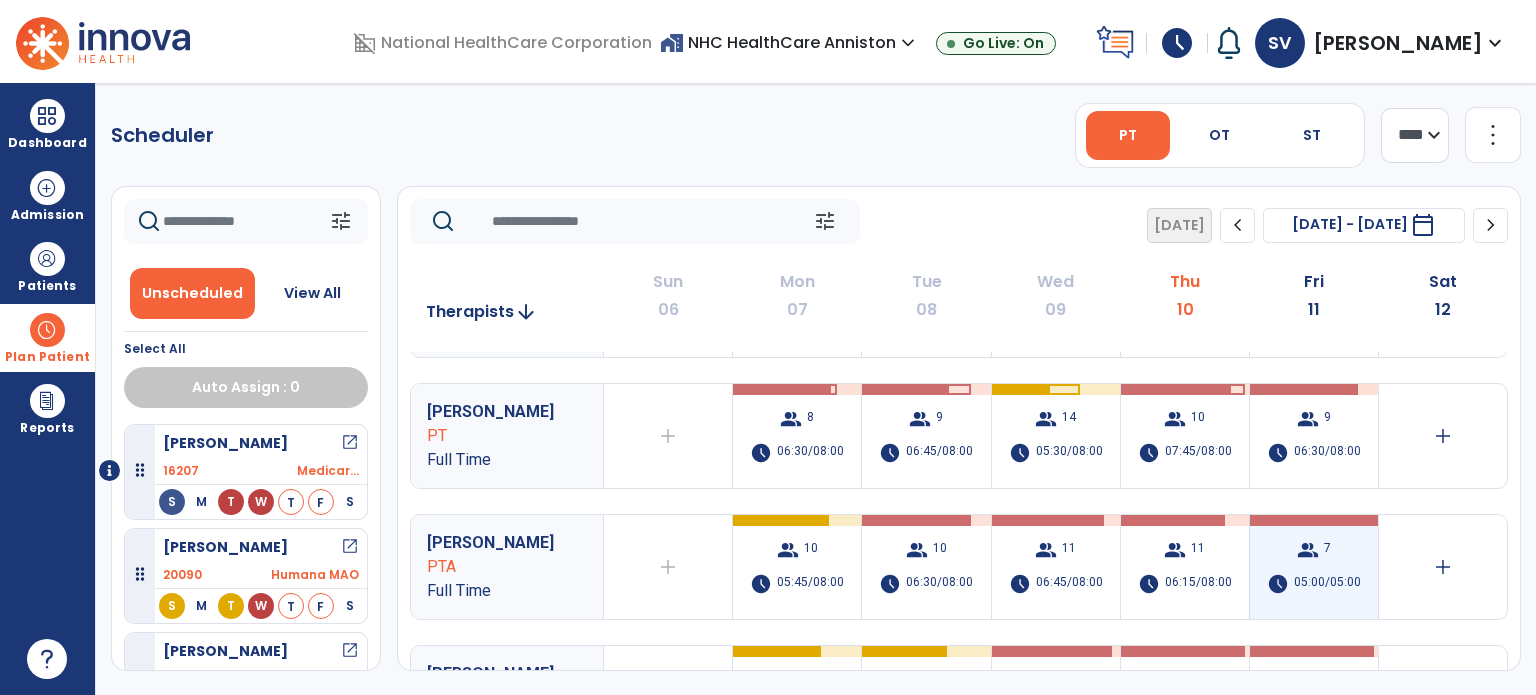 scroll, scrollTop: 0, scrollLeft: 0, axis: both 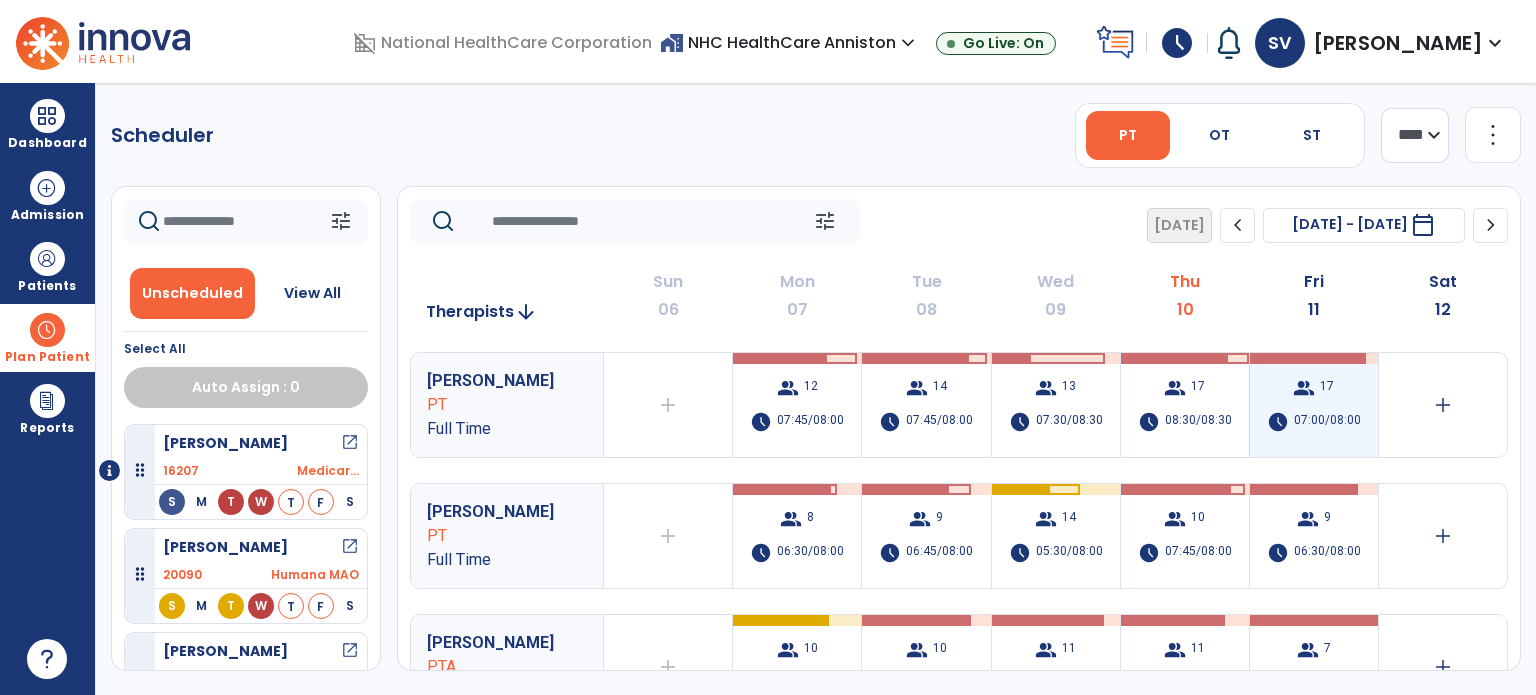 click on "group  17  schedule  07:00/08:00" at bounding box center (1314, 405) 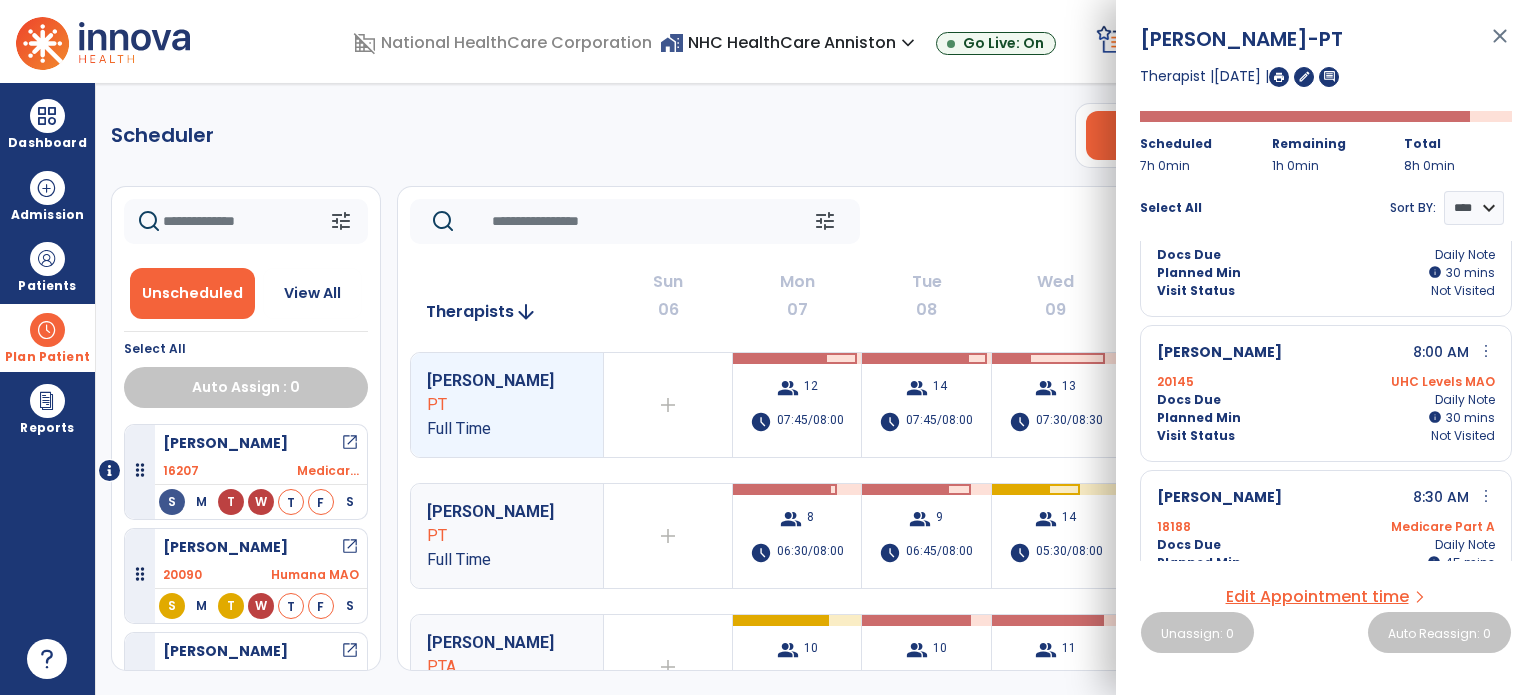 scroll, scrollTop: 0, scrollLeft: 0, axis: both 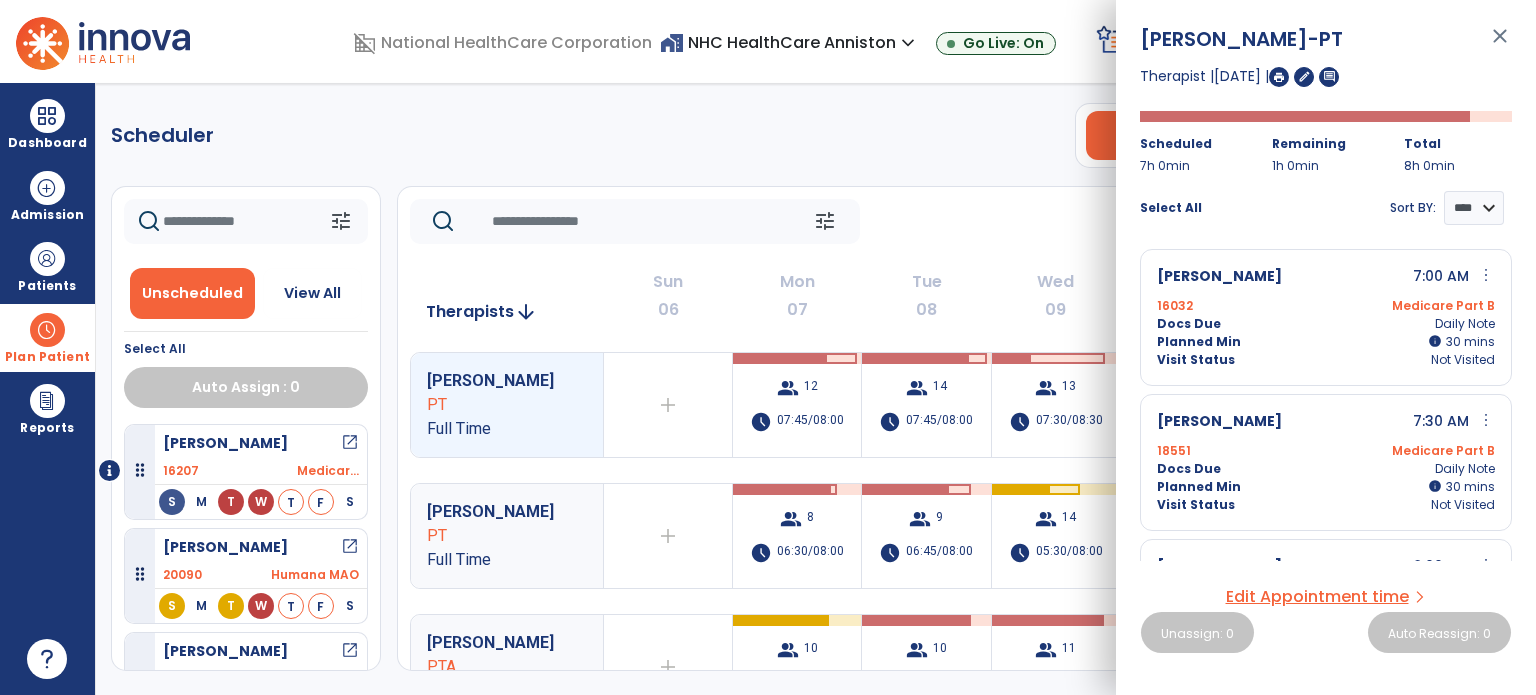 click on "Scheduler   PT   OT   ST  **** *** more_vert  Manage Labor   View All Therapists   Print" 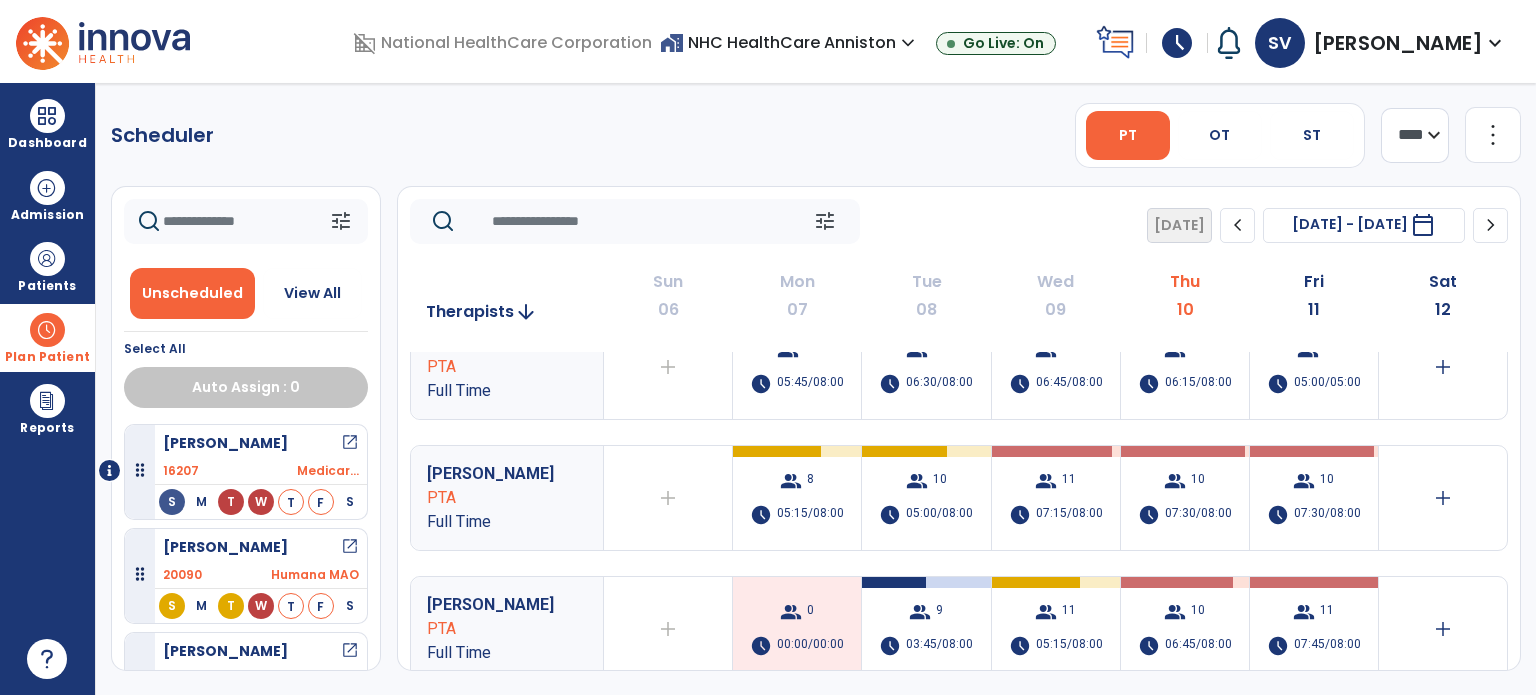 scroll, scrollTop: 400, scrollLeft: 0, axis: vertical 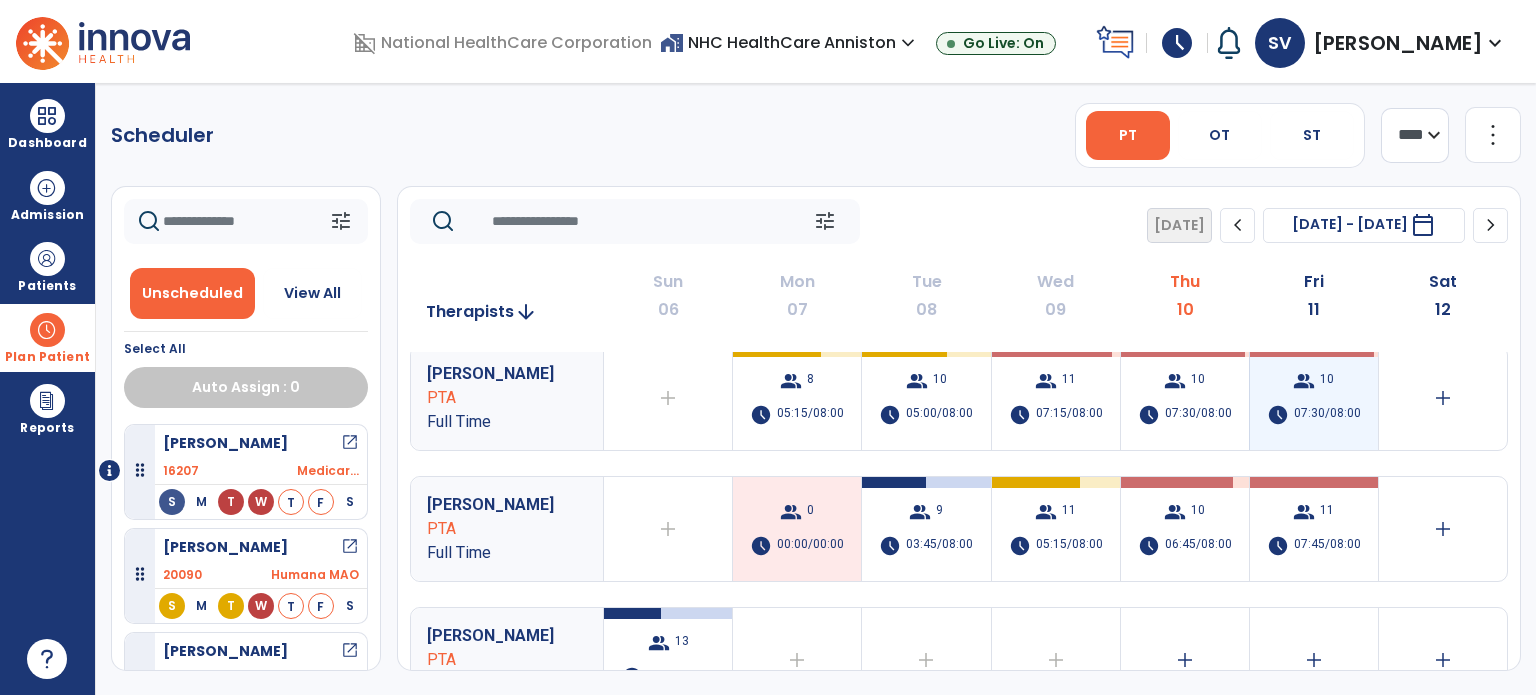 click on "group  10  schedule  07:30/08:00" at bounding box center [1314, 398] 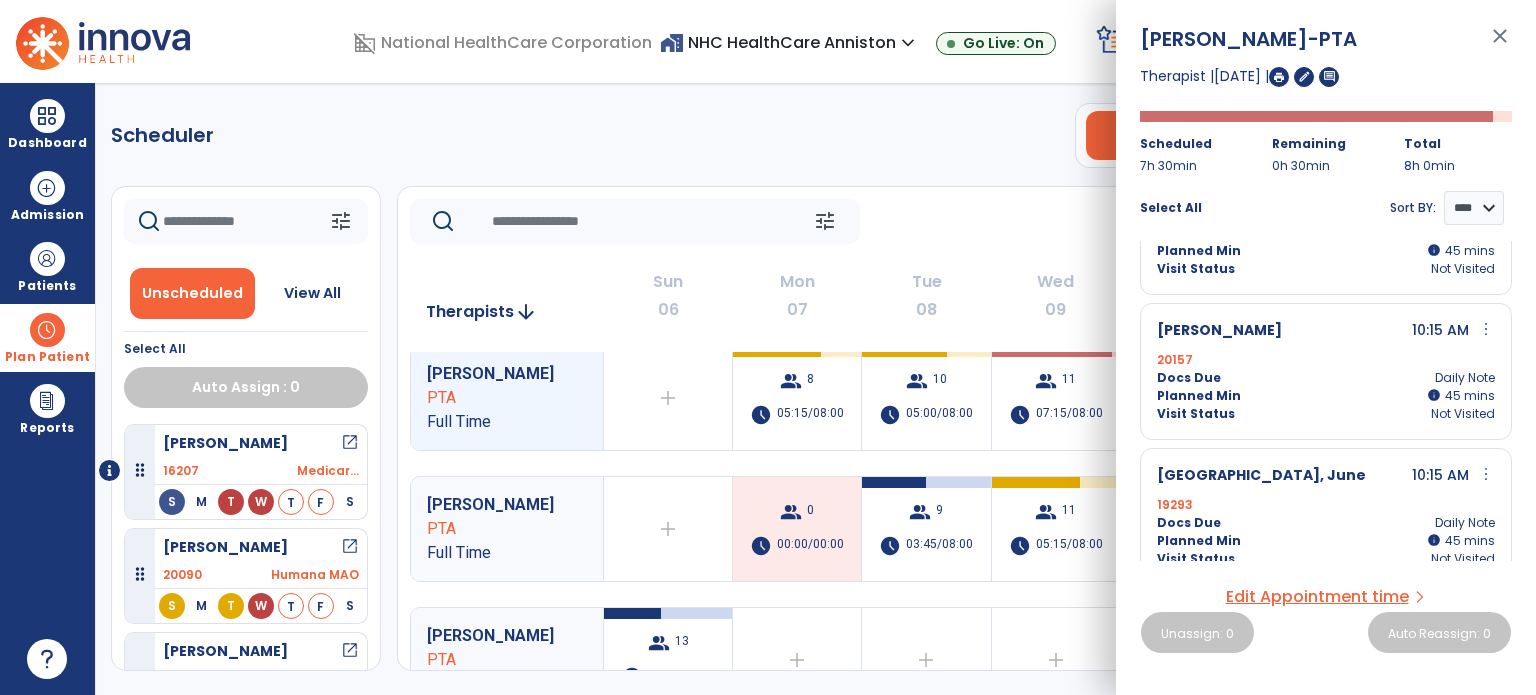 scroll, scrollTop: 1000, scrollLeft: 0, axis: vertical 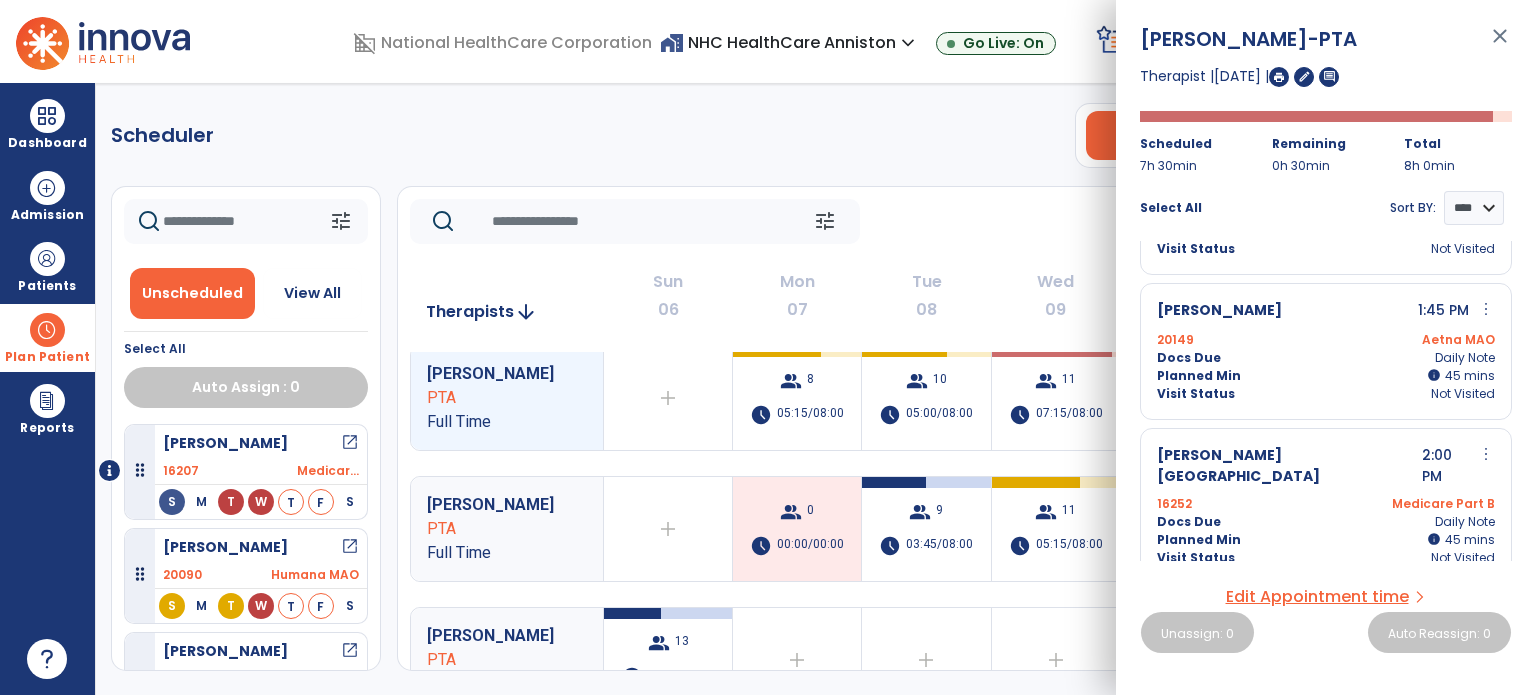 click on "Scheduler   PT   OT   ST  **** *** more_vert  Manage Labor   View All Therapists   Print" 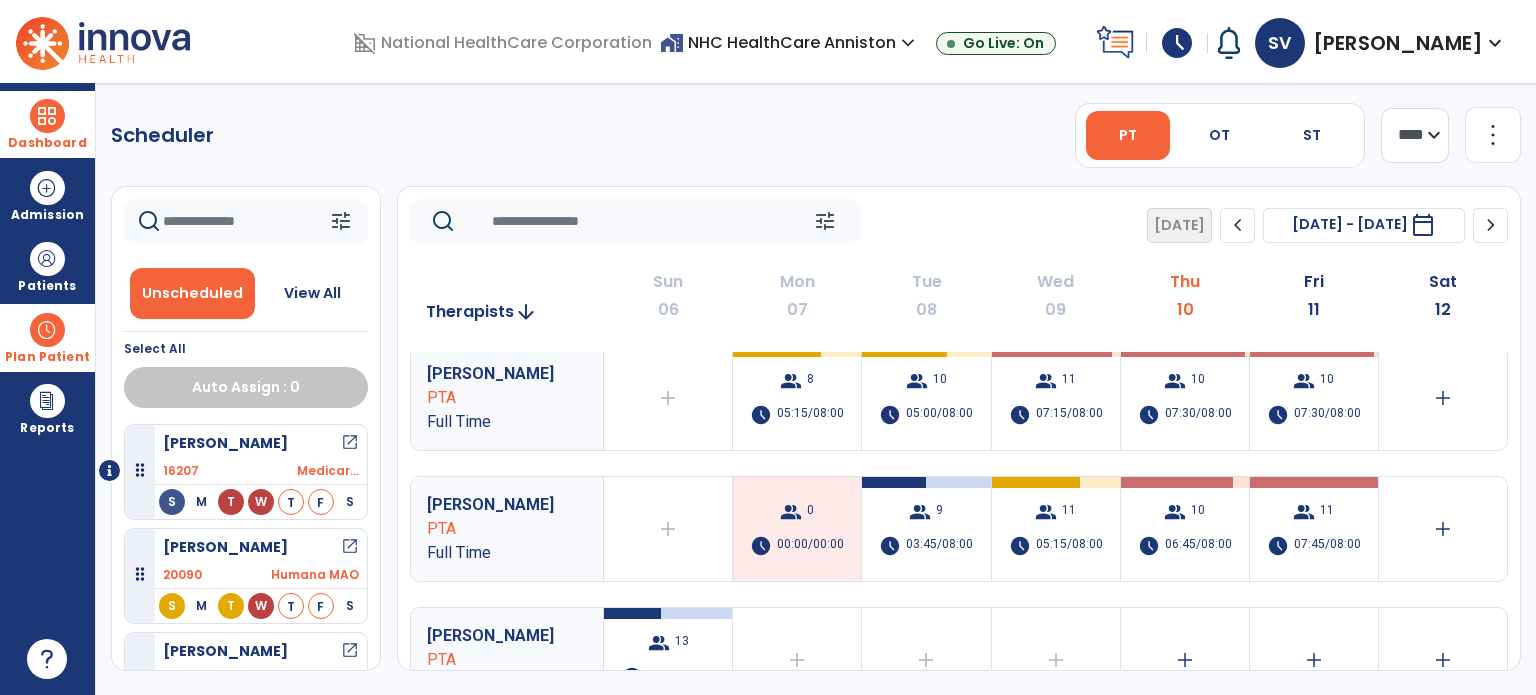 click at bounding box center (47, 116) 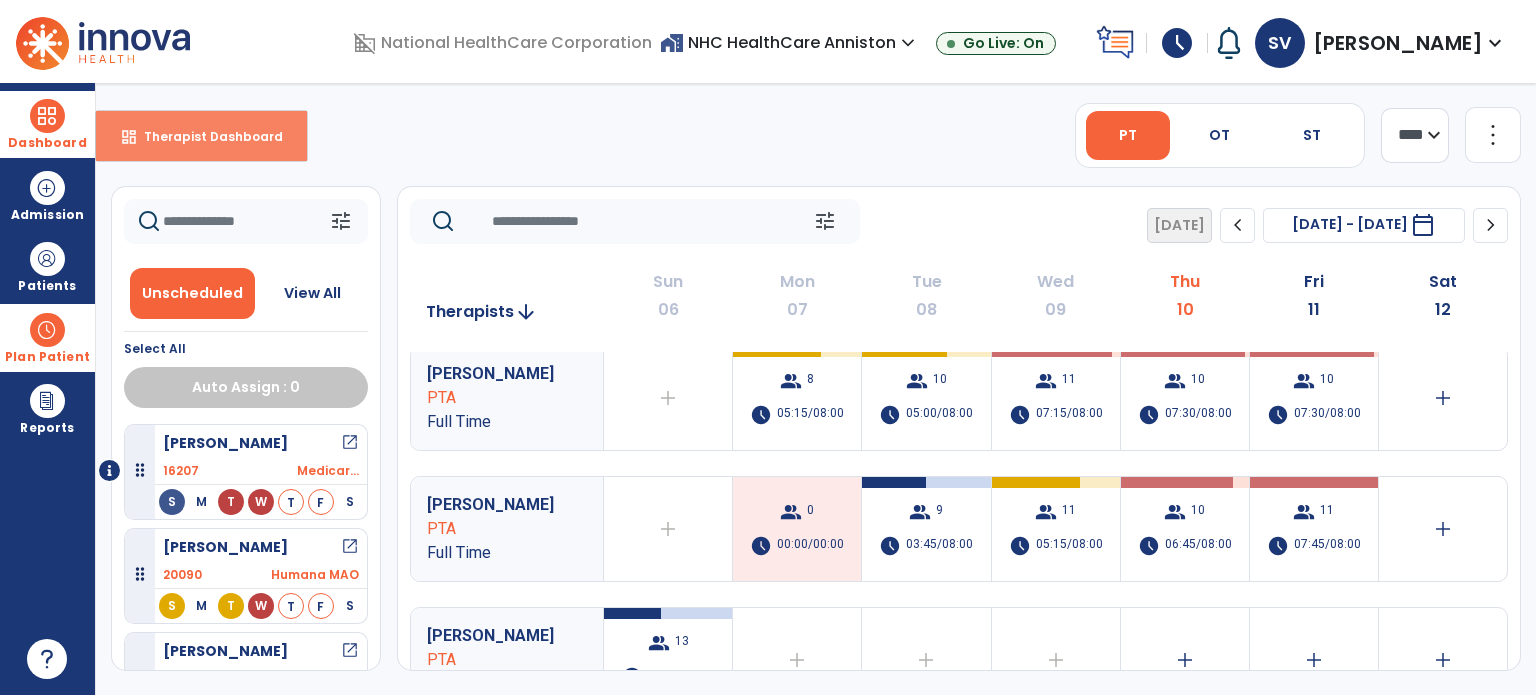 click on "Therapist Dashboard" at bounding box center [205, 136] 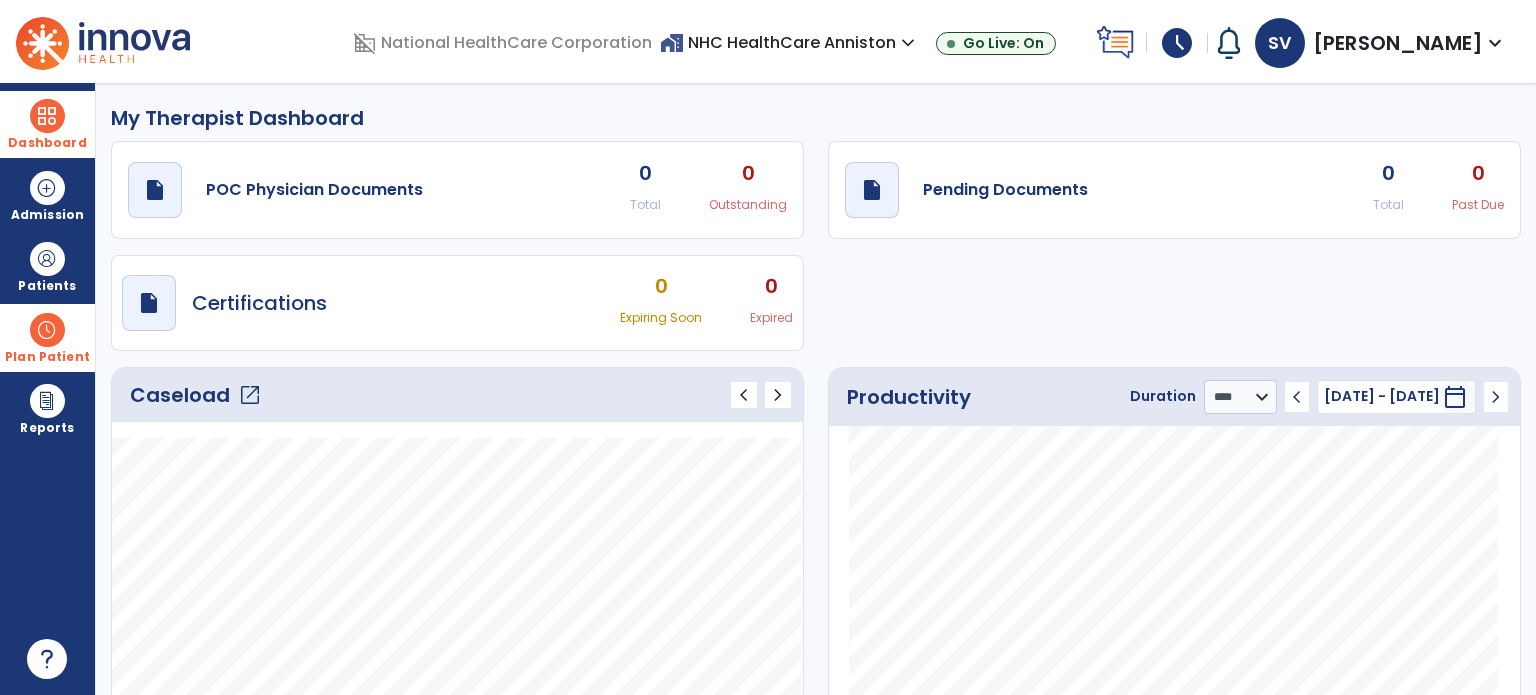 scroll, scrollTop: 100, scrollLeft: 0, axis: vertical 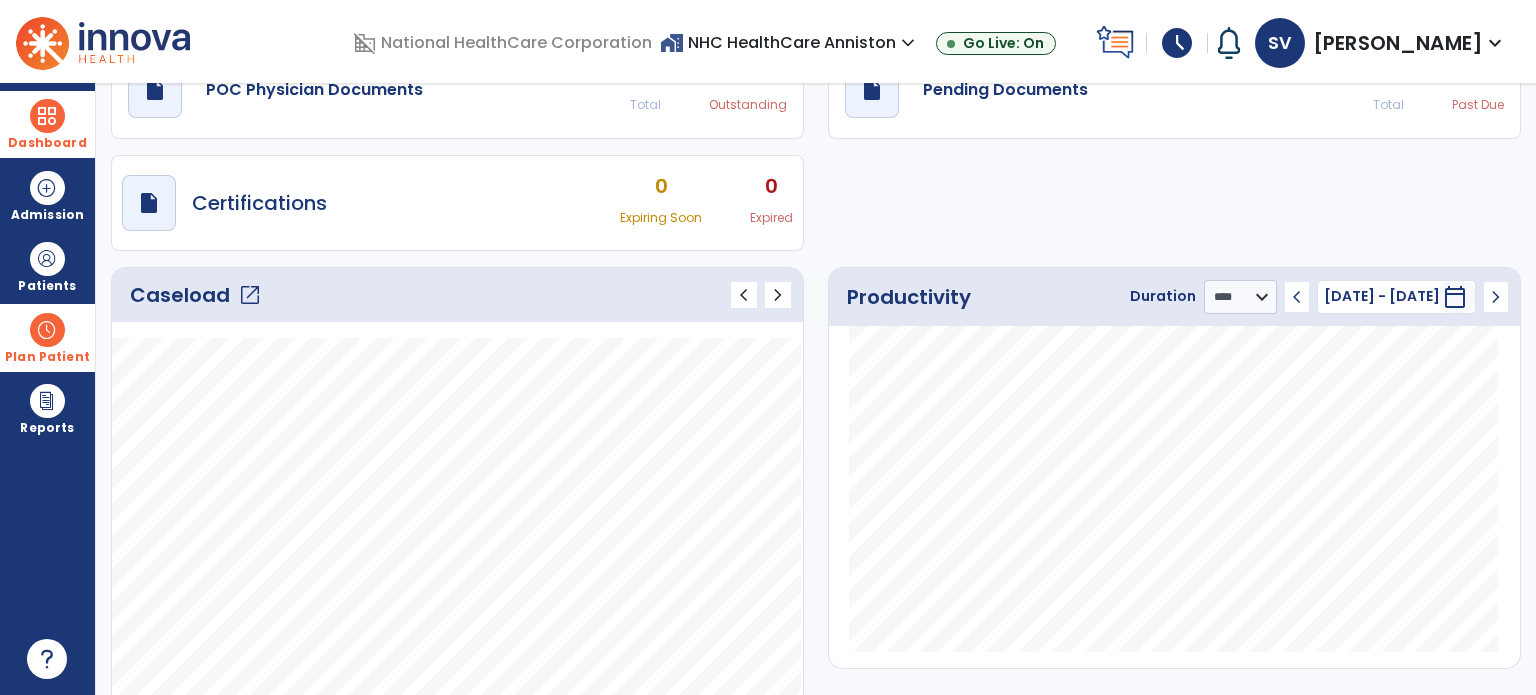 click at bounding box center (47, 330) 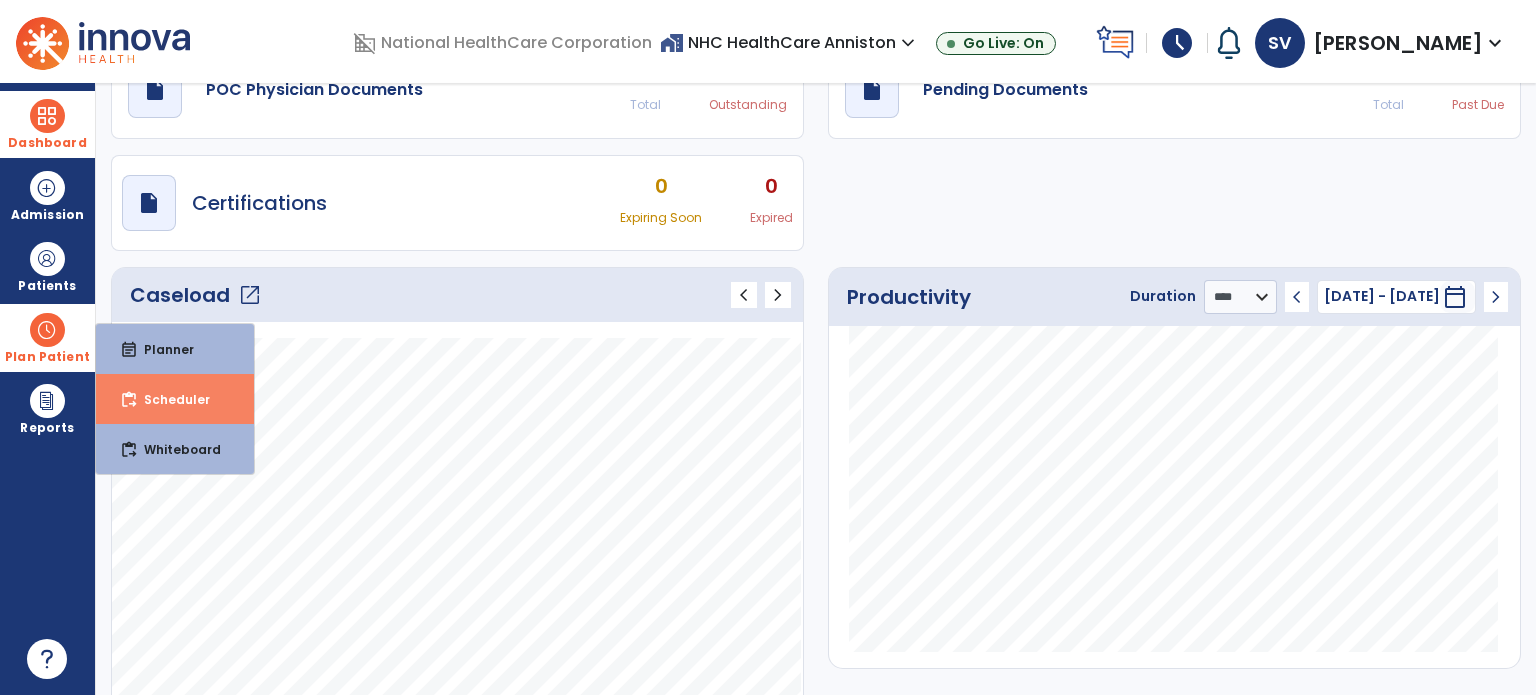 click on "Scheduler" at bounding box center (169, 399) 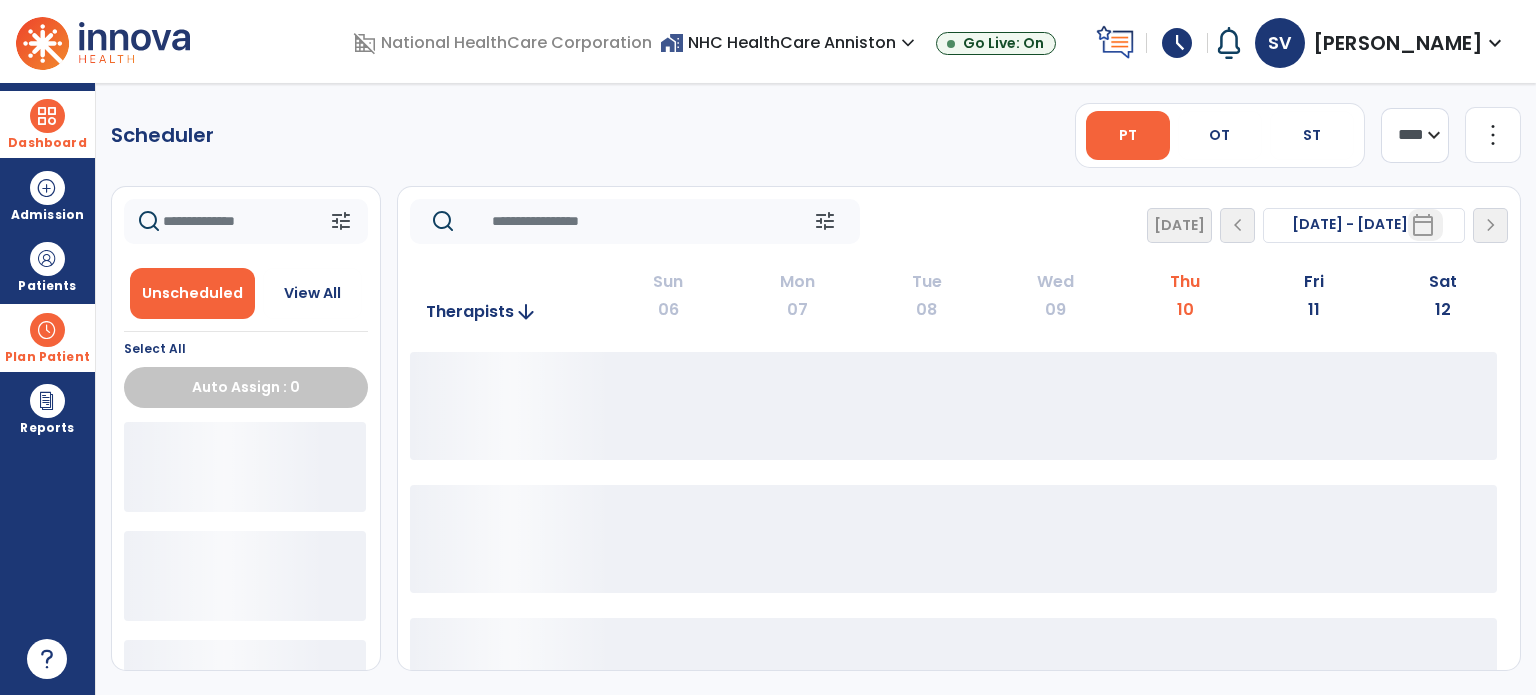 scroll, scrollTop: 0, scrollLeft: 0, axis: both 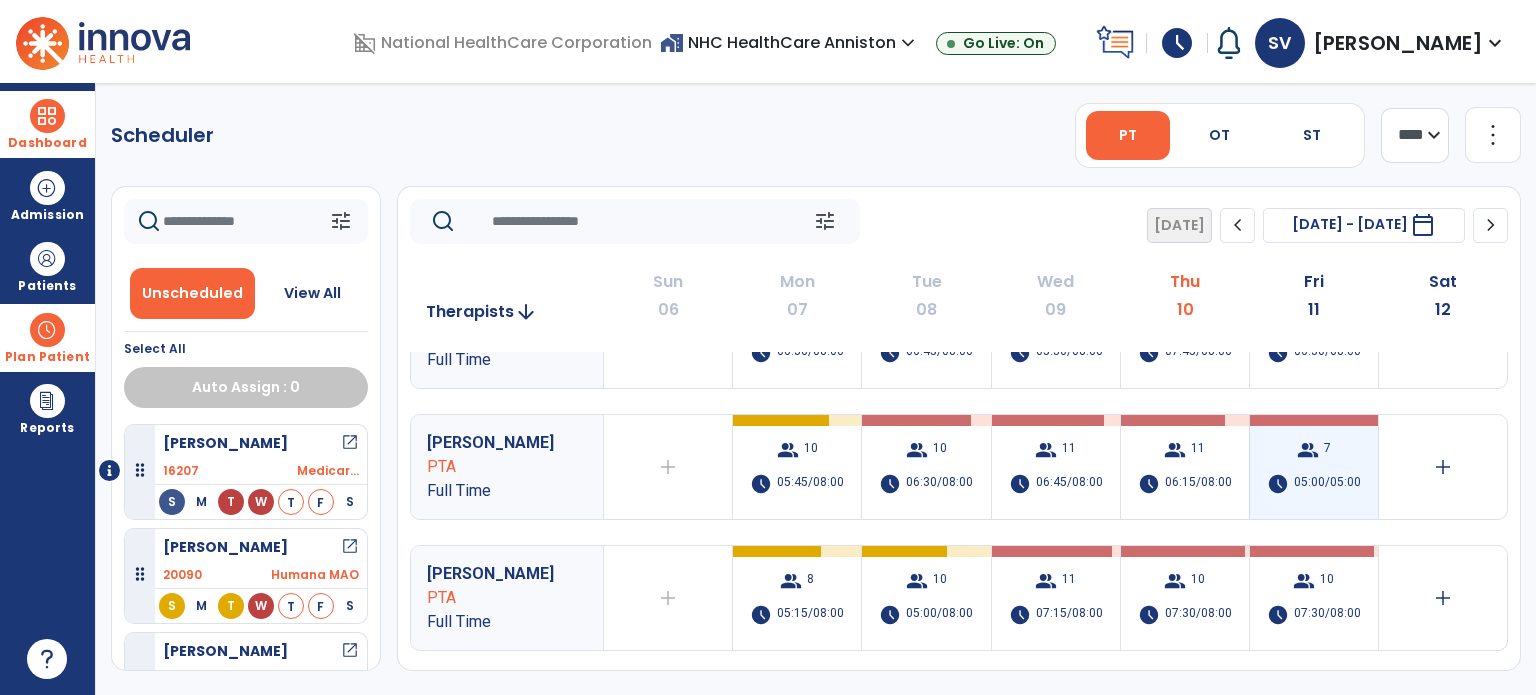 click on "group" at bounding box center (1308, 450) 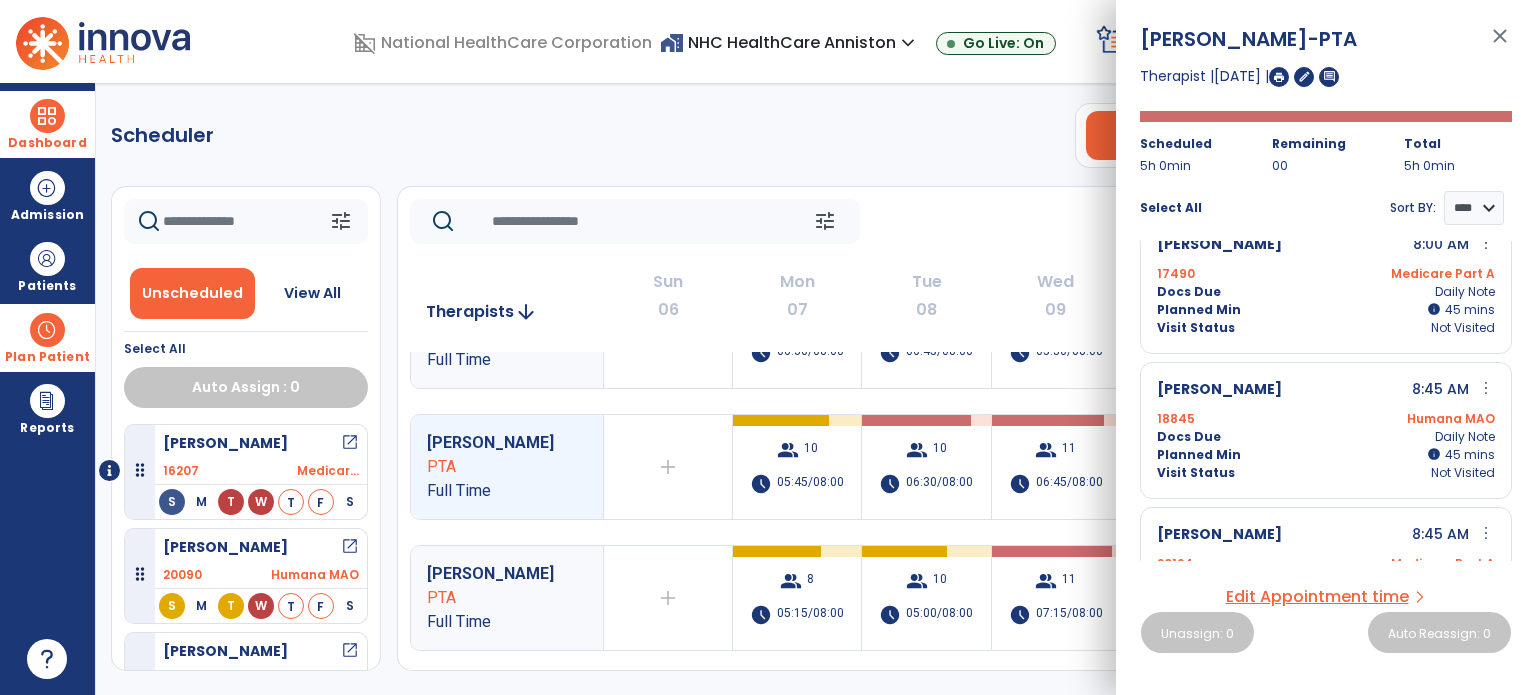 scroll, scrollTop: 0, scrollLeft: 0, axis: both 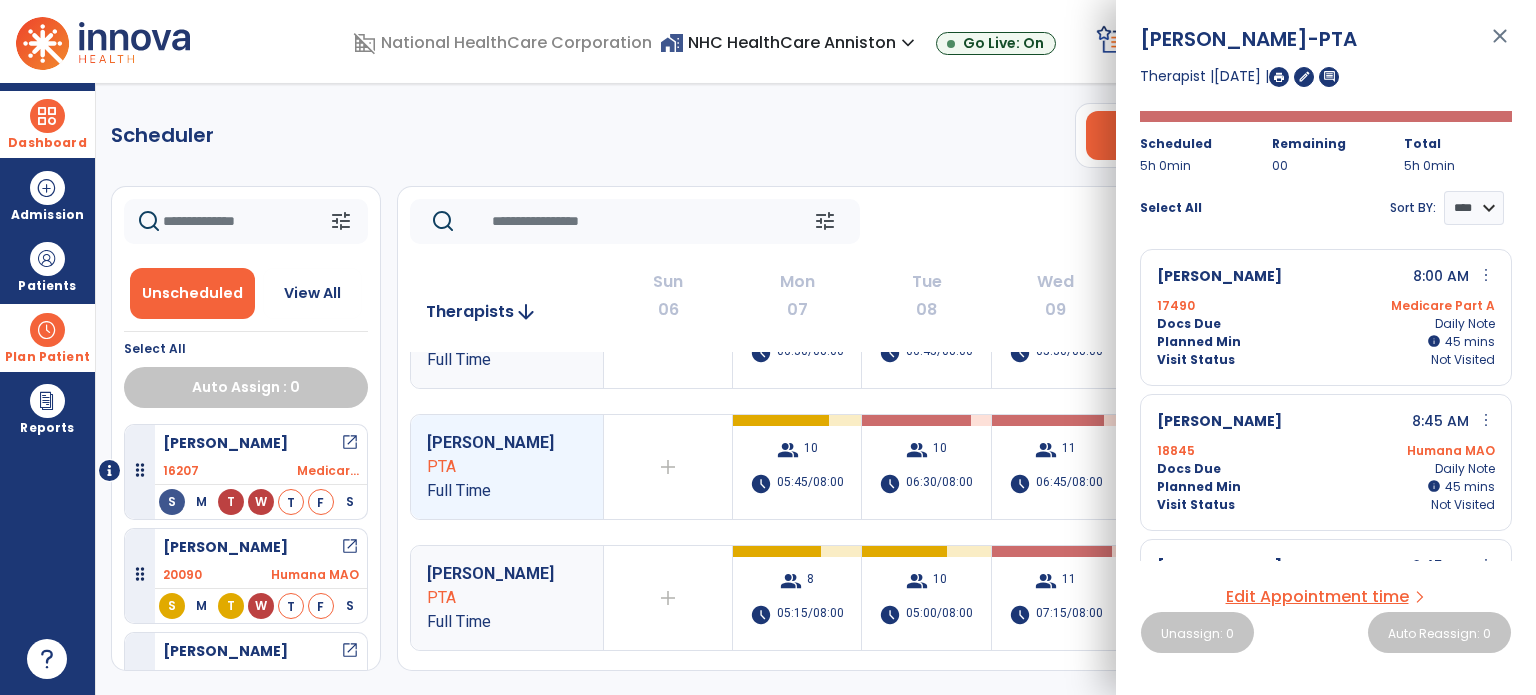 click on "Scheduler   PT   OT   ST  **** *** more_vert  Manage Labor   View All Therapists   Print" 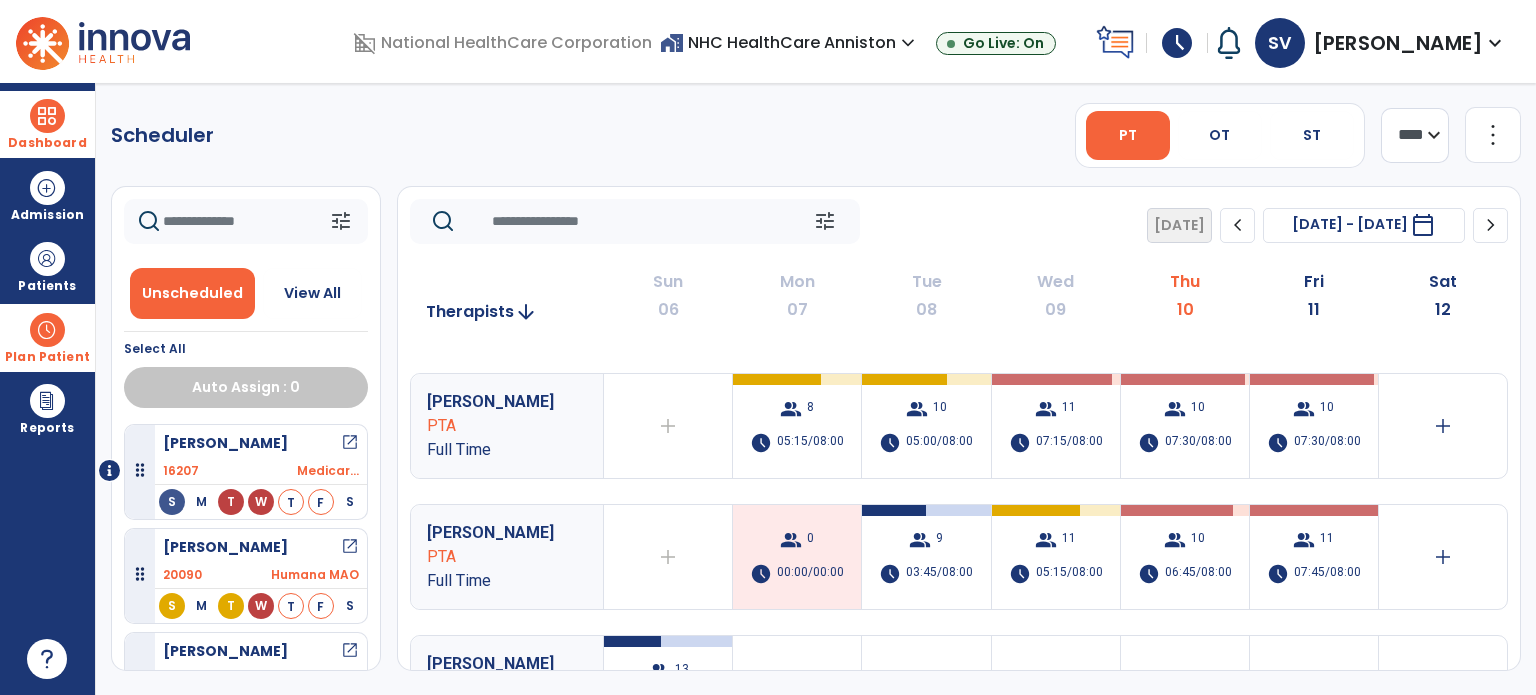 scroll, scrollTop: 400, scrollLeft: 0, axis: vertical 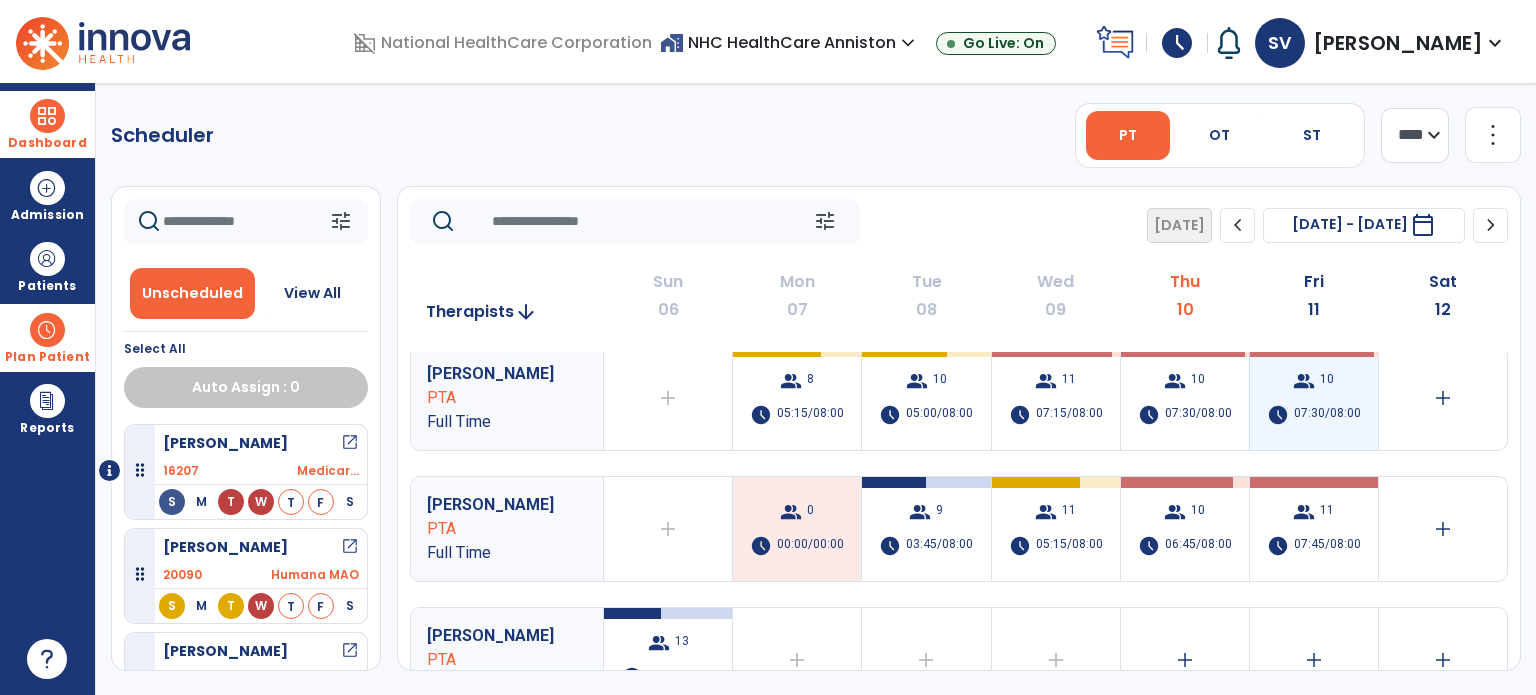 click on "group  10  schedule  07:30/08:00" at bounding box center (1314, 398) 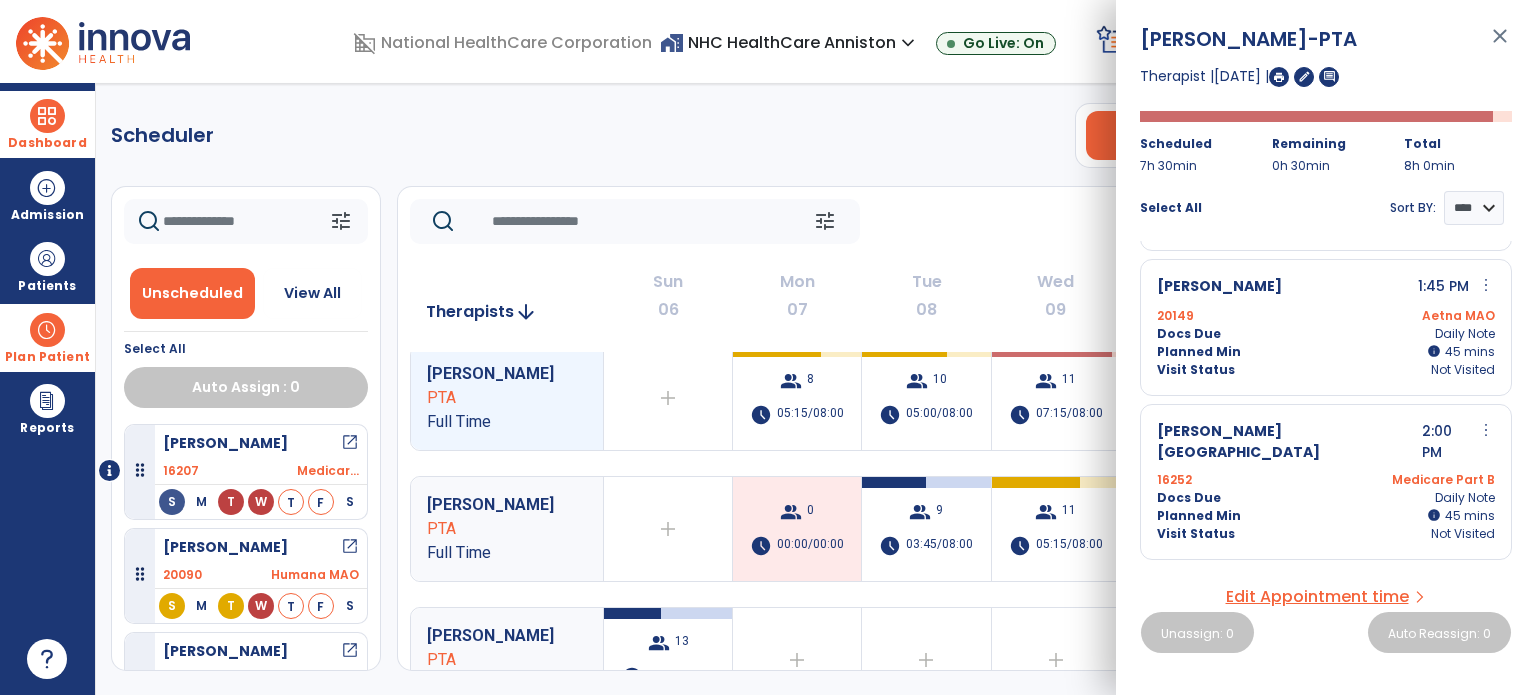 scroll, scrollTop: 1124, scrollLeft: 0, axis: vertical 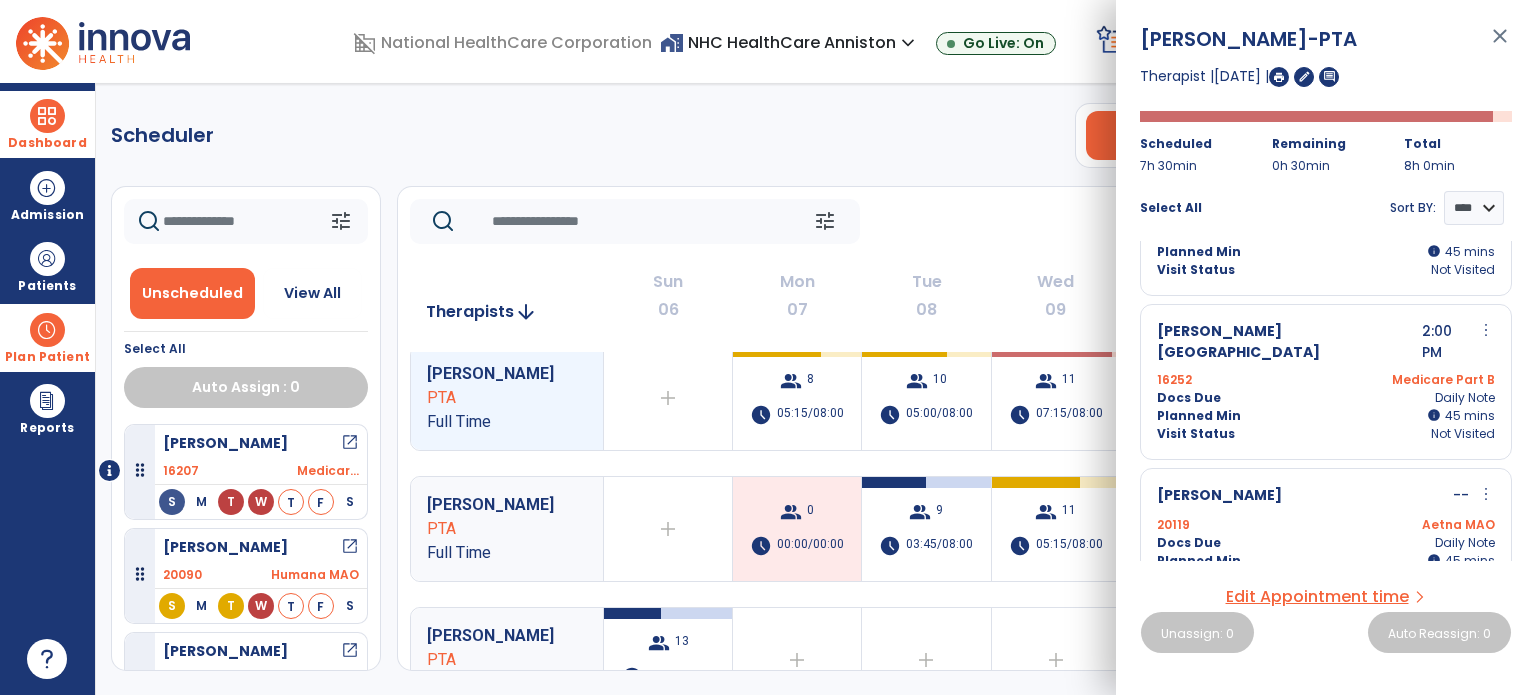 click on "Scheduler   PT   OT   ST  **** *** more_vert  Manage Labor   View All Therapists   Print" 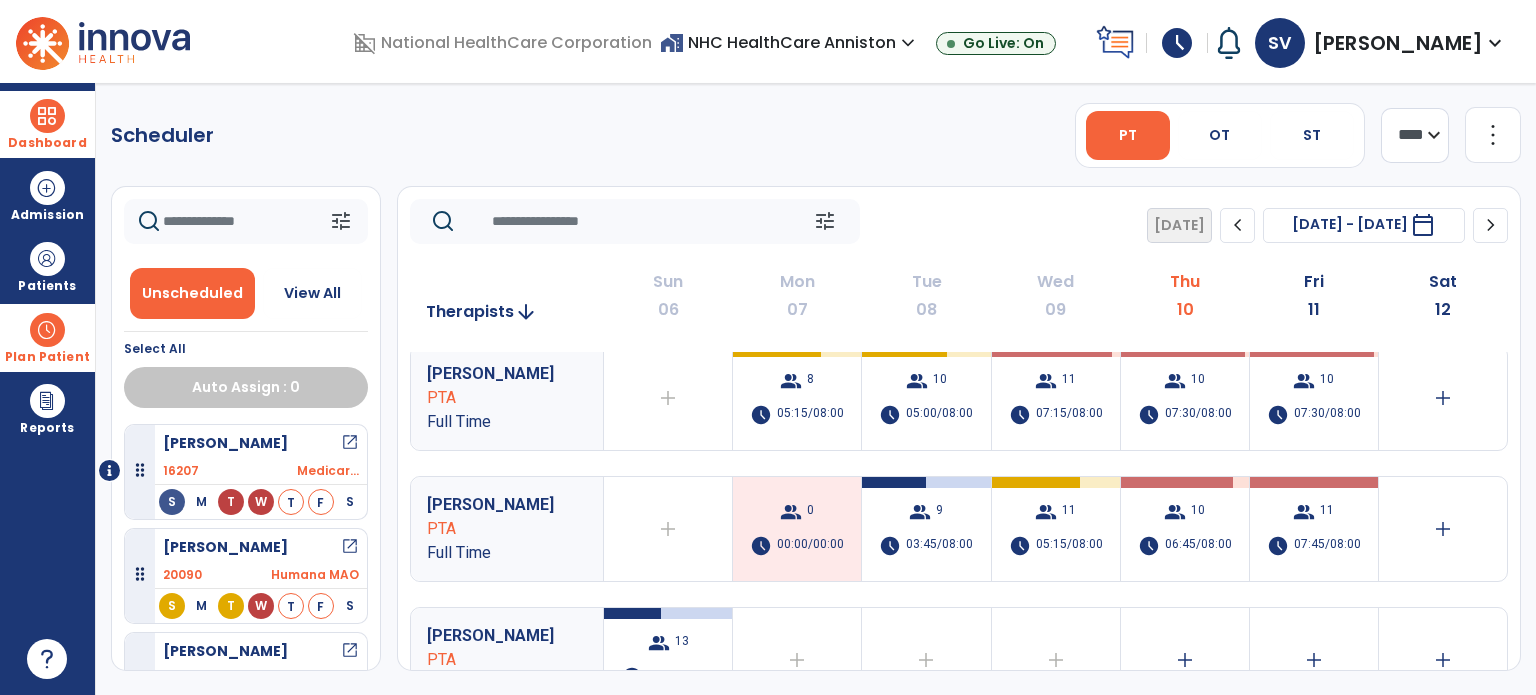 click at bounding box center [47, 116] 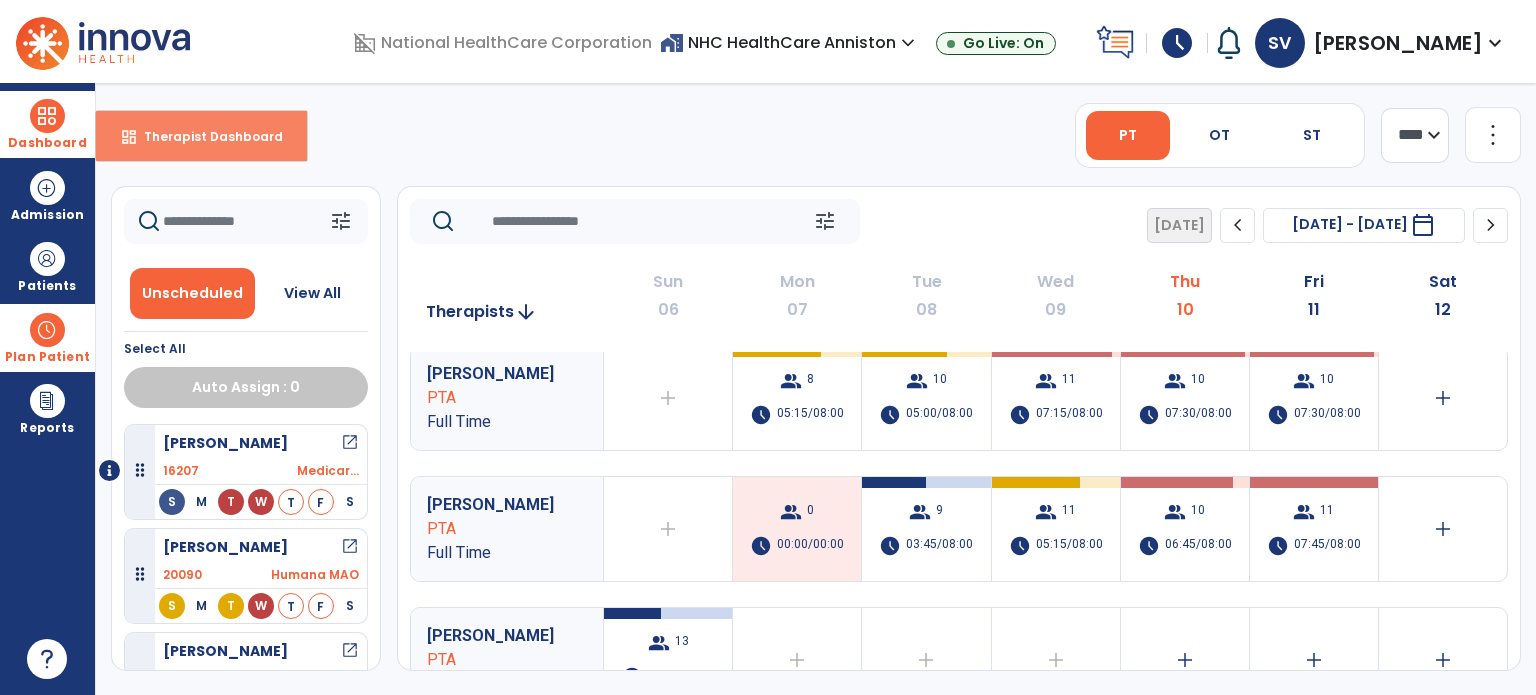 click on "Therapist Dashboard" at bounding box center [205, 136] 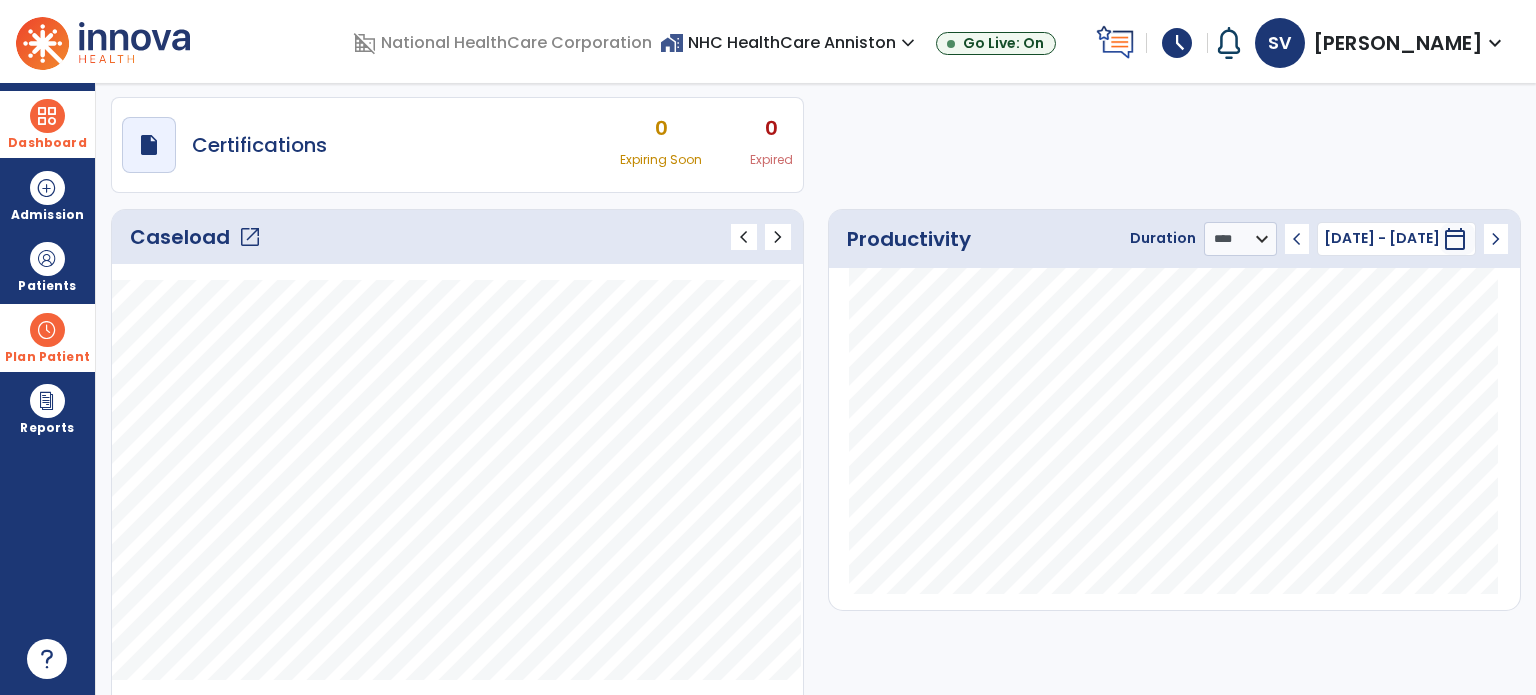 scroll, scrollTop: 200, scrollLeft: 0, axis: vertical 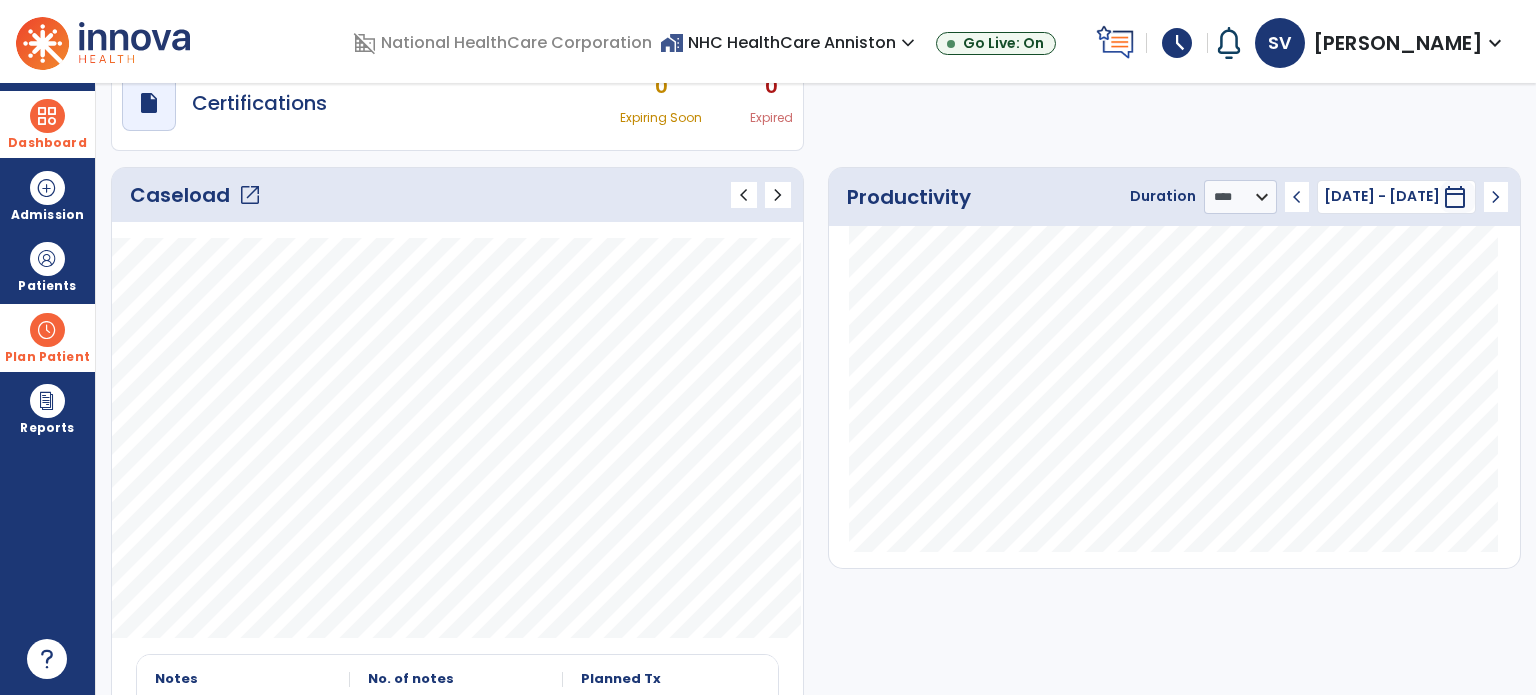 click on "schedule" at bounding box center (1177, 43) 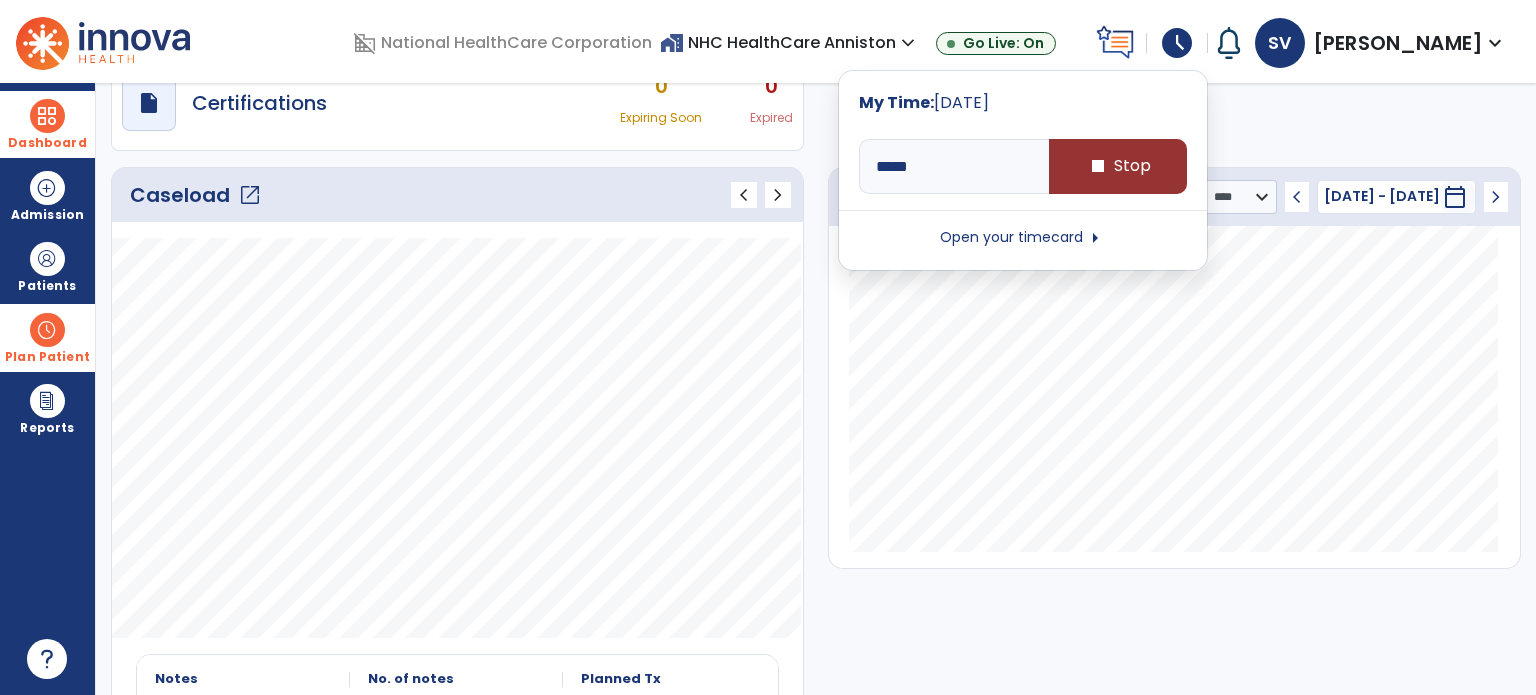 click on "stop  Stop" at bounding box center [1118, 166] 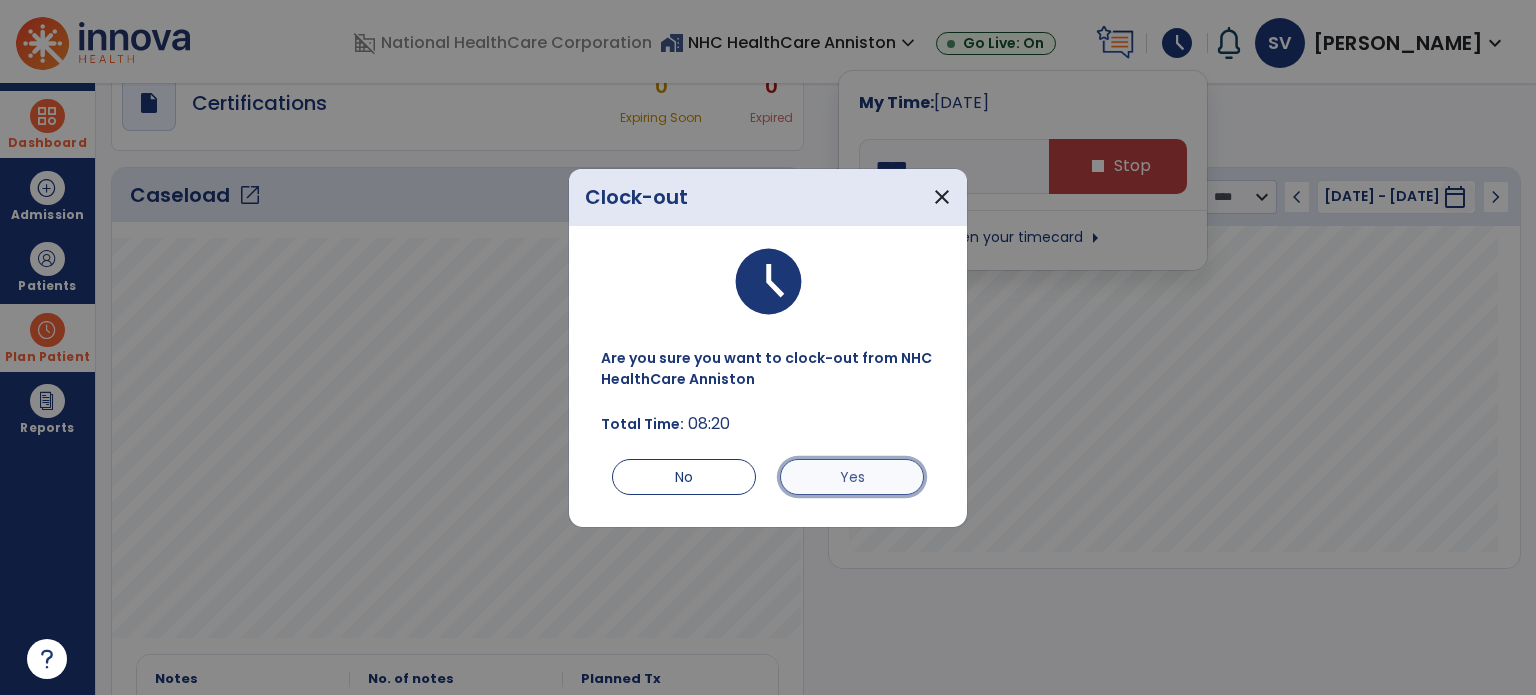 click on "Yes" at bounding box center (852, 477) 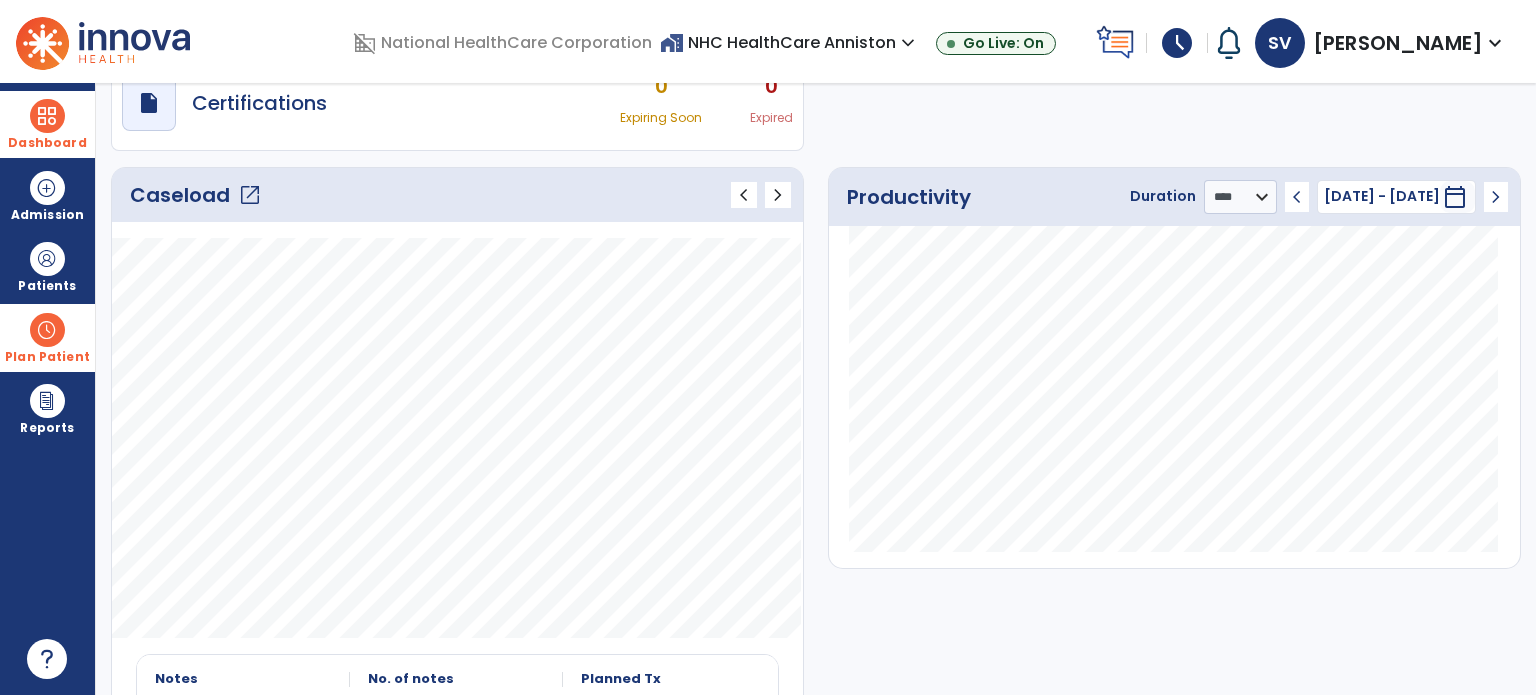 click on "schedule" at bounding box center [1177, 43] 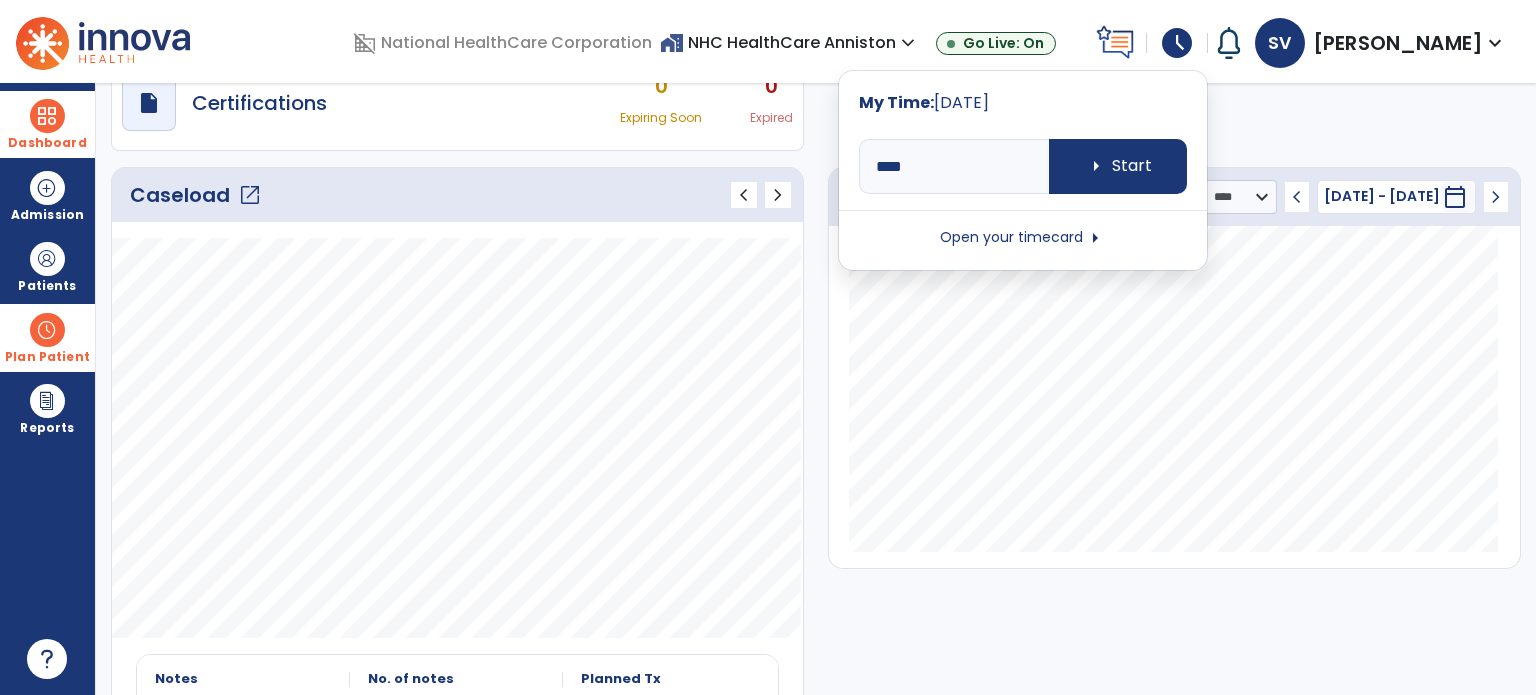 click on "Open your timecard  arrow_right" at bounding box center [1023, 238] 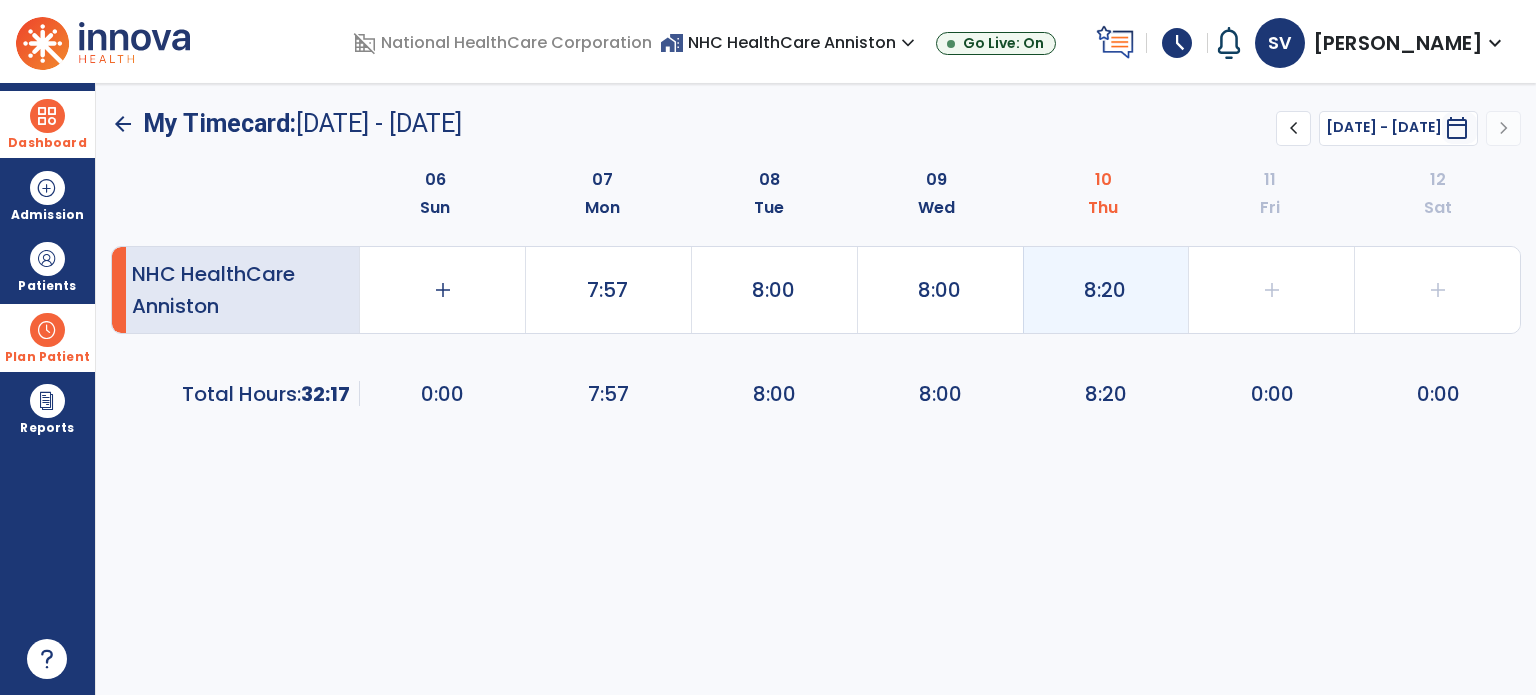 click on "8:20" 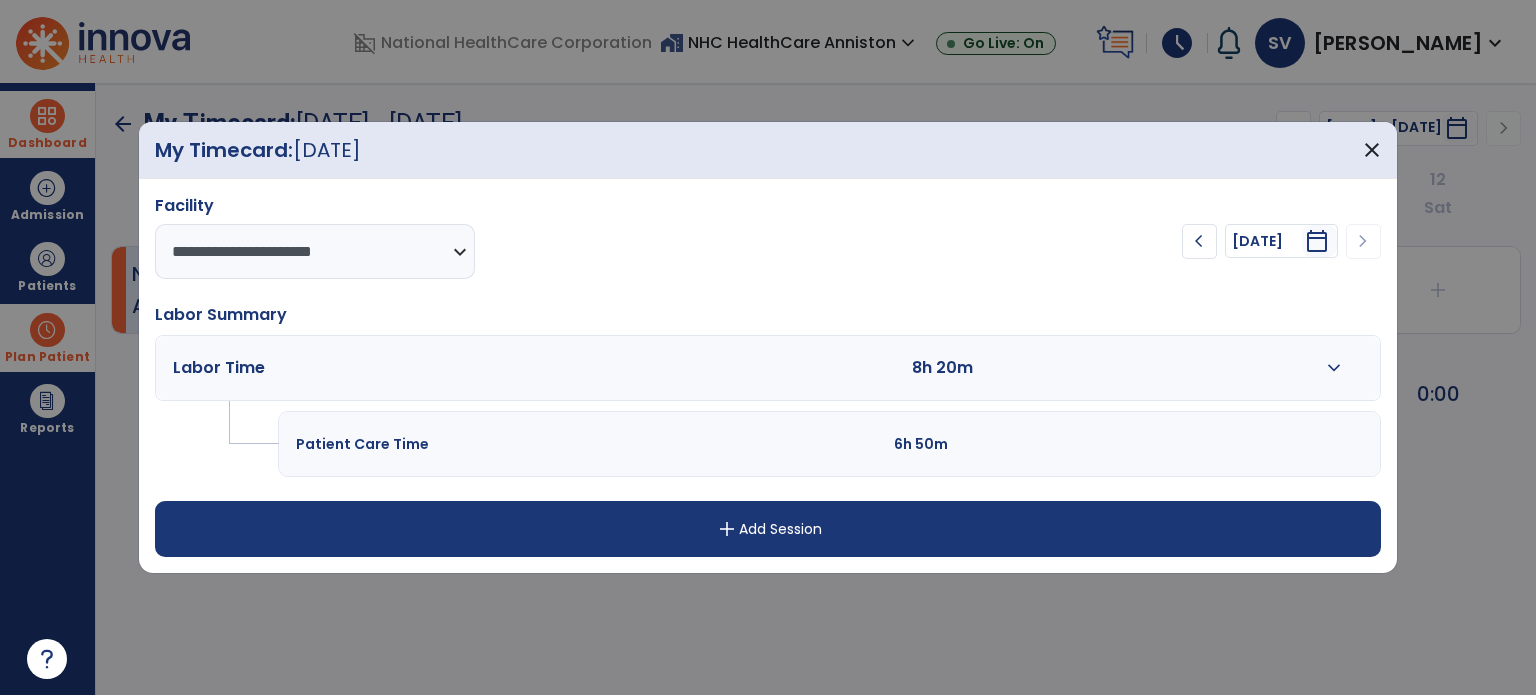 click on "expand_more" at bounding box center [1334, 368] 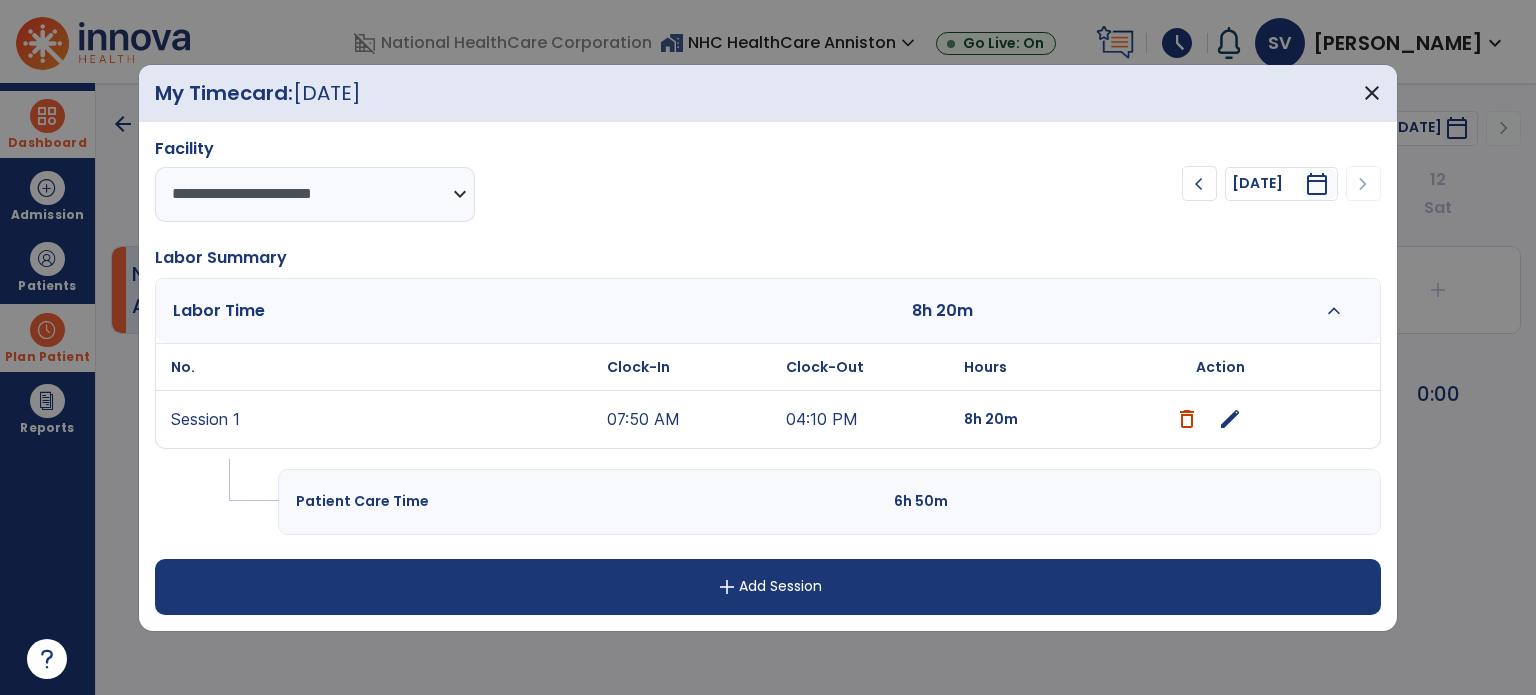 click on "edit" at bounding box center [1230, 419] 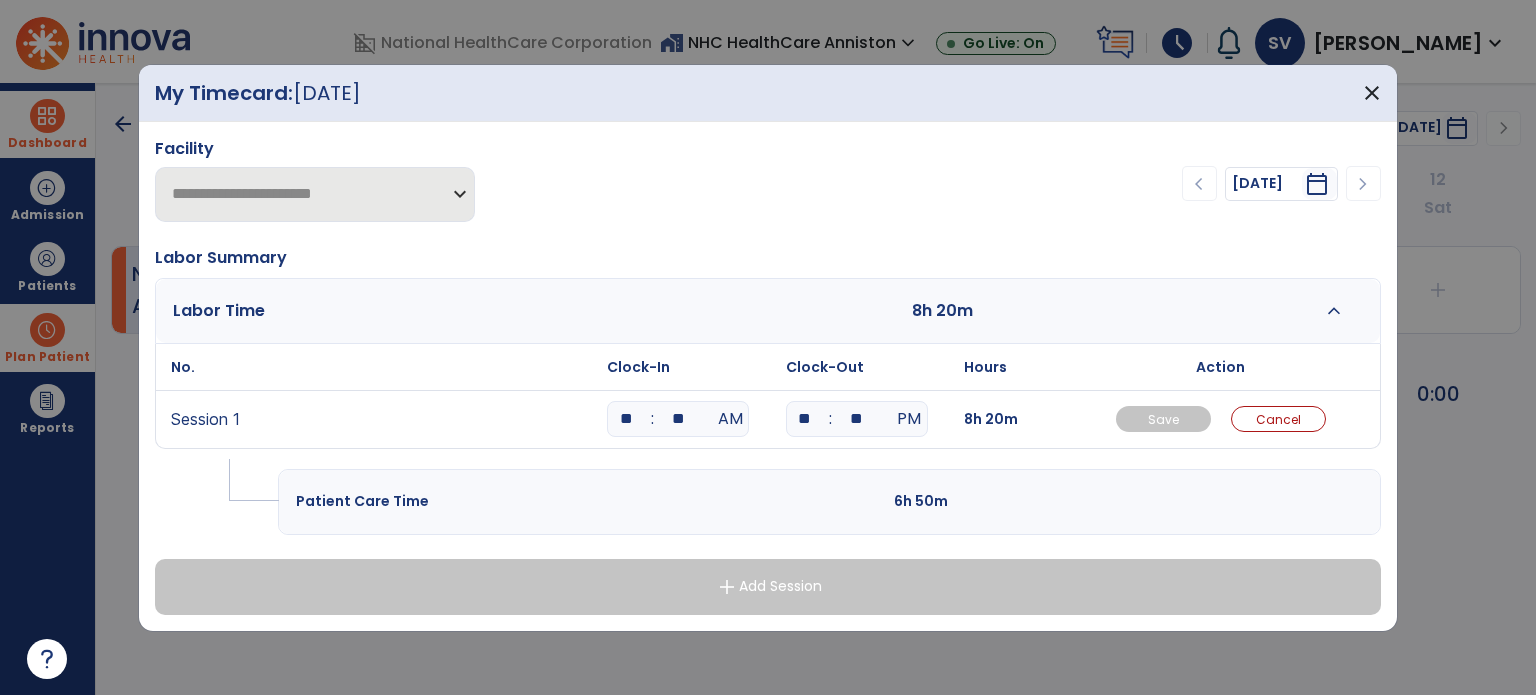 click on "**" at bounding box center [678, 419] 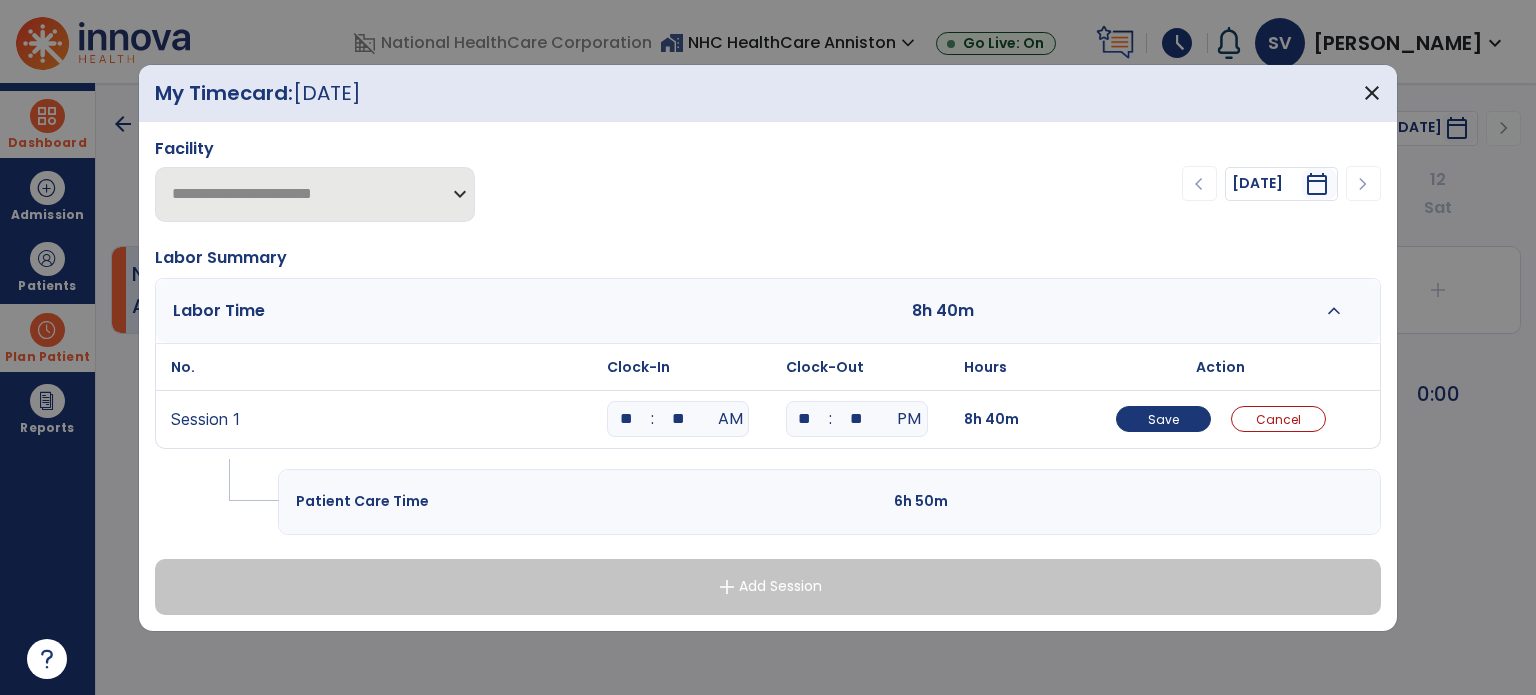 type on "*" 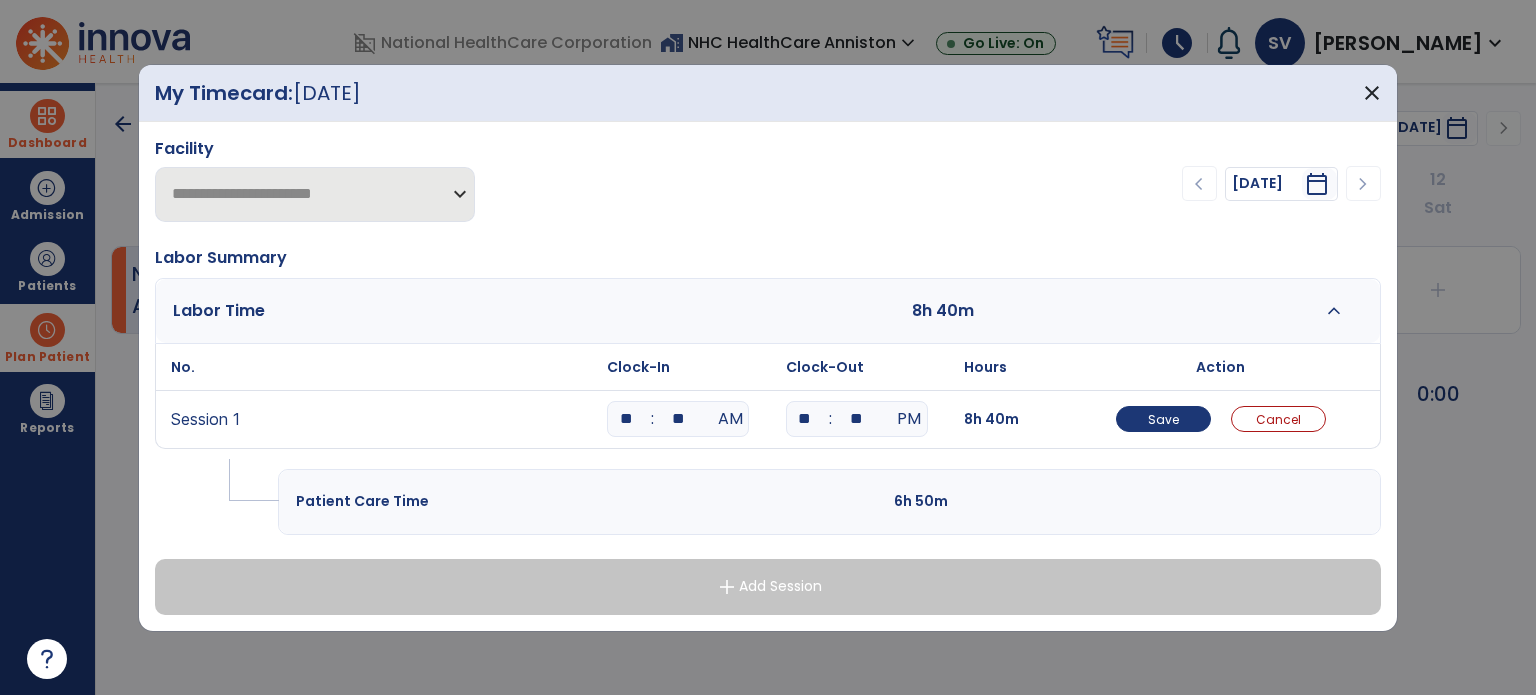 type on "**" 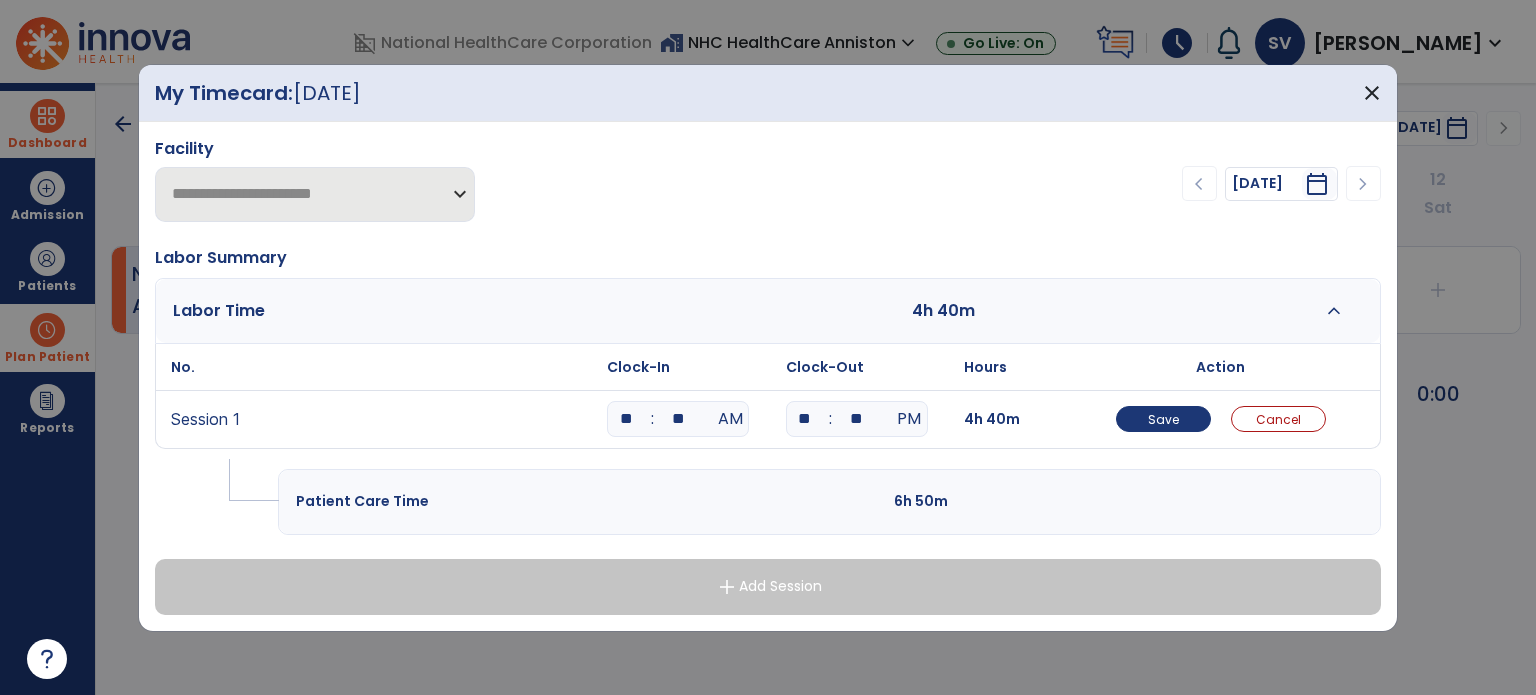 type on "*" 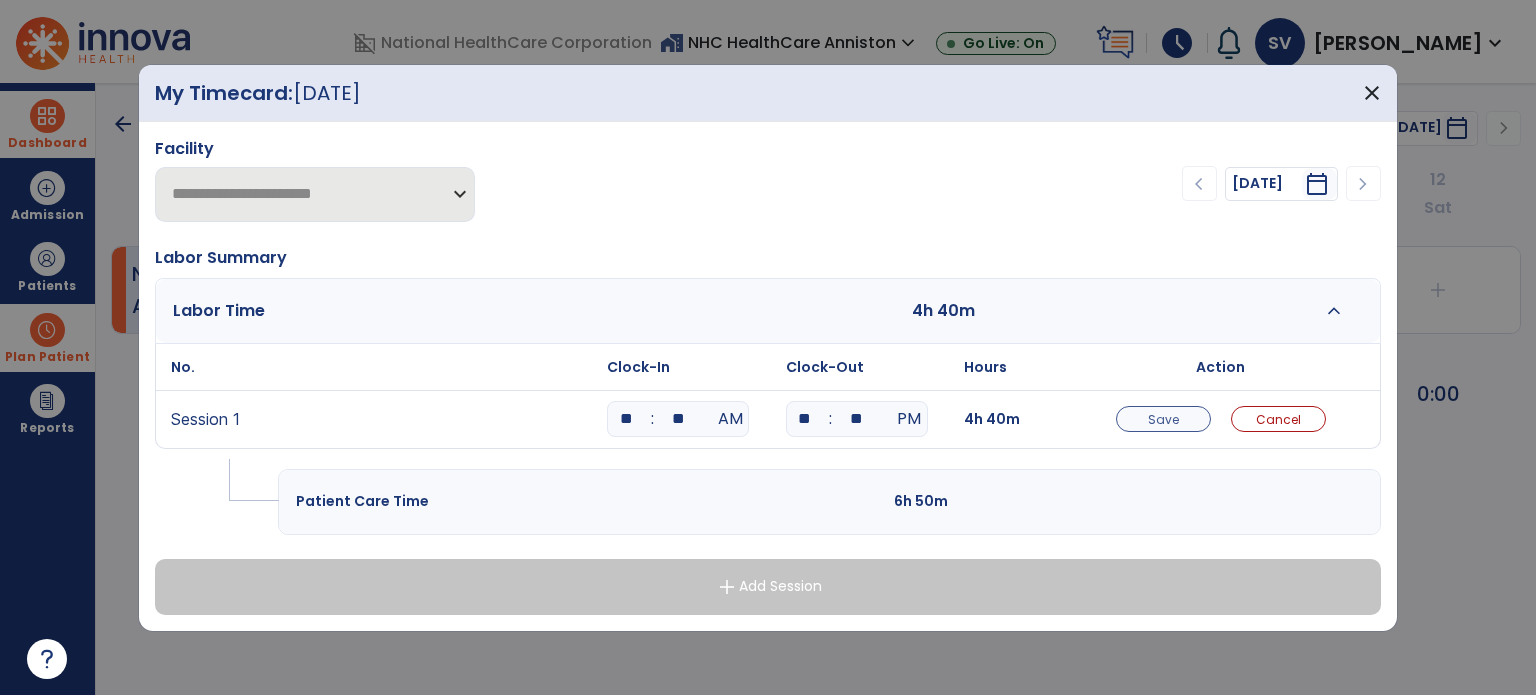 type on "**" 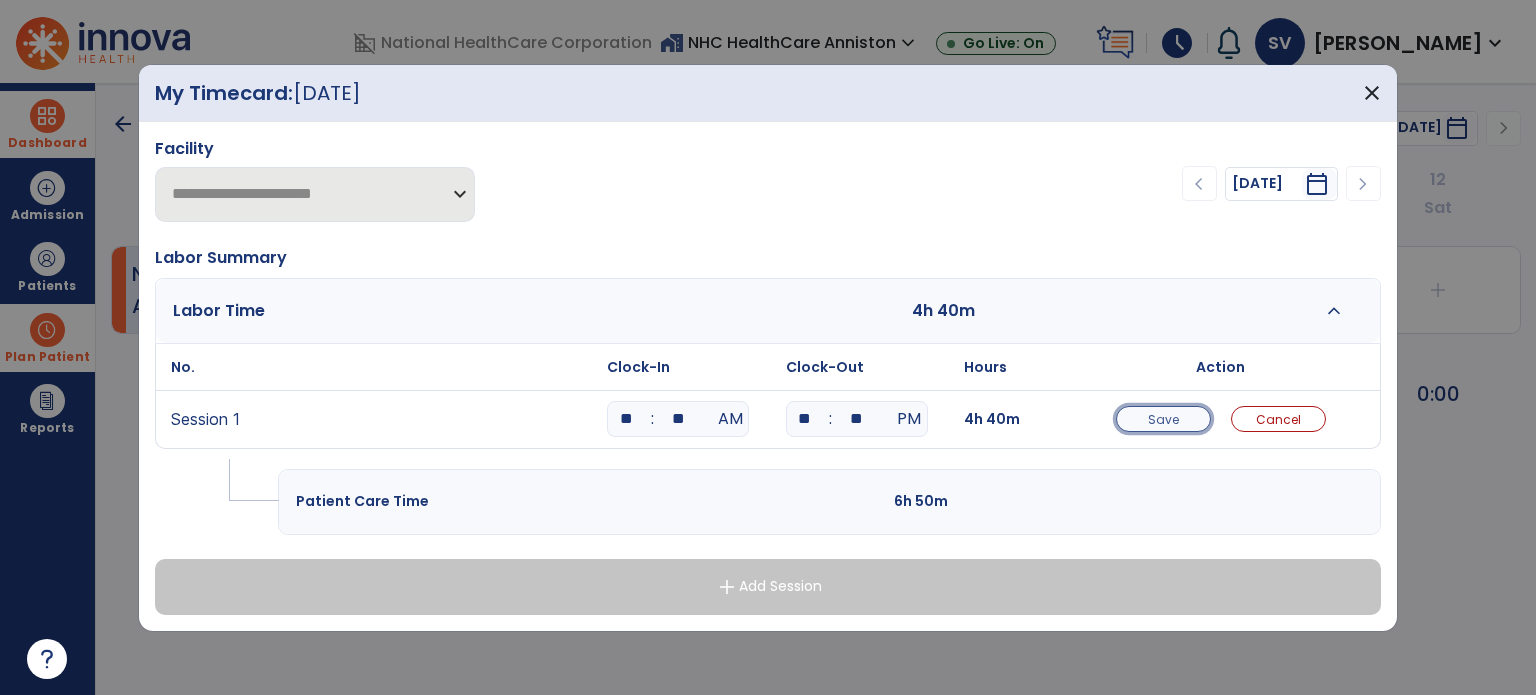 click on "Save" at bounding box center (1163, 419) 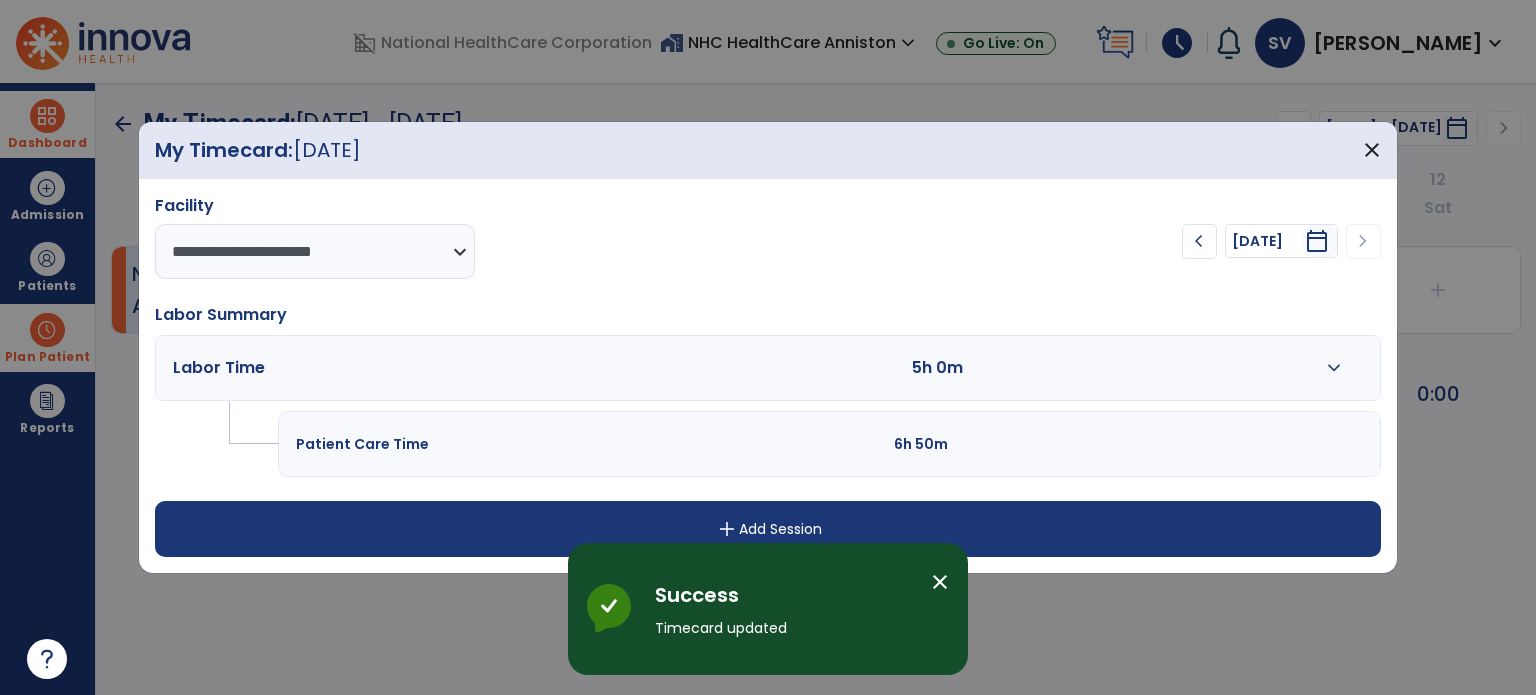 click on "add  Add Session" at bounding box center [768, 529] 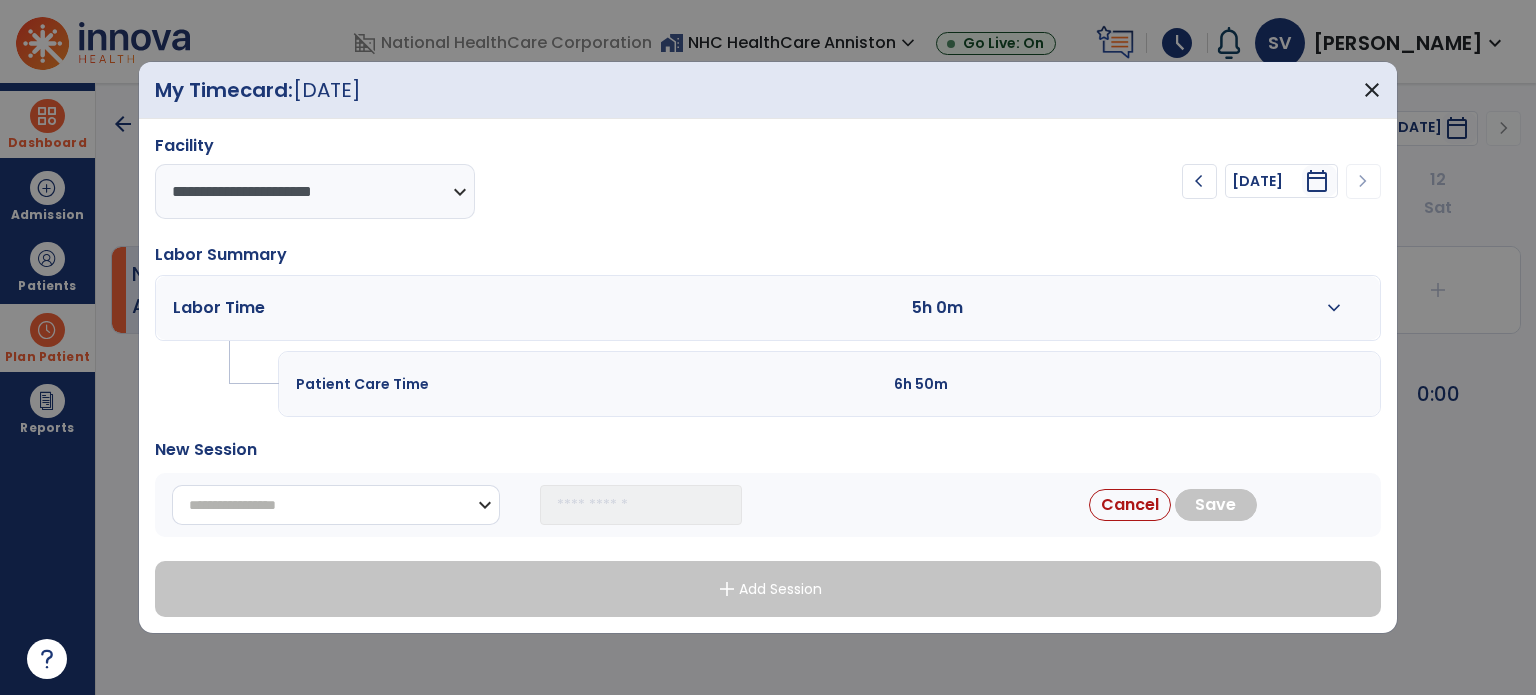 click on "**********" at bounding box center [336, 505] 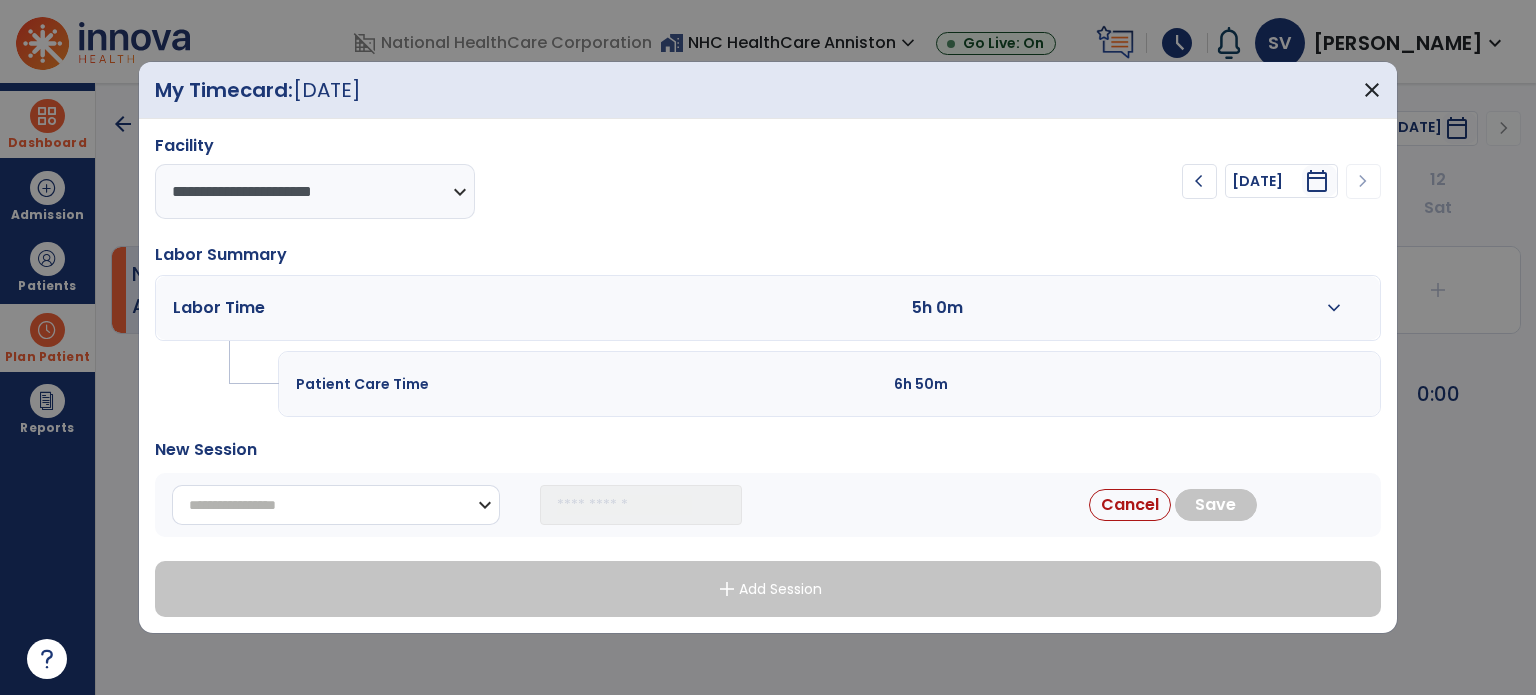 select on "**********" 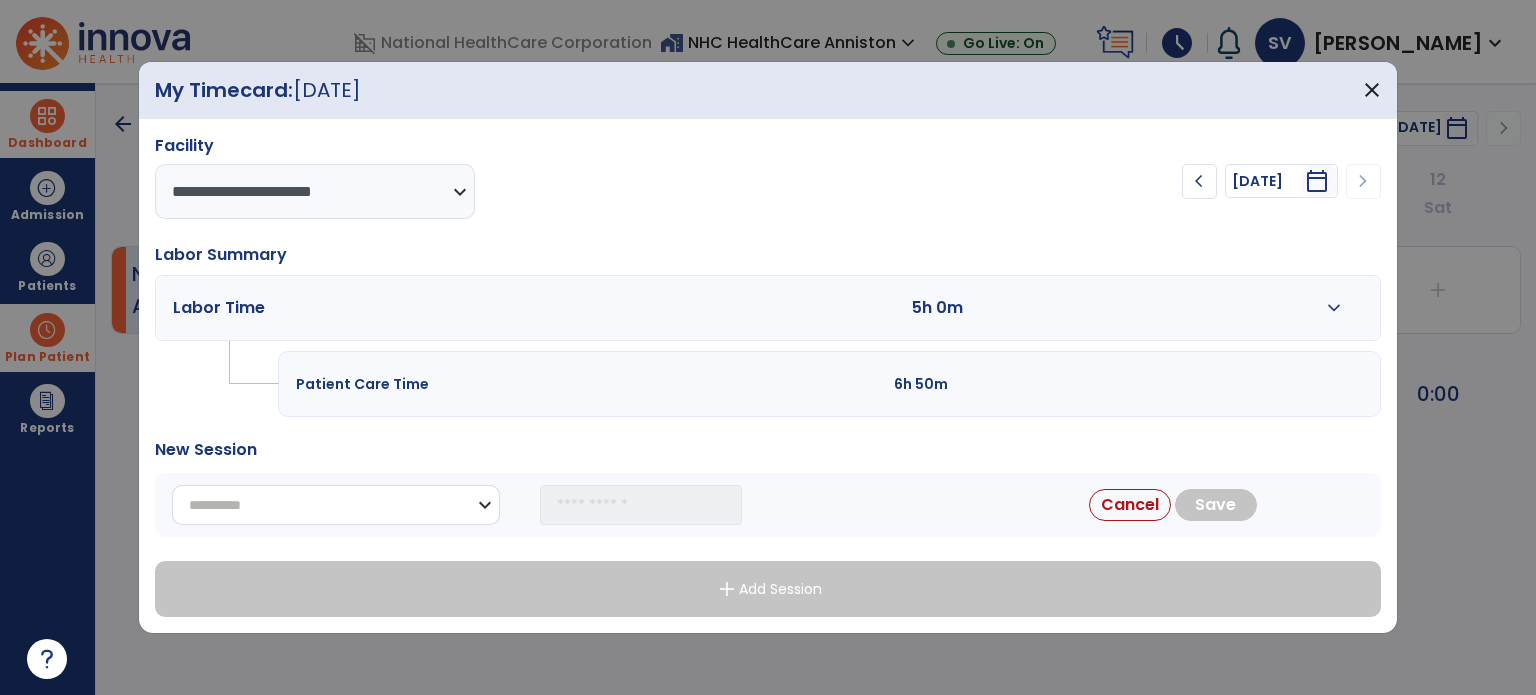 click on "**********" at bounding box center (336, 505) 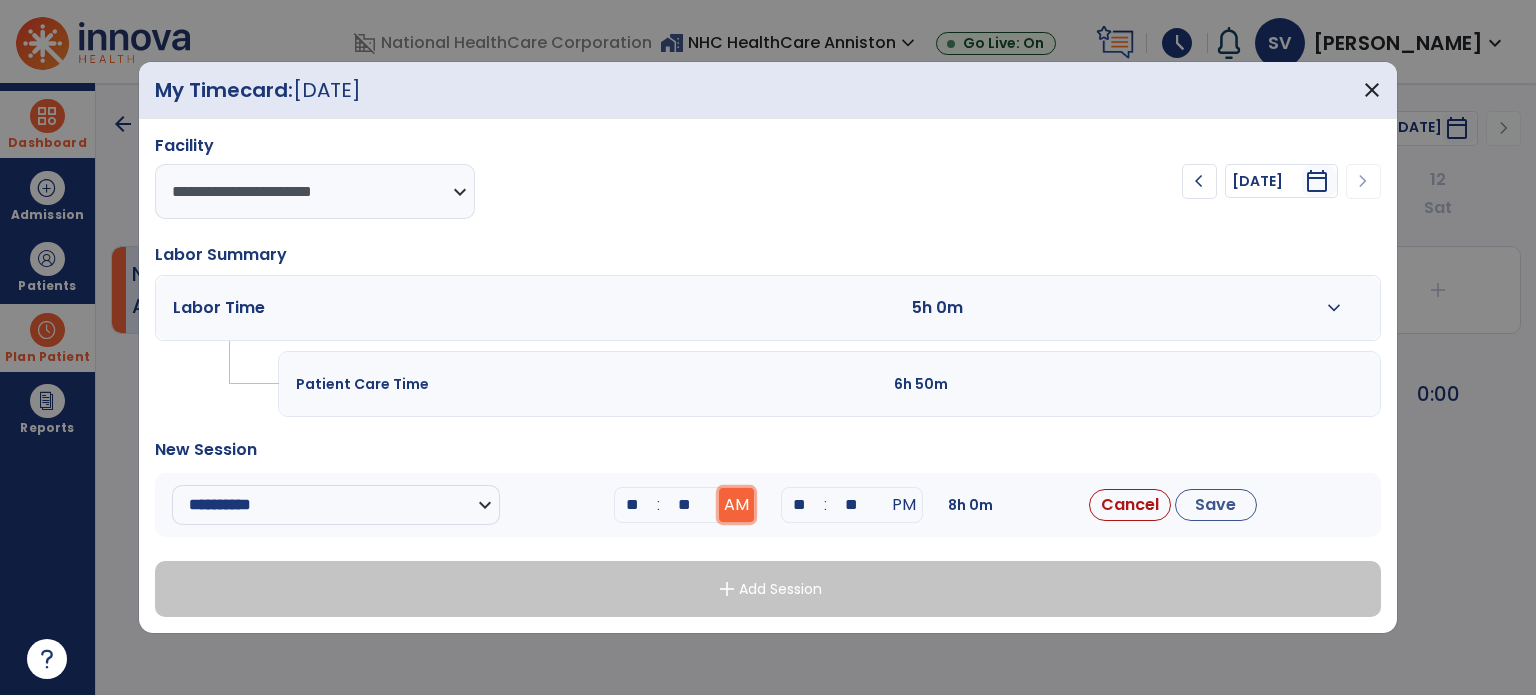 click on "AM" at bounding box center (736, 505) 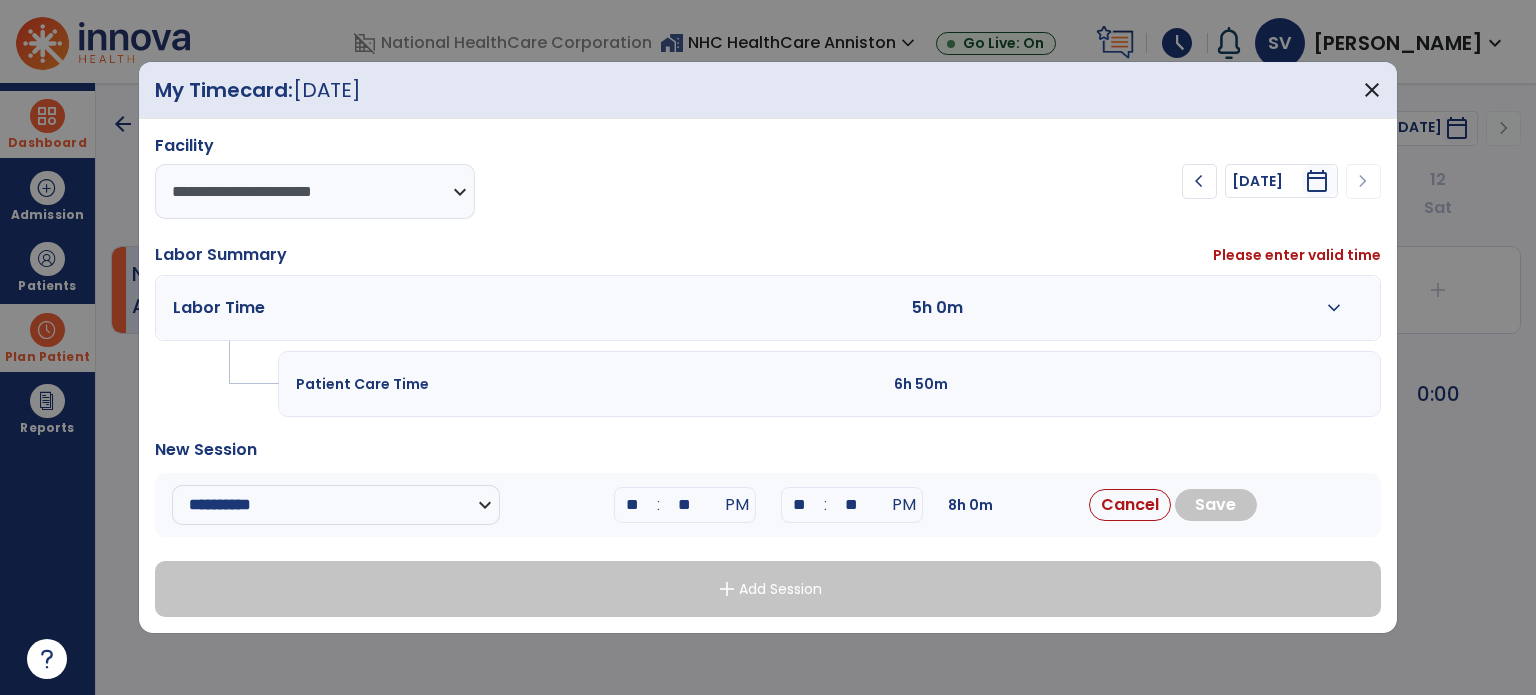 click on "**" at bounding box center [633, 505] 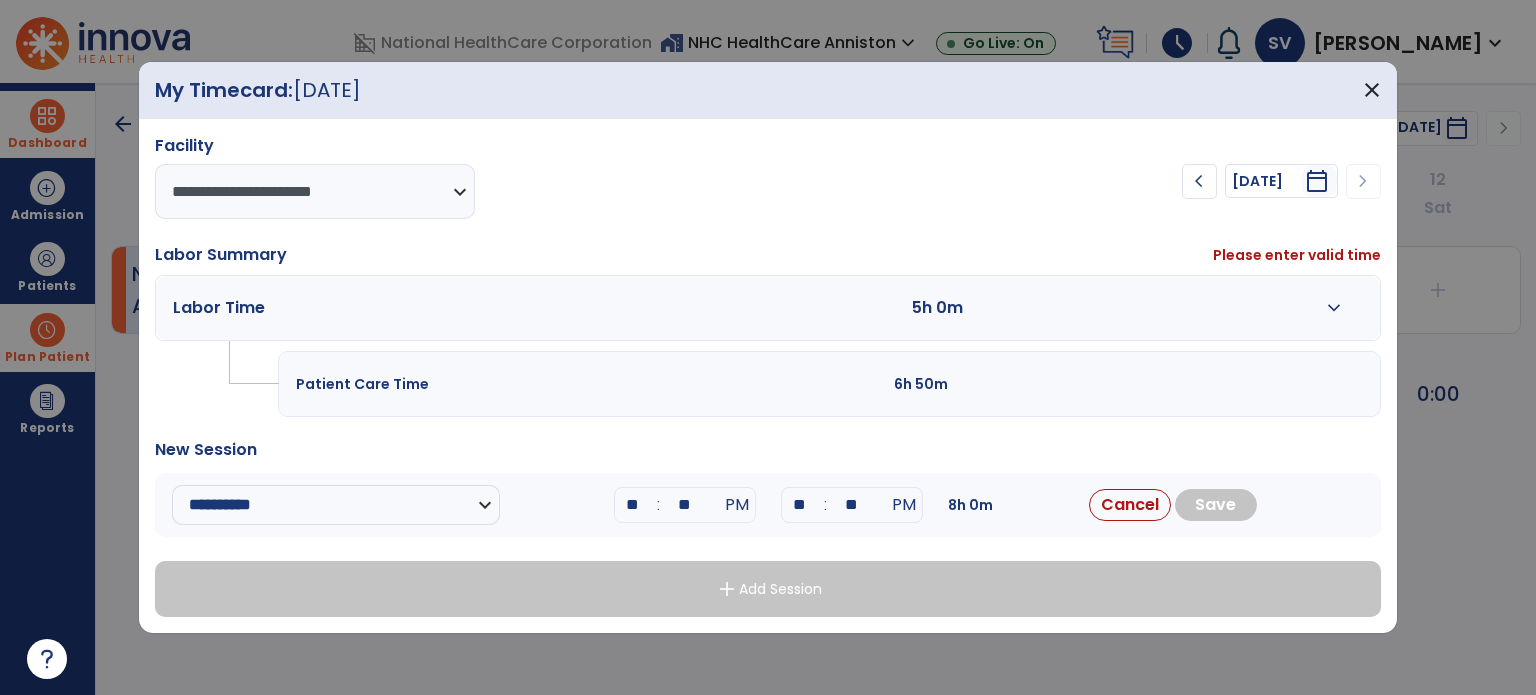 type on "**" 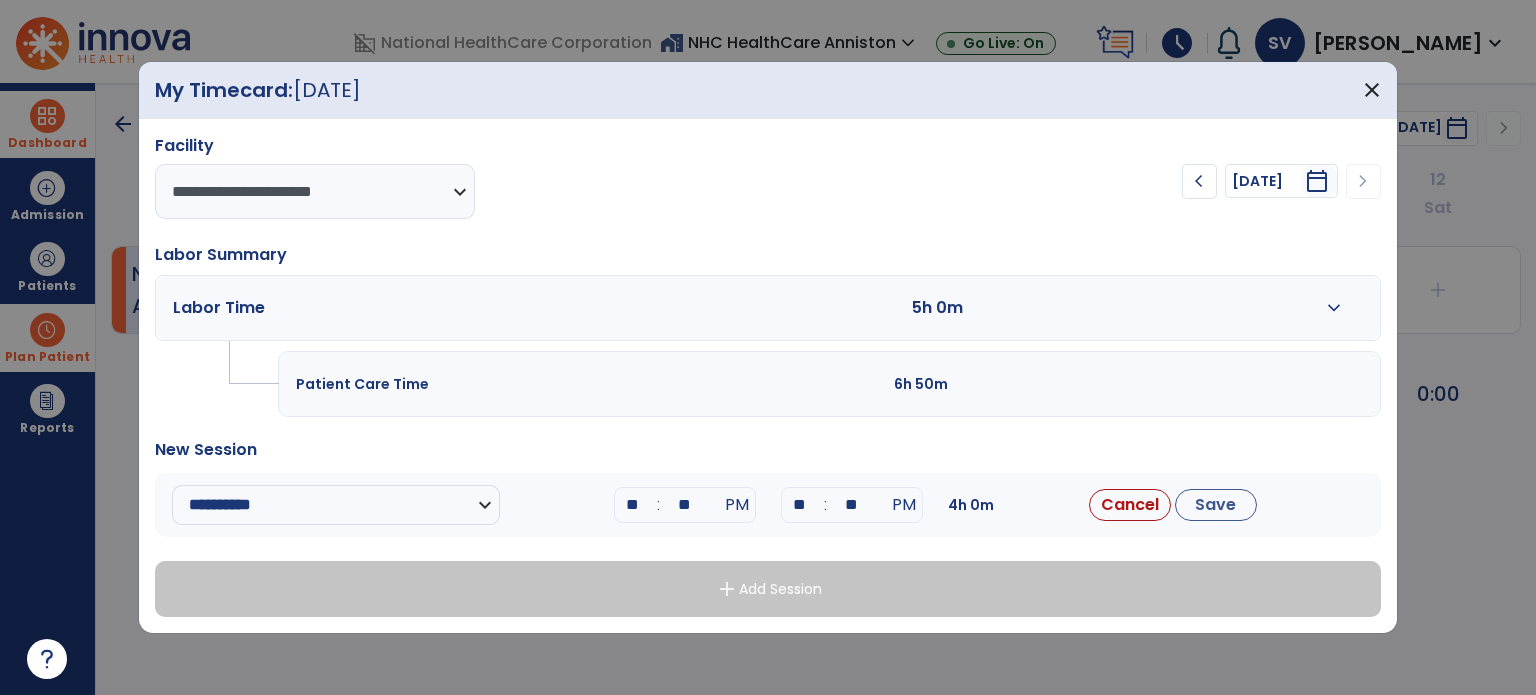 type on "**" 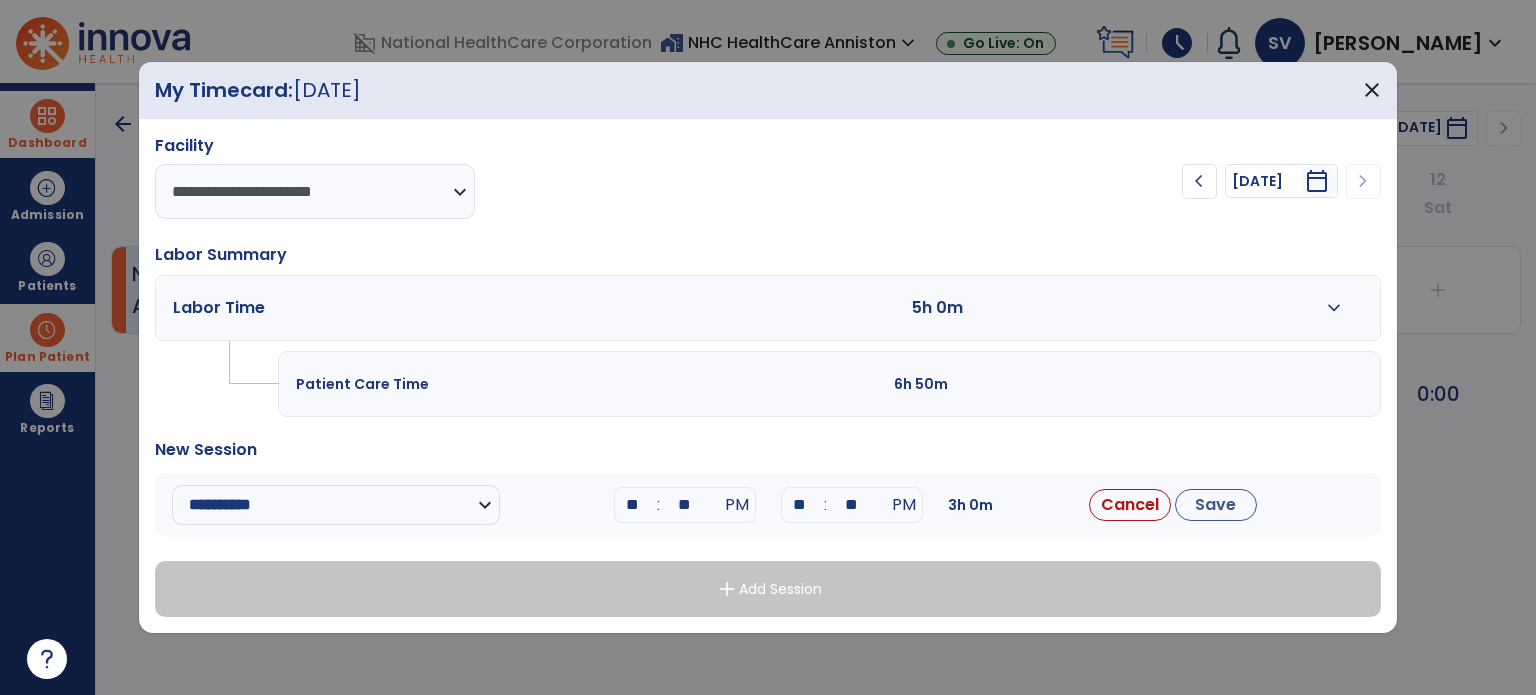 type on "*" 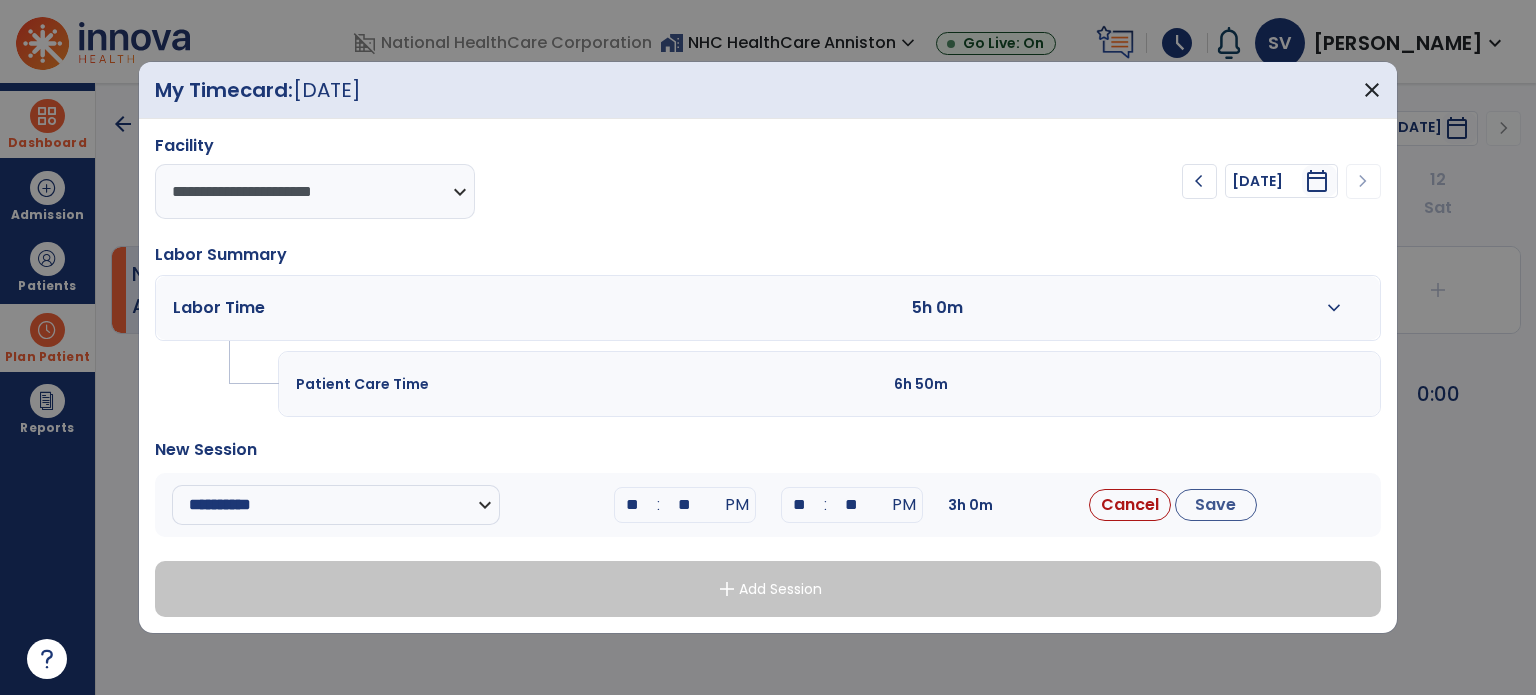 type on "**" 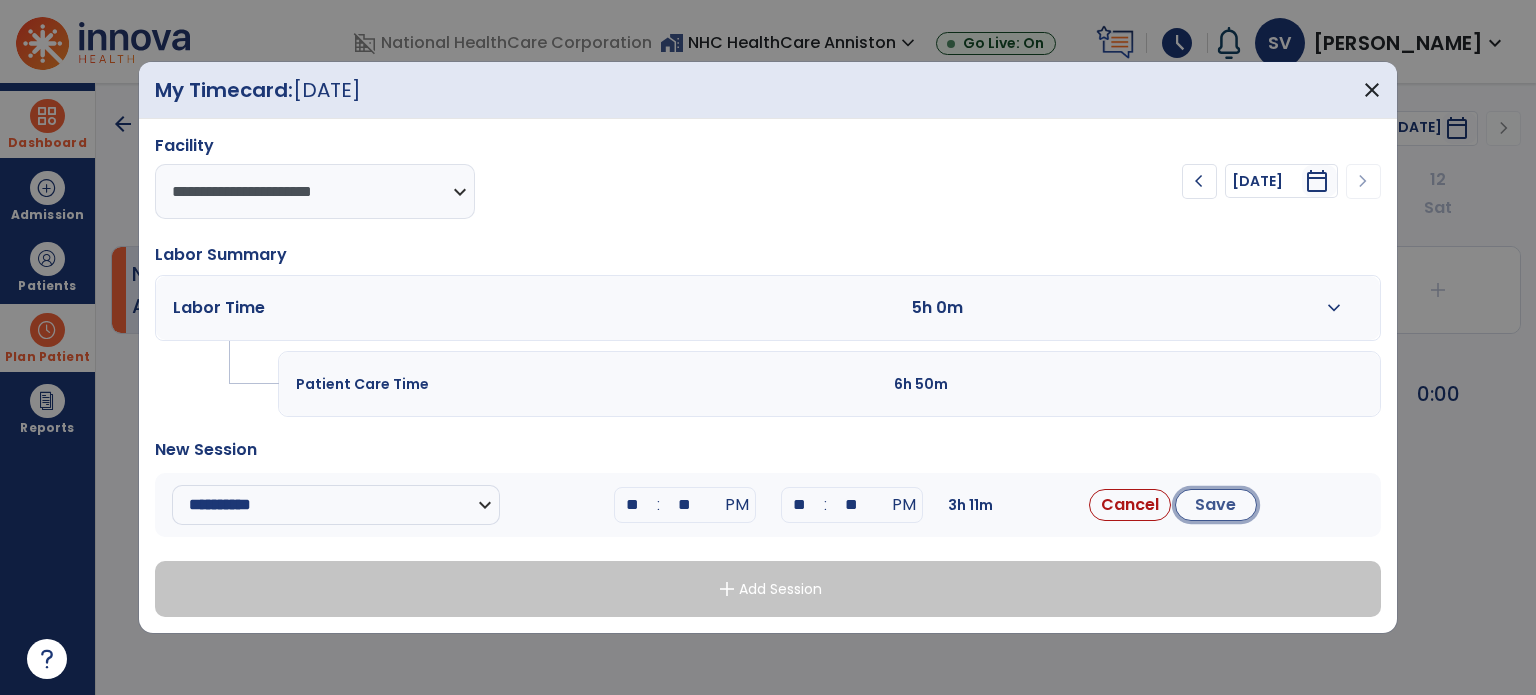 click on "Save" at bounding box center [1216, 505] 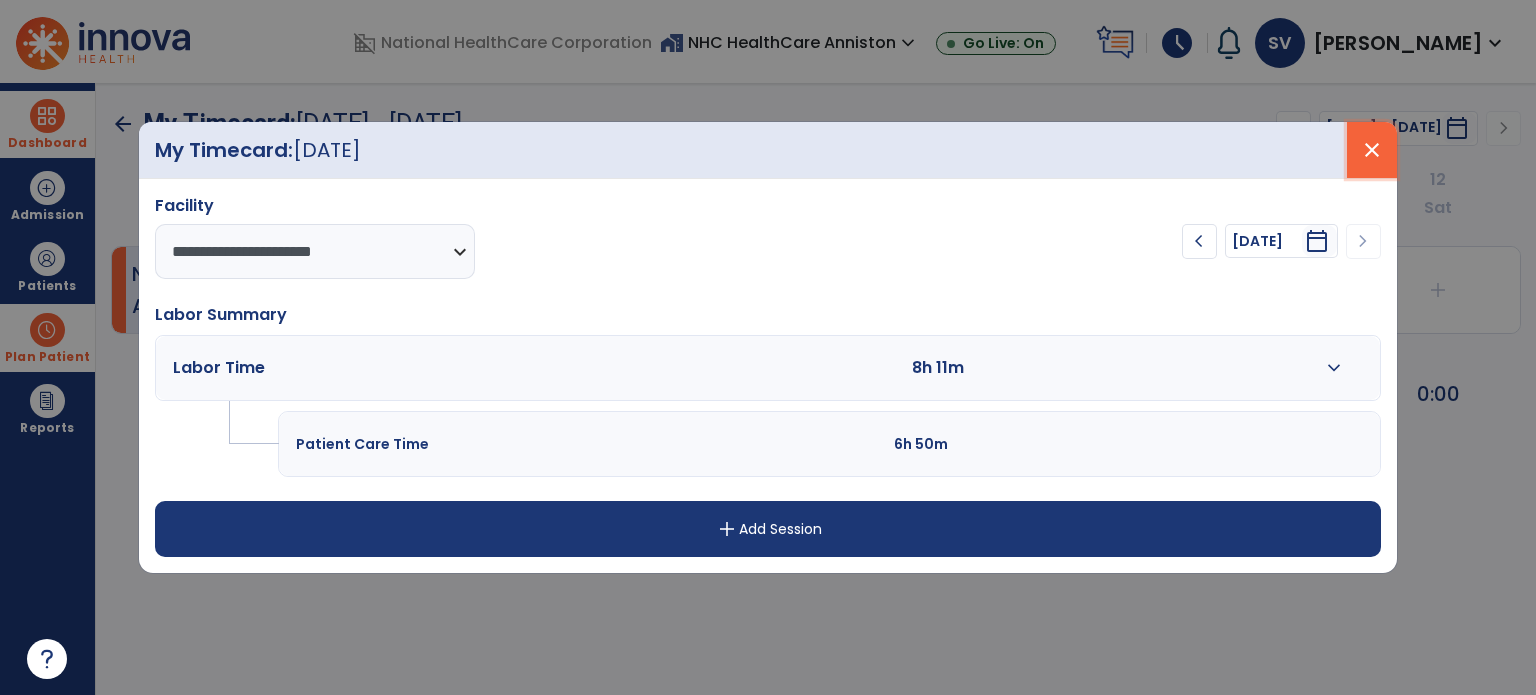 click on "close" at bounding box center [1372, 150] 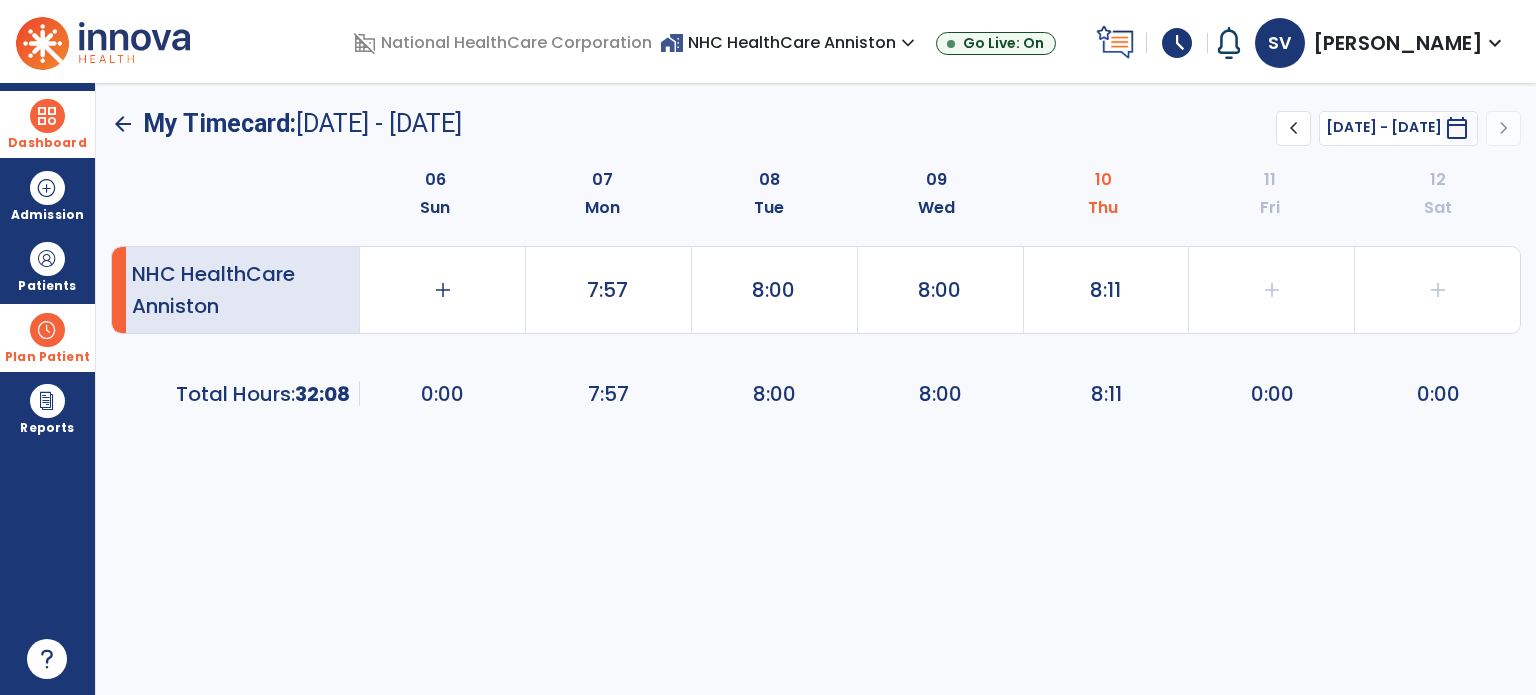 click at bounding box center (47, 116) 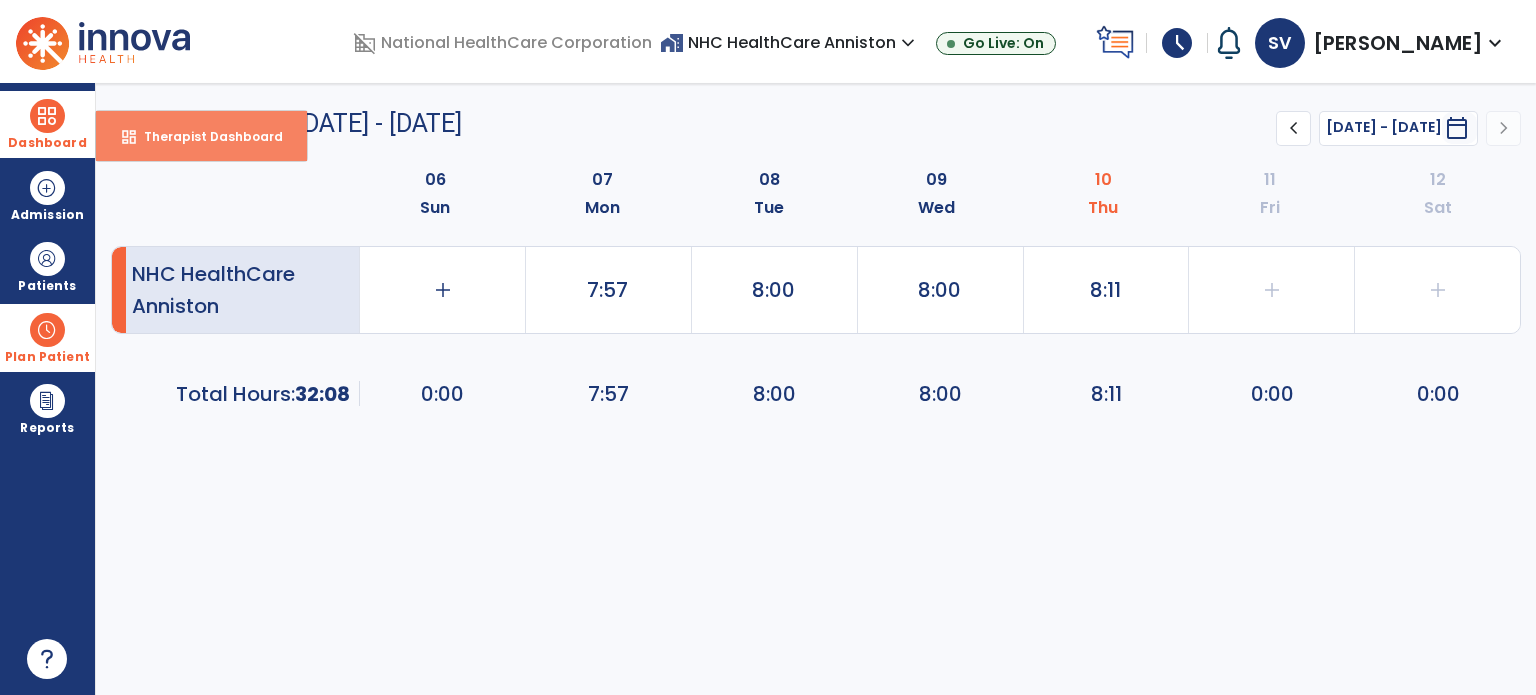 click on "Therapist Dashboard" at bounding box center [205, 136] 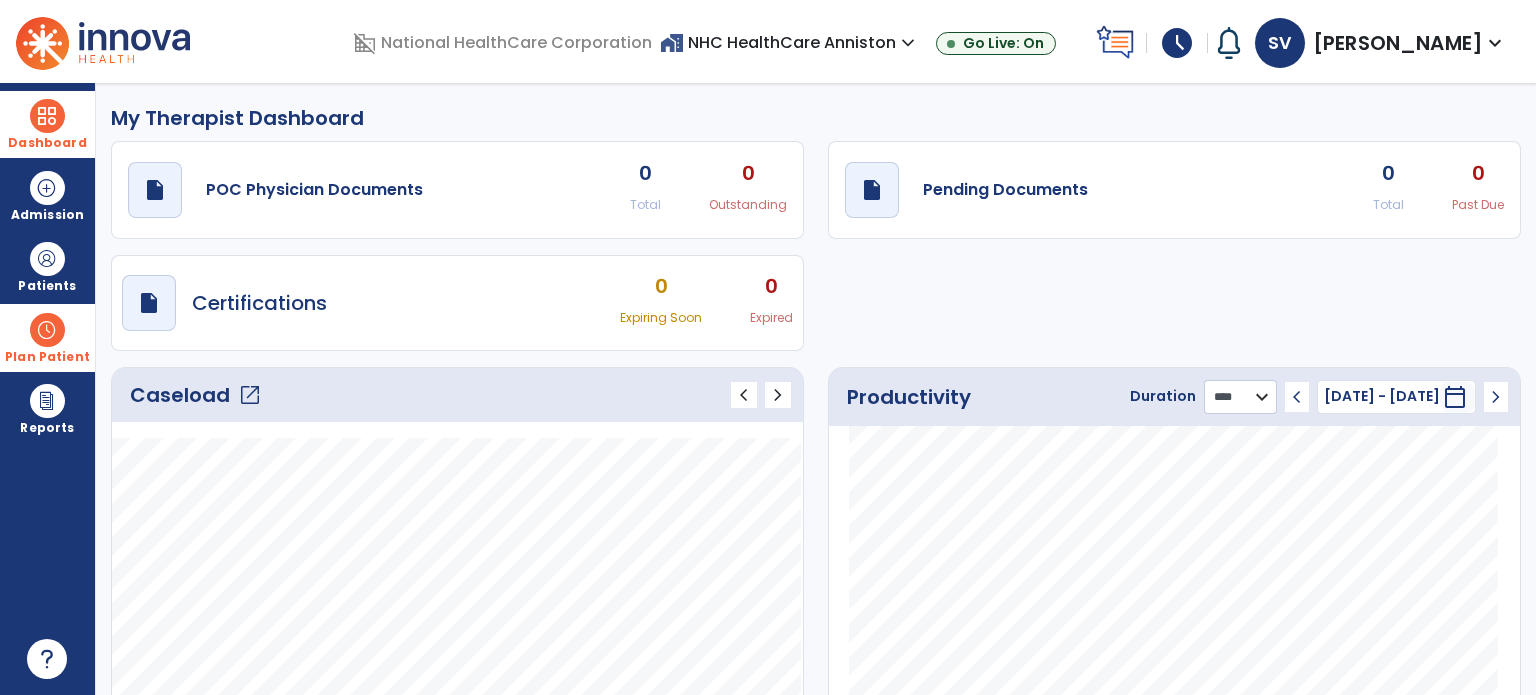 click on "******** **** ***" 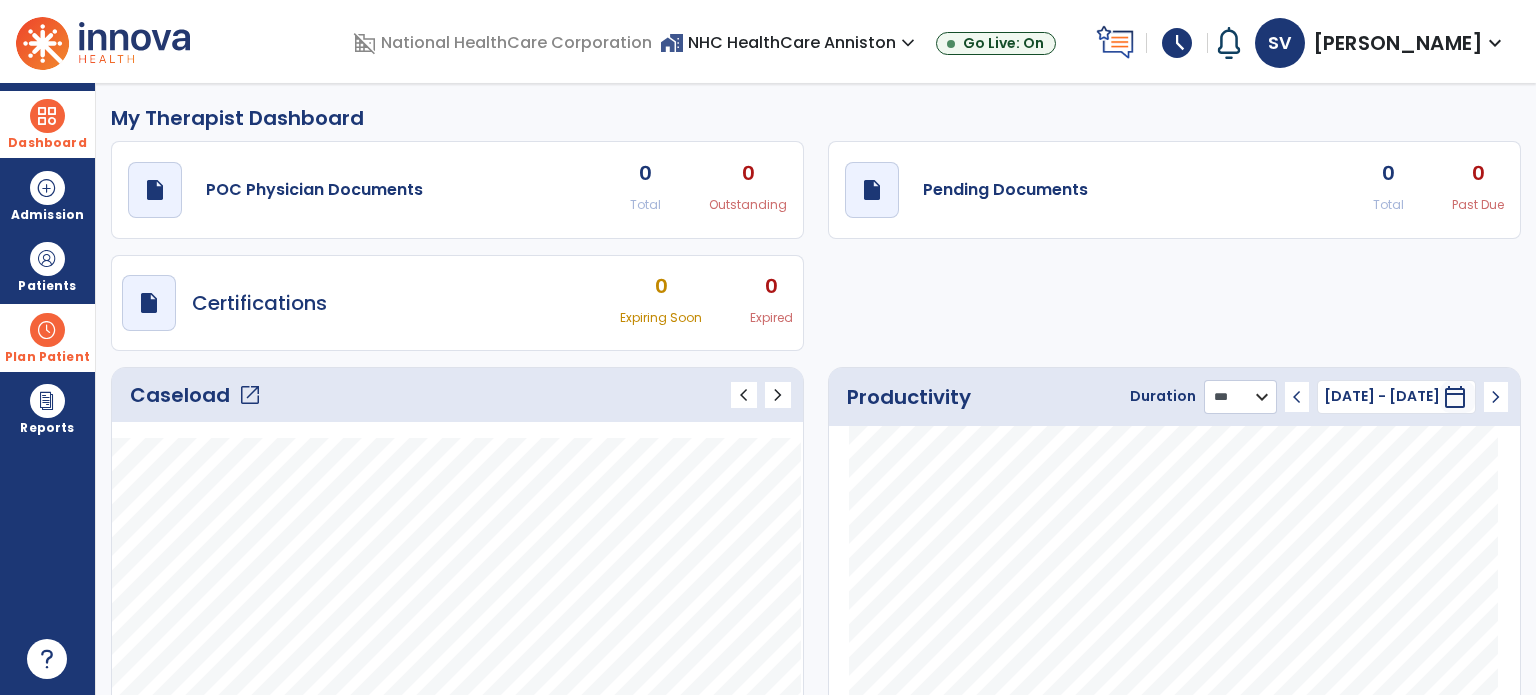 click on "******** **** ***" 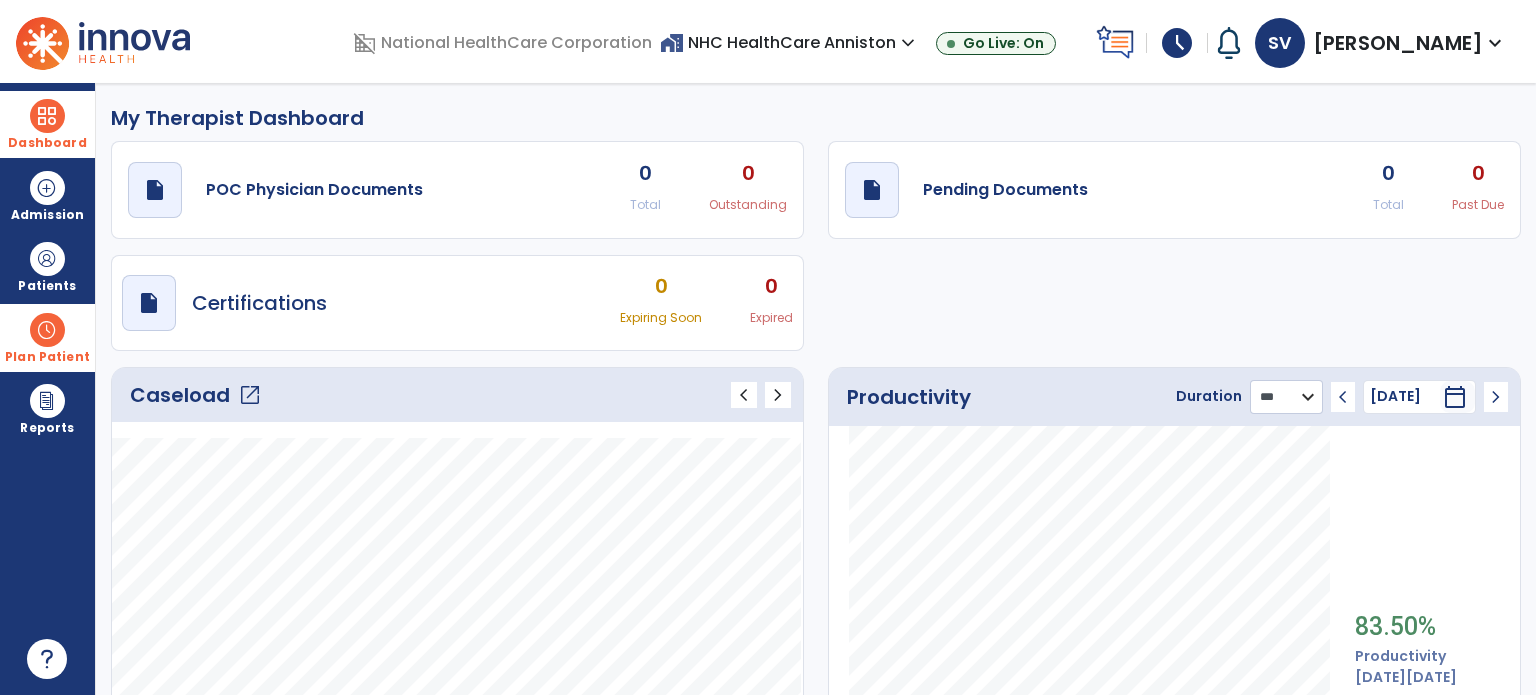 click on "******** **** ***" 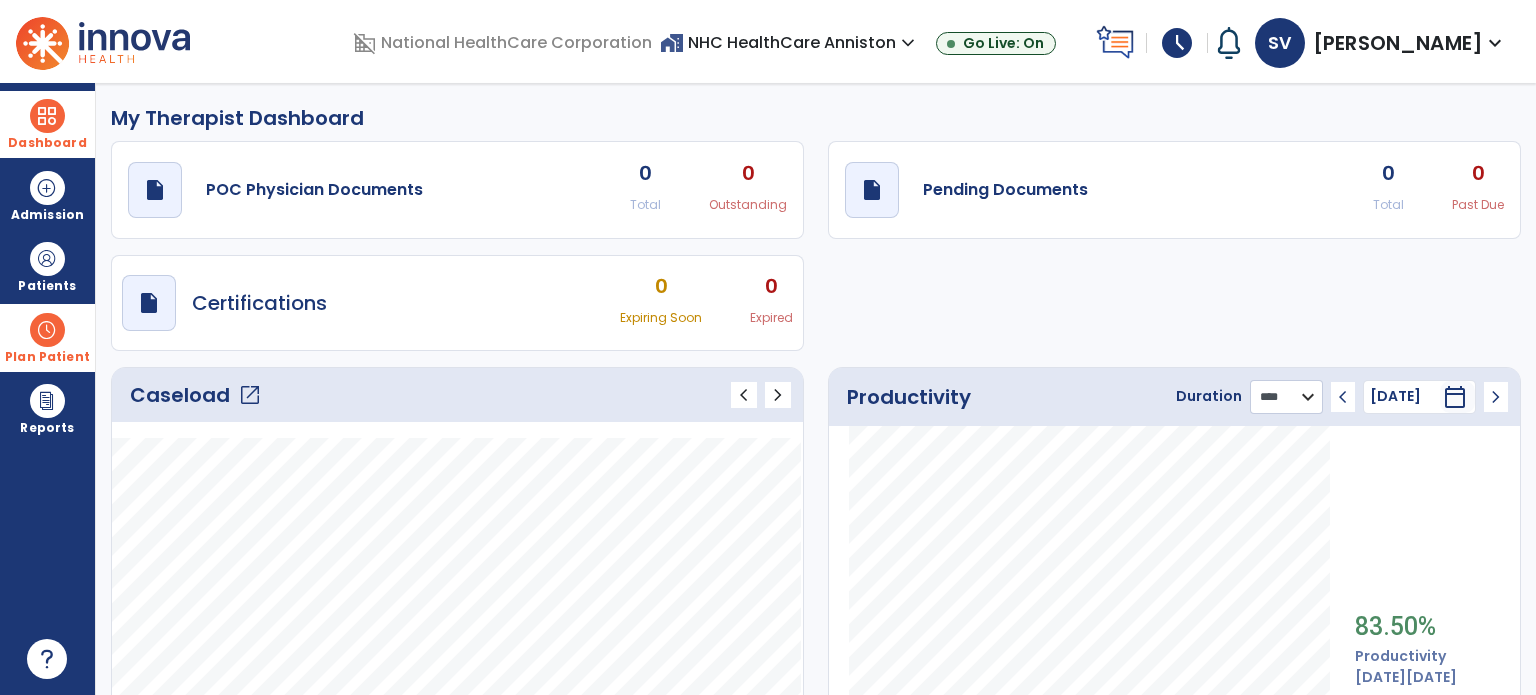 click on "******** **** ***" 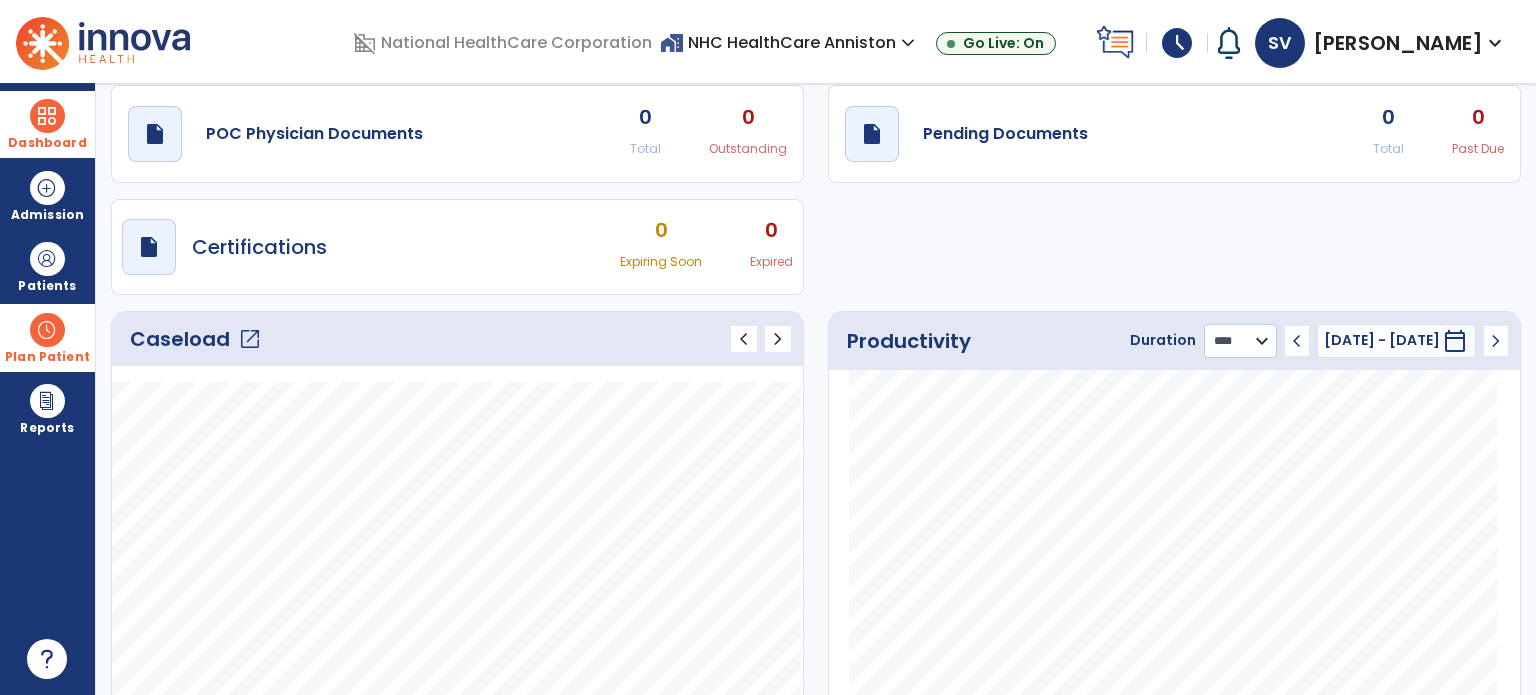 scroll, scrollTop: 0, scrollLeft: 0, axis: both 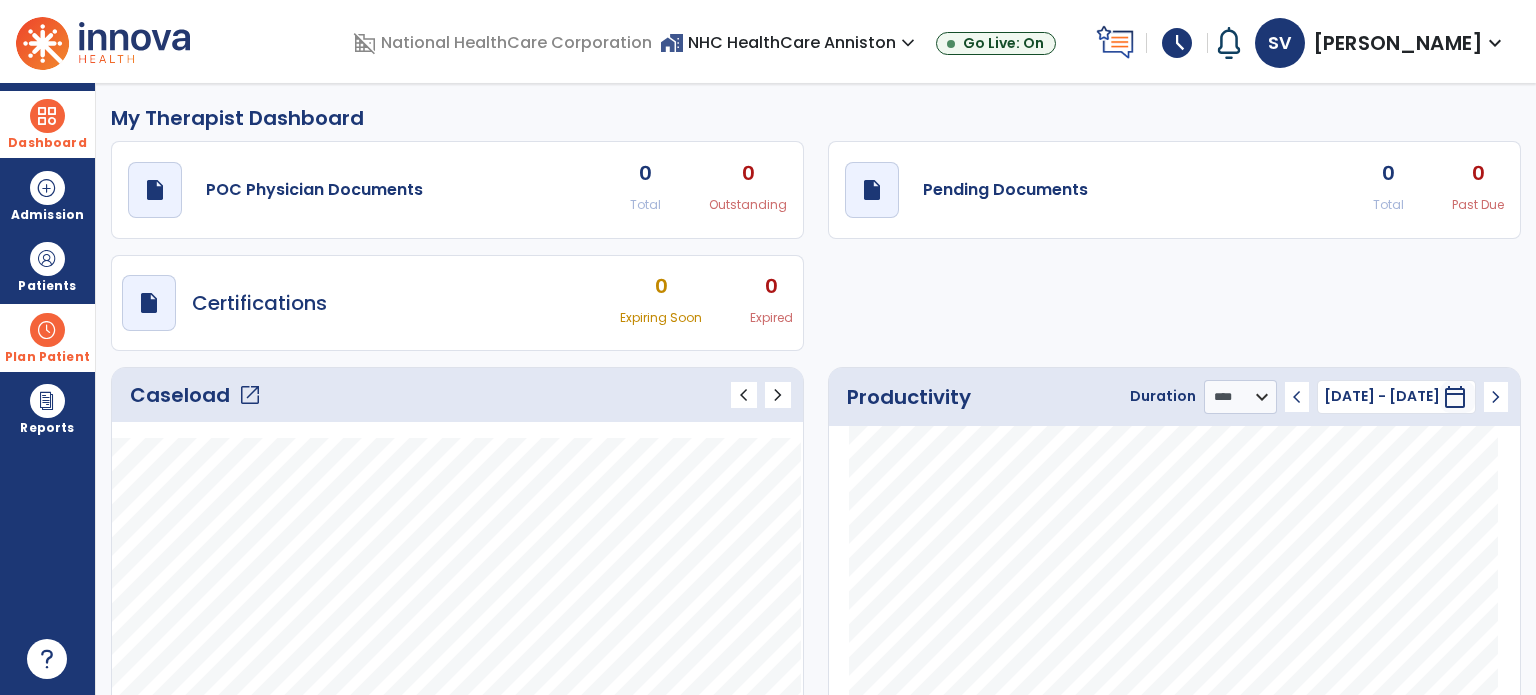 click on "expand_more" at bounding box center [1495, 43] 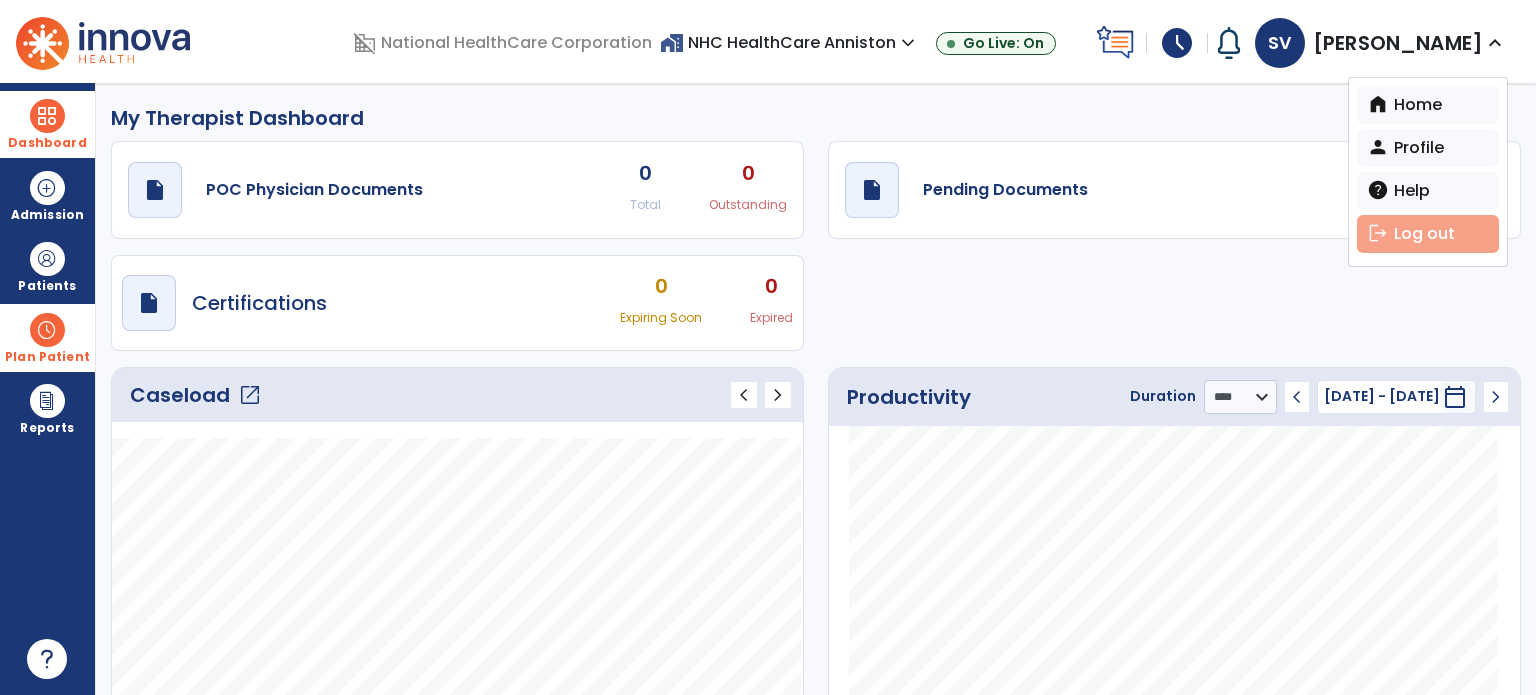click on "logout   Log out" at bounding box center [1428, 234] 